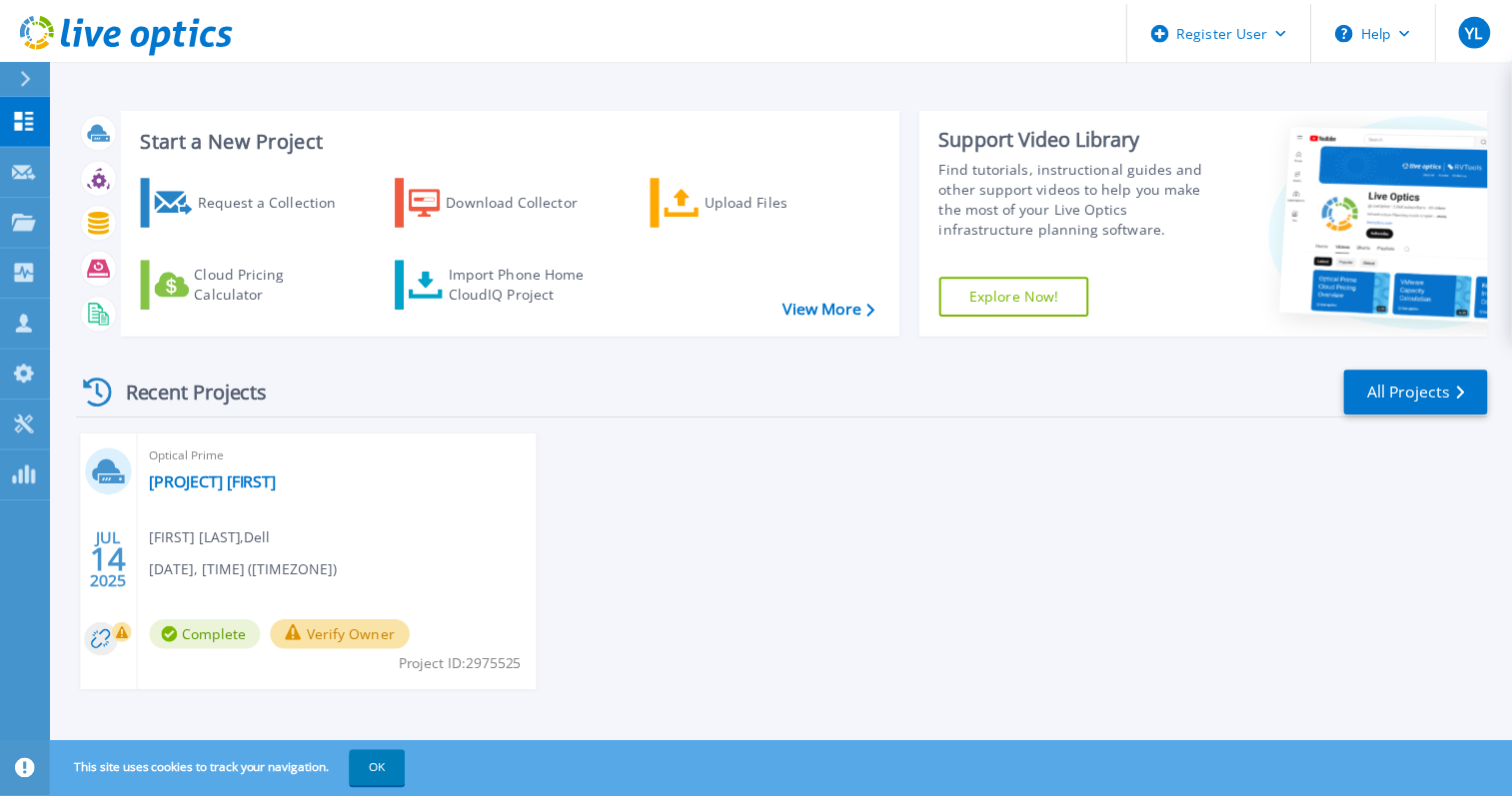 scroll, scrollTop: 0, scrollLeft: 0, axis: both 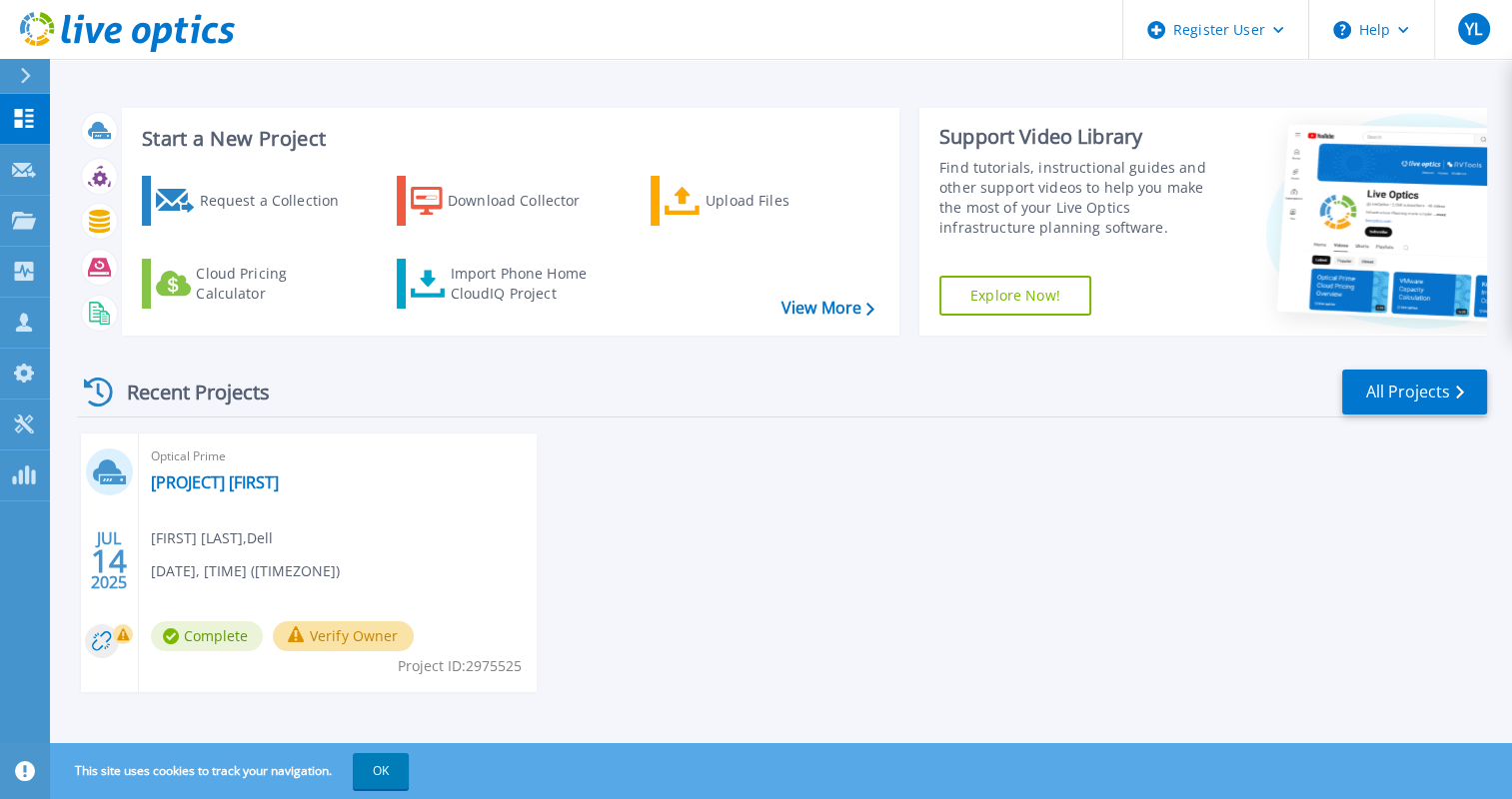 click at bounding box center (34, 76) 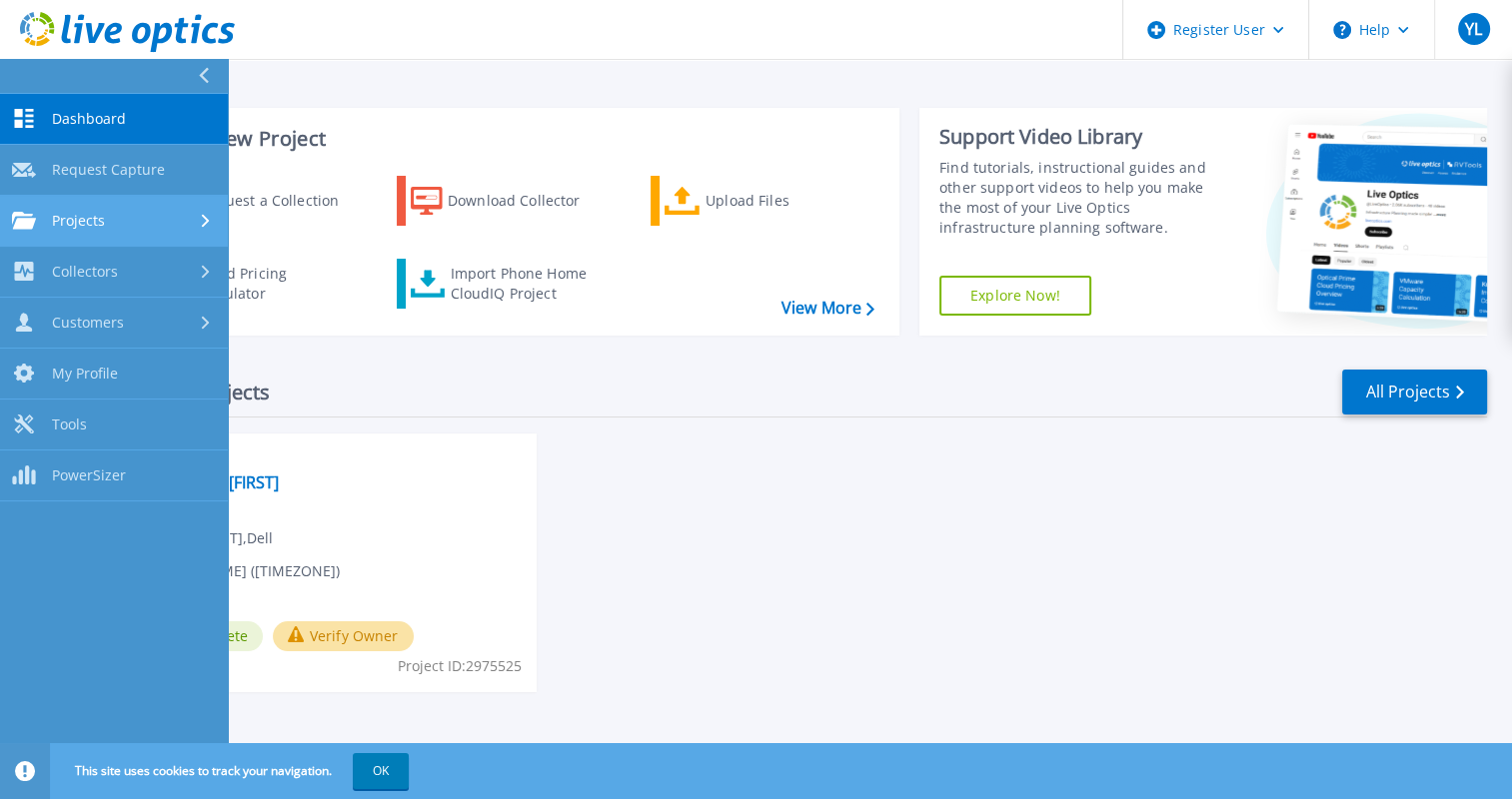 click on "Projects" at bounding box center (78, 221) 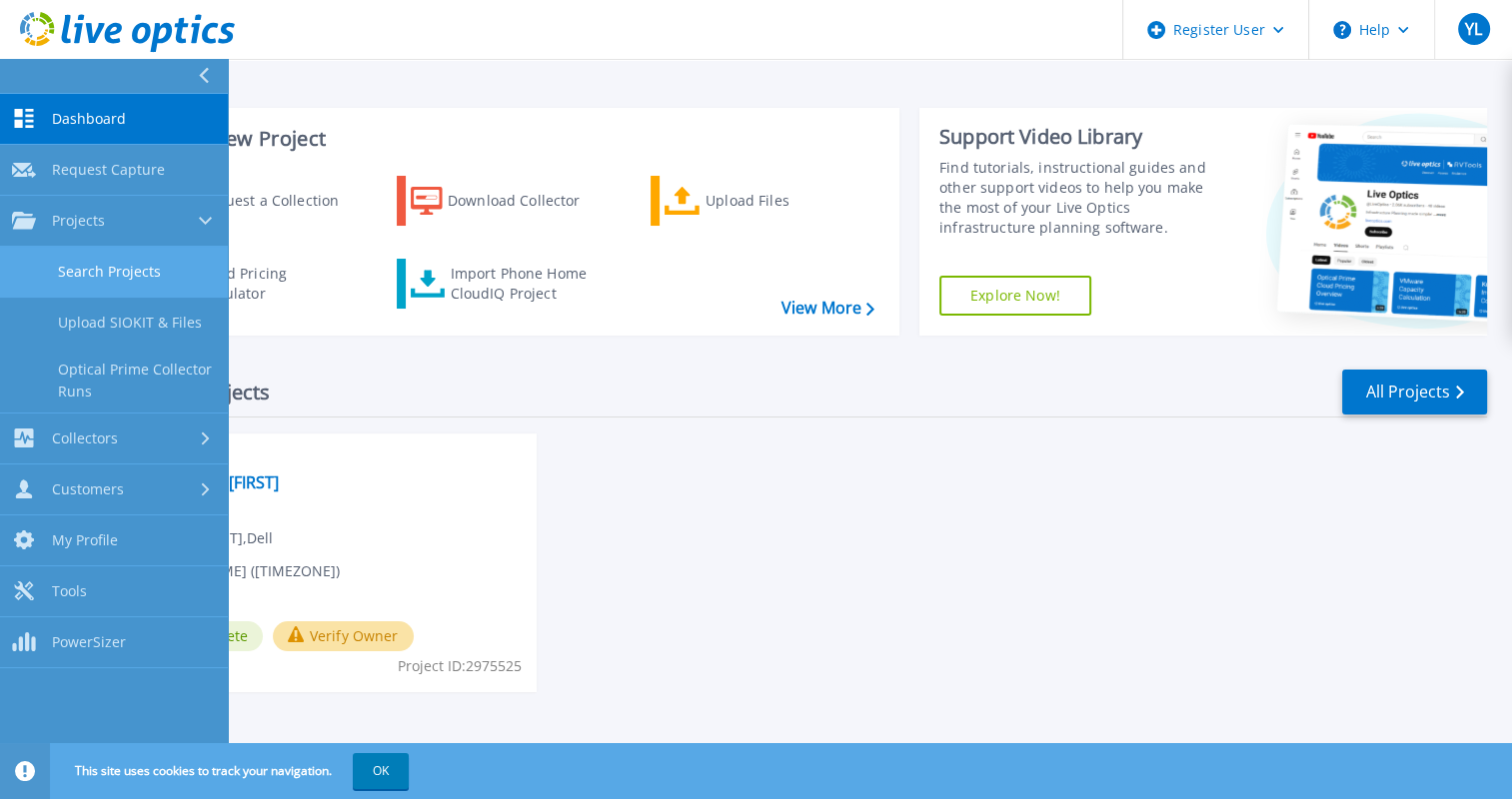 click on "Search Projects" at bounding box center [114, 272] 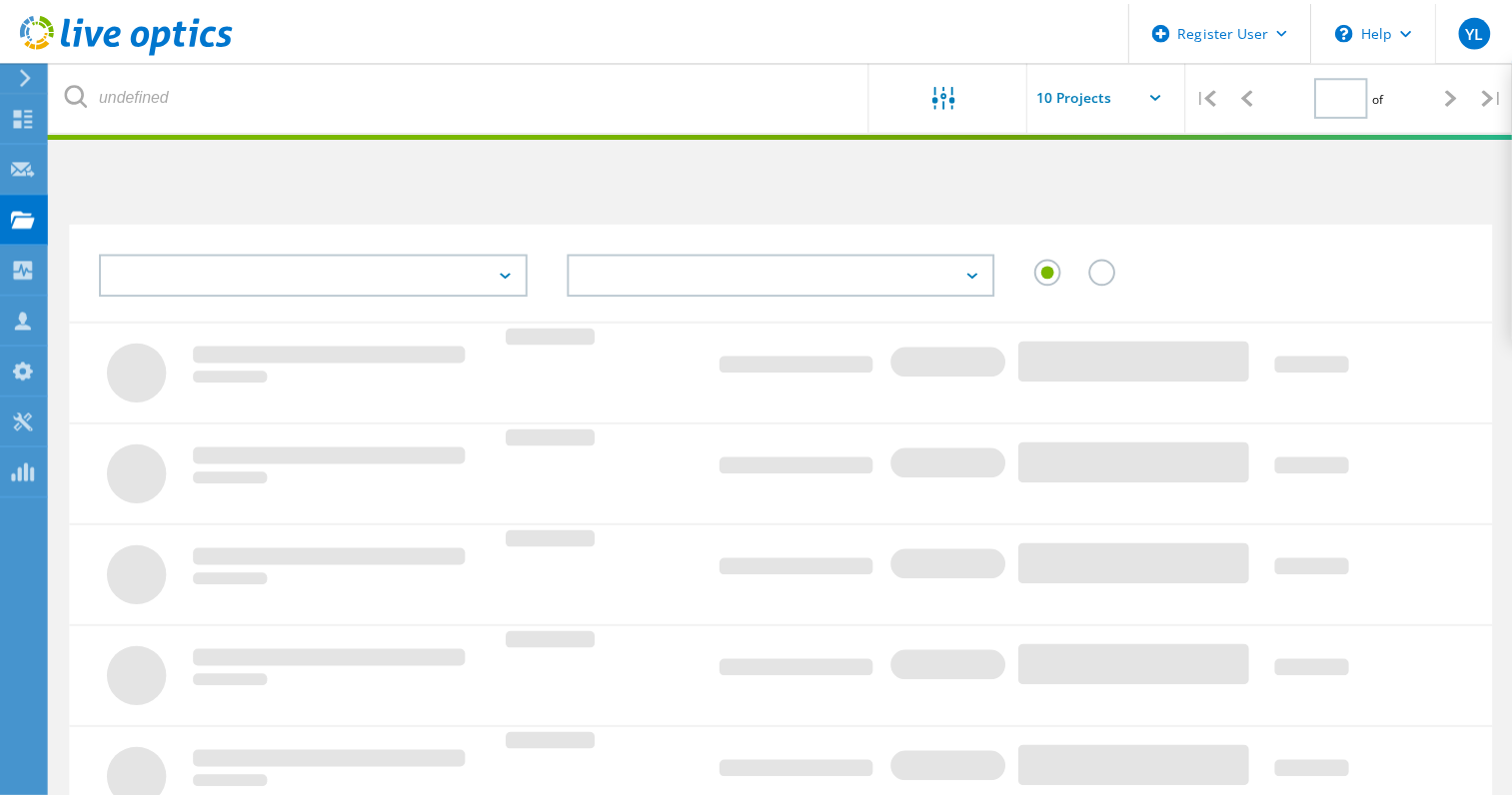 scroll, scrollTop: 0, scrollLeft: 0, axis: both 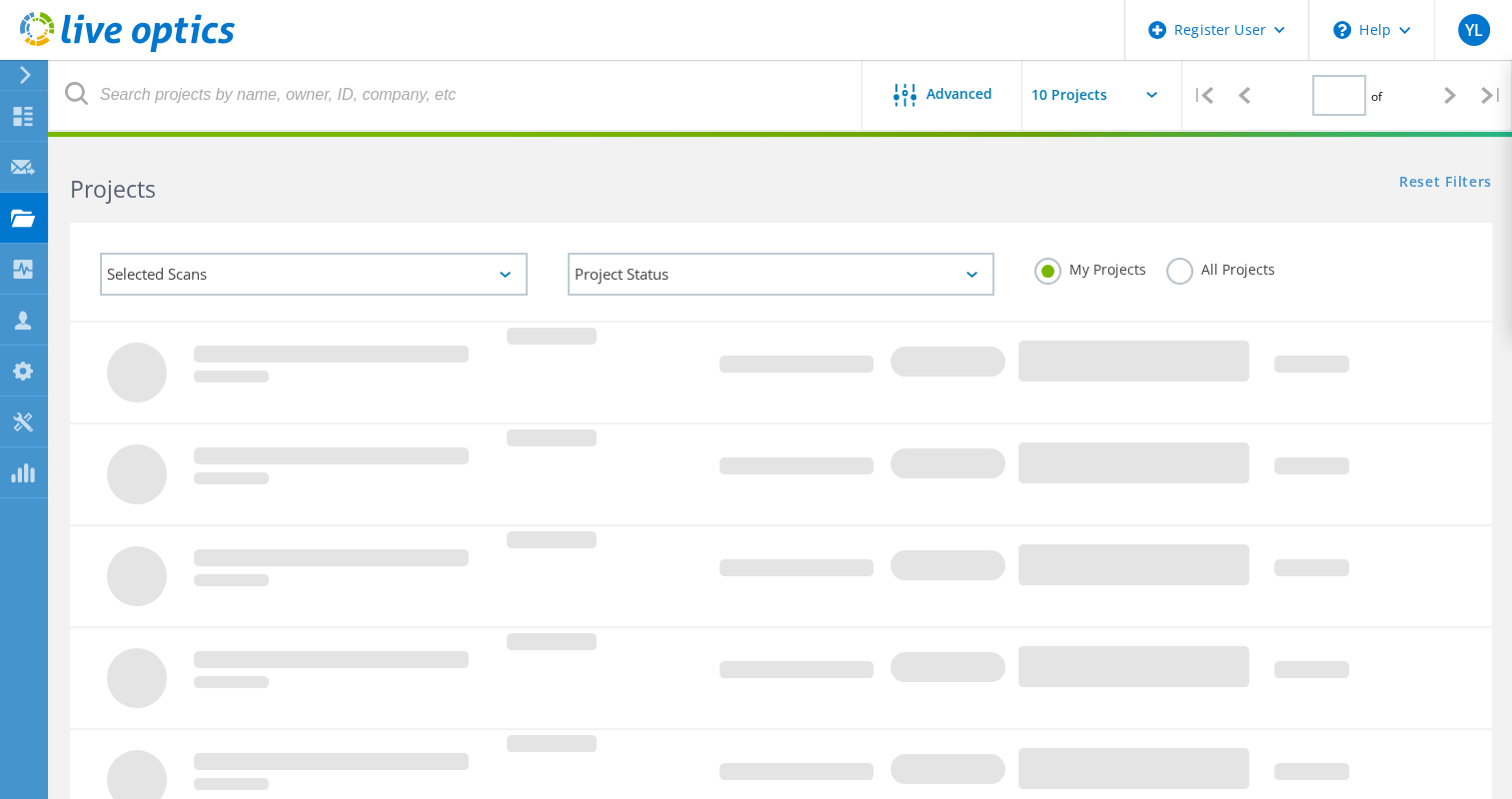 type on "1" 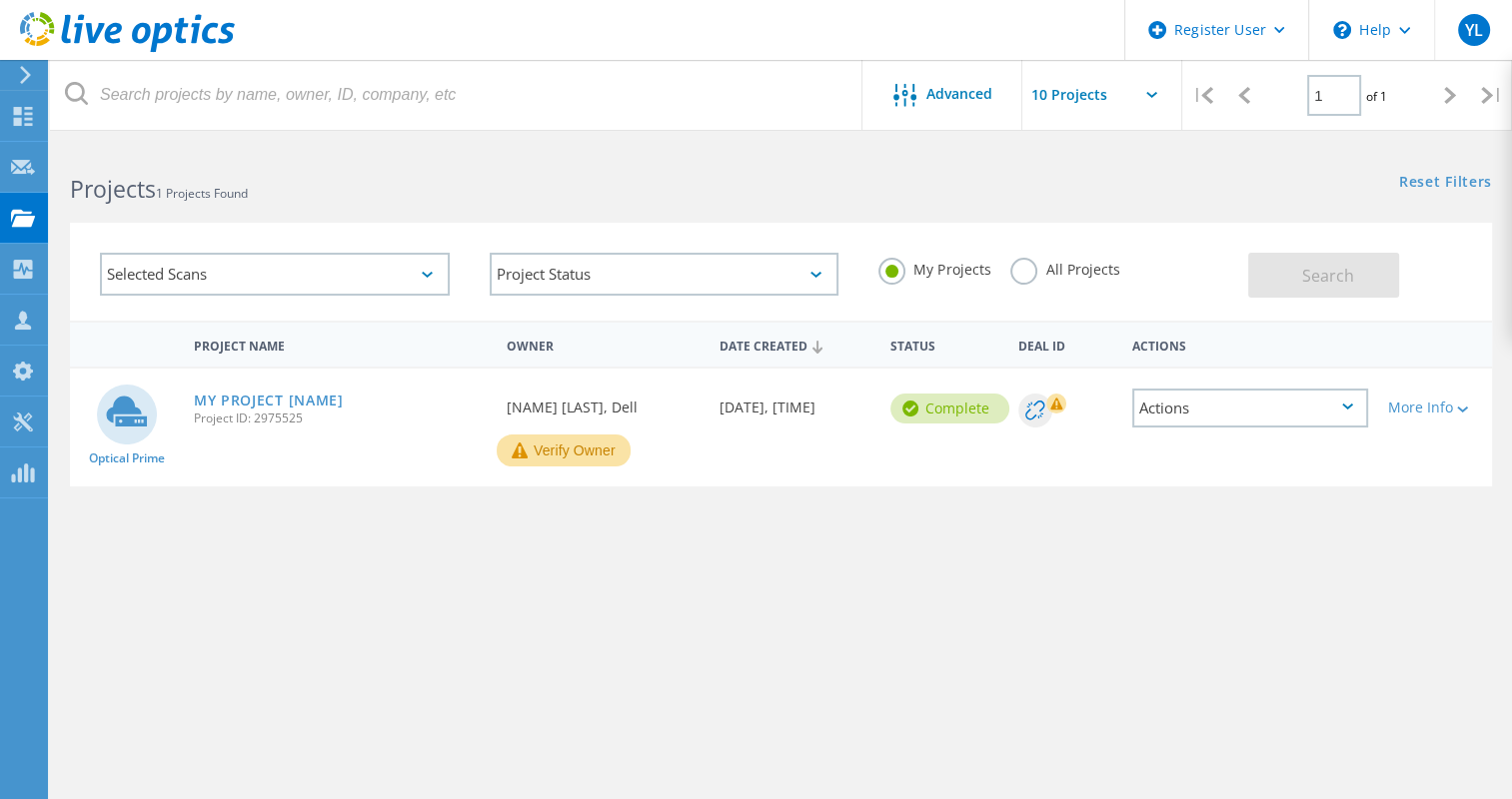 click on "Selected Scans" 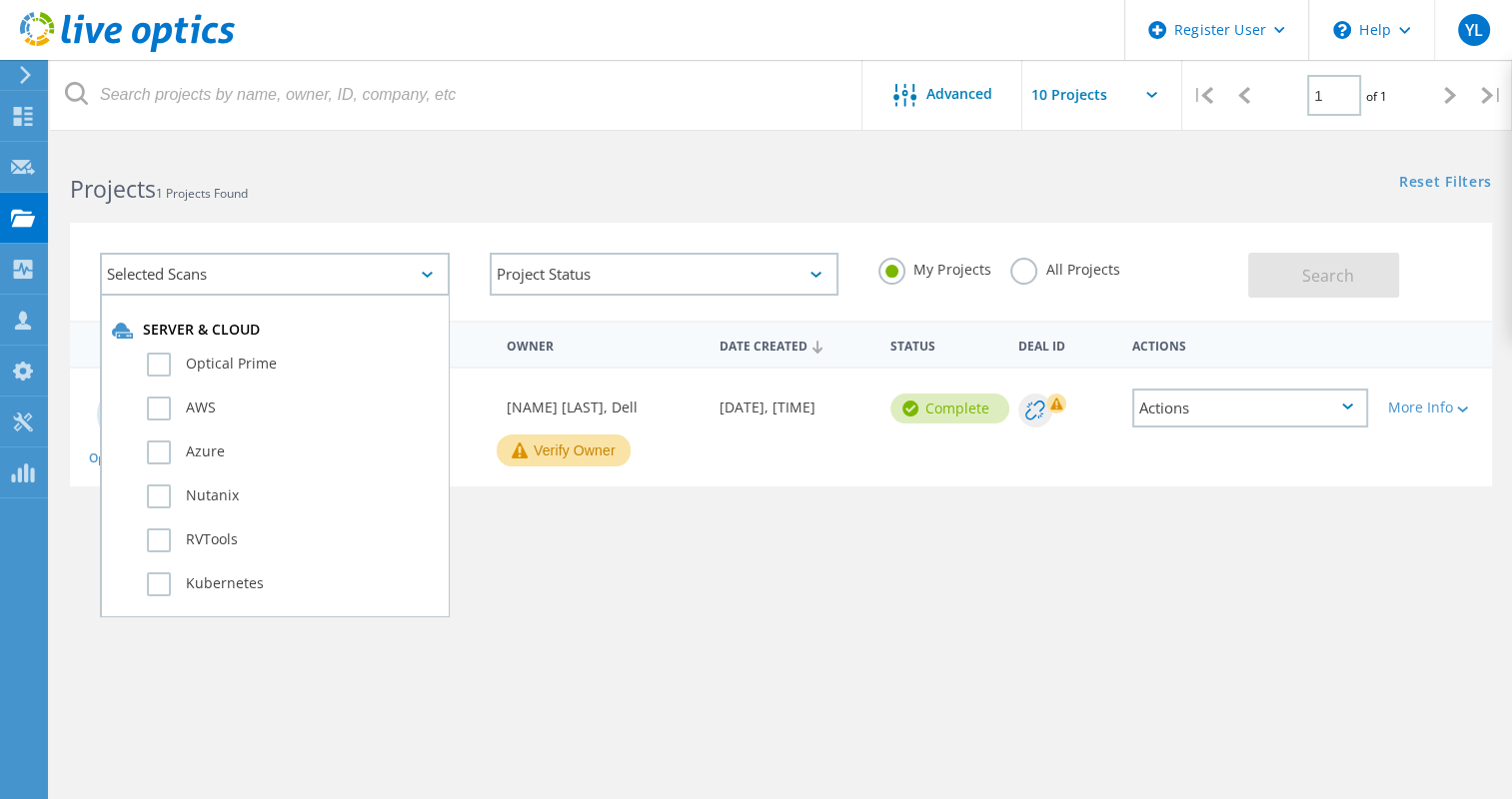 click on "Selected Scans" 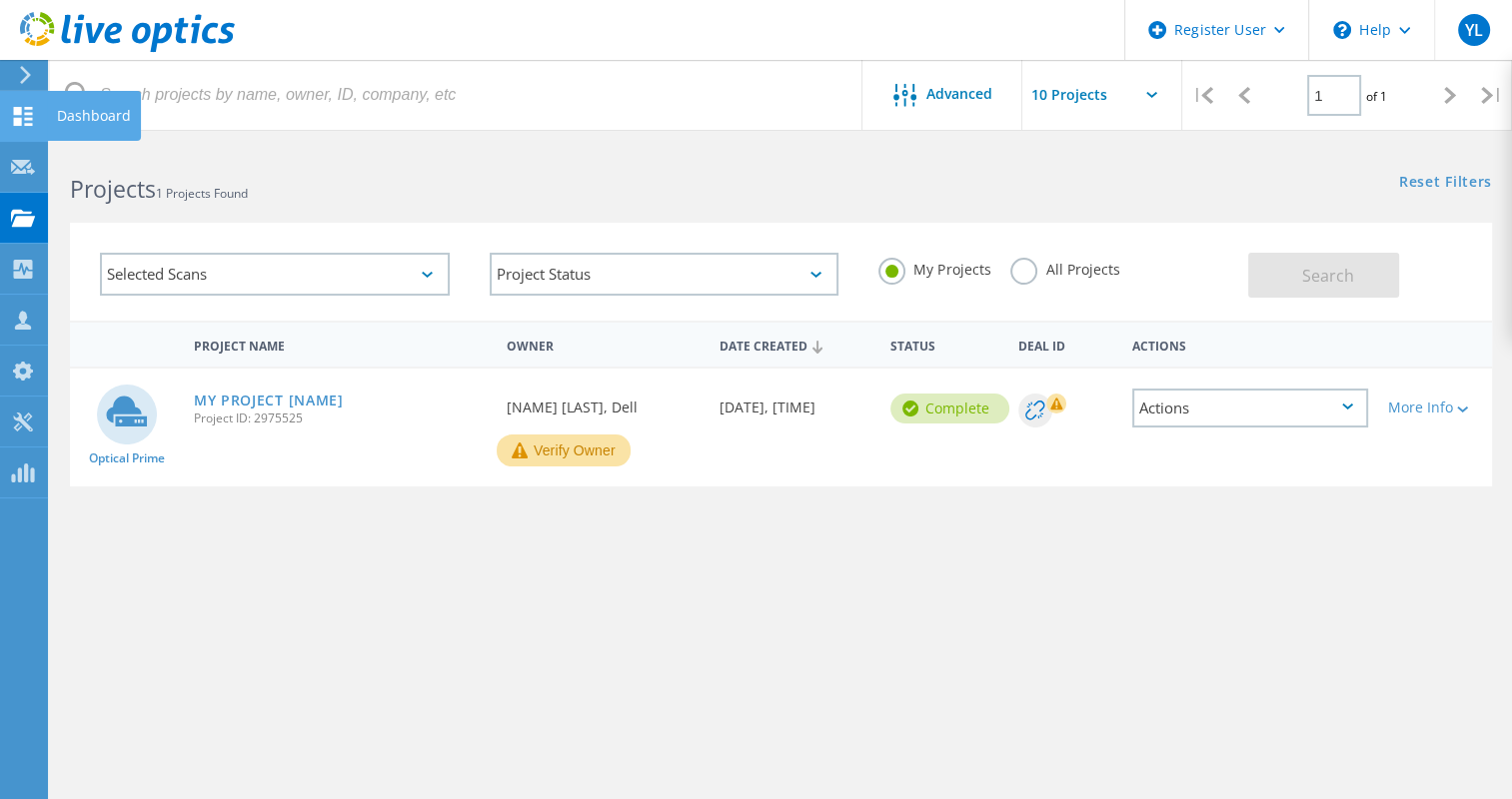 click 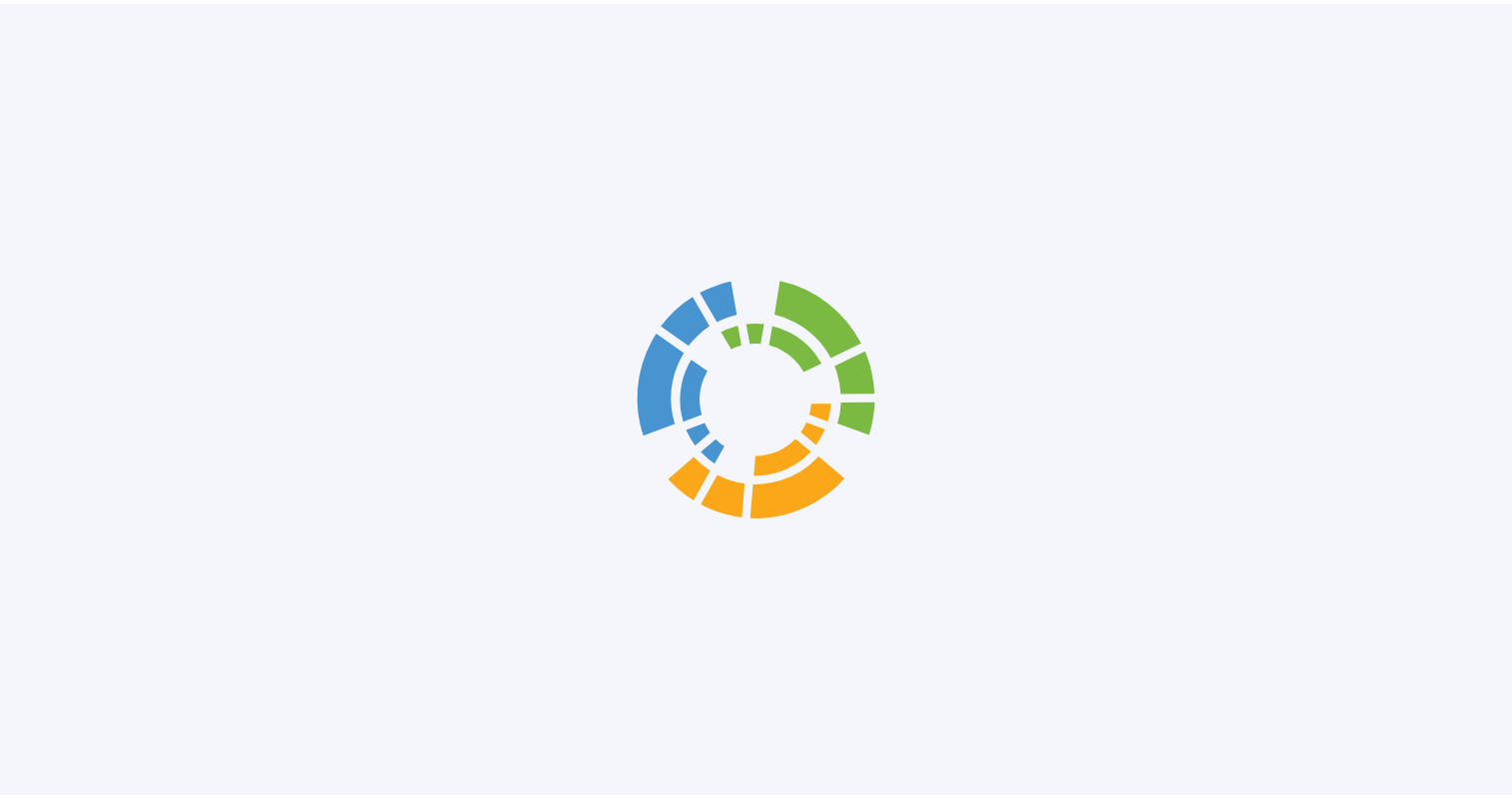 scroll, scrollTop: 0, scrollLeft: 0, axis: both 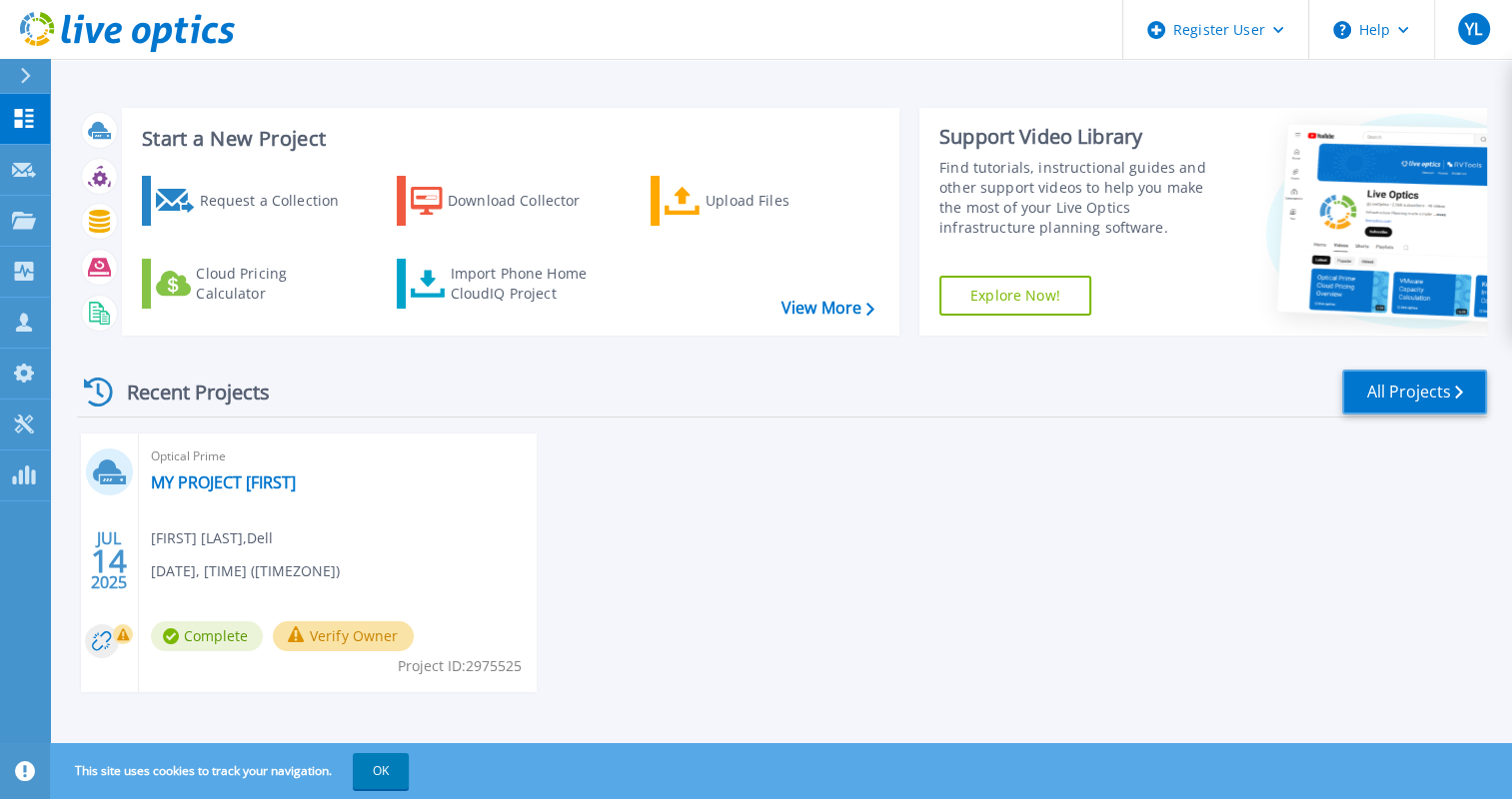 click on "All Projects" at bounding box center [1414, 392] 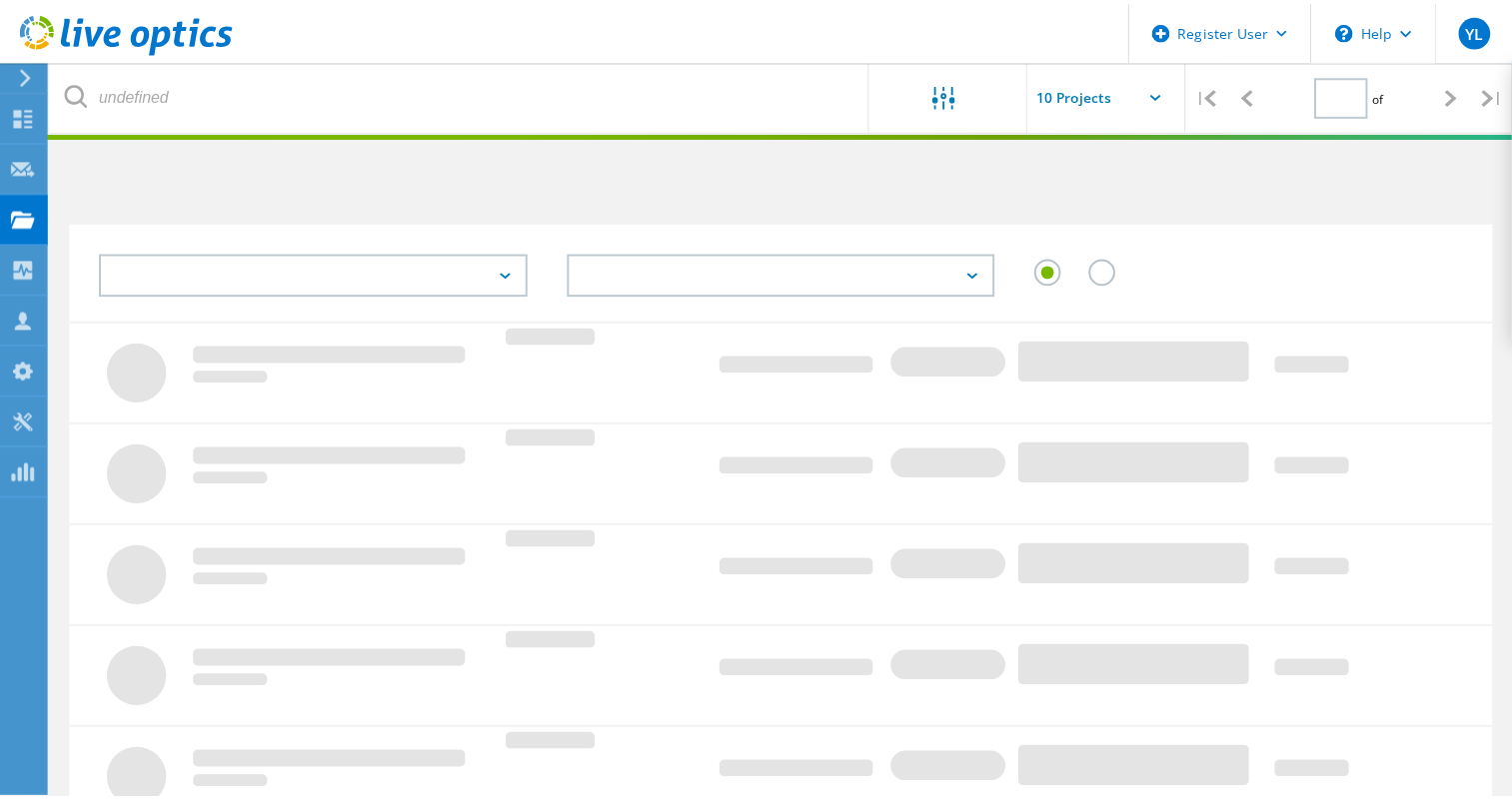 scroll, scrollTop: 0, scrollLeft: 0, axis: both 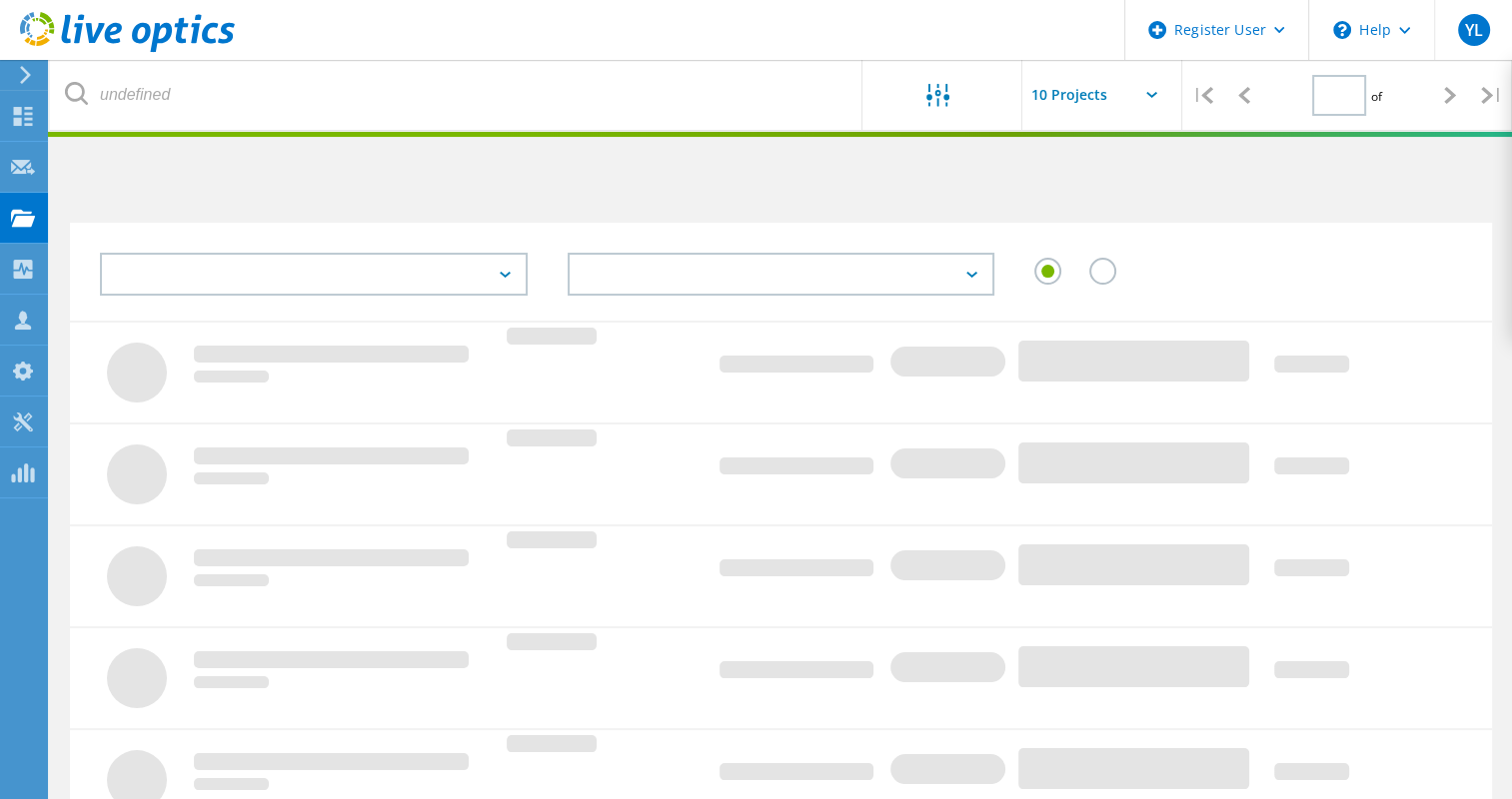 type on "1" 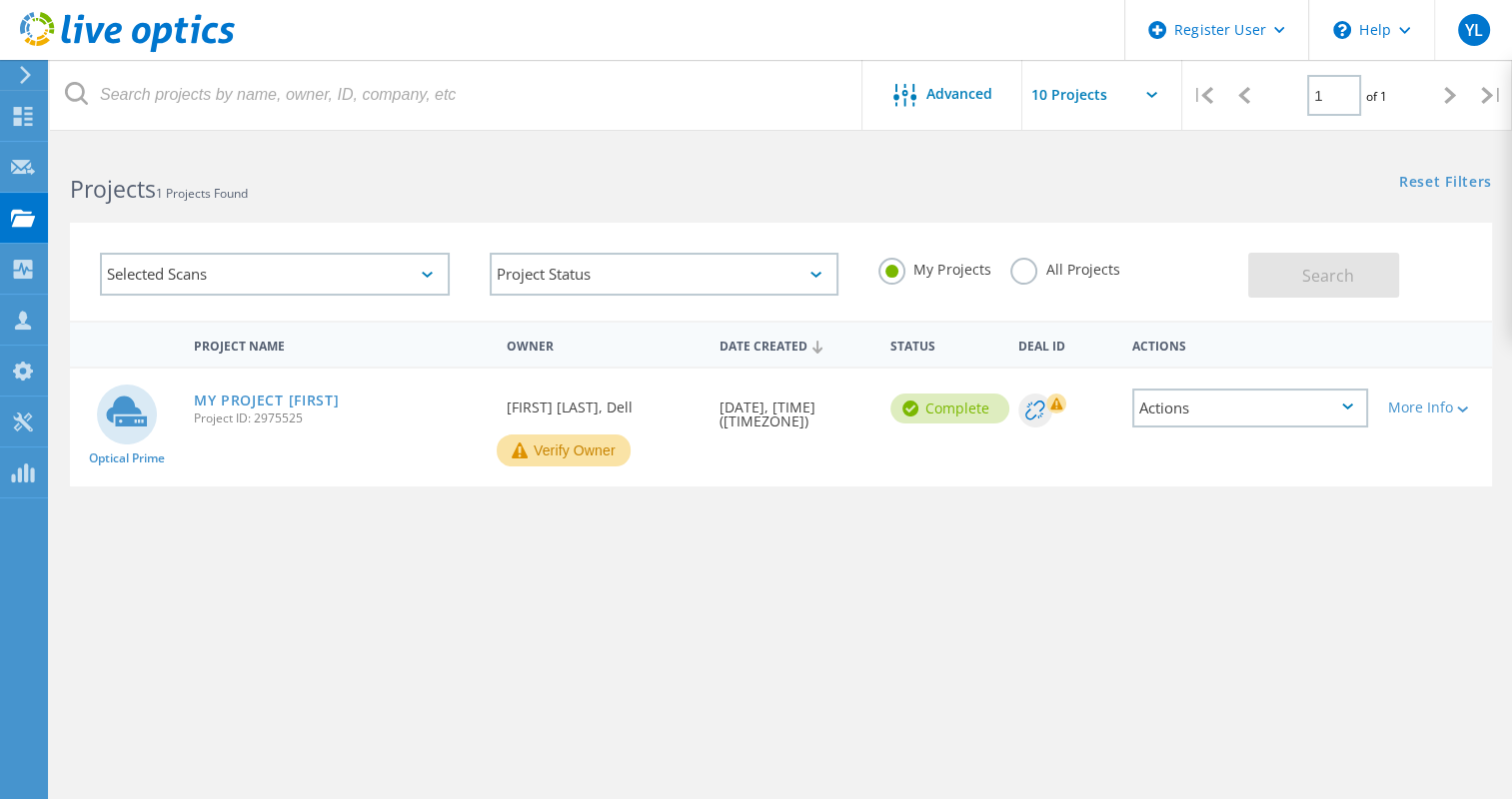 click on "Selected Scans" 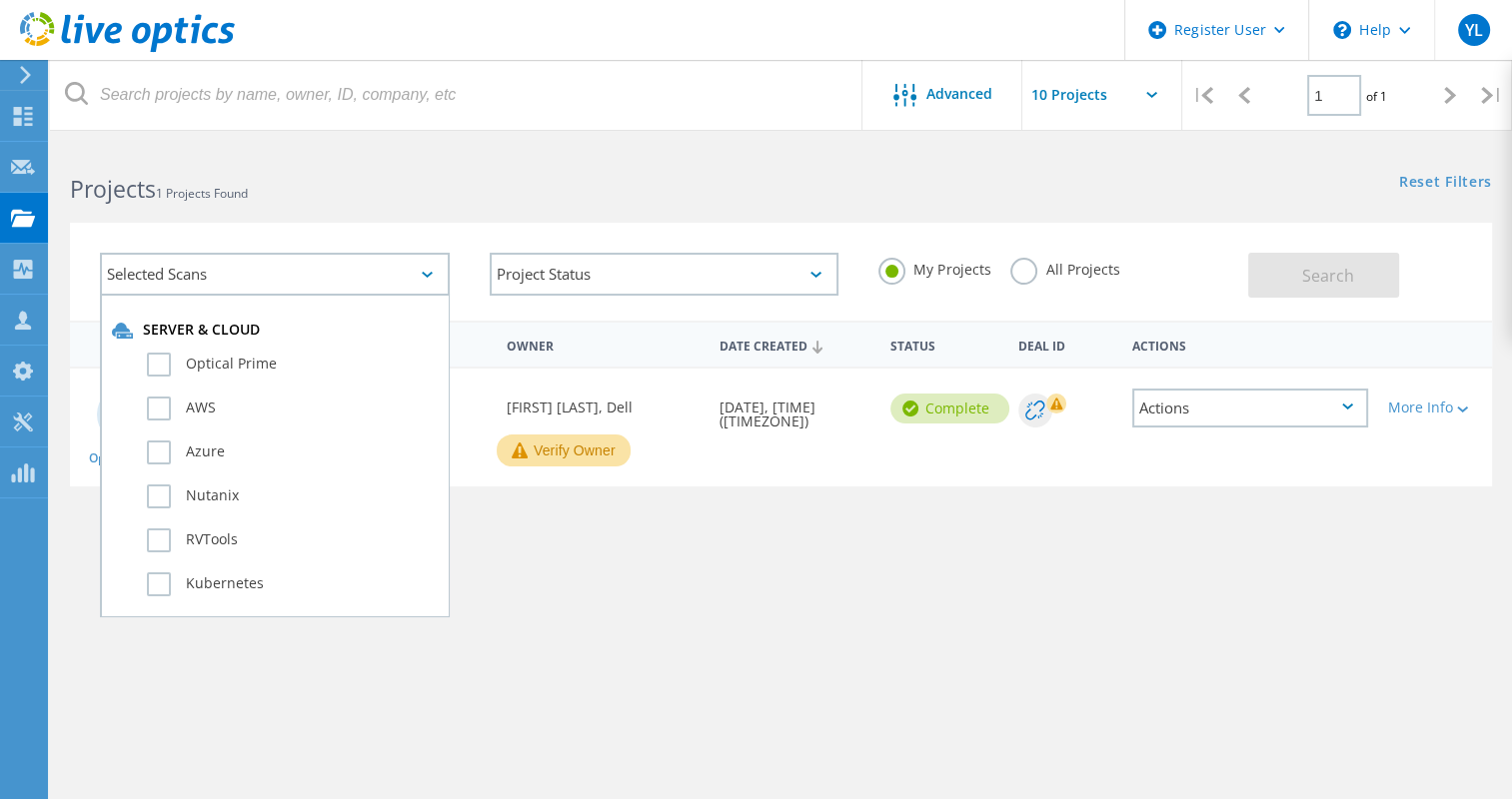 click on "Selected Scans" 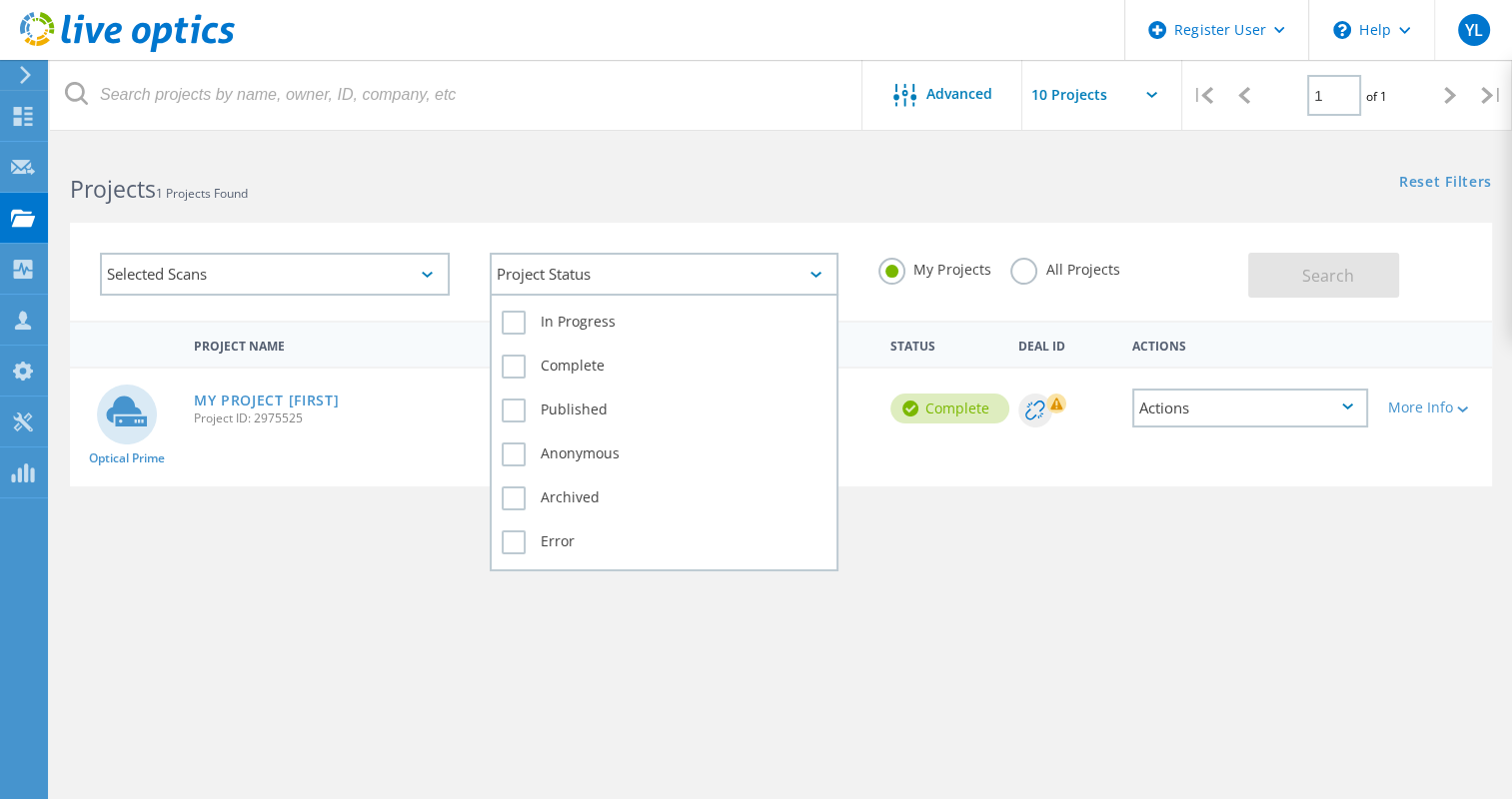 click on "Project Status" 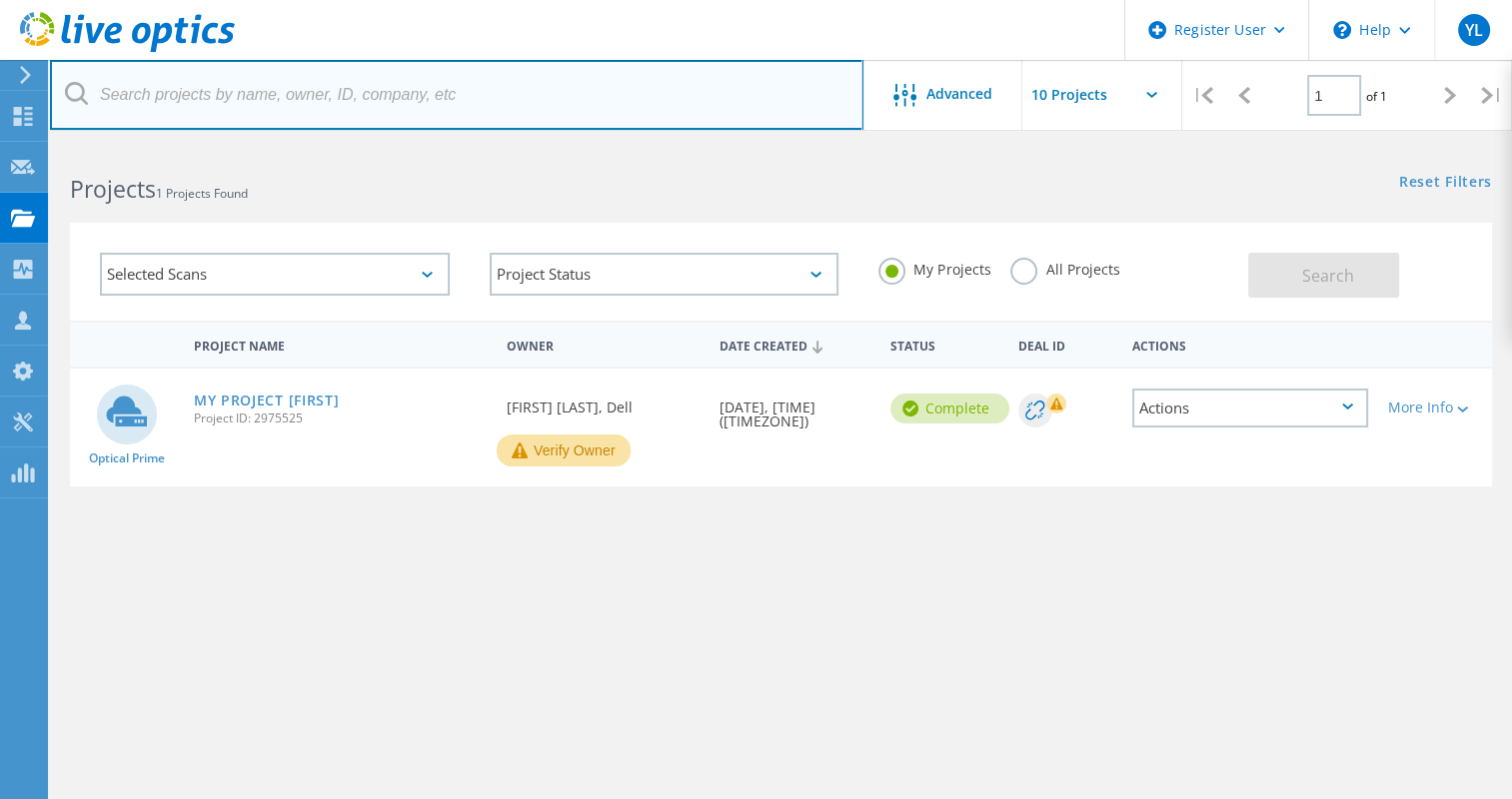 click at bounding box center [457, 95] 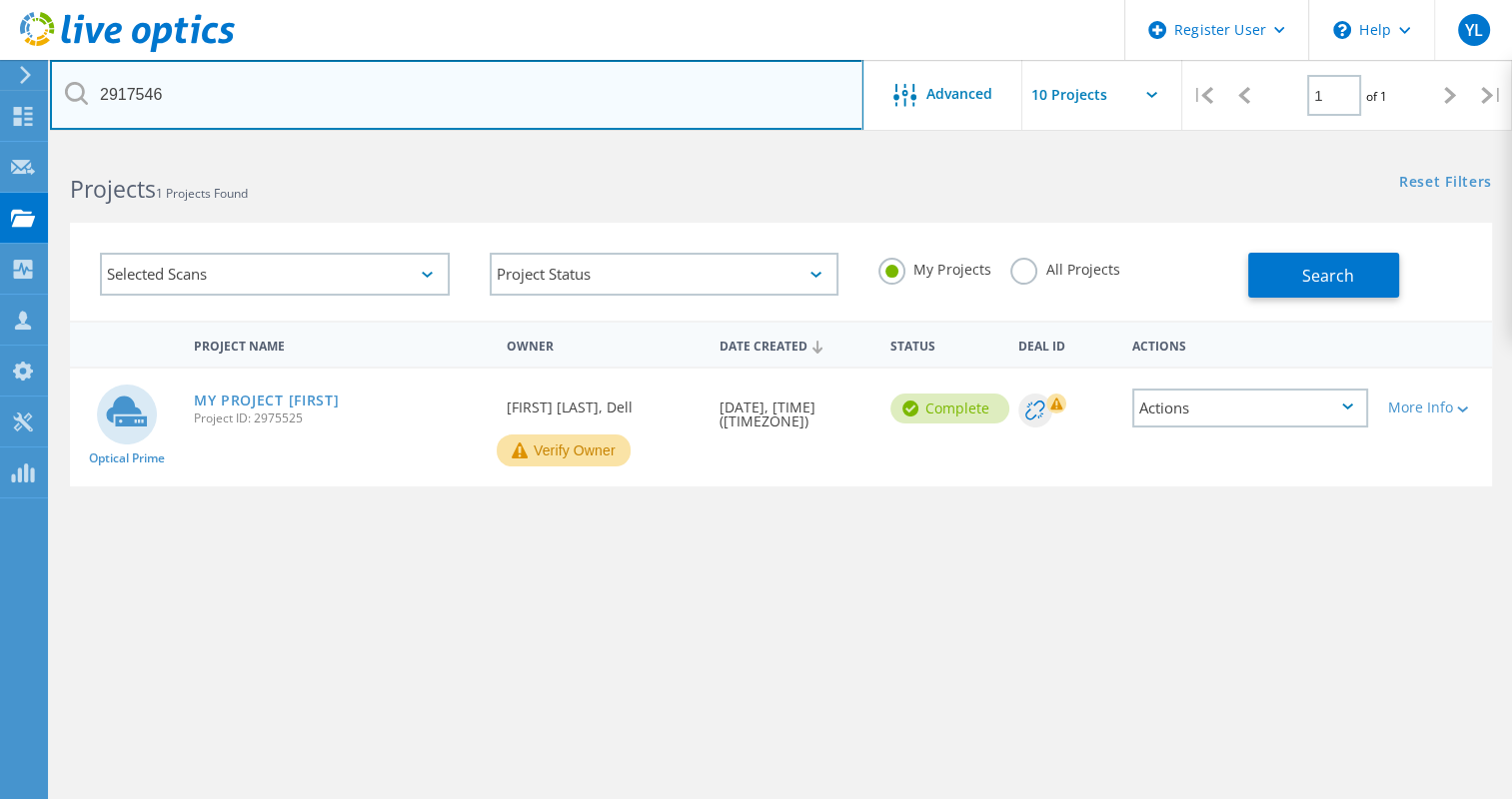 type on "2917546" 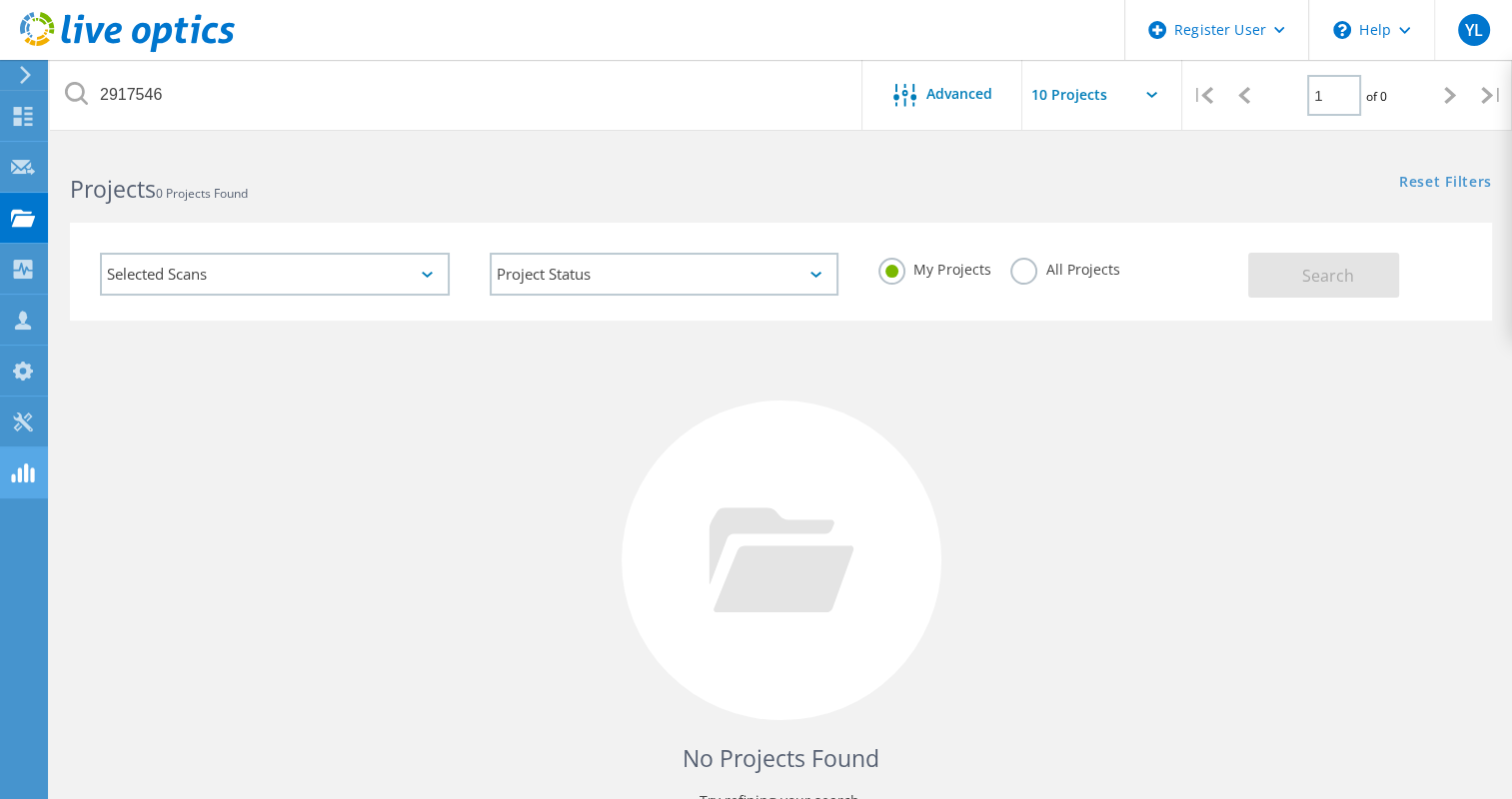 click on "No Projects Found Try refining your search." 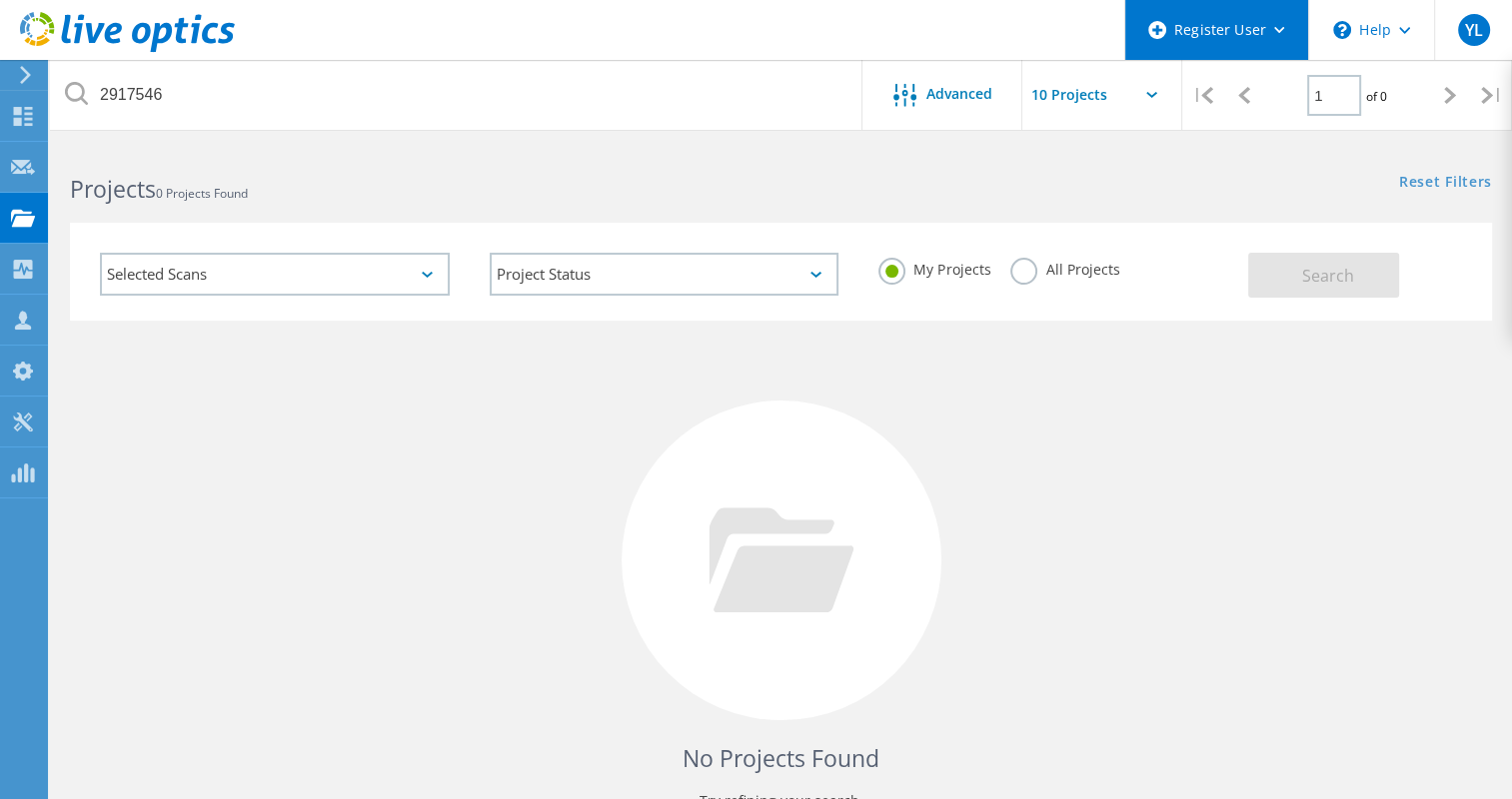 click on "Register User" at bounding box center [1216, 30] 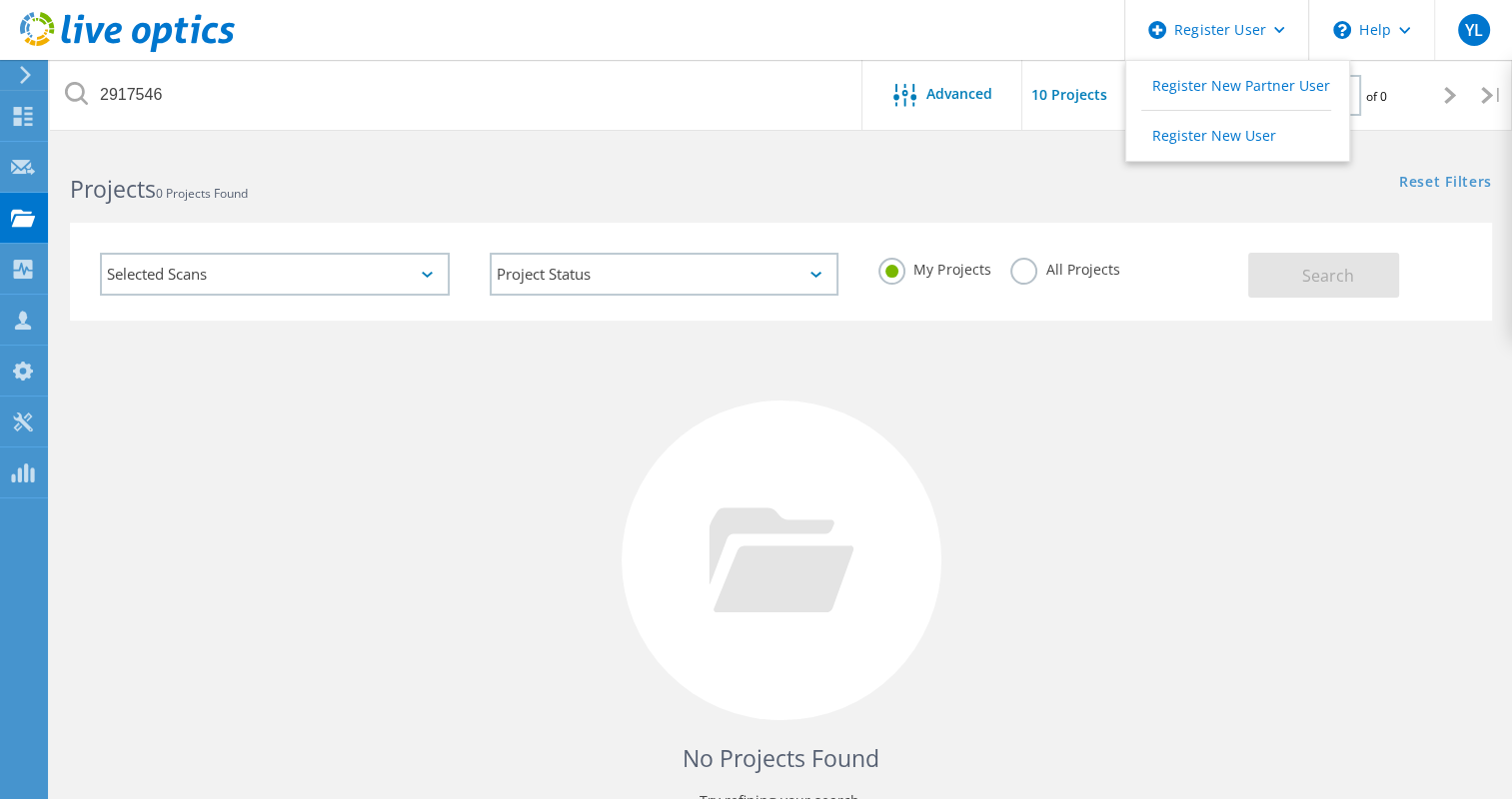 click 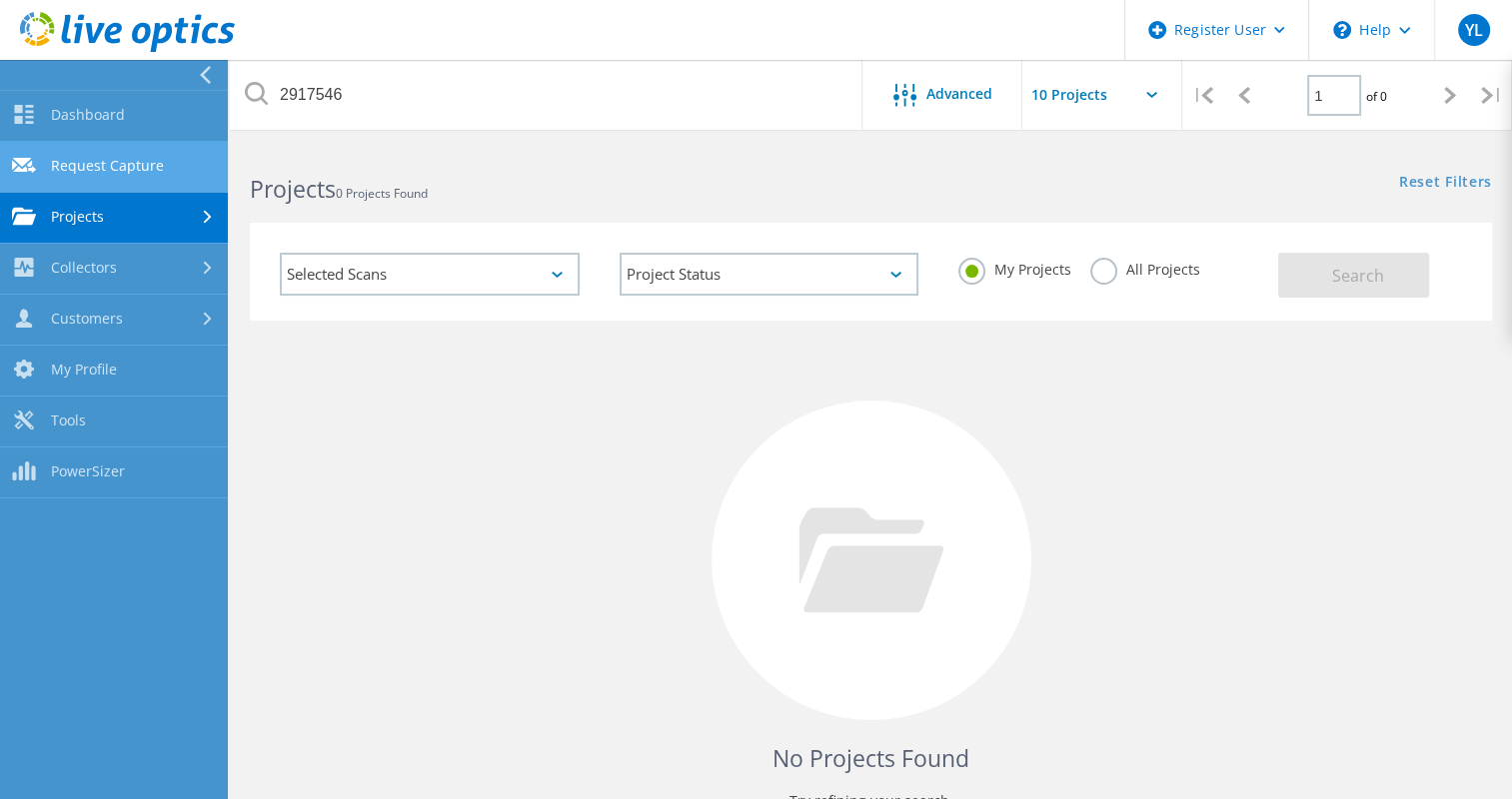 click on "Request Capture" at bounding box center [114, 167] 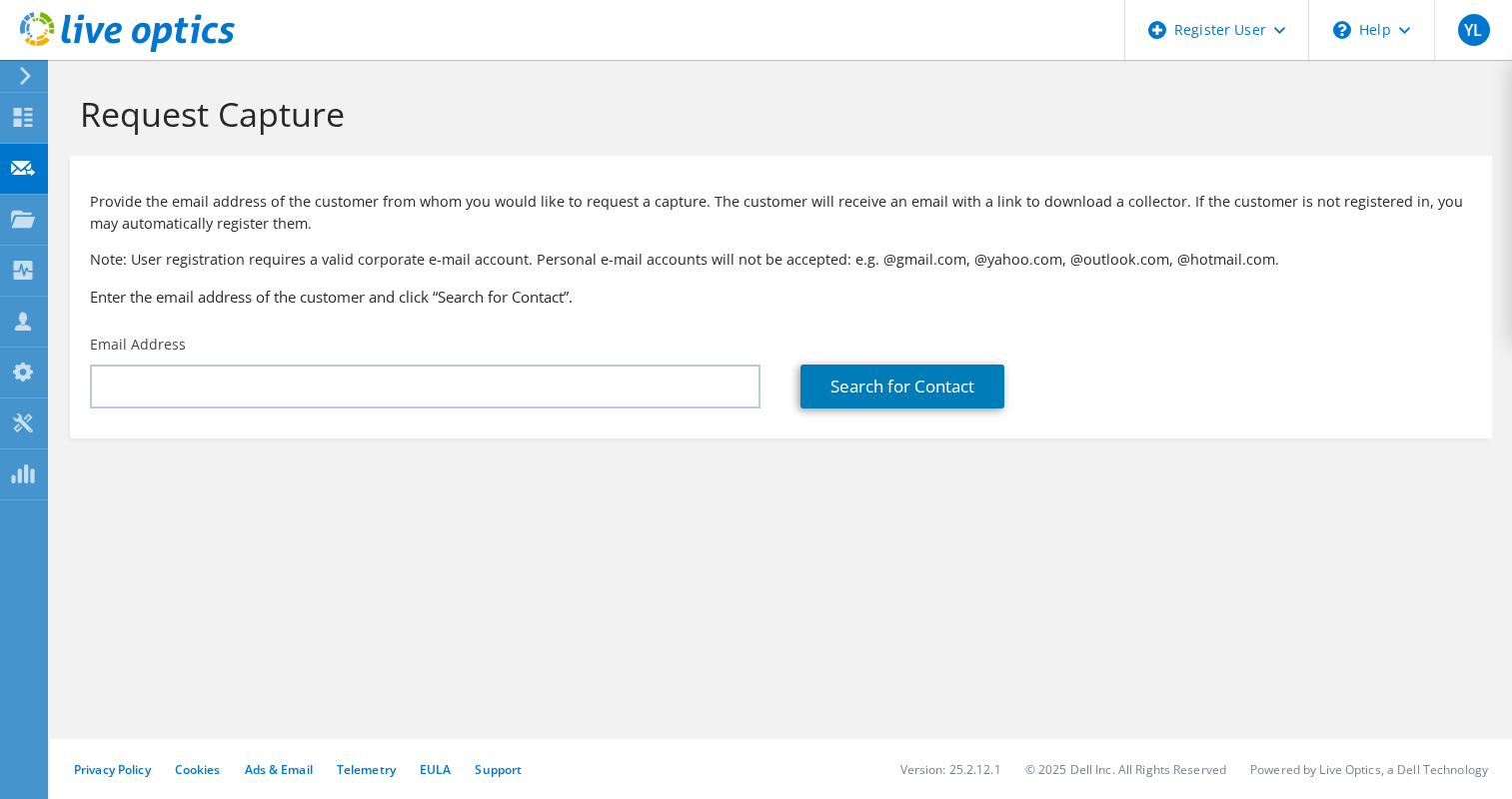 scroll, scrollTop: 0, scrollLeft: 0, axis: both 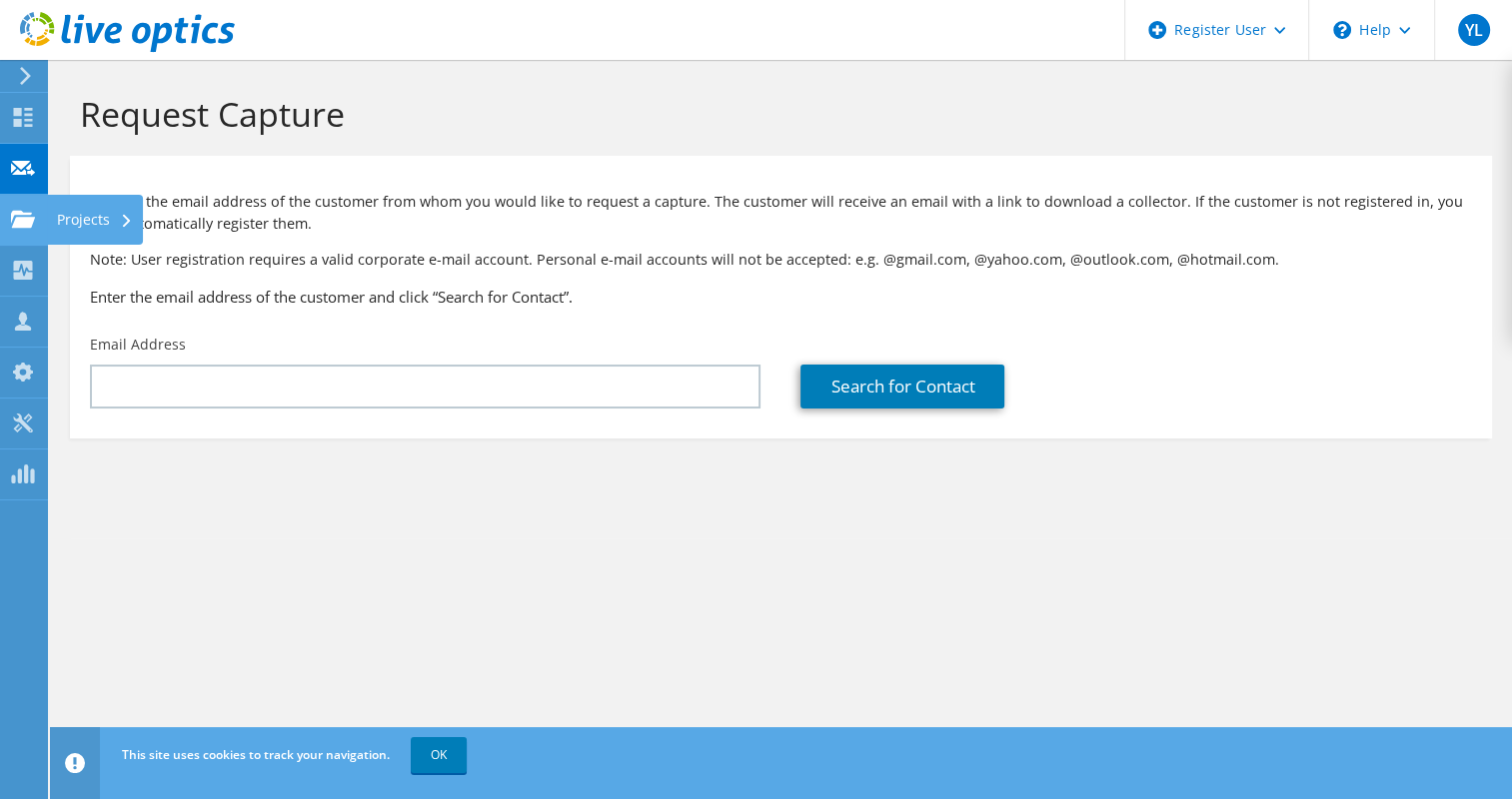 click on "Projects" at bounding box center [95, 220] 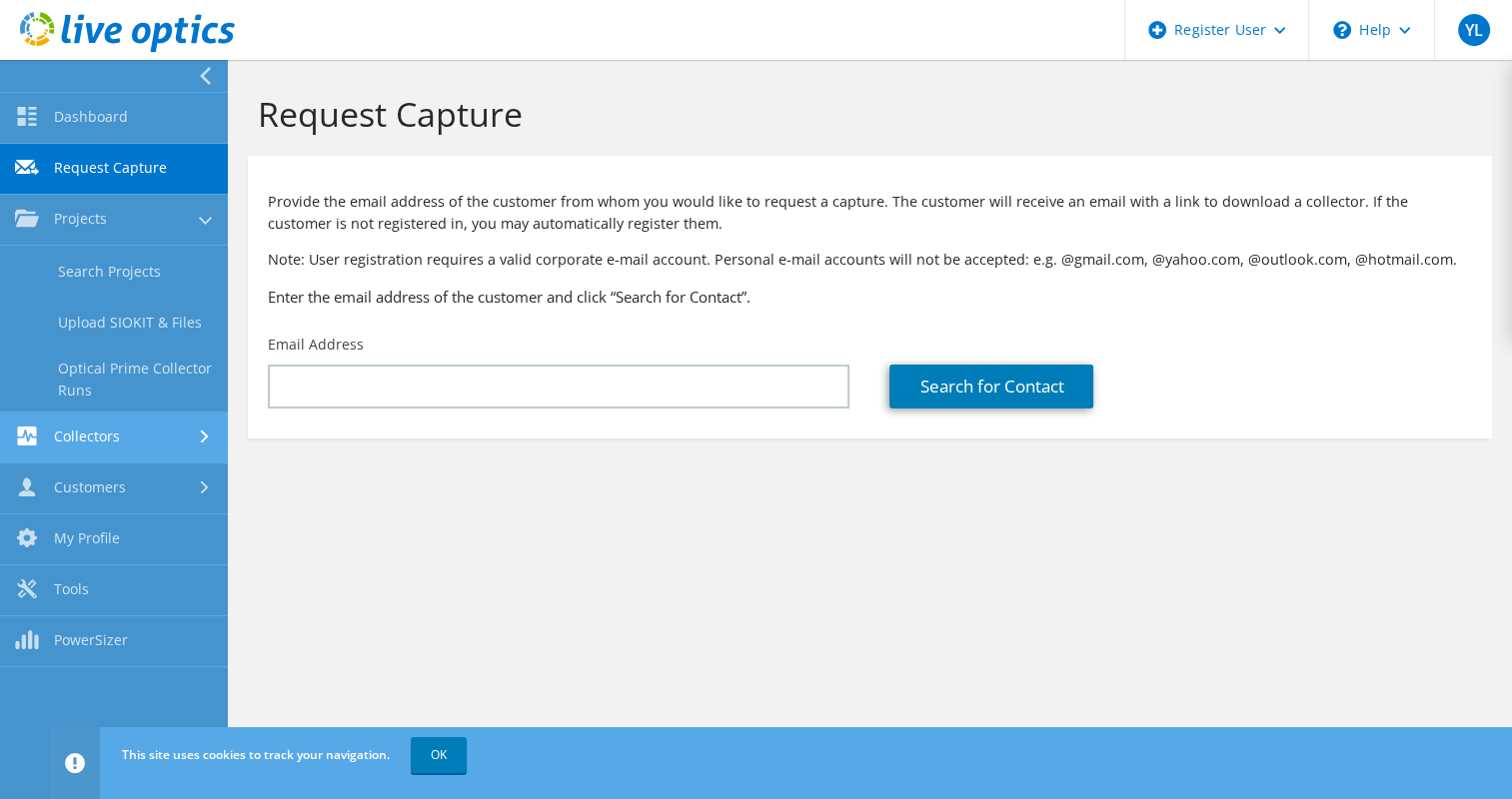 click on "Collectors" at bounding box center (114, 437) 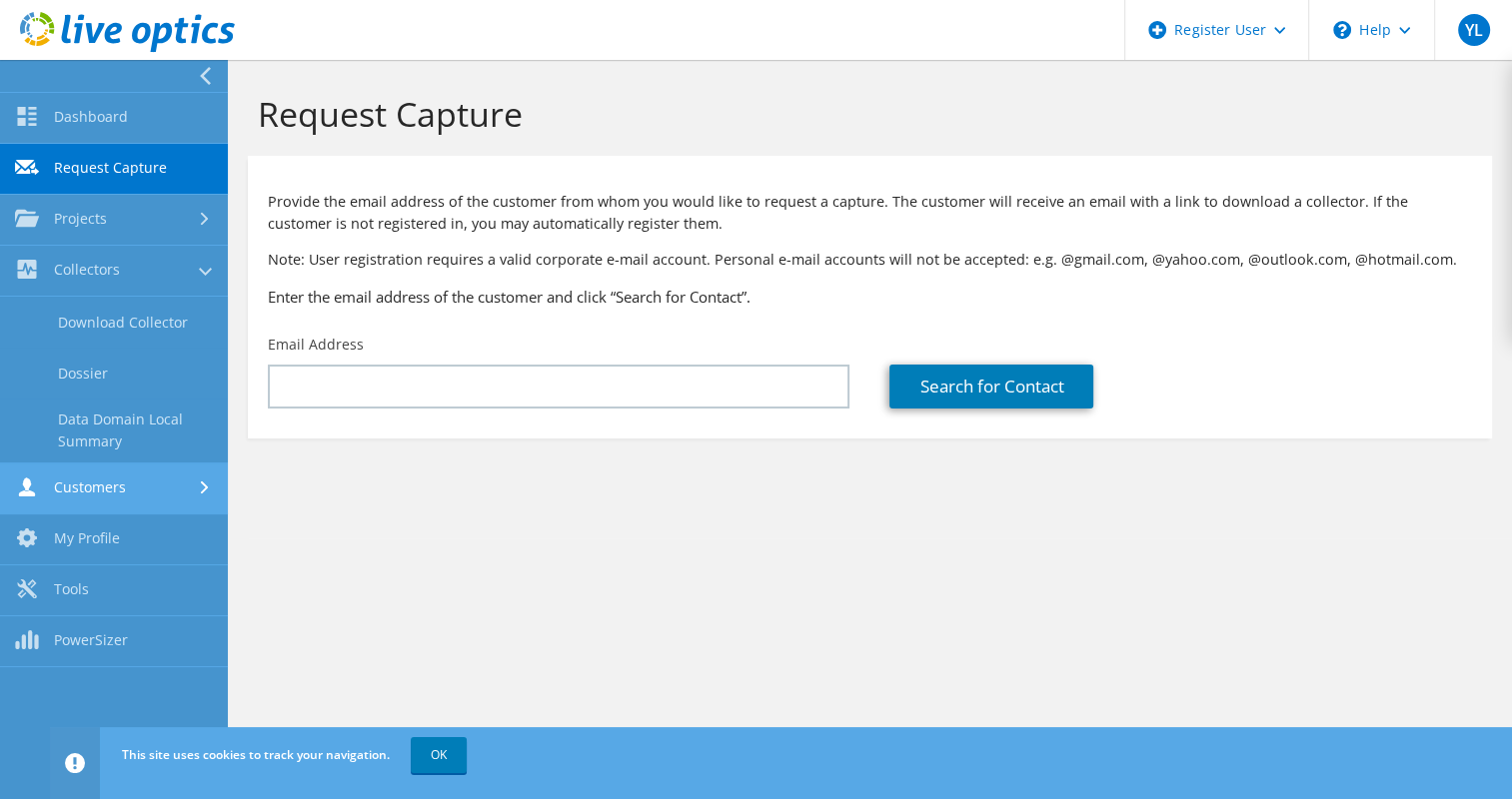 click on "Customers" at bounding box center [114, 488] 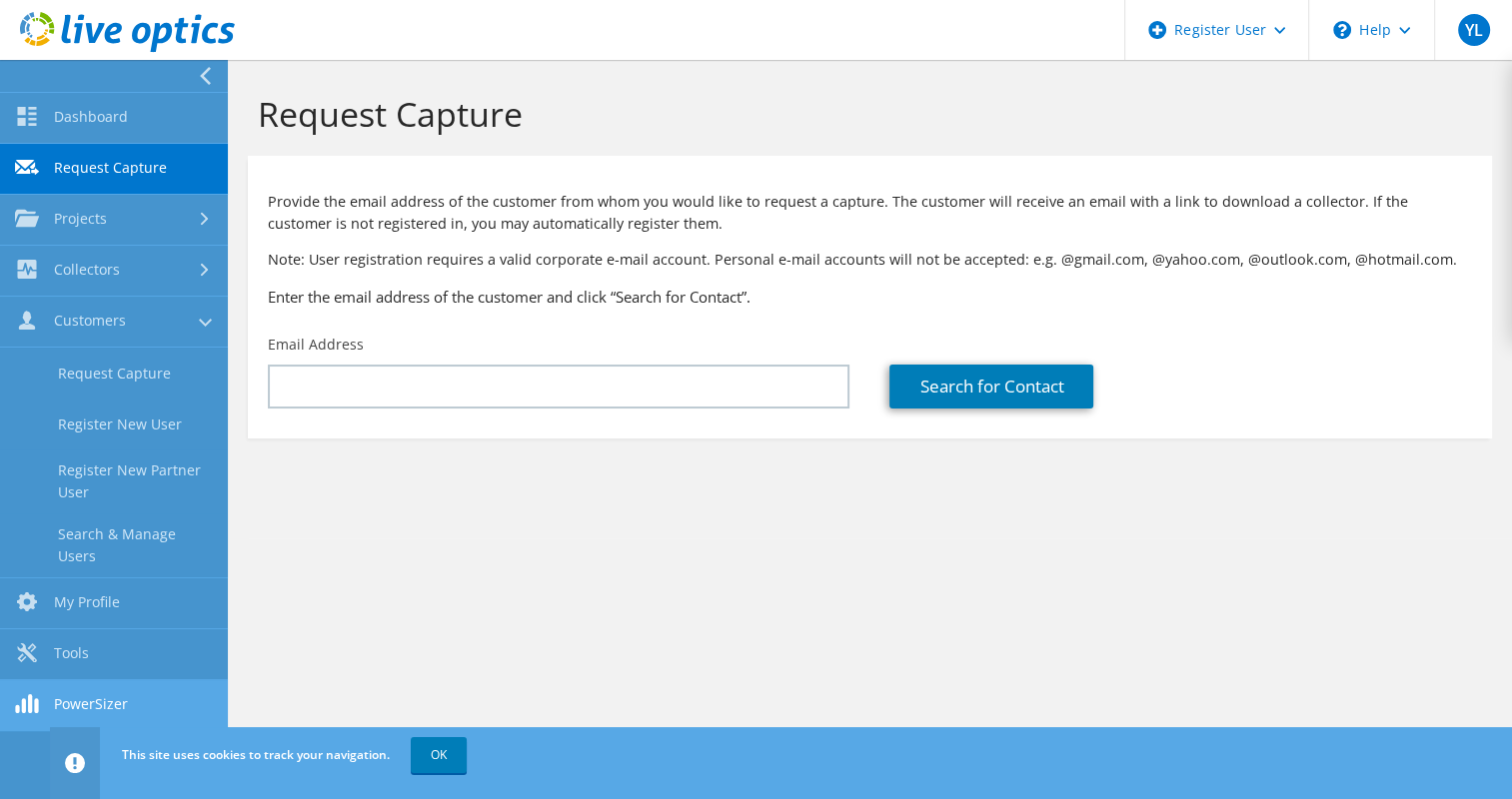 click on "PowerSizer" at bounding box center [114, 705] 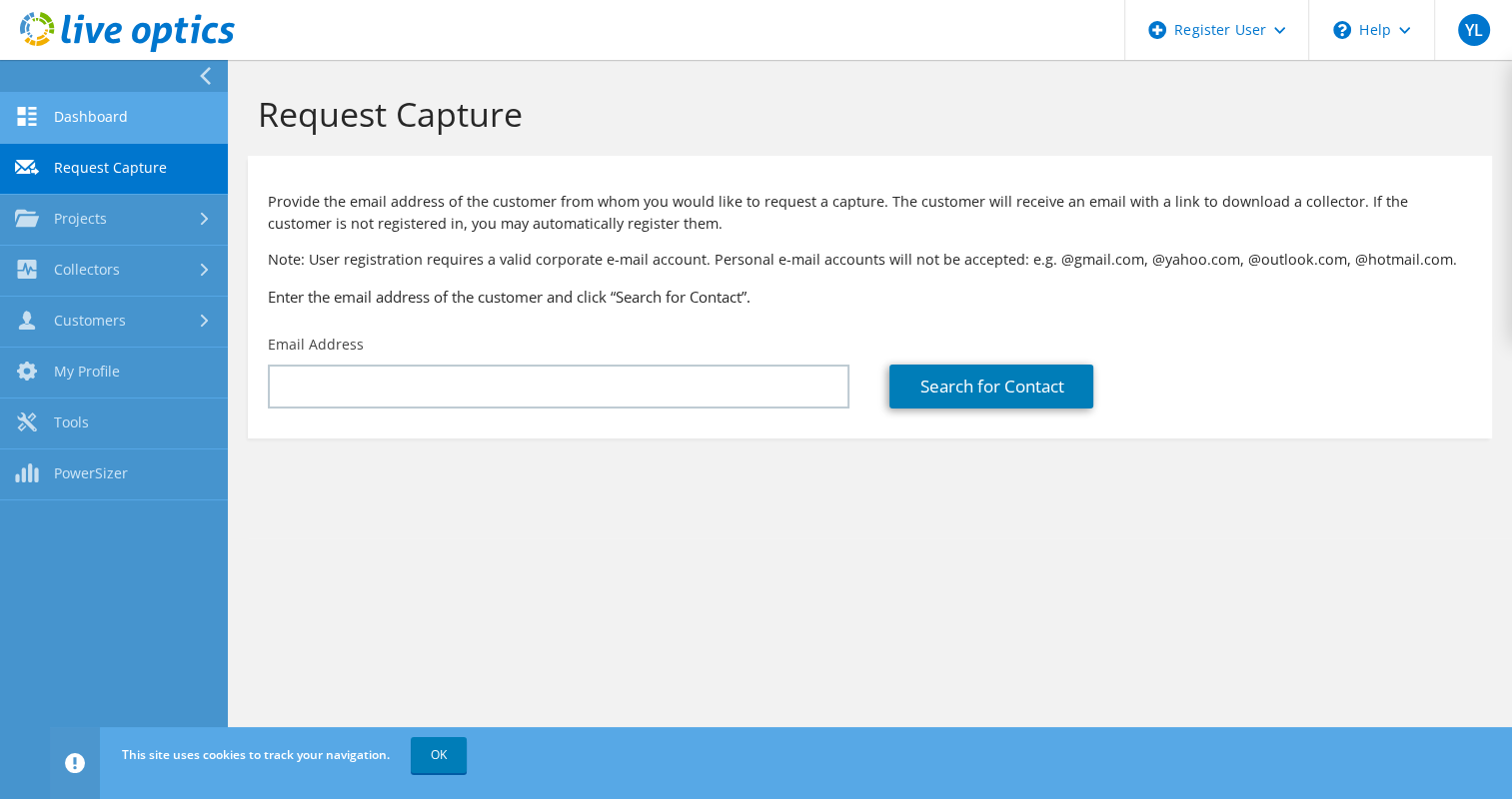 click on "Dashboard" at bounding box center (114, 118) 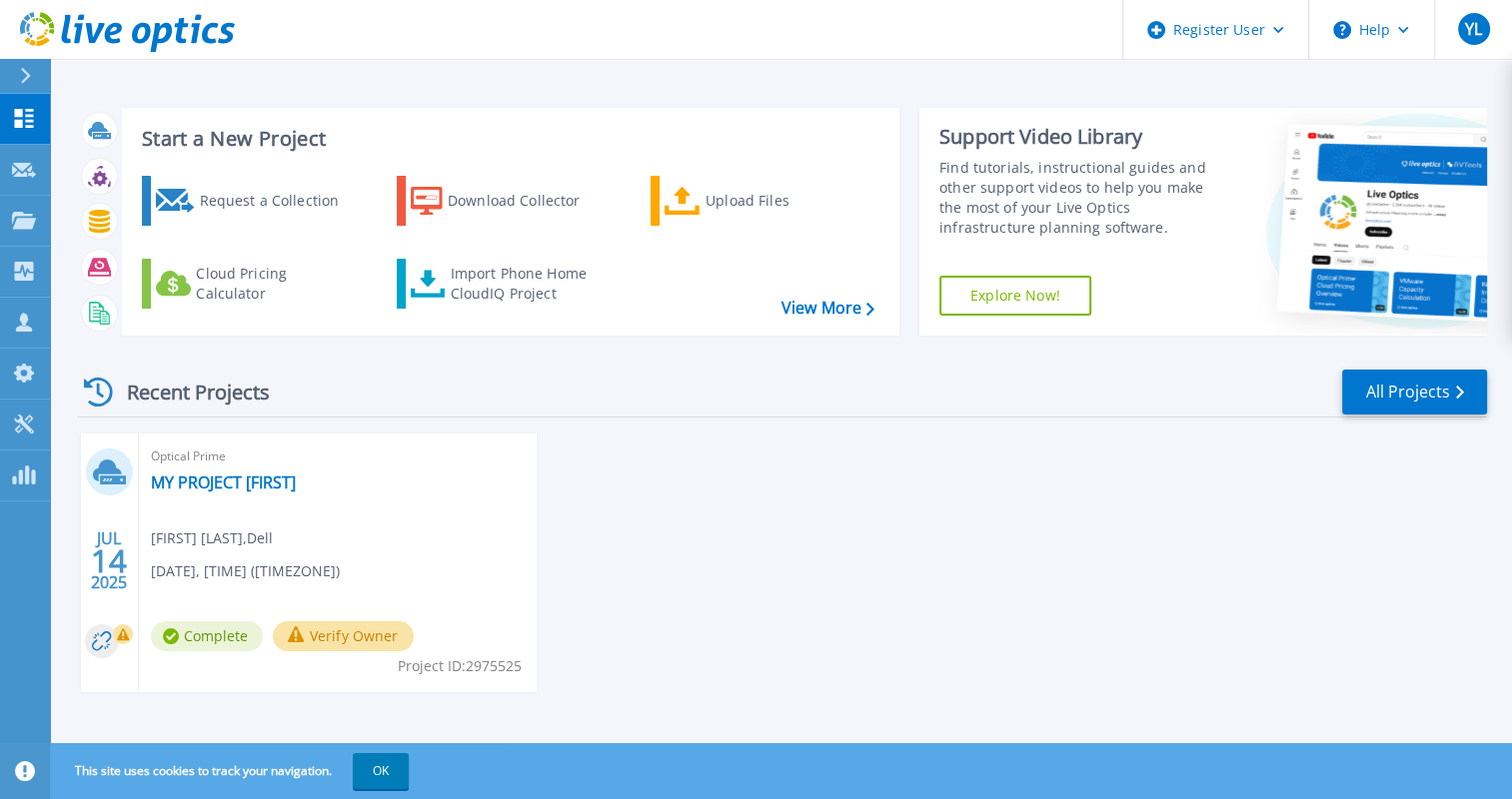 scroll, scrollTop: 9, scrollLeft: 0, axis: vertical 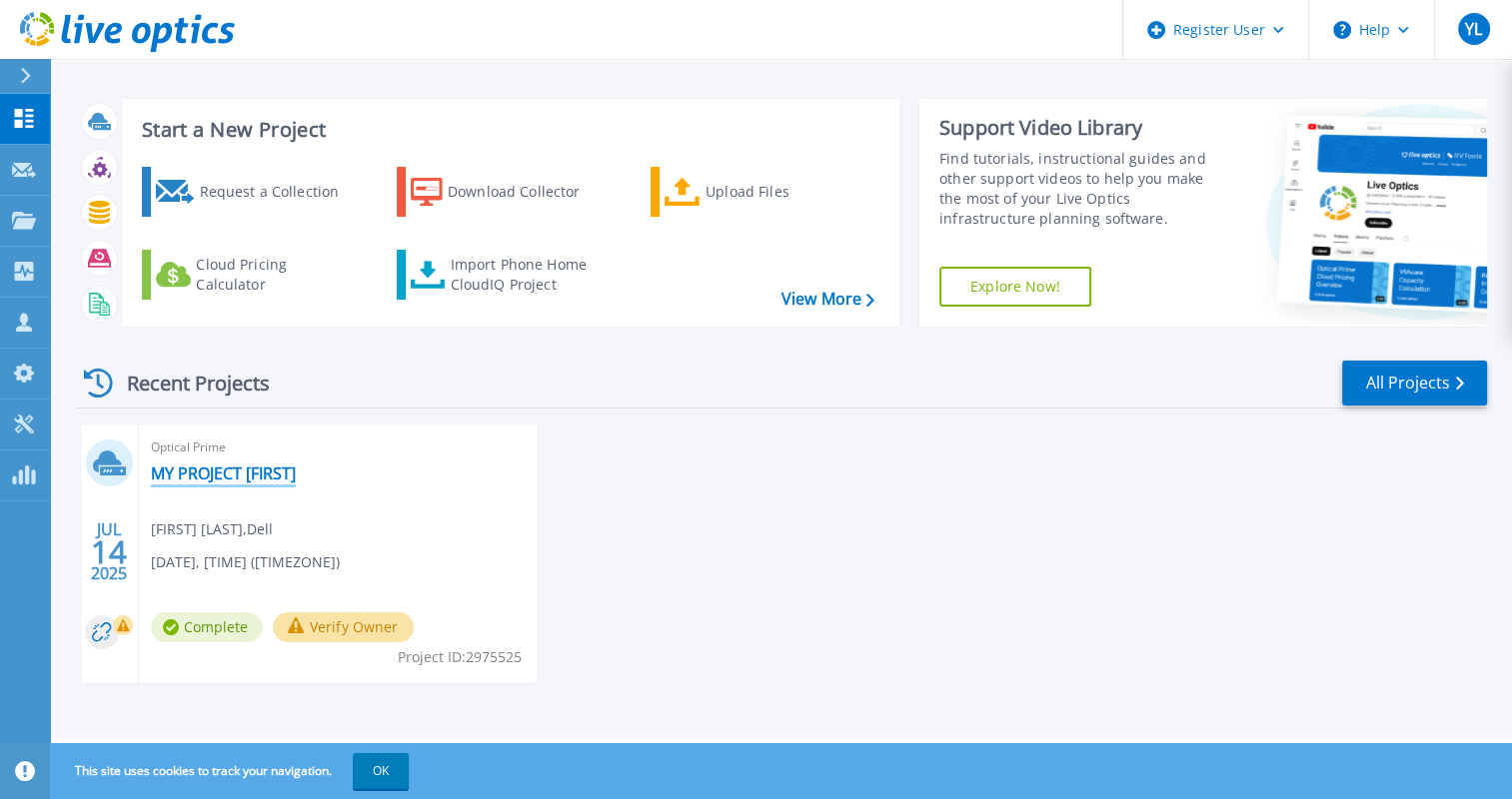 click on "MY PROJECT [FIRST]" at bounding box center (223, 473) 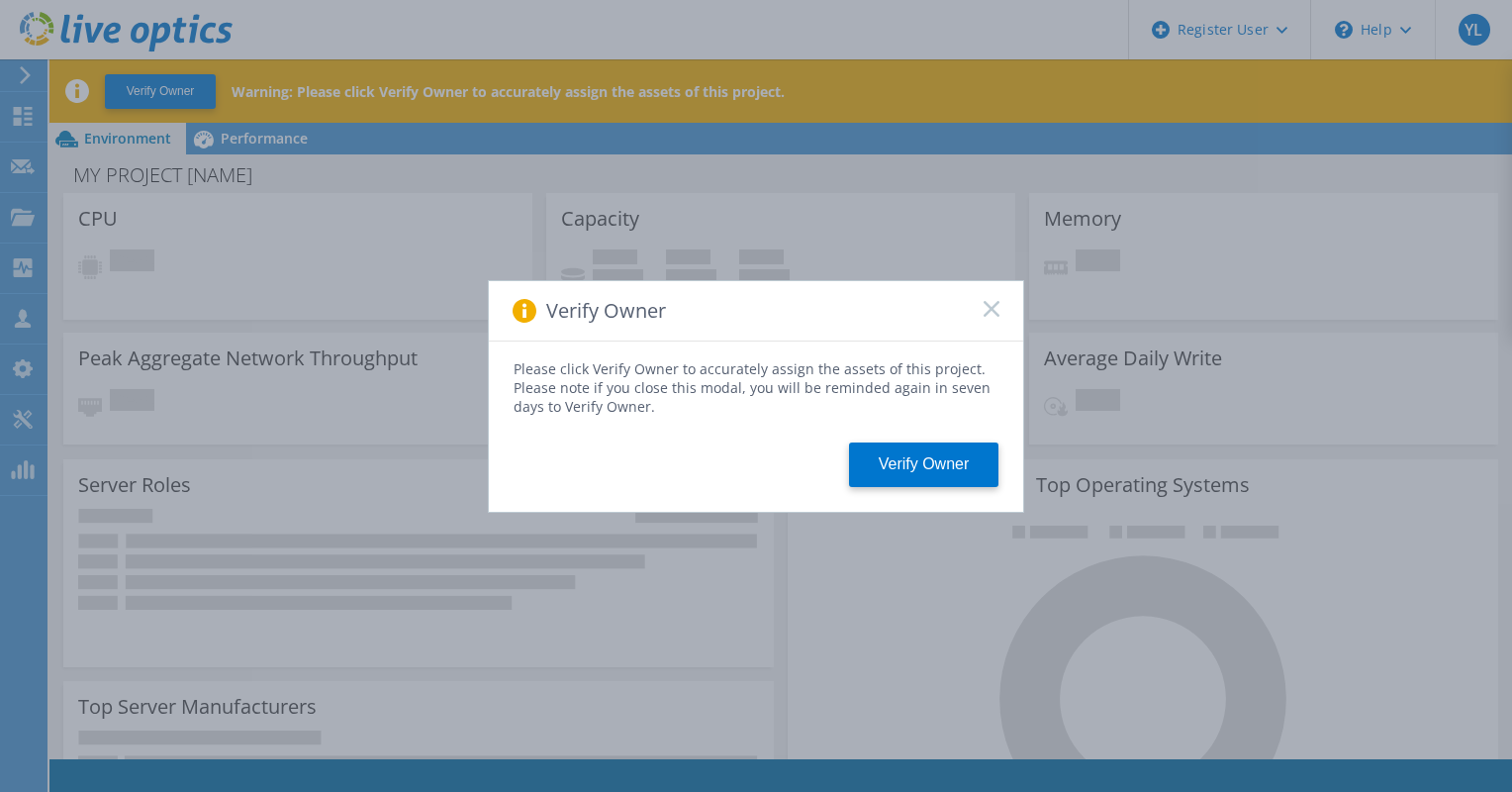 scroll, scrollTop: 0, scrollLeft: 0, axis: both 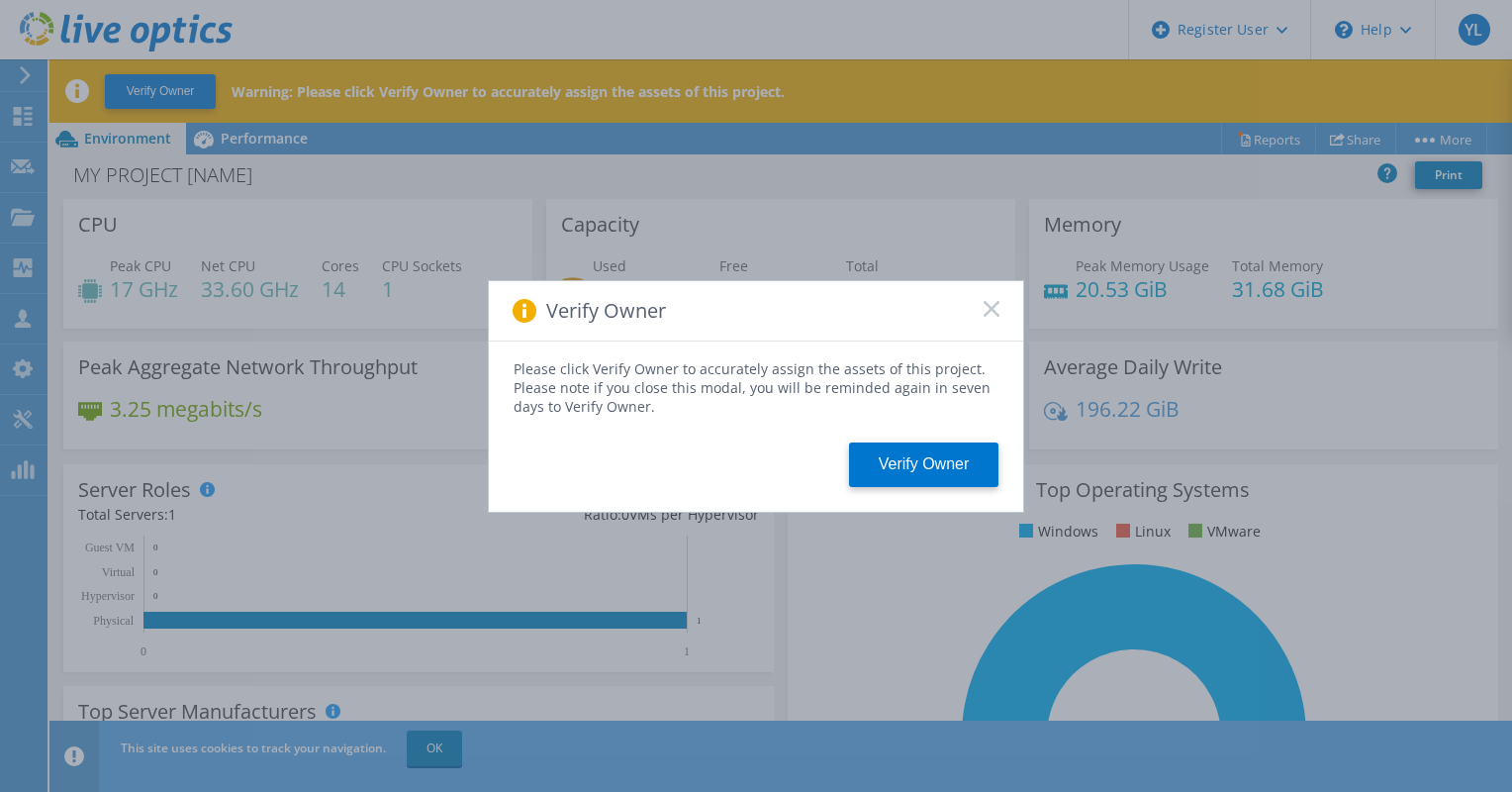 click 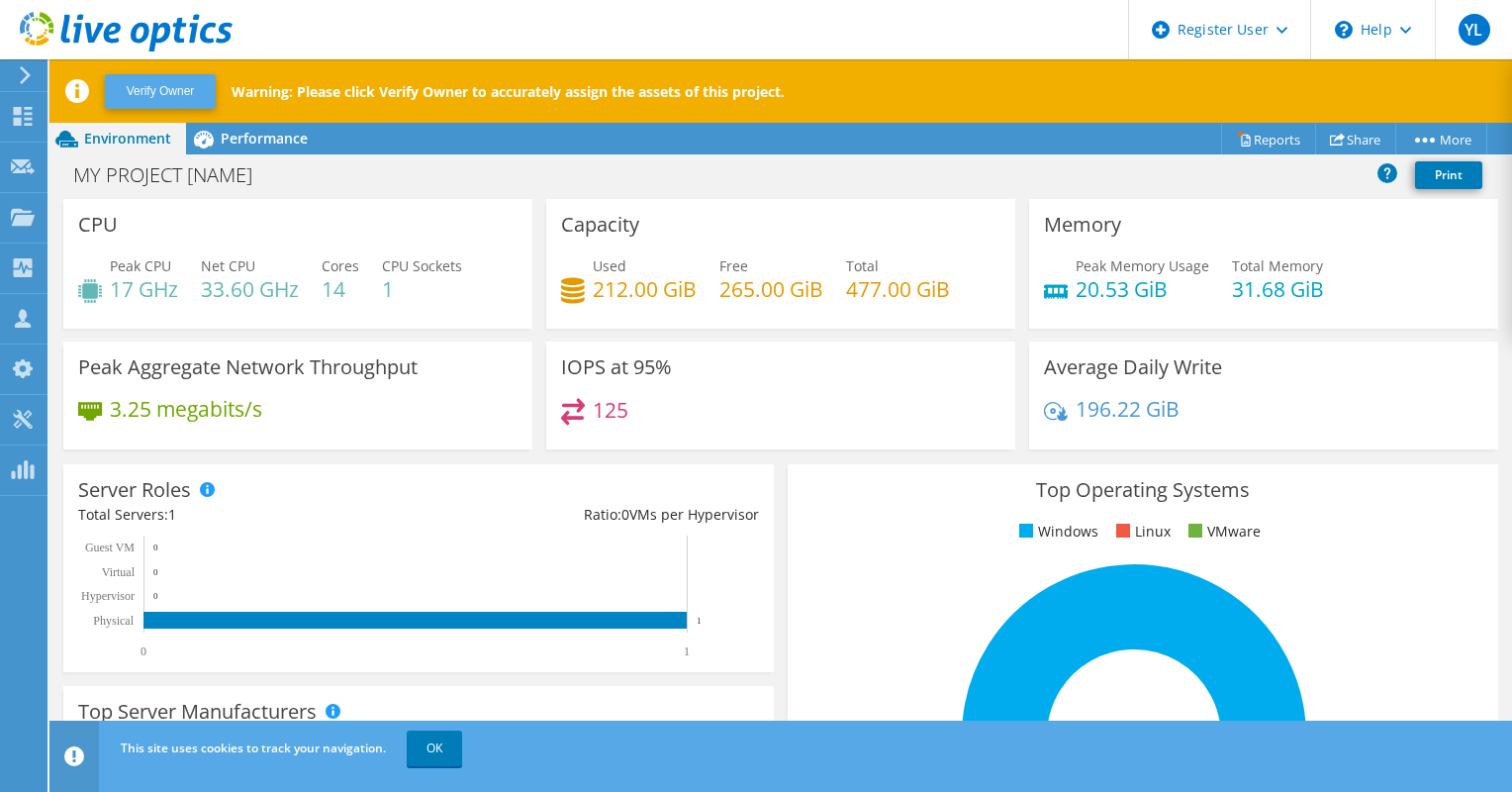 click on "Verify Owner" at bounding box center [160, 91] 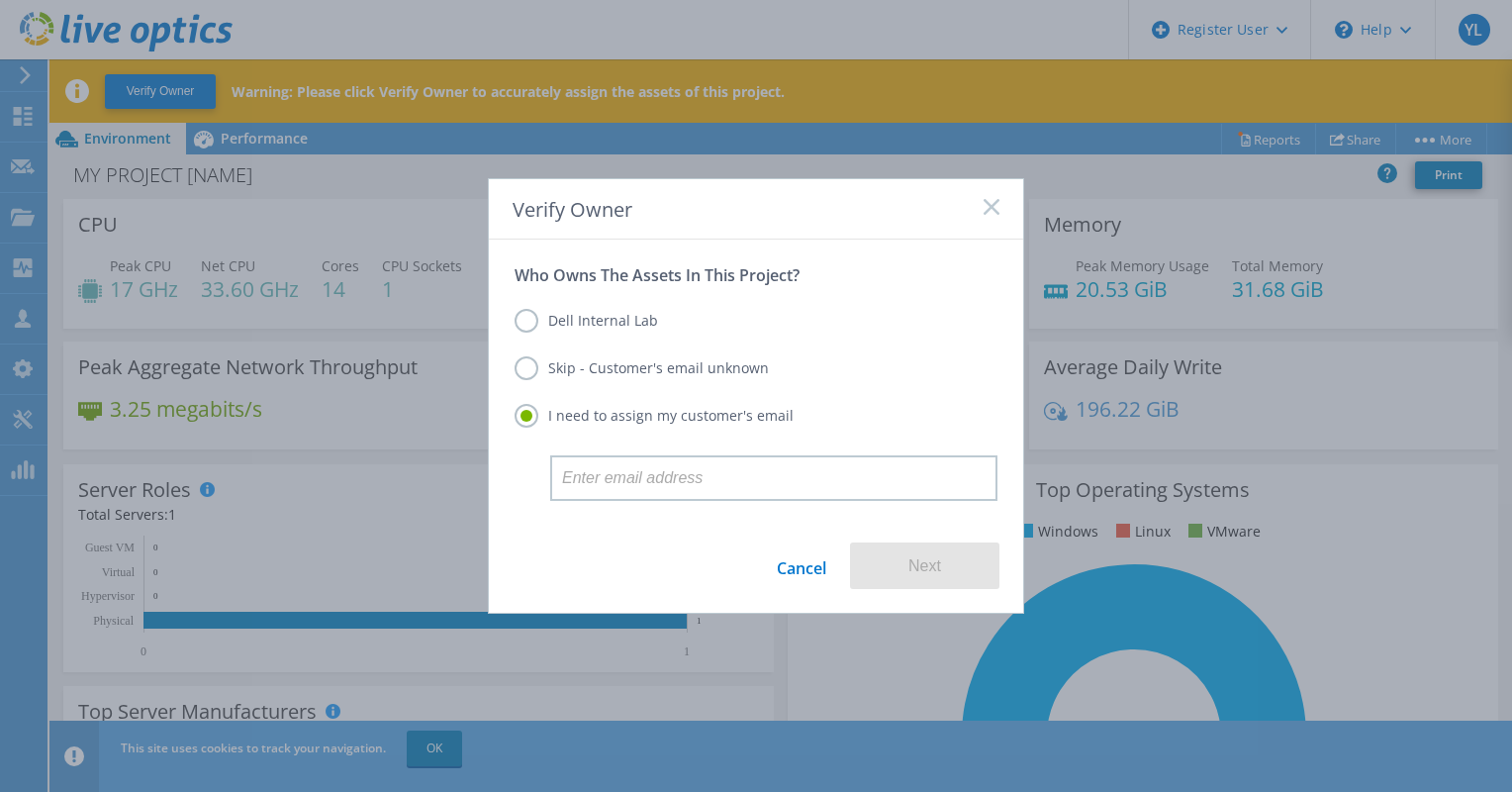click 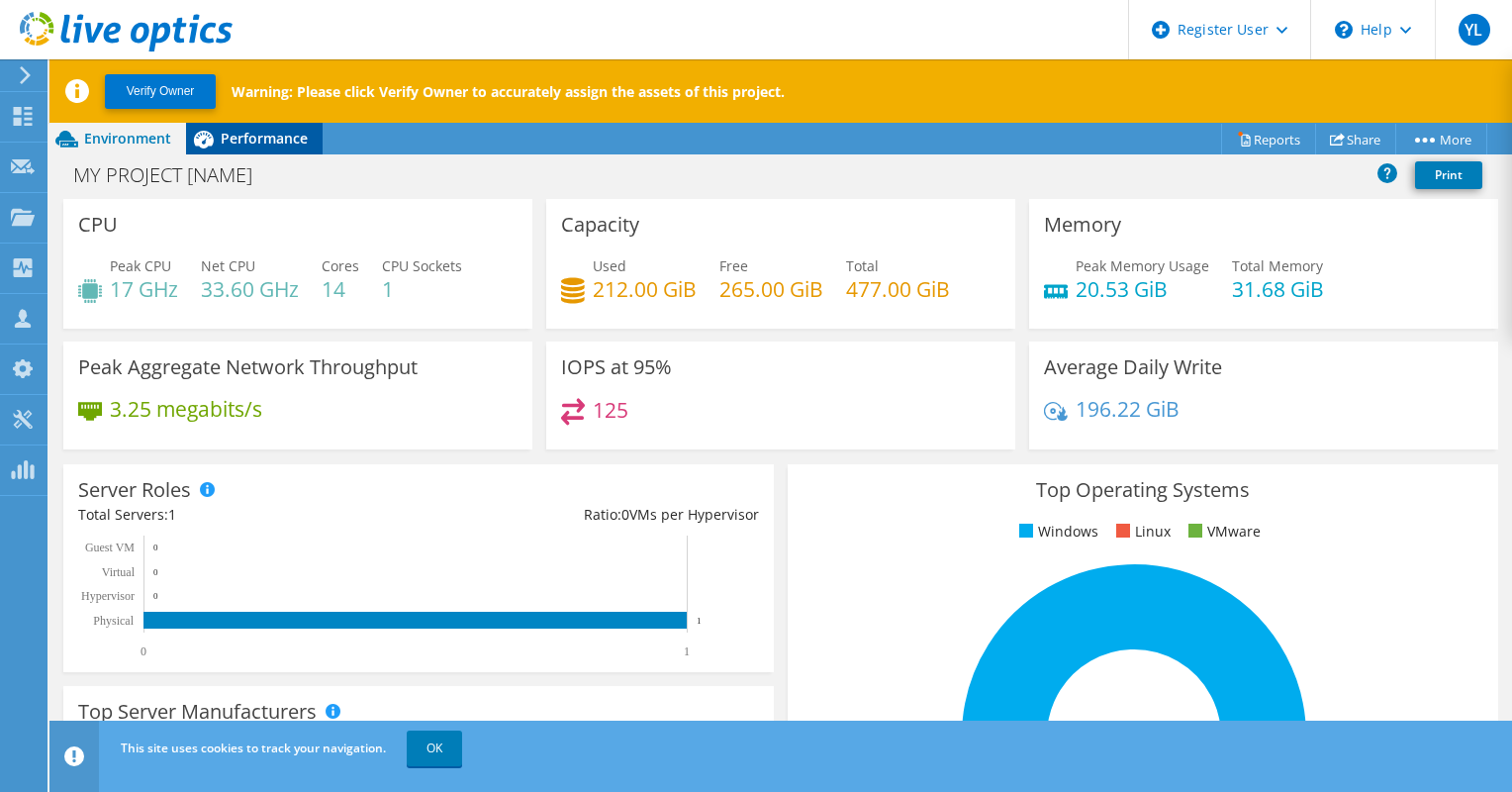 click on "Performance" at bounding box center [264, 138] 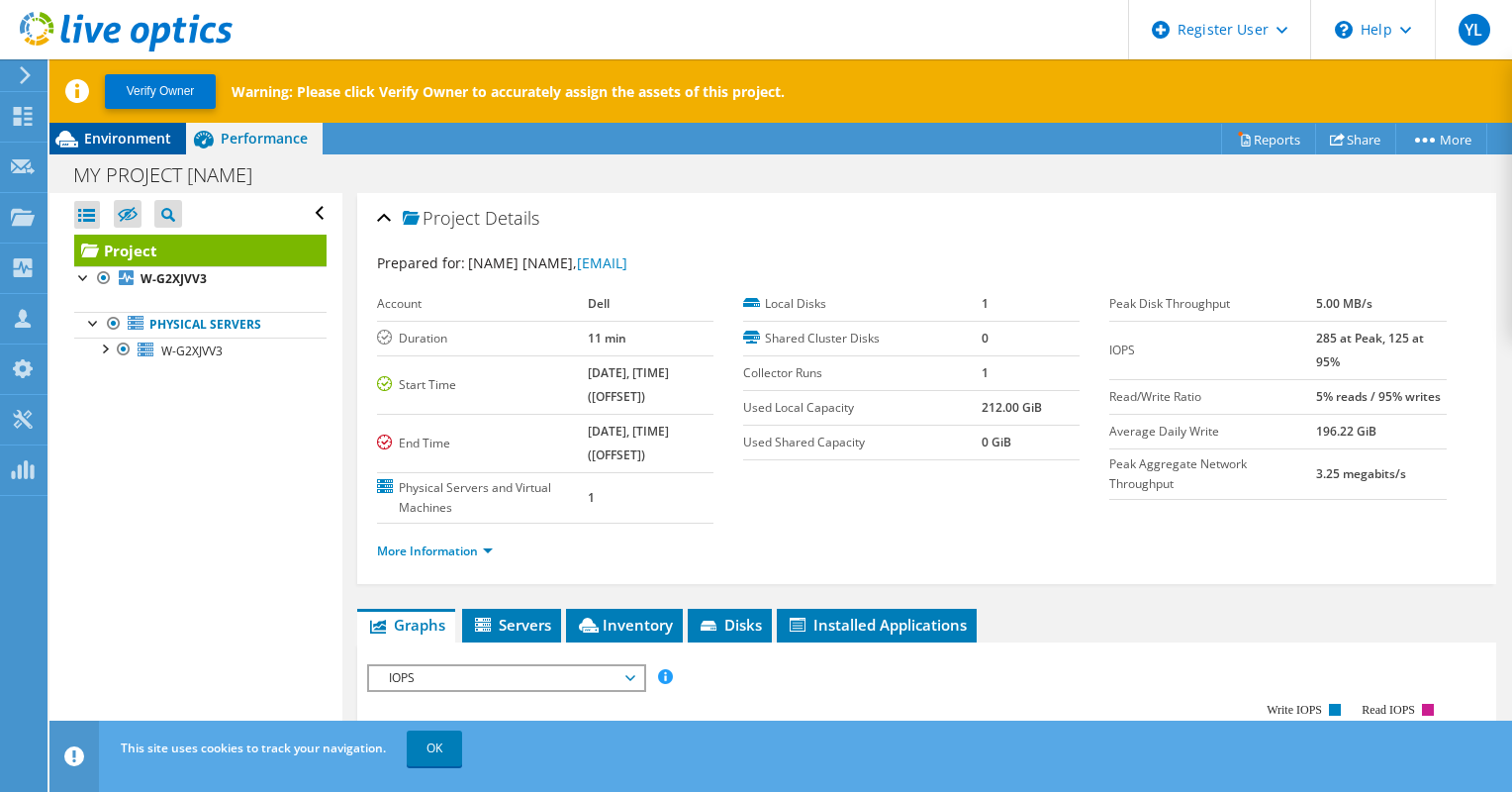 click on "Environment" at bounding box center (128, 138) 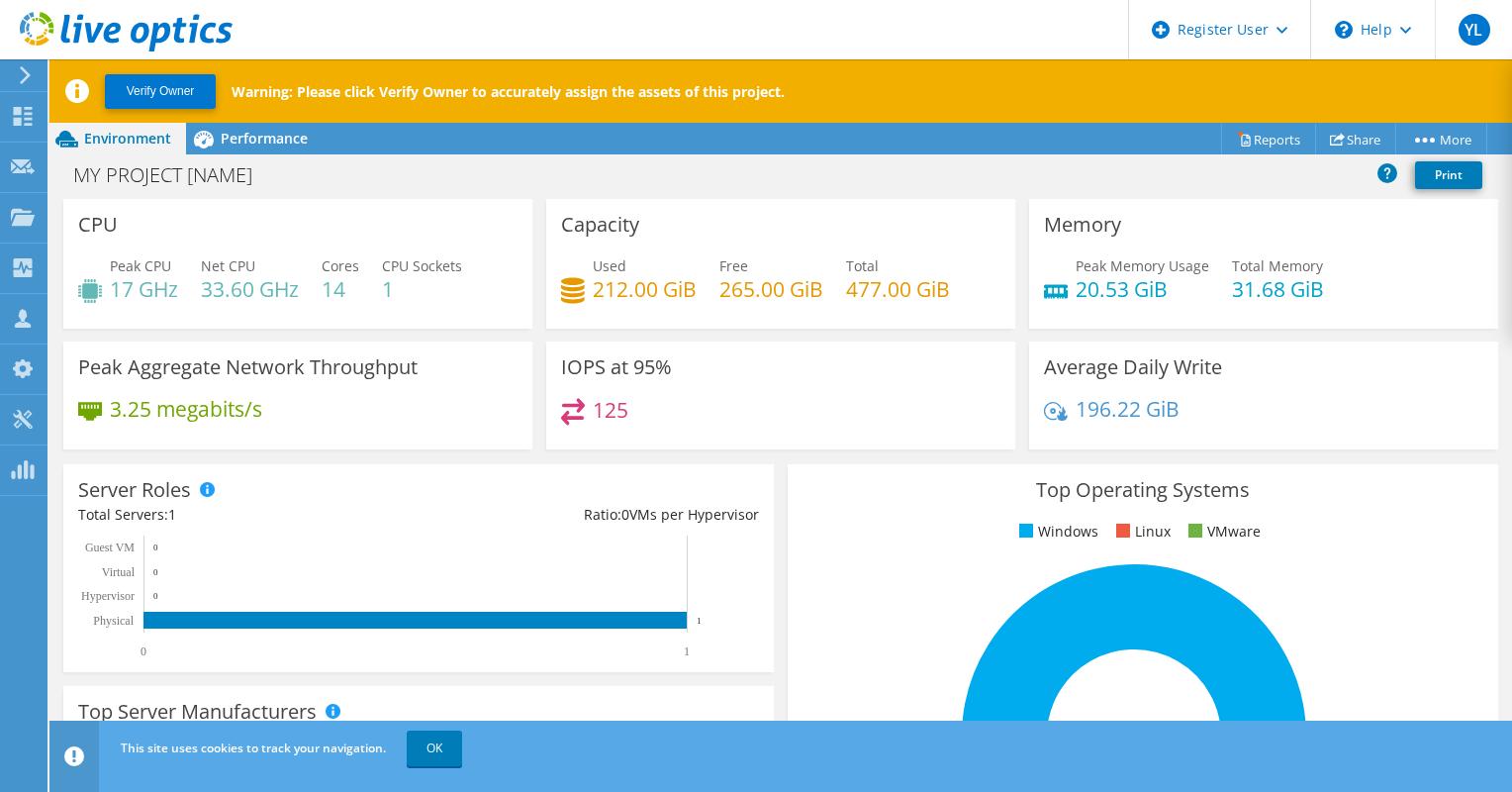 click at bounding box center (-77, 75) 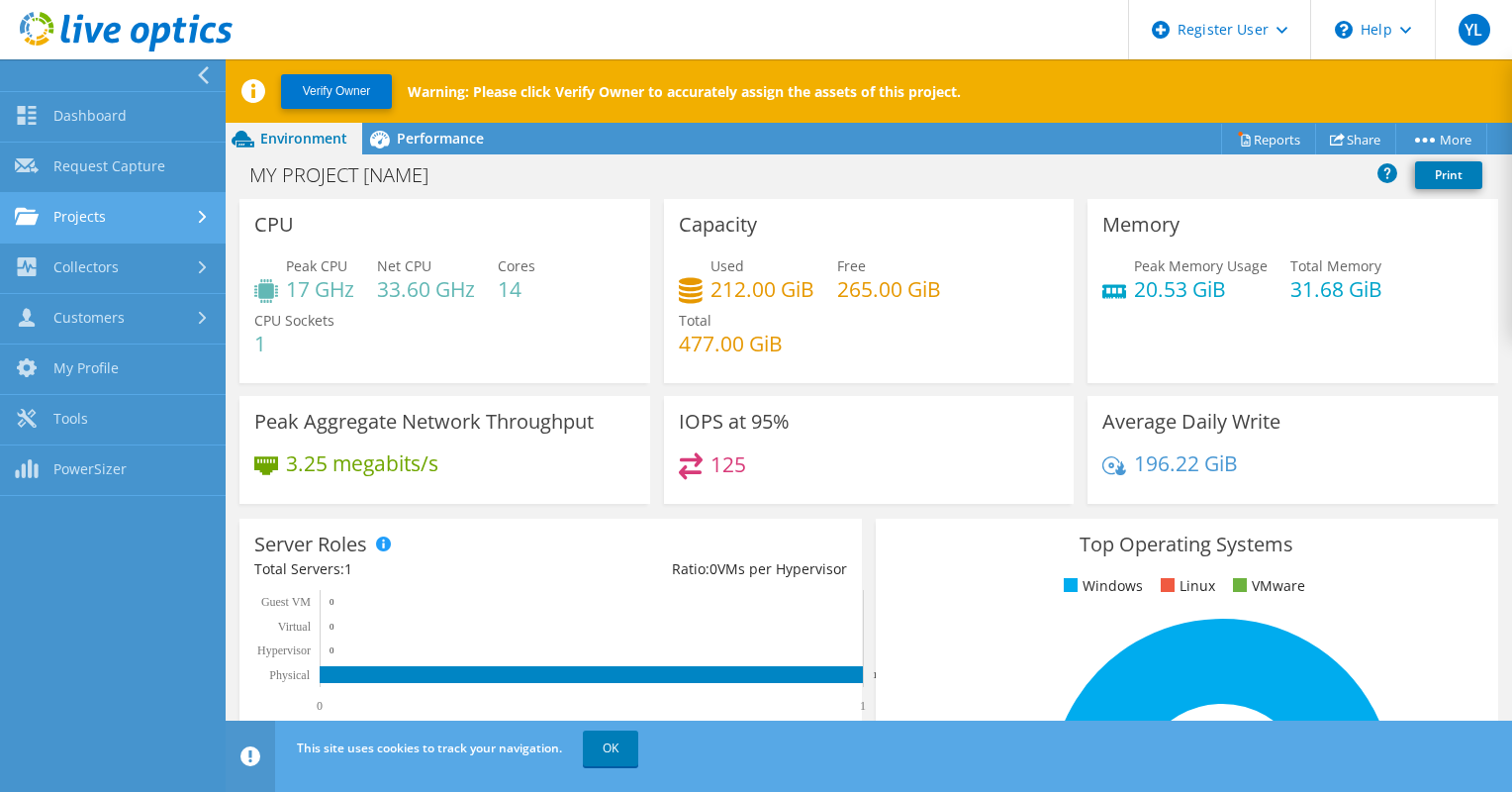 click on "Projects" at bounding box center (113, 218) 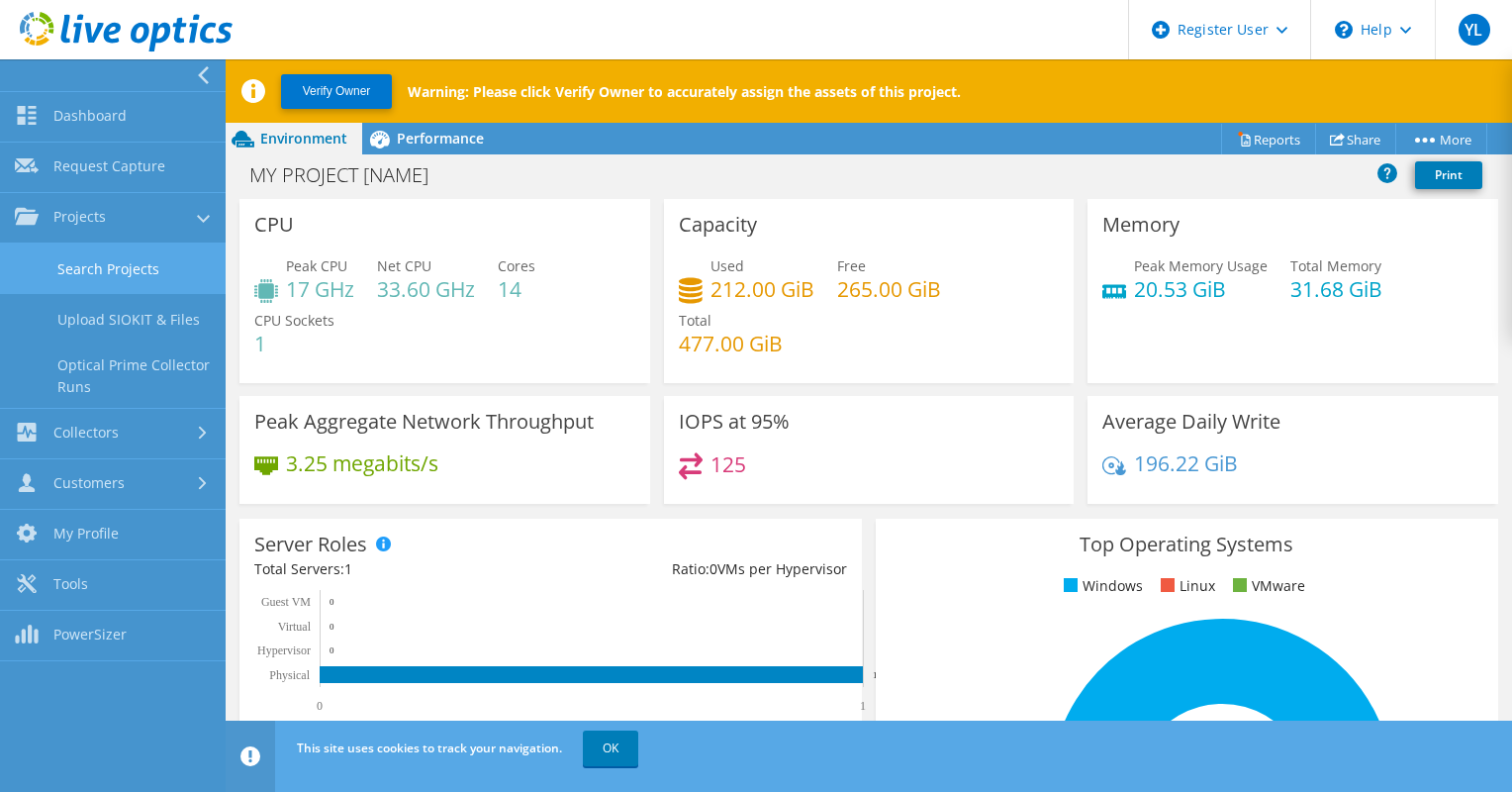 click on "Search Projects" at bounding box center (113, 268) 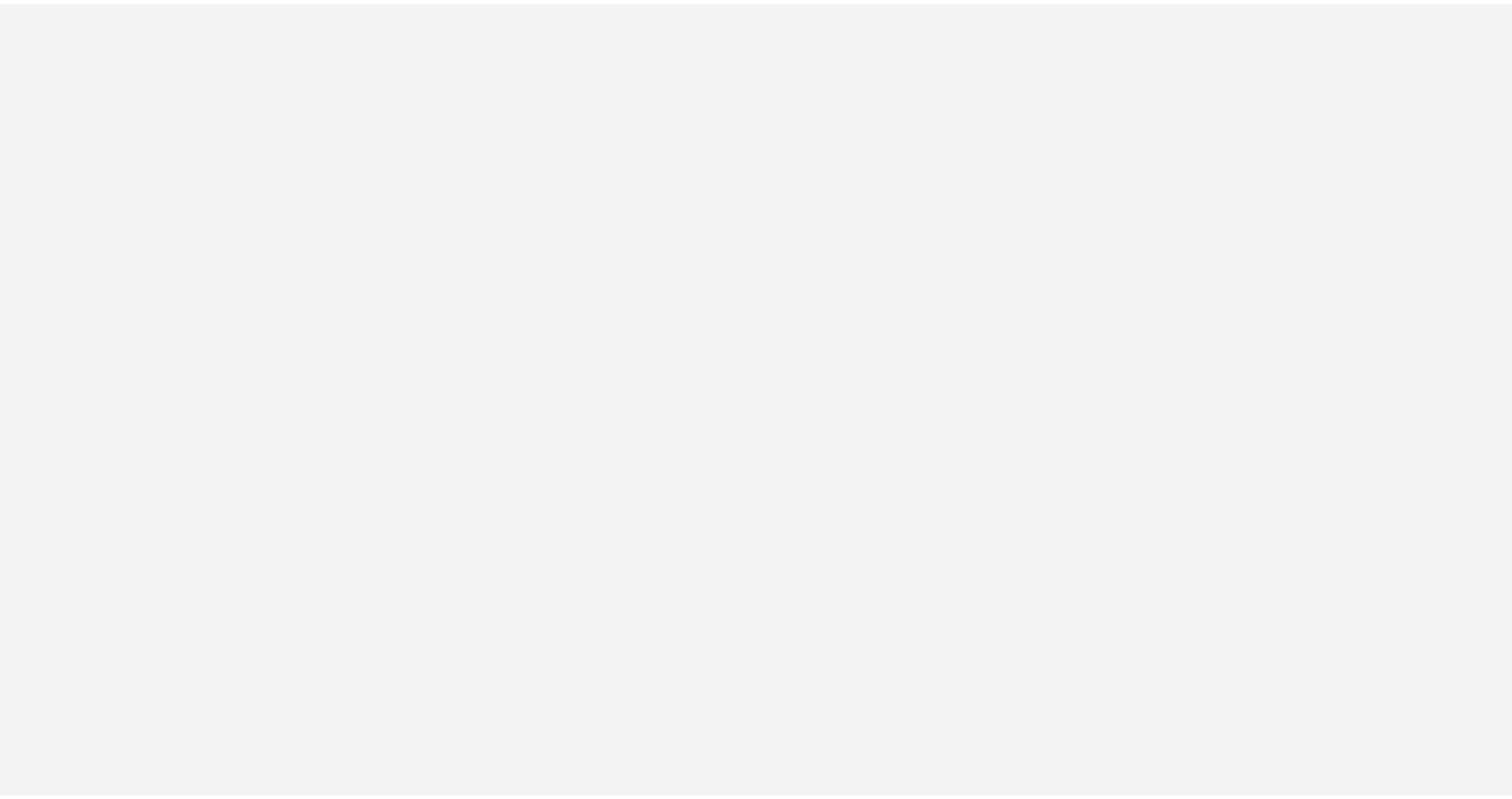 scroll, scrollTop: 0, scrollLeft: 0, axis: both 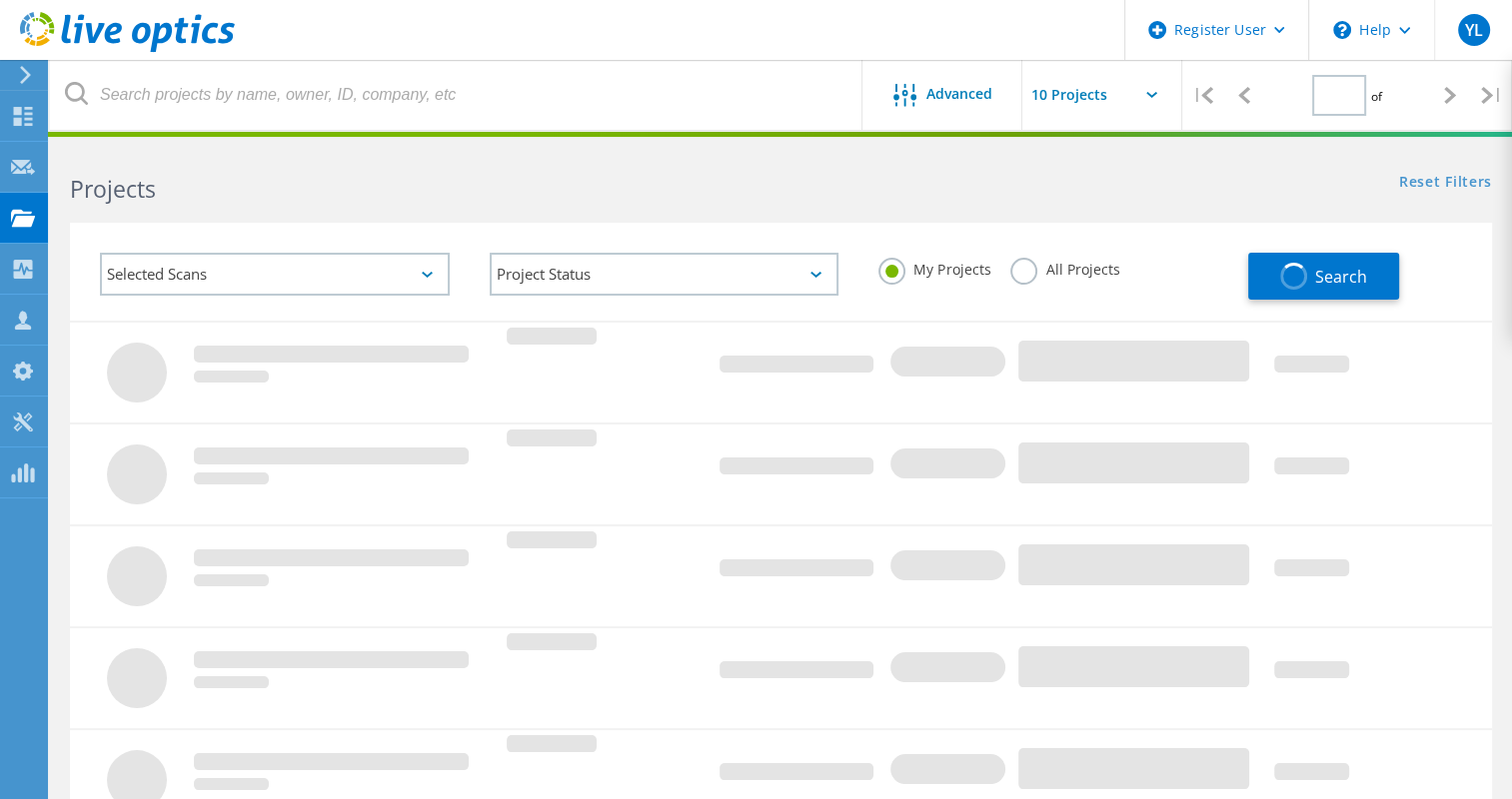 type on "1" 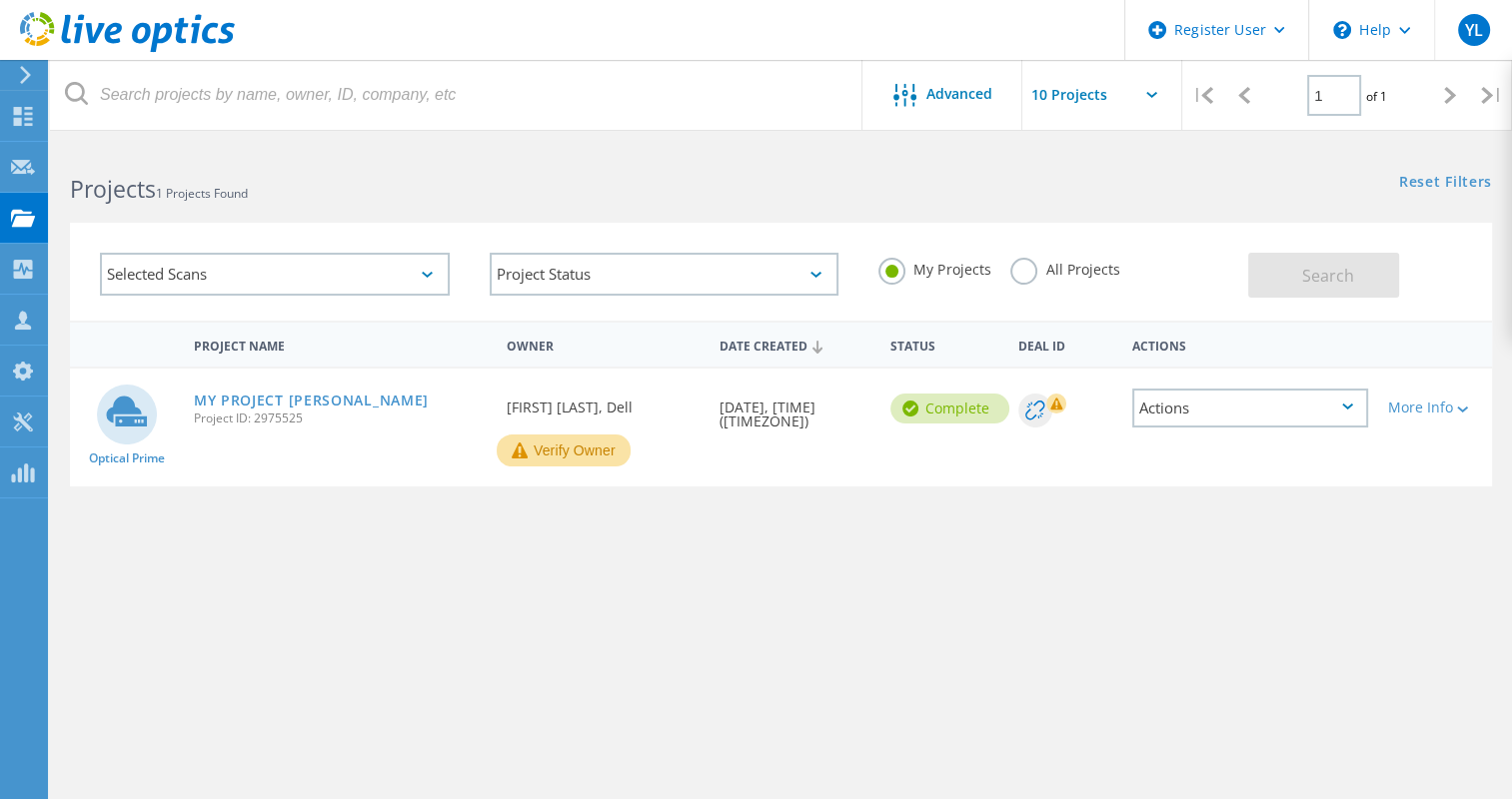 click on "Selected Scans" 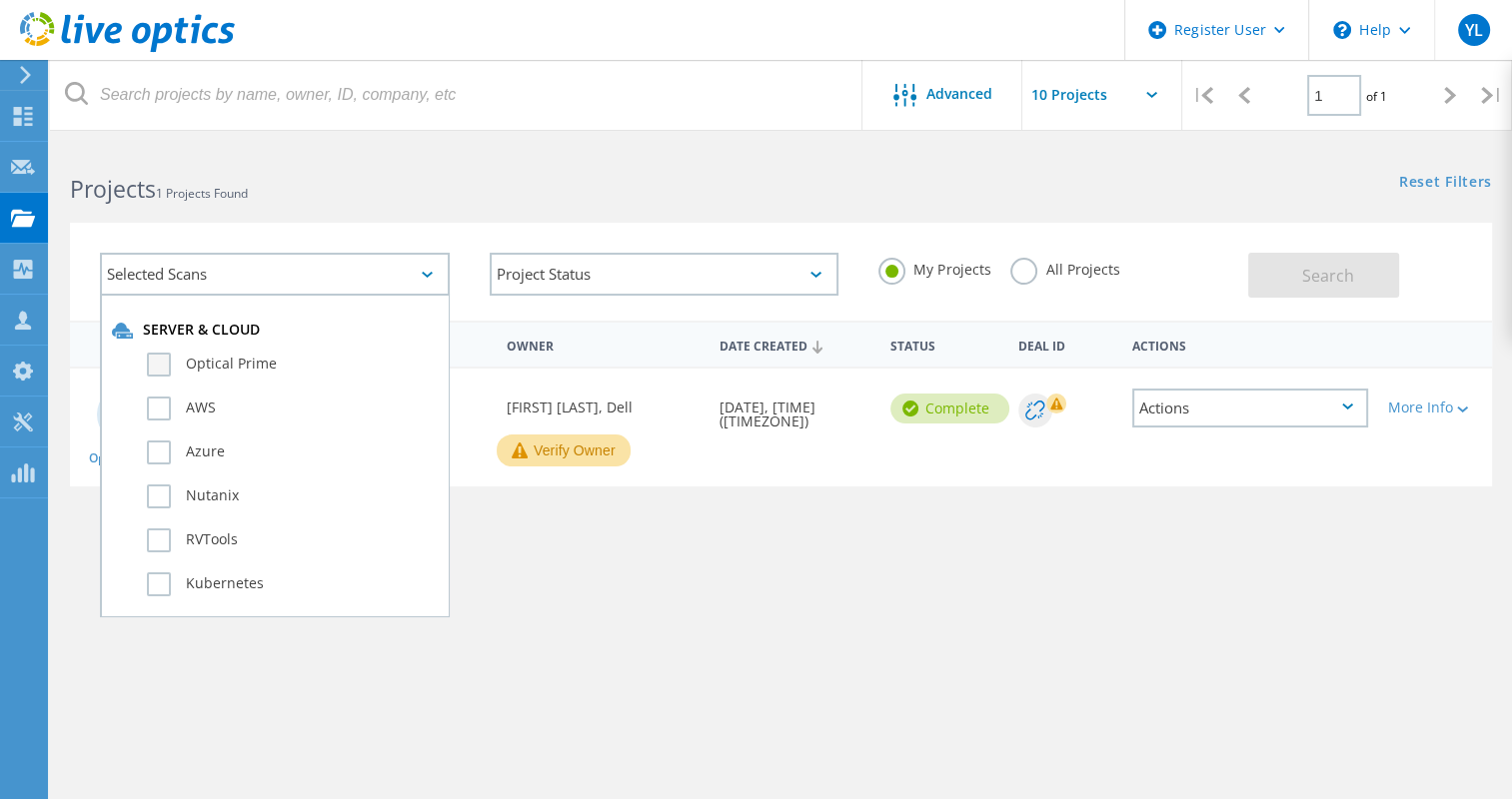 click on "Optical Prime" 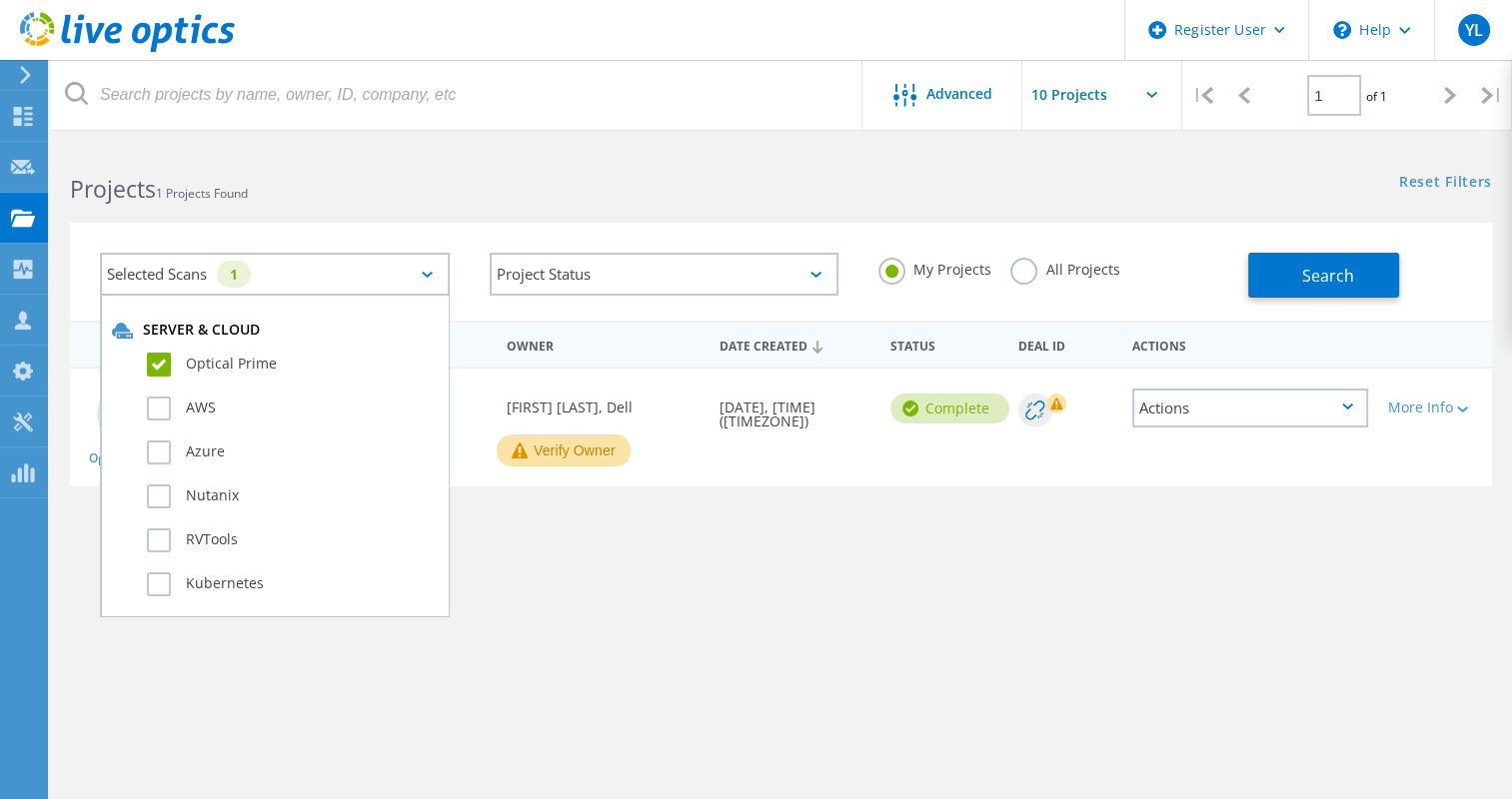 click on "Optical Prime" 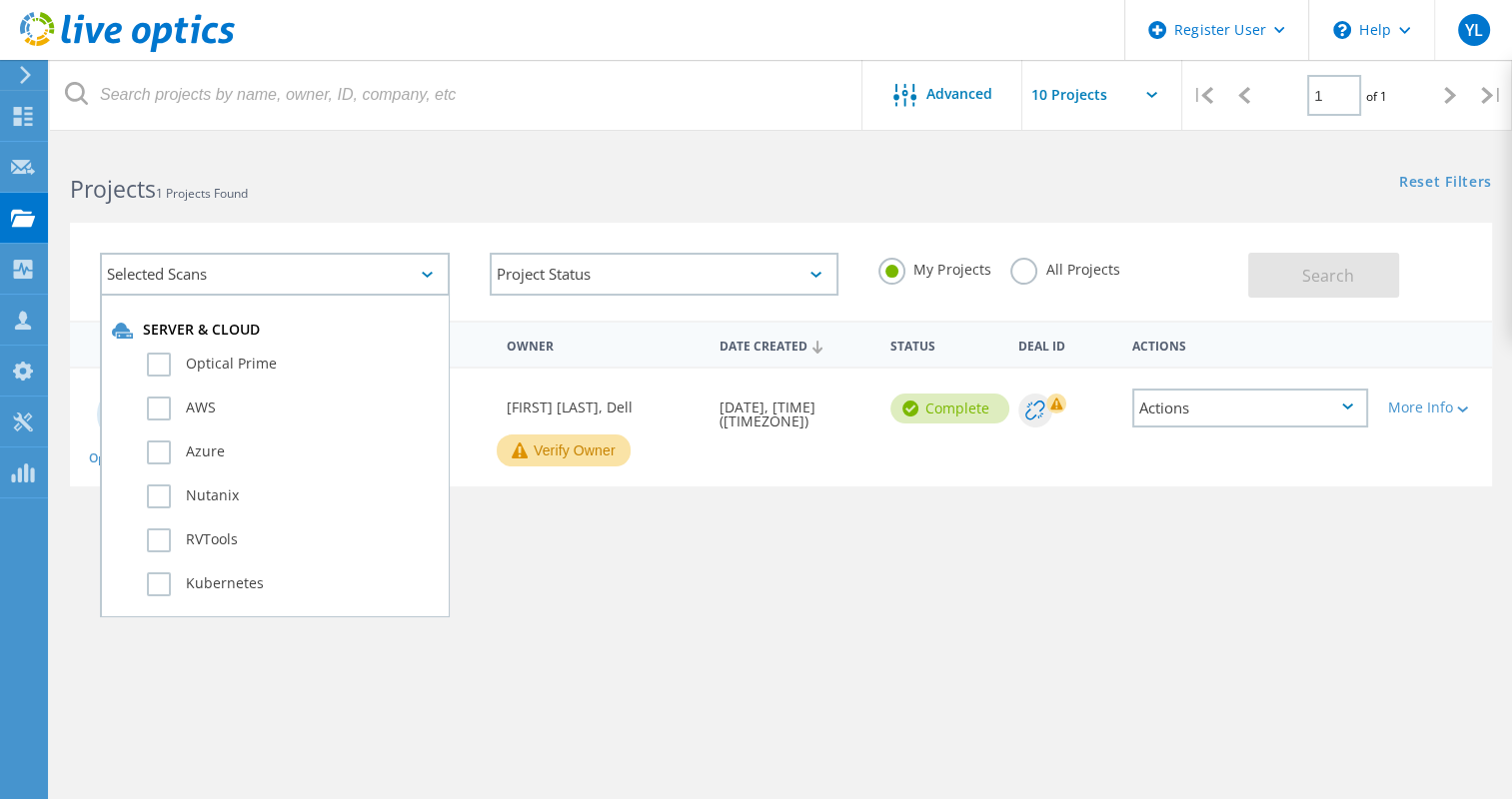 click on "All Projects" 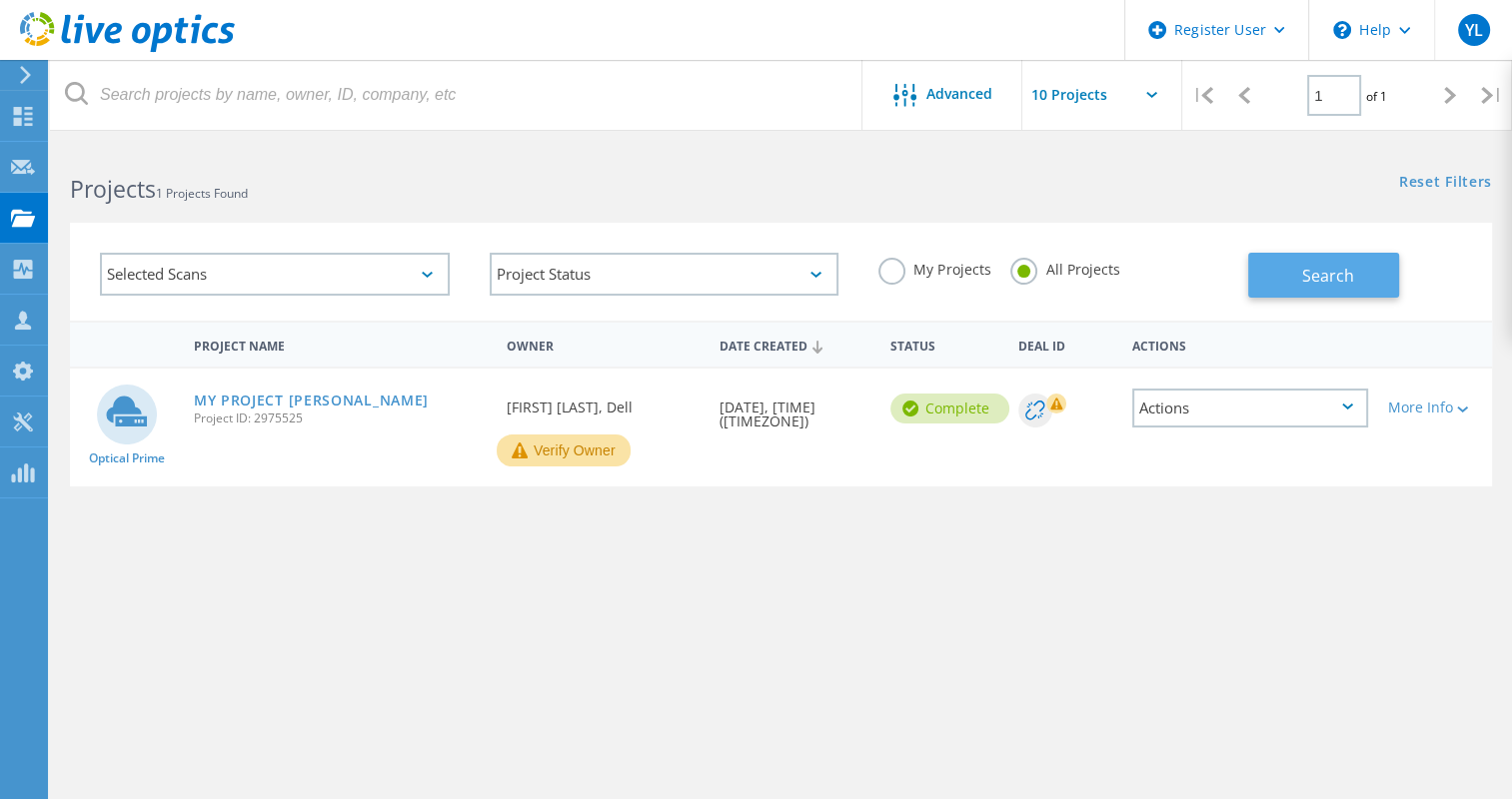 click on "Search" 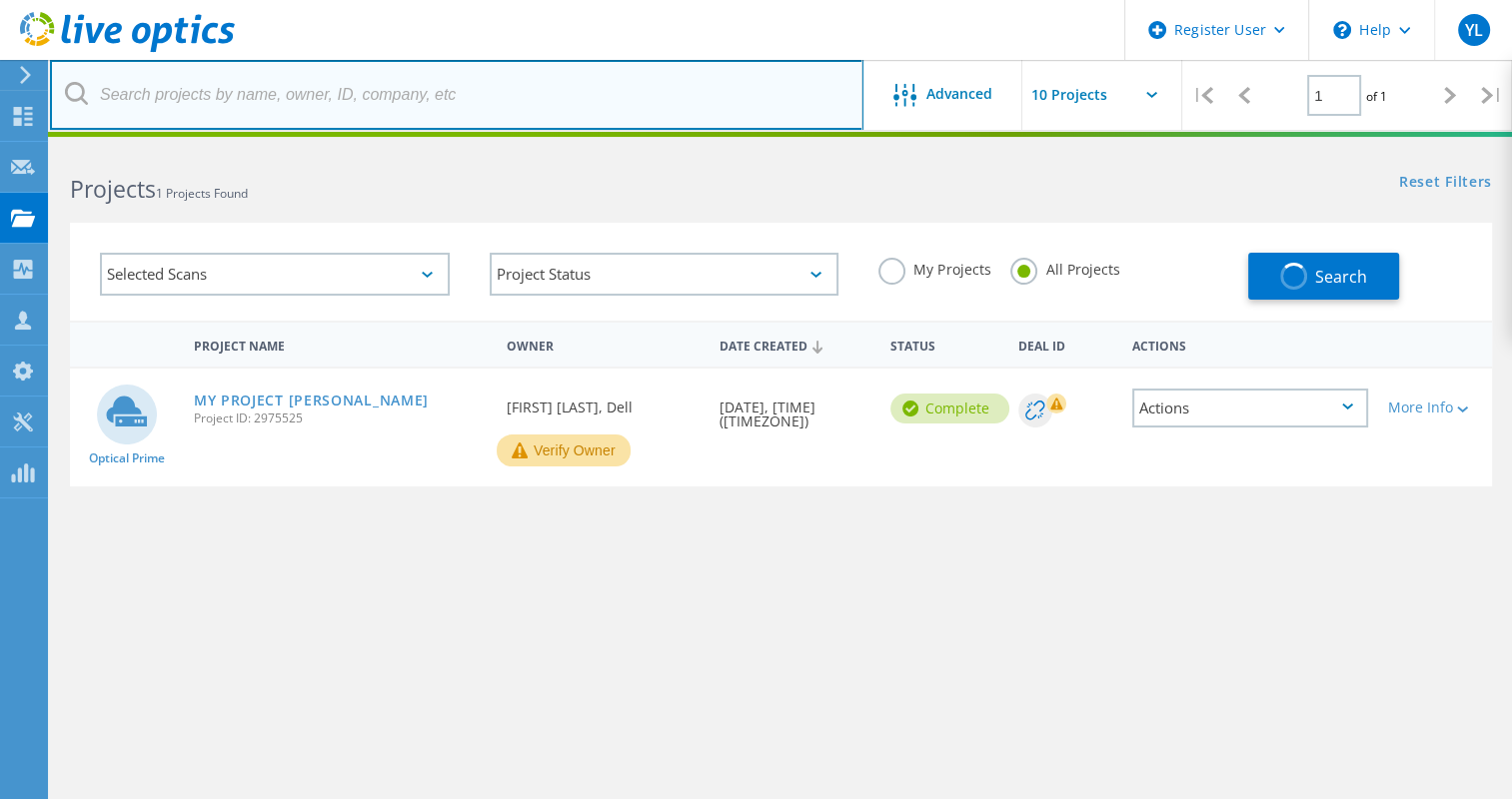 click at bounding box center (457, 95) 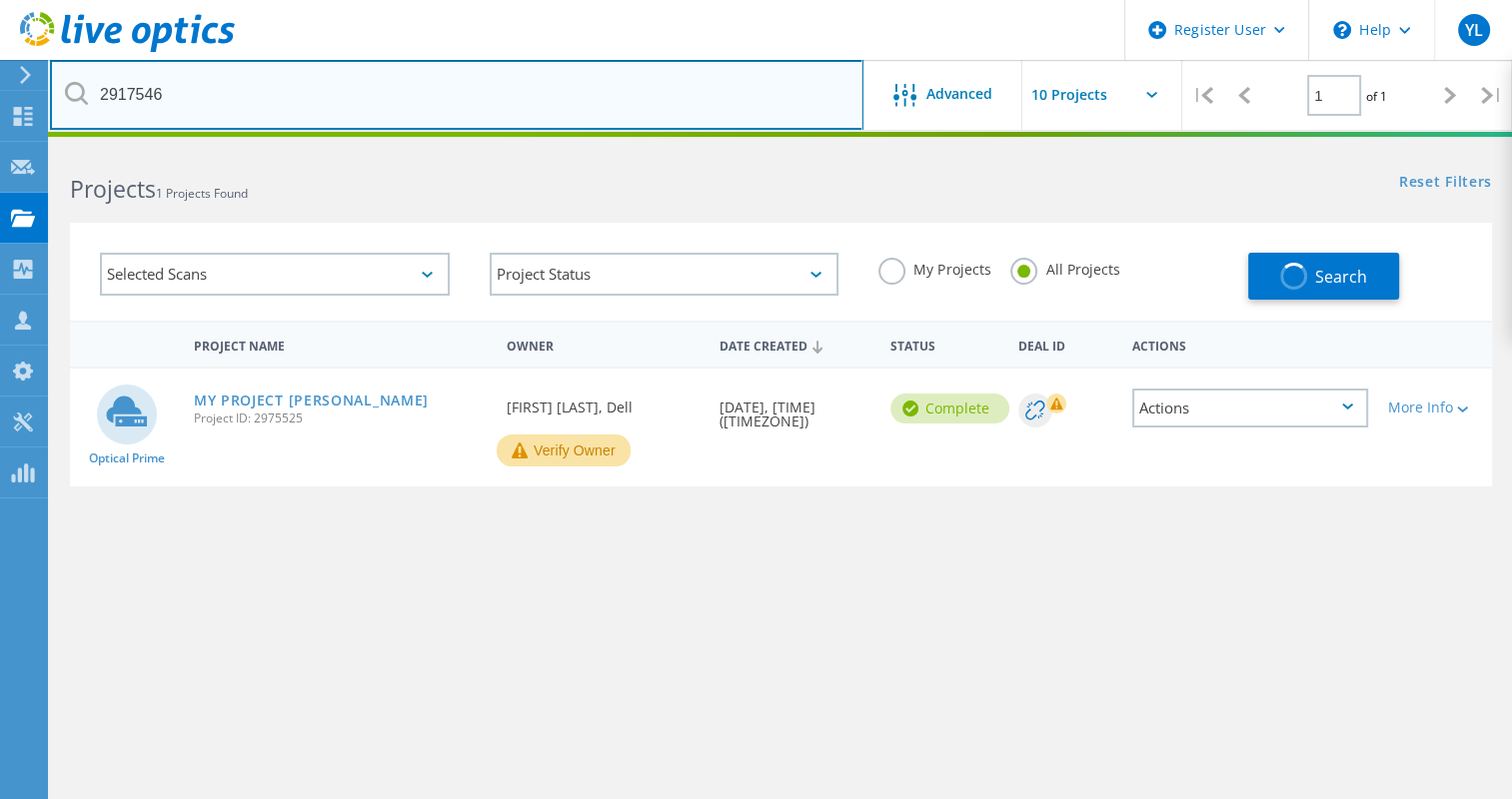 type on "2917546" 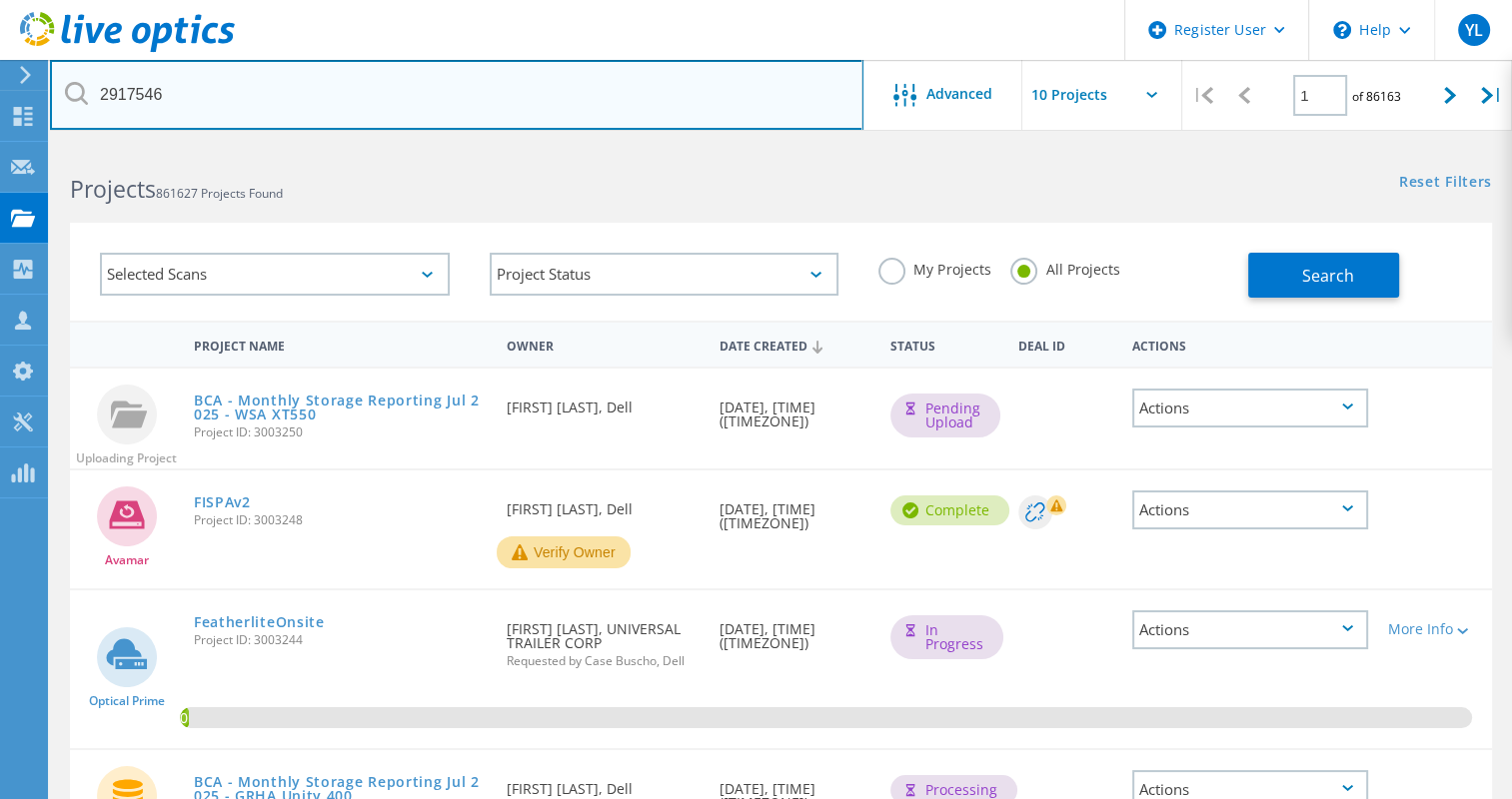 click on "2917546" at bounding box center (457, 95) 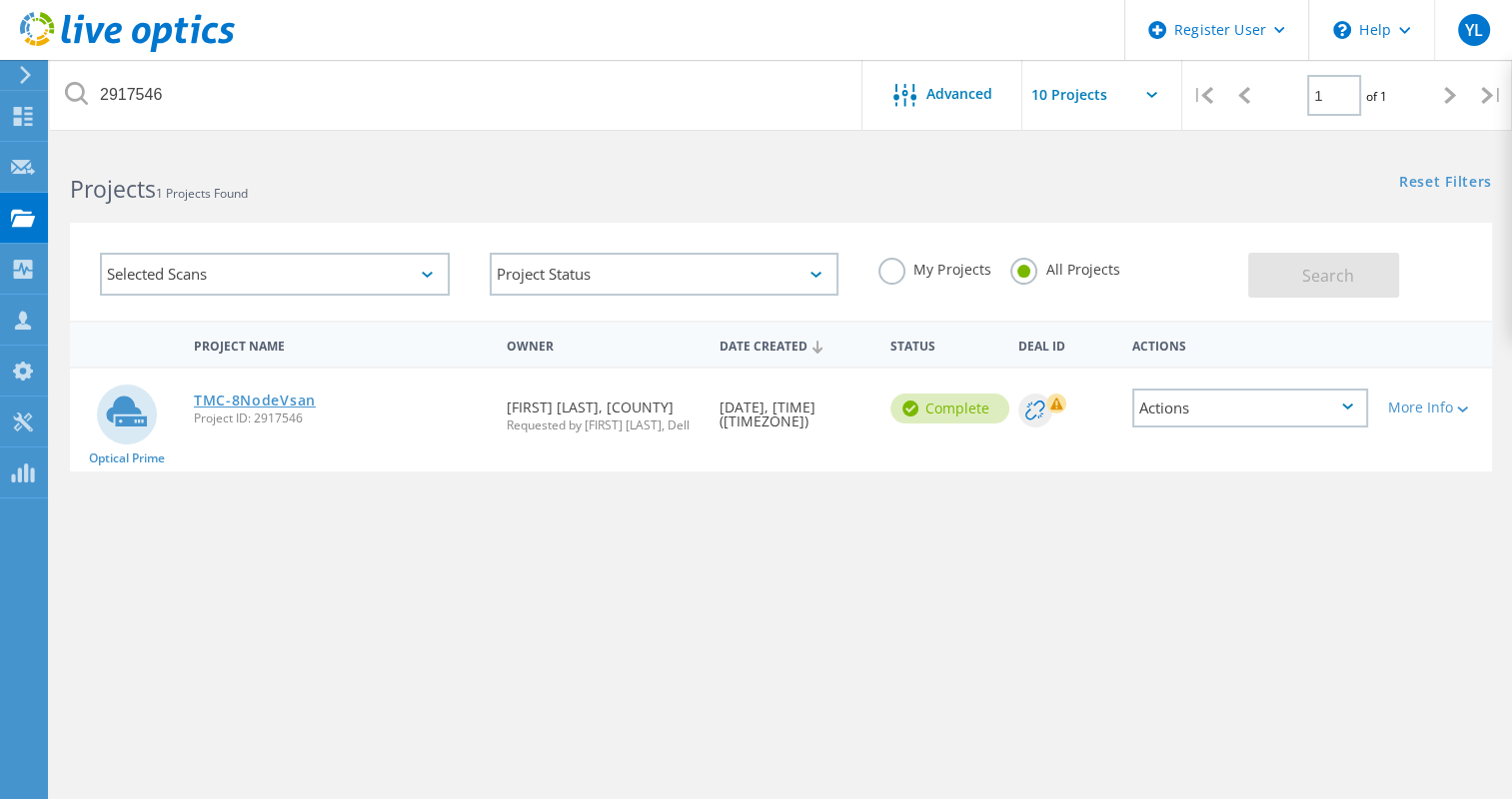 click on "TMC-8NodeVsan" 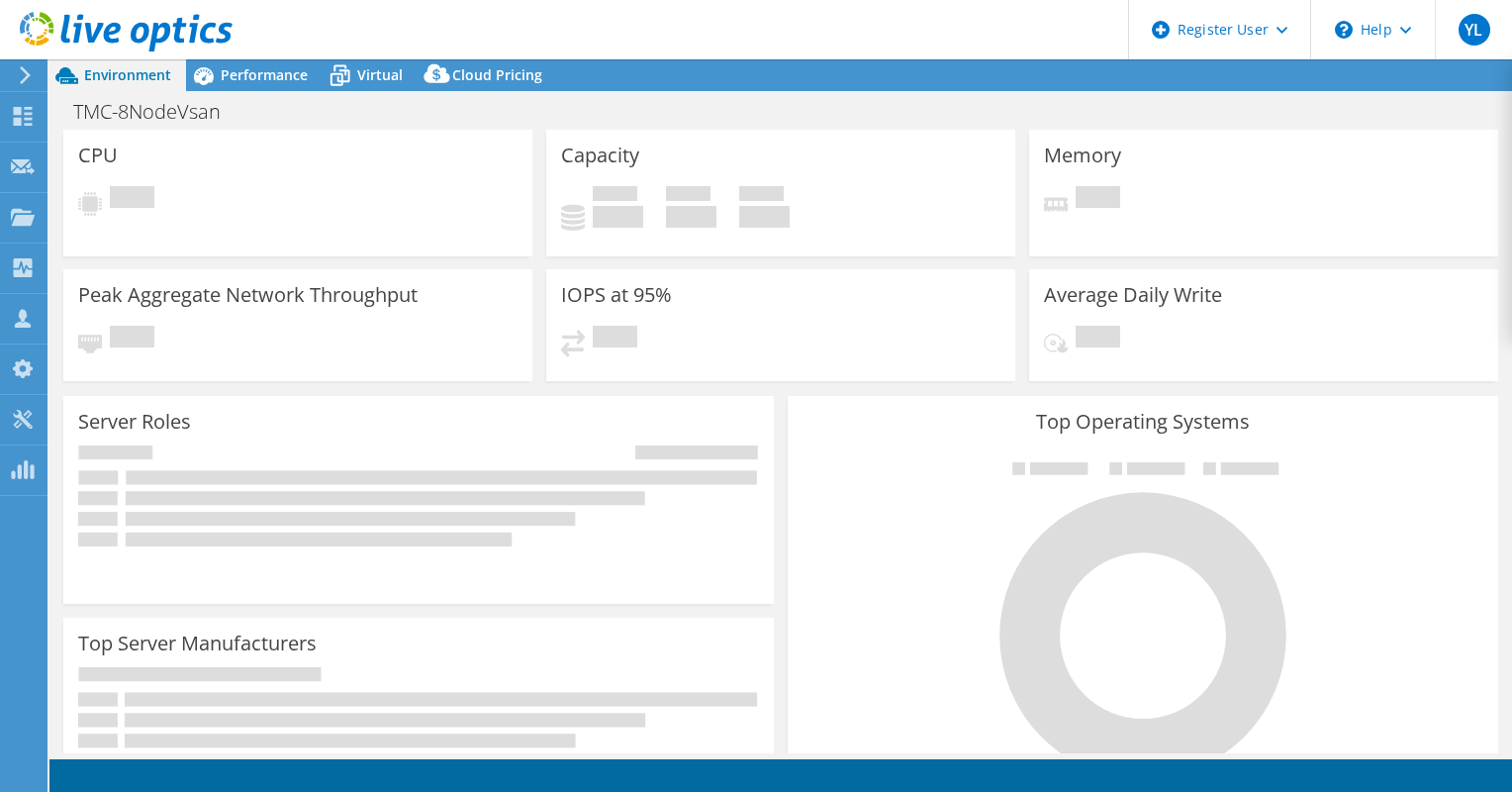 scroll, scrollTop: 0, scrollLeft: 0, axis: both 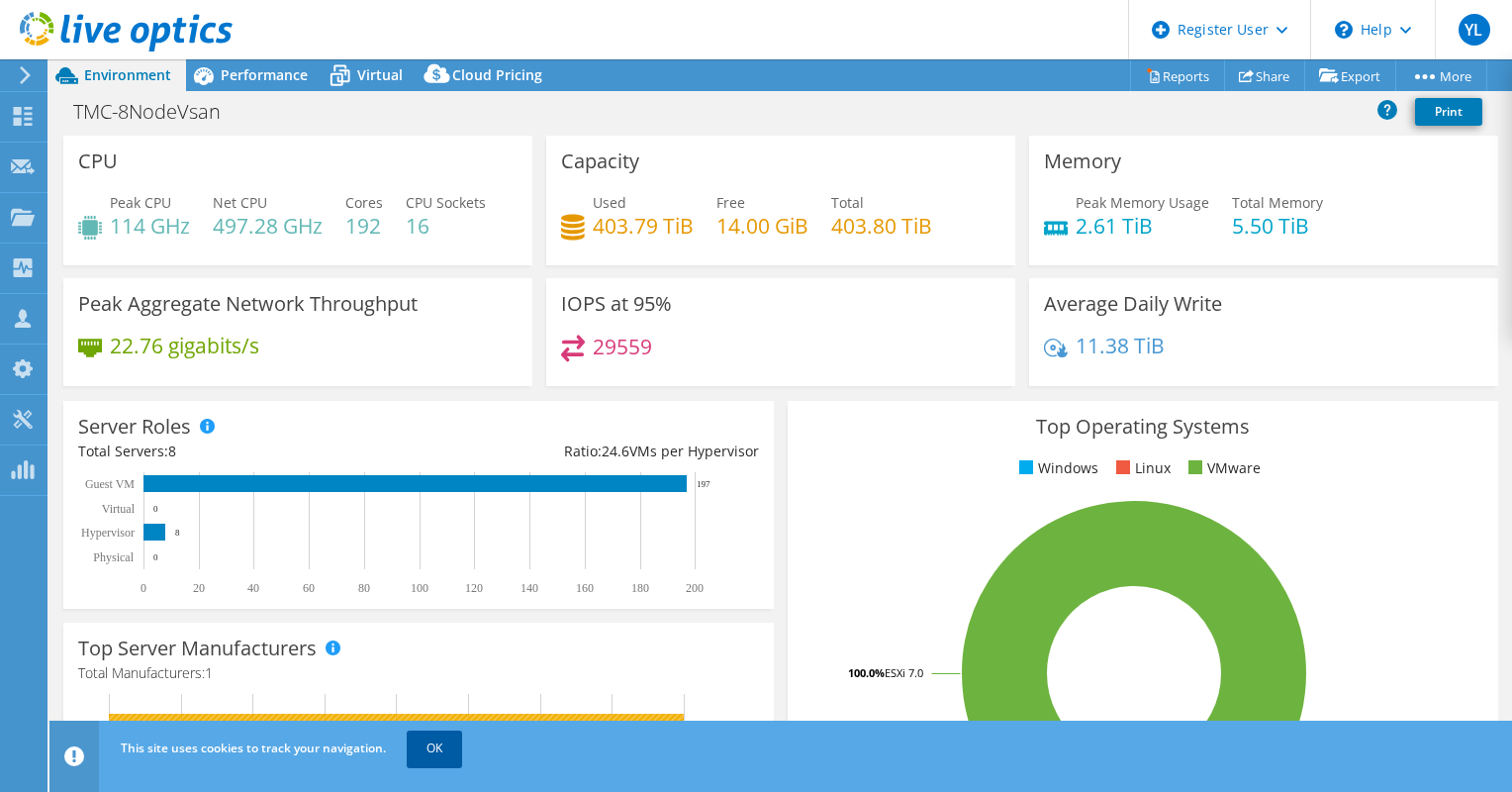 click on "OK" at bounding box center (434, 748) 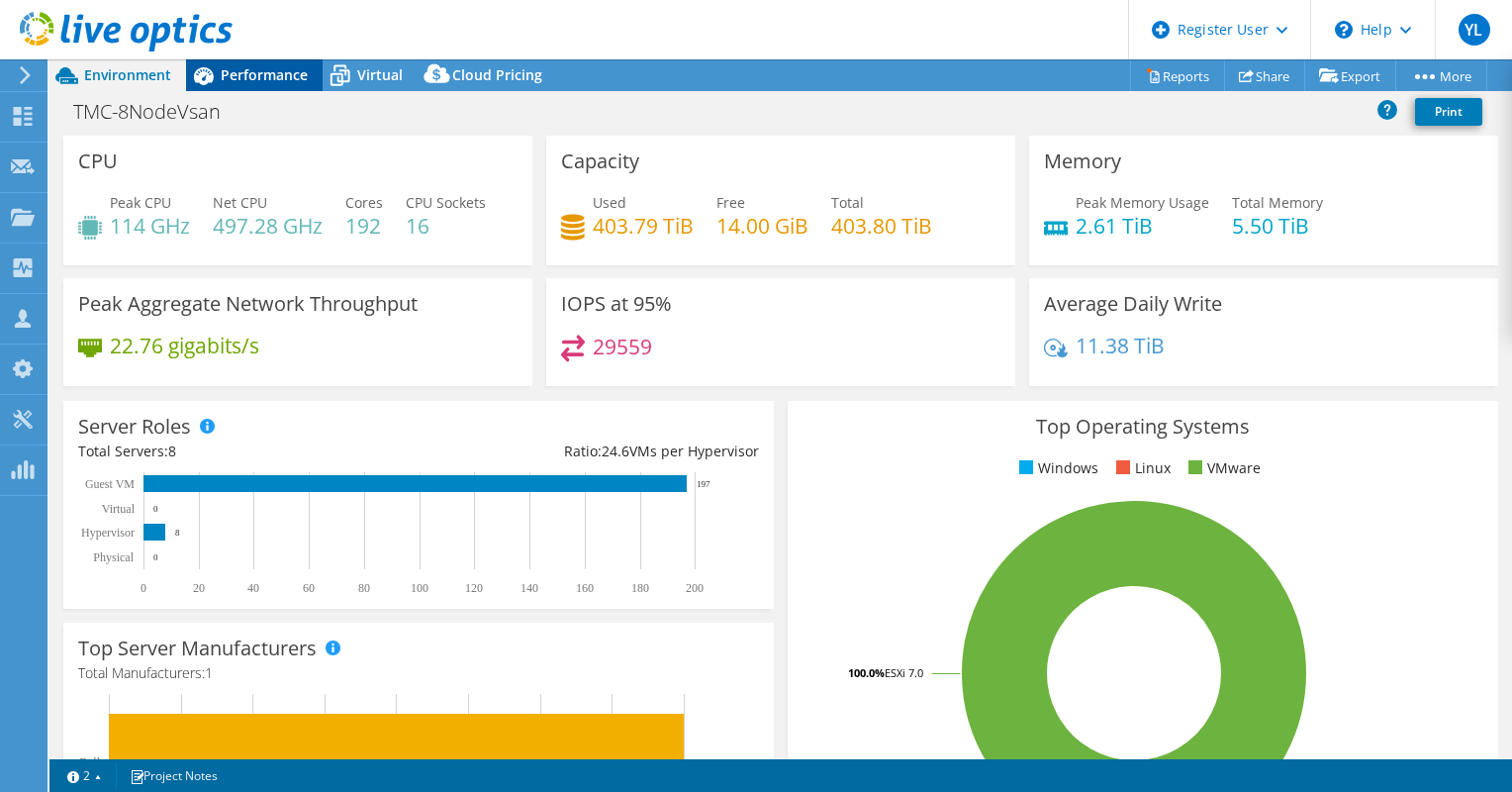 click on "Performance" at bounding box center [264, 74] 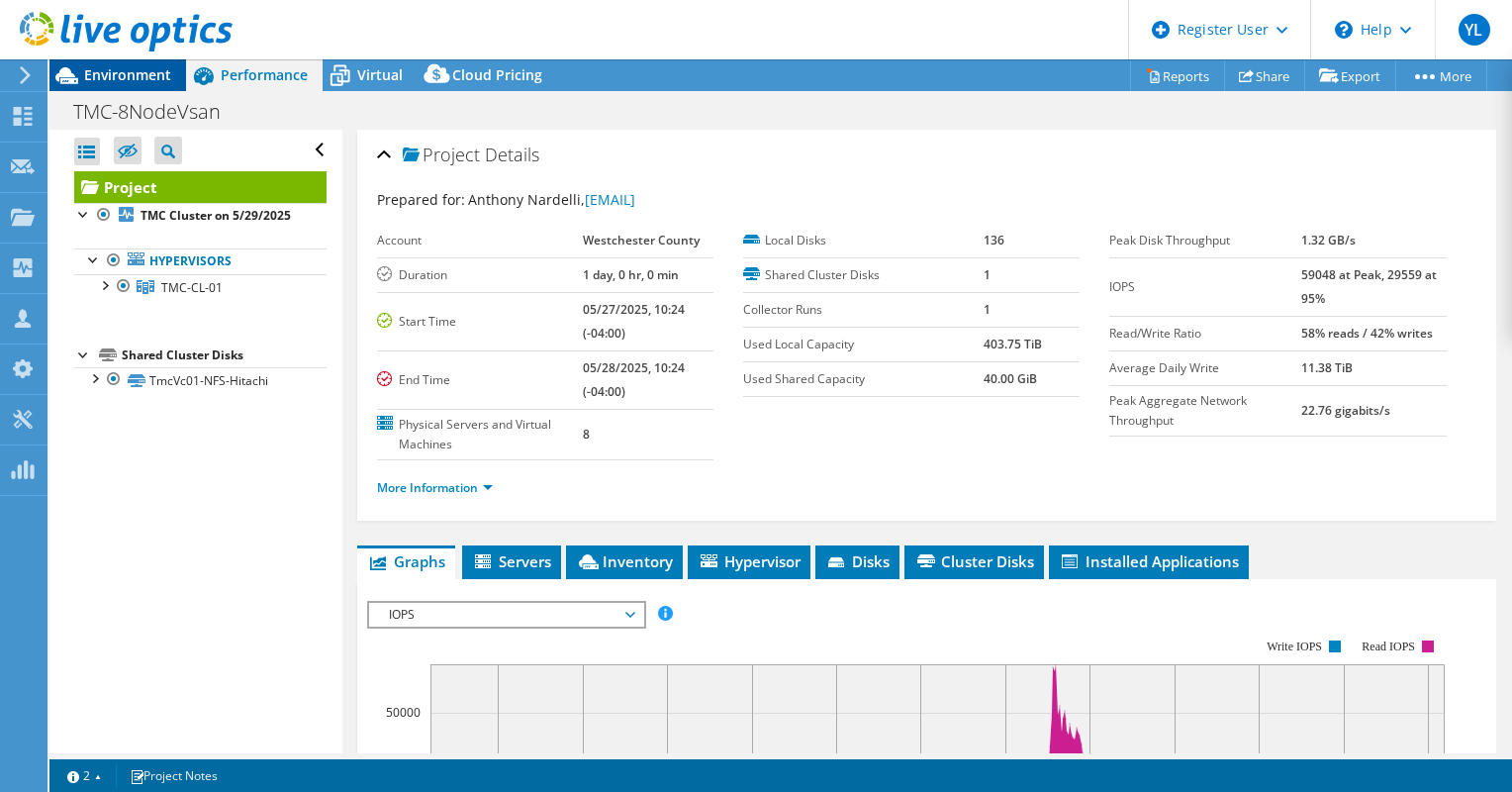 click on "Environment" at bounding box center (128, 74) 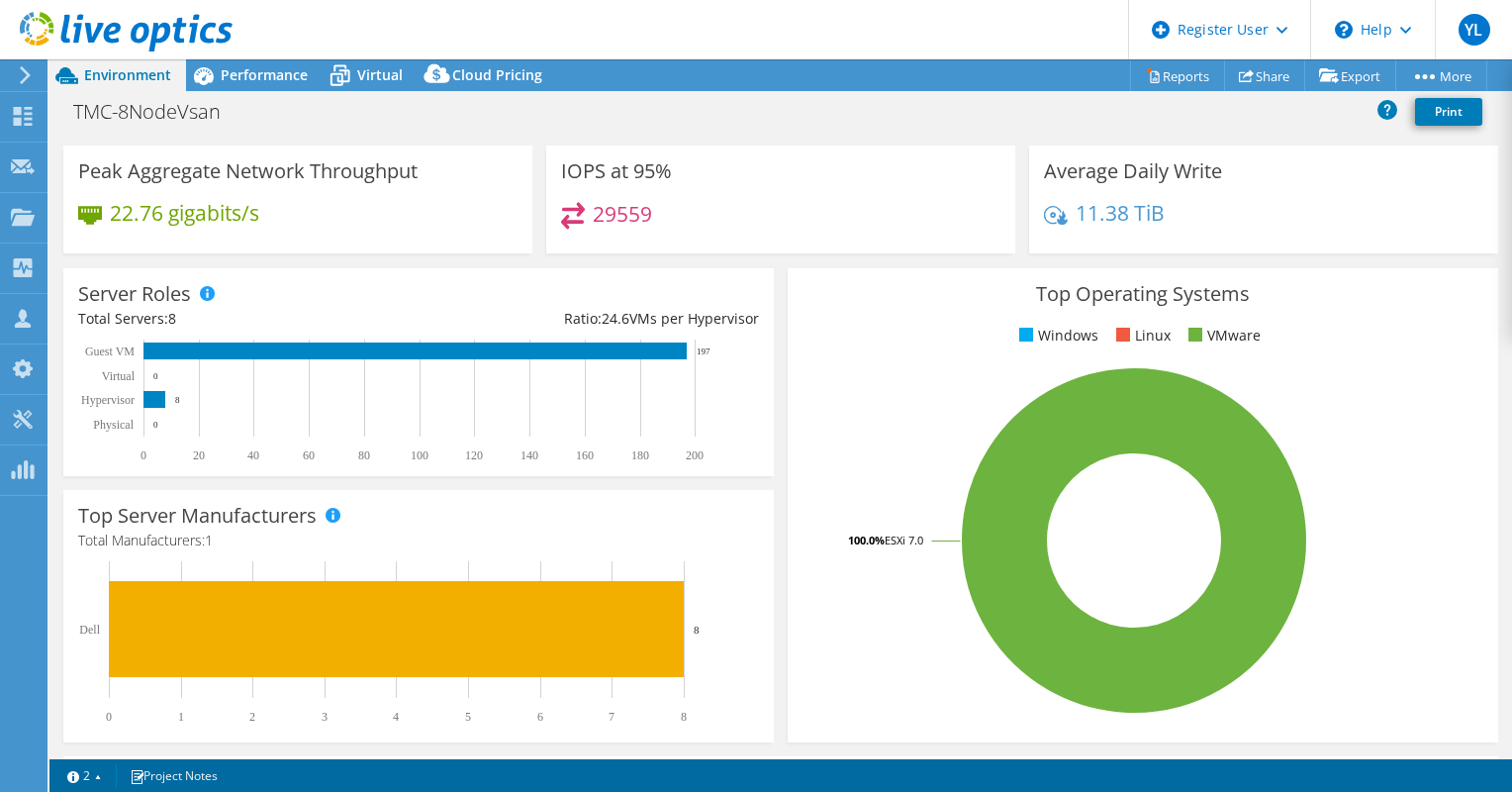scroll, scrollTop: 0, scrollLeft: 0, axis: both 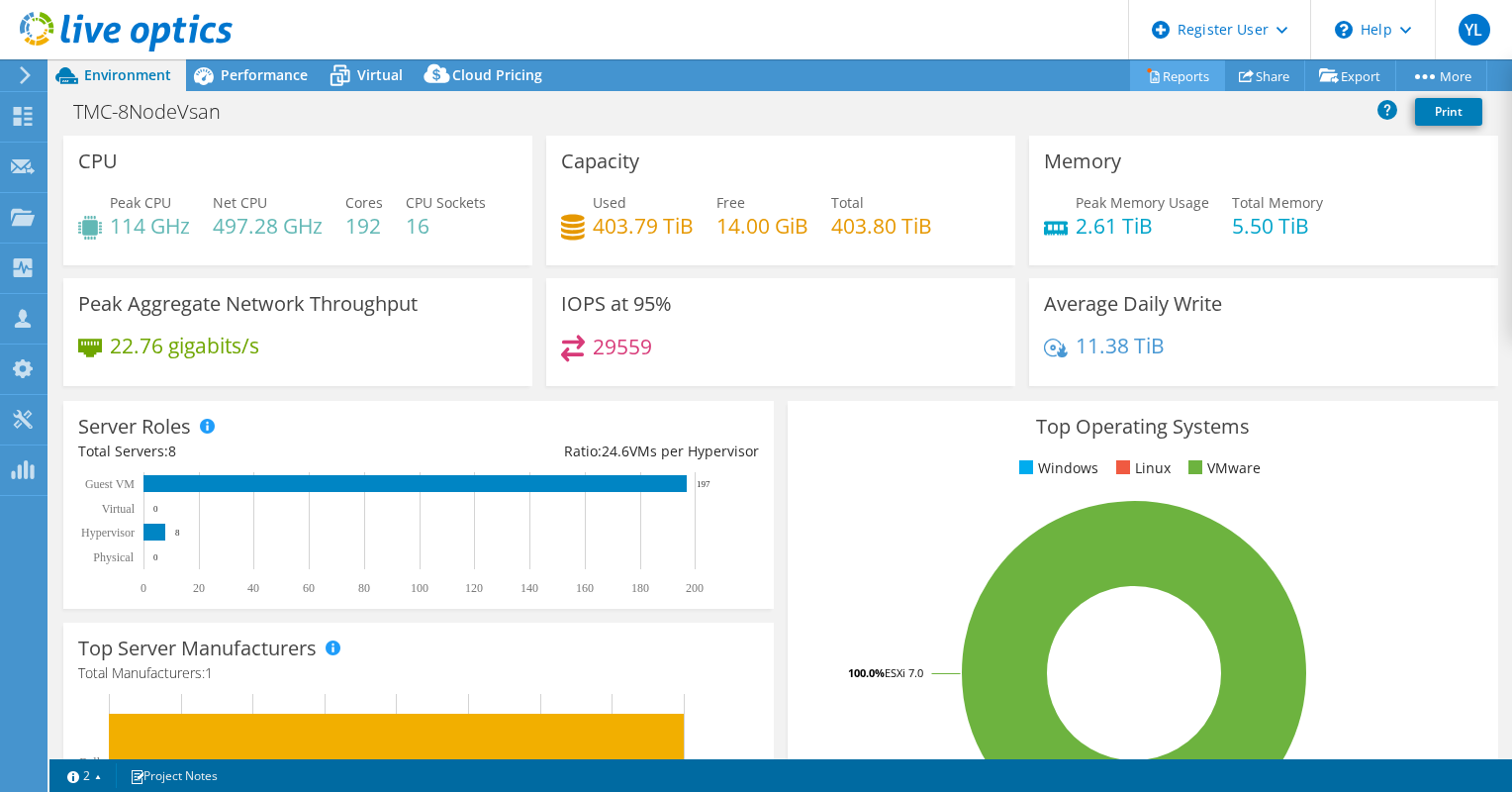 click 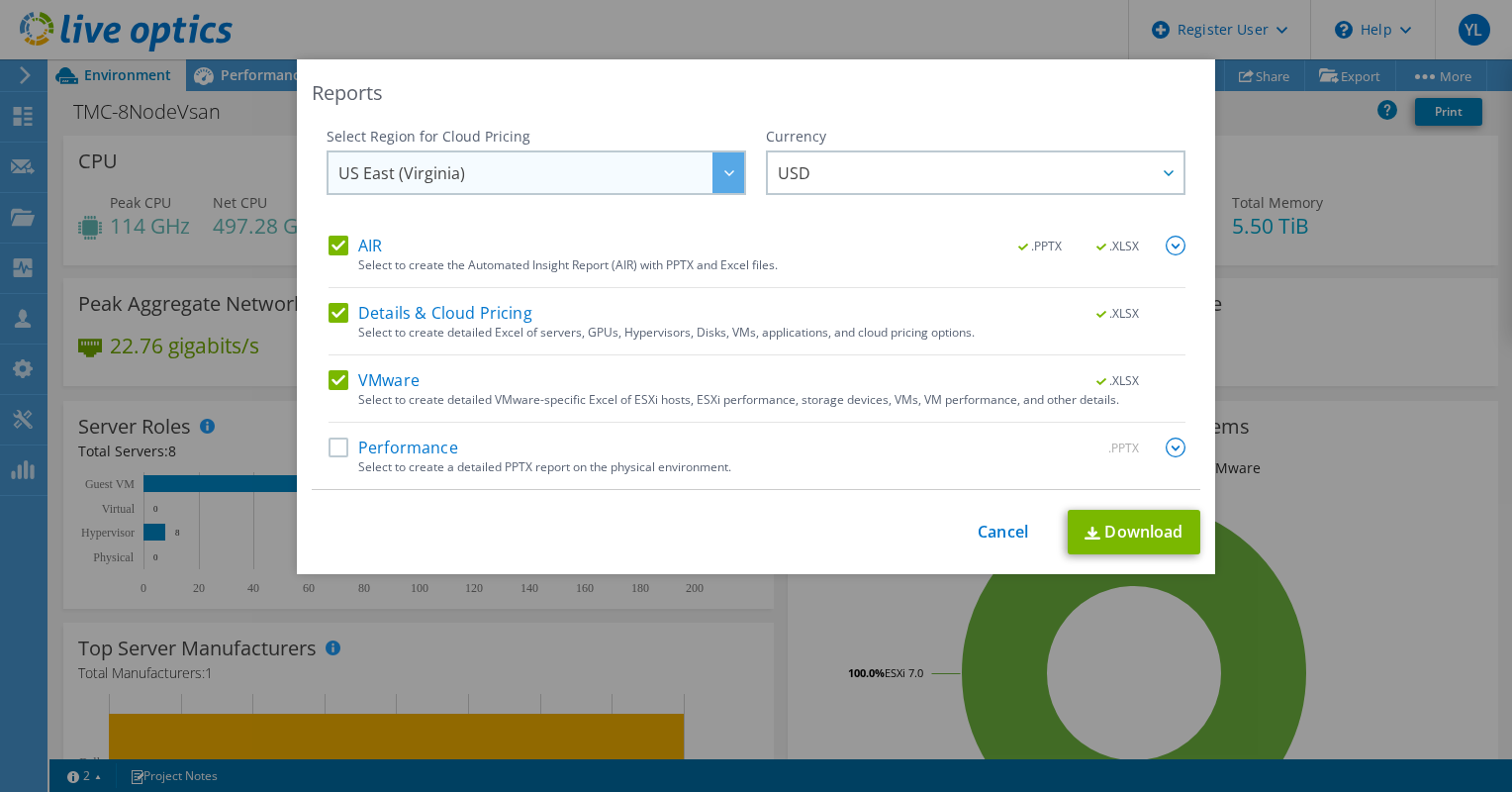 click on "US East (Virginia)" at bounding box center (541, 172) 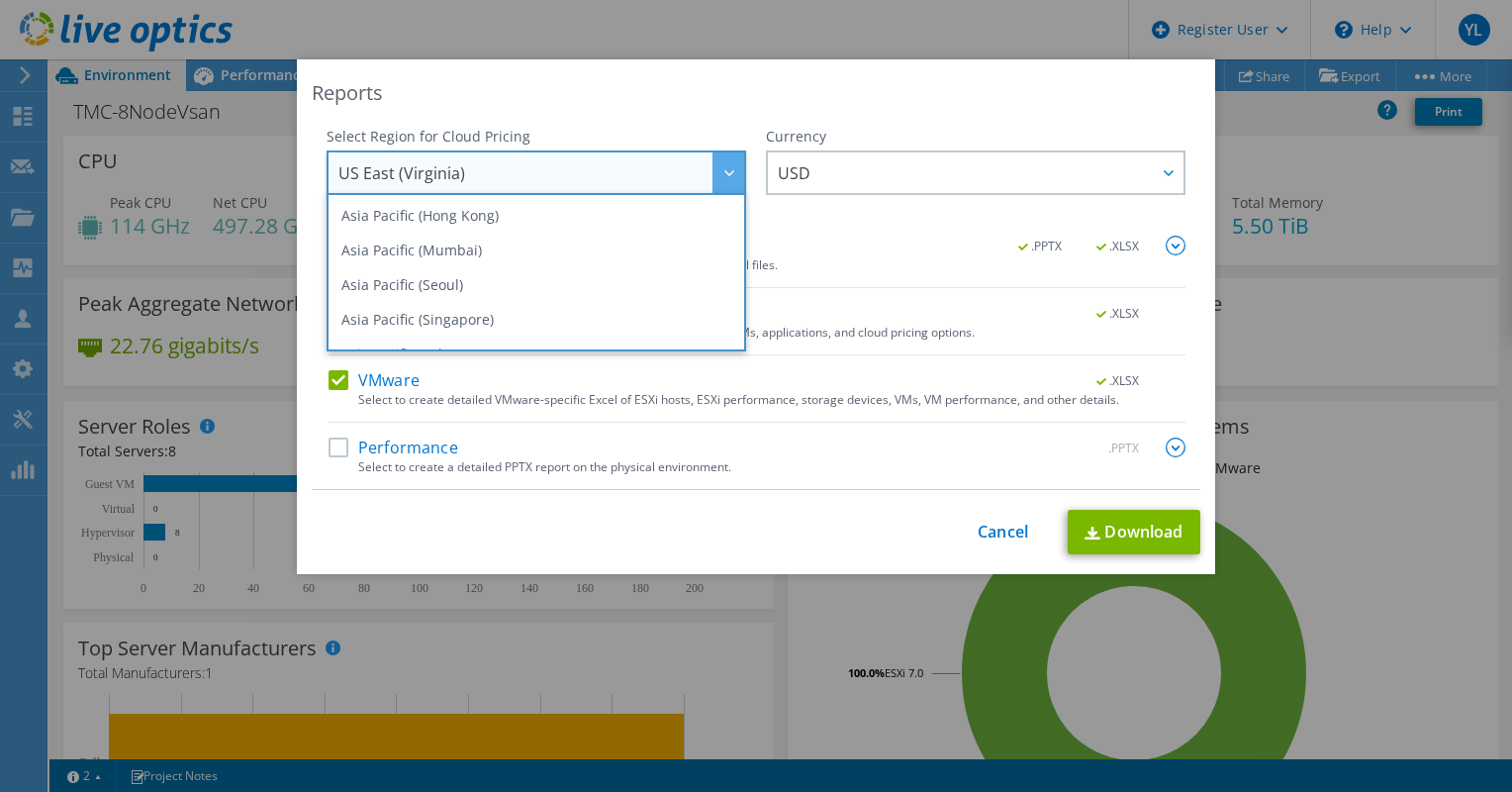 click on "US East (Virginia)" at bounding box center [541, 172] 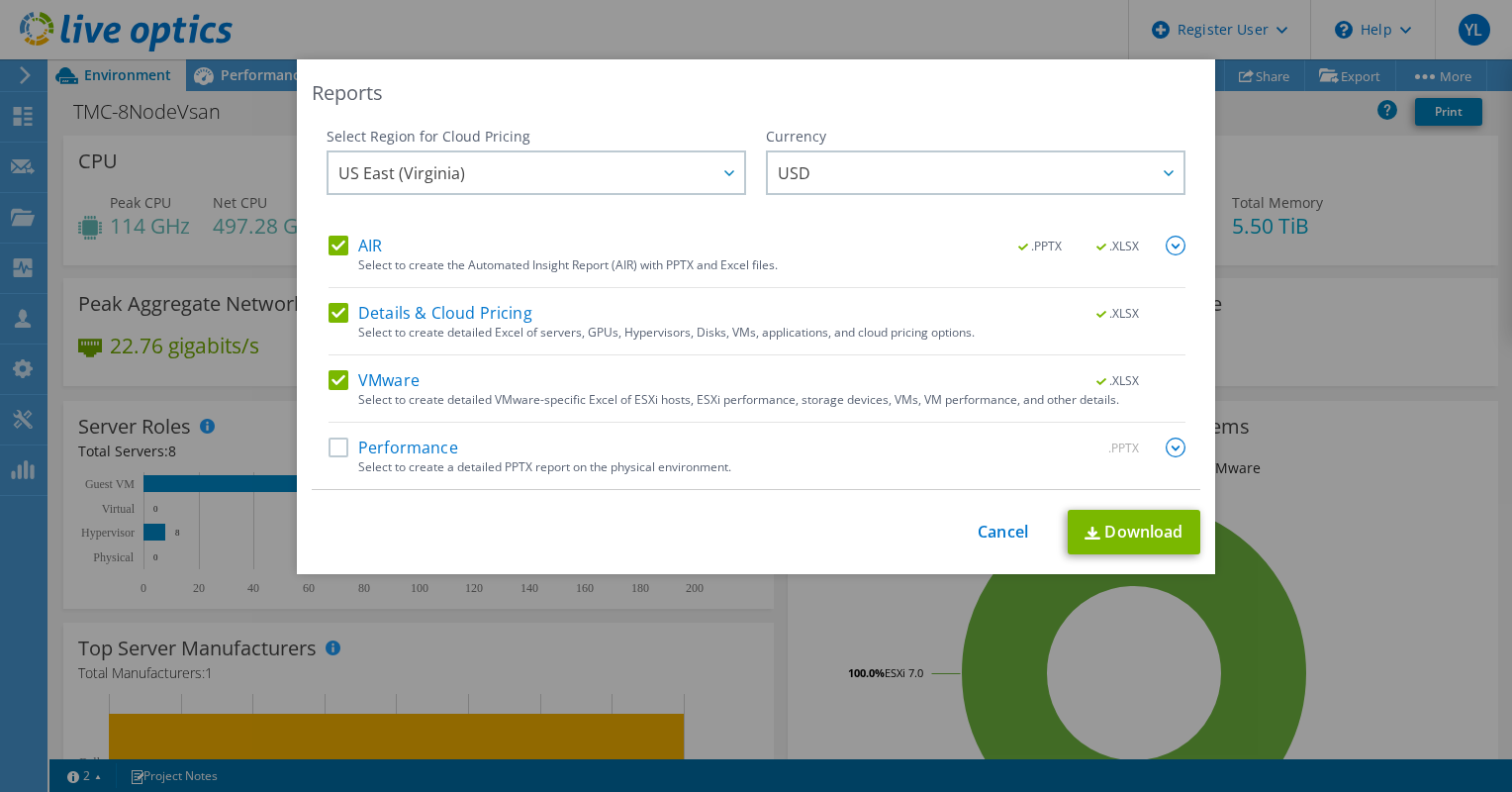 click on "Details & Cloud Pricing" at bounding box center [430, 313] 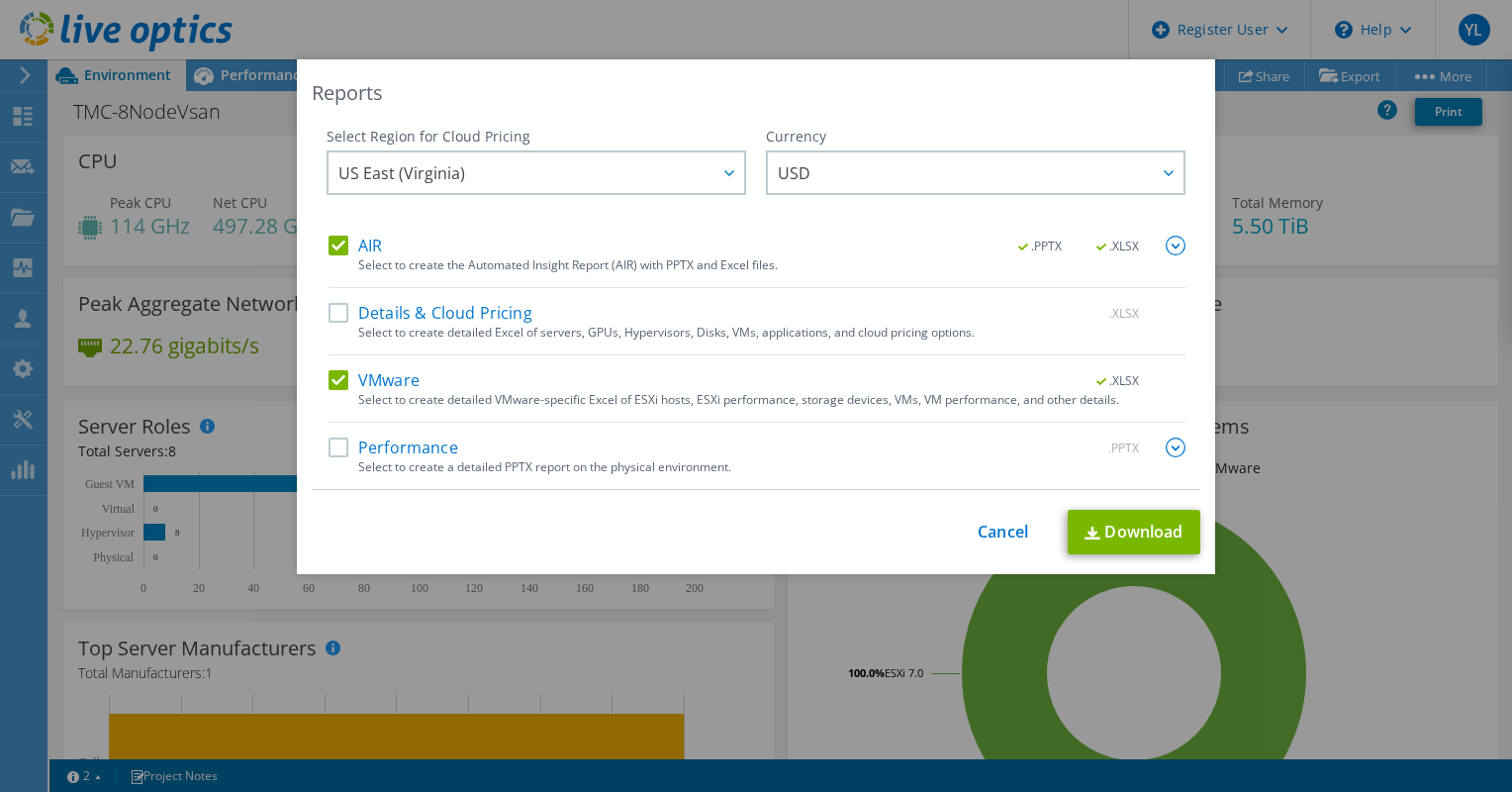 click on "AIR" at bounding box center [355, 246] 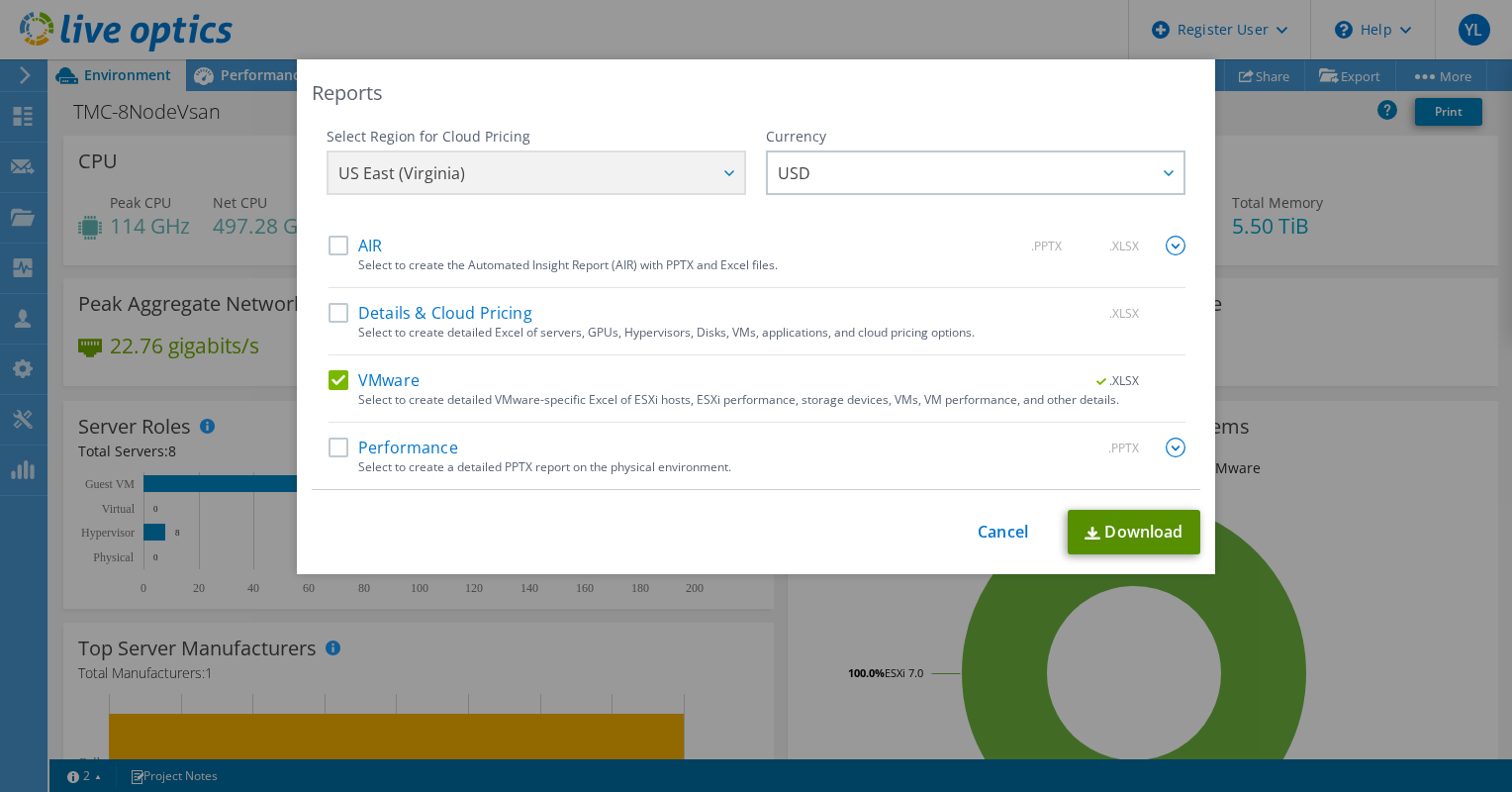 click on "Download" at bounding box center (1134, 532) 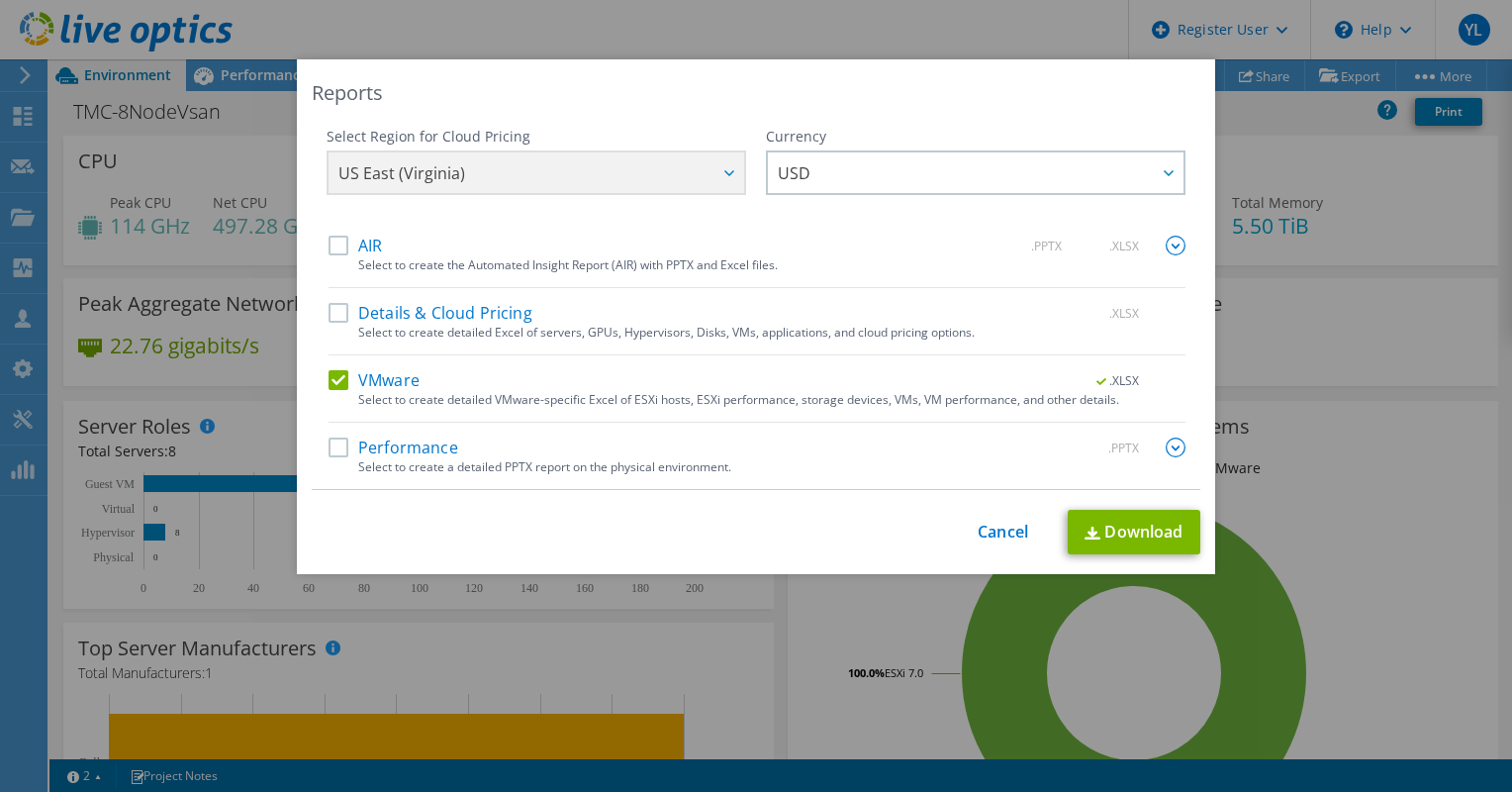 click on "Reports
Select Region for Cloud Pricing
Asia Pacific (Hong Kong)
Asia Pacific (Mumbai)
Asia Pacific (Seoul)
Asia Pacific (Singapore)
Asia Pacific (Tokyo)
Australia
Canada
Europe (Frankfurt)
Europe (London)
South America (Sao Paulo)
US East (Virginia)
US West (California)
US East (Virginia)" at bounding box center (756, 396) 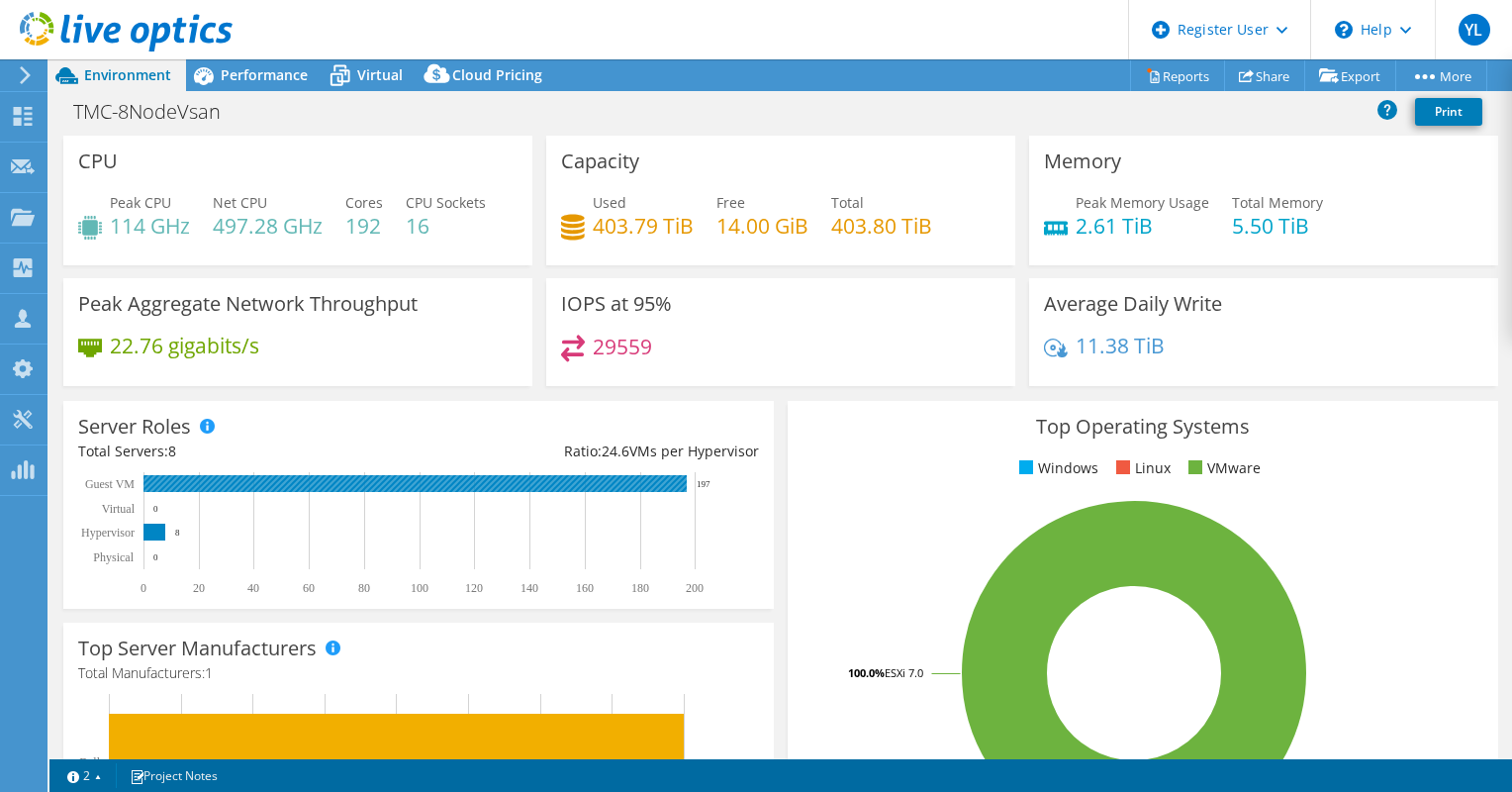 click 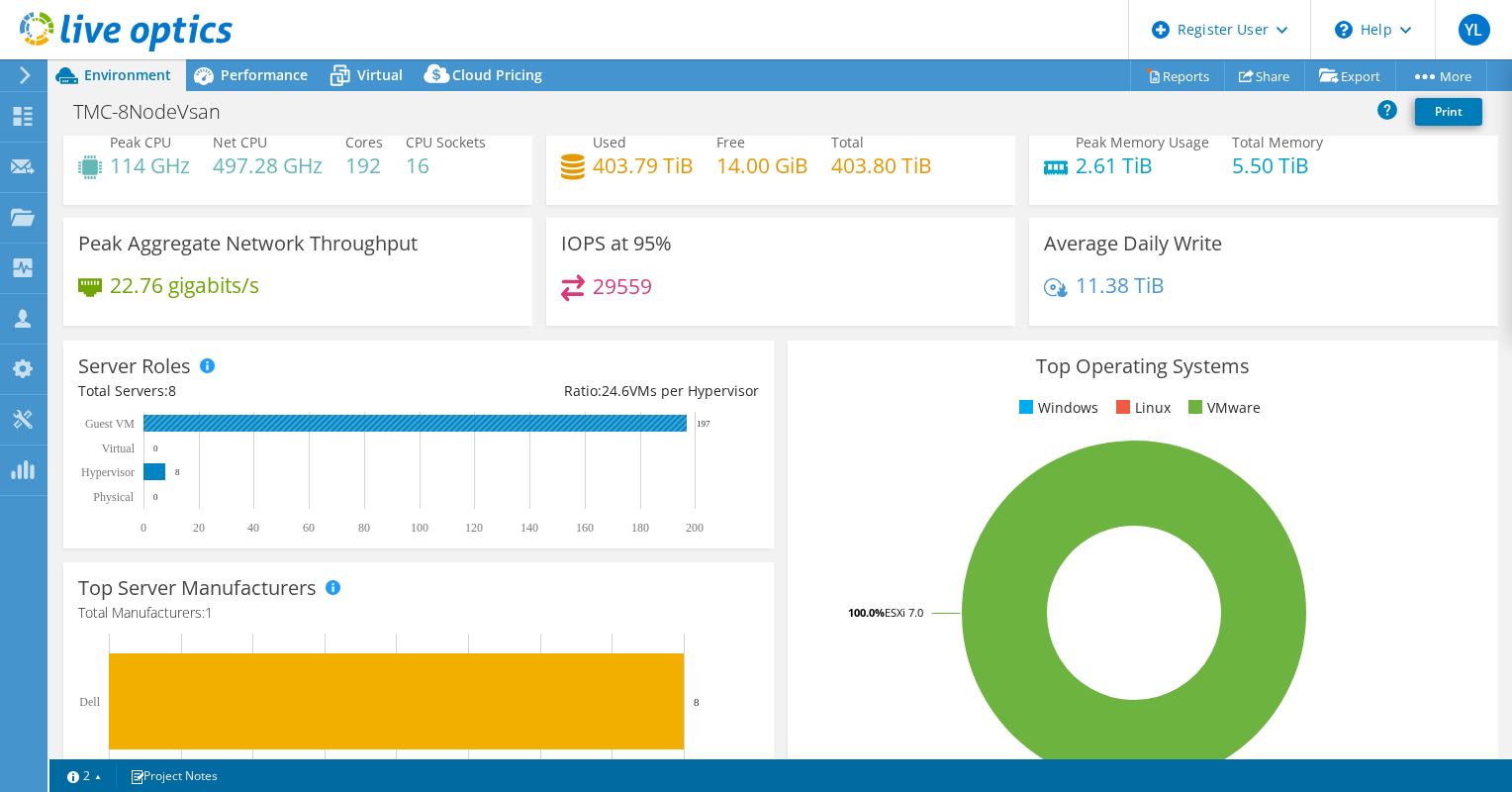 scroll, scrollTop: 0, scrollLeft: 0, axis: both 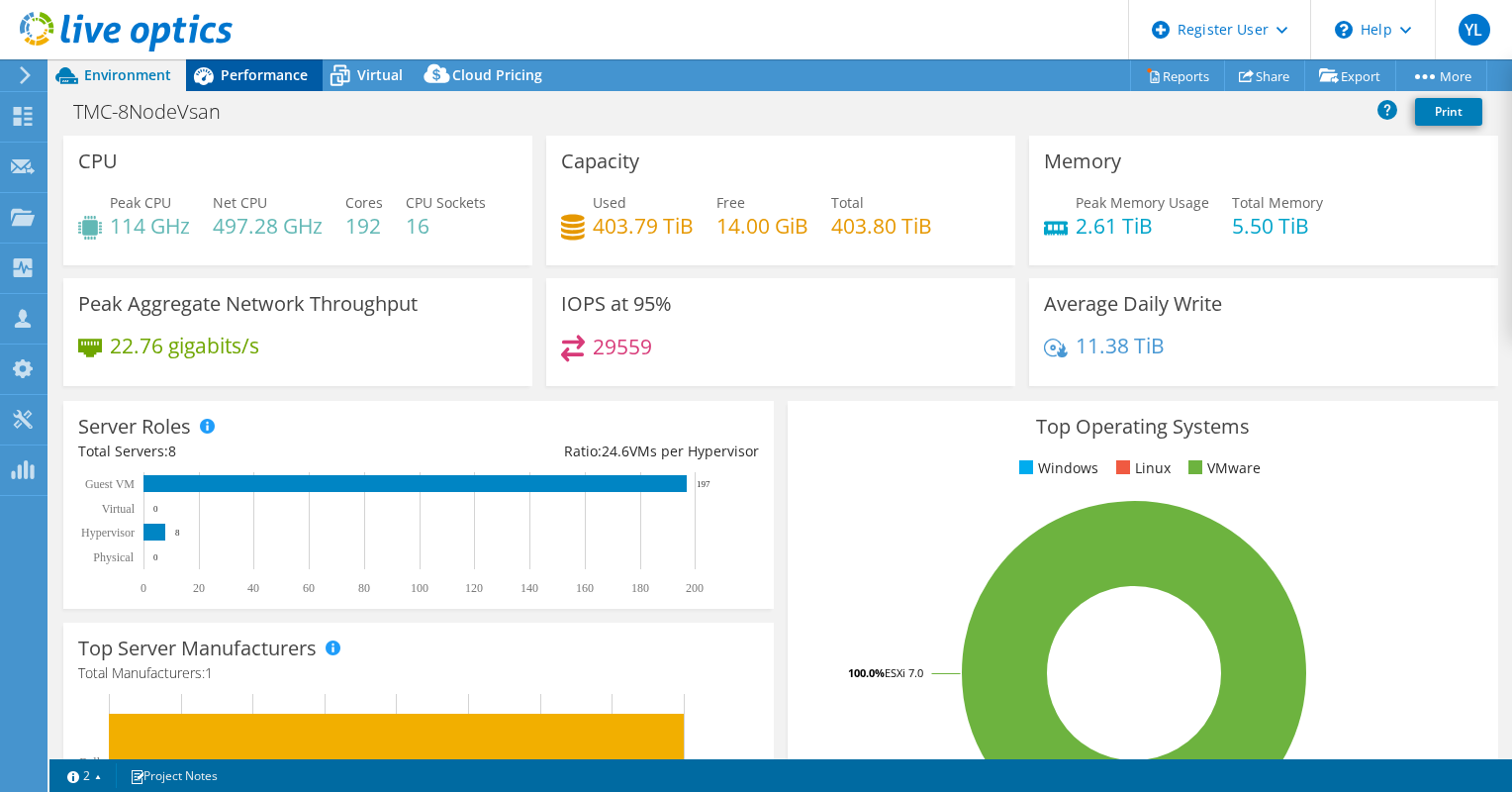 click on "Performance" at bounding box center [264, 74] 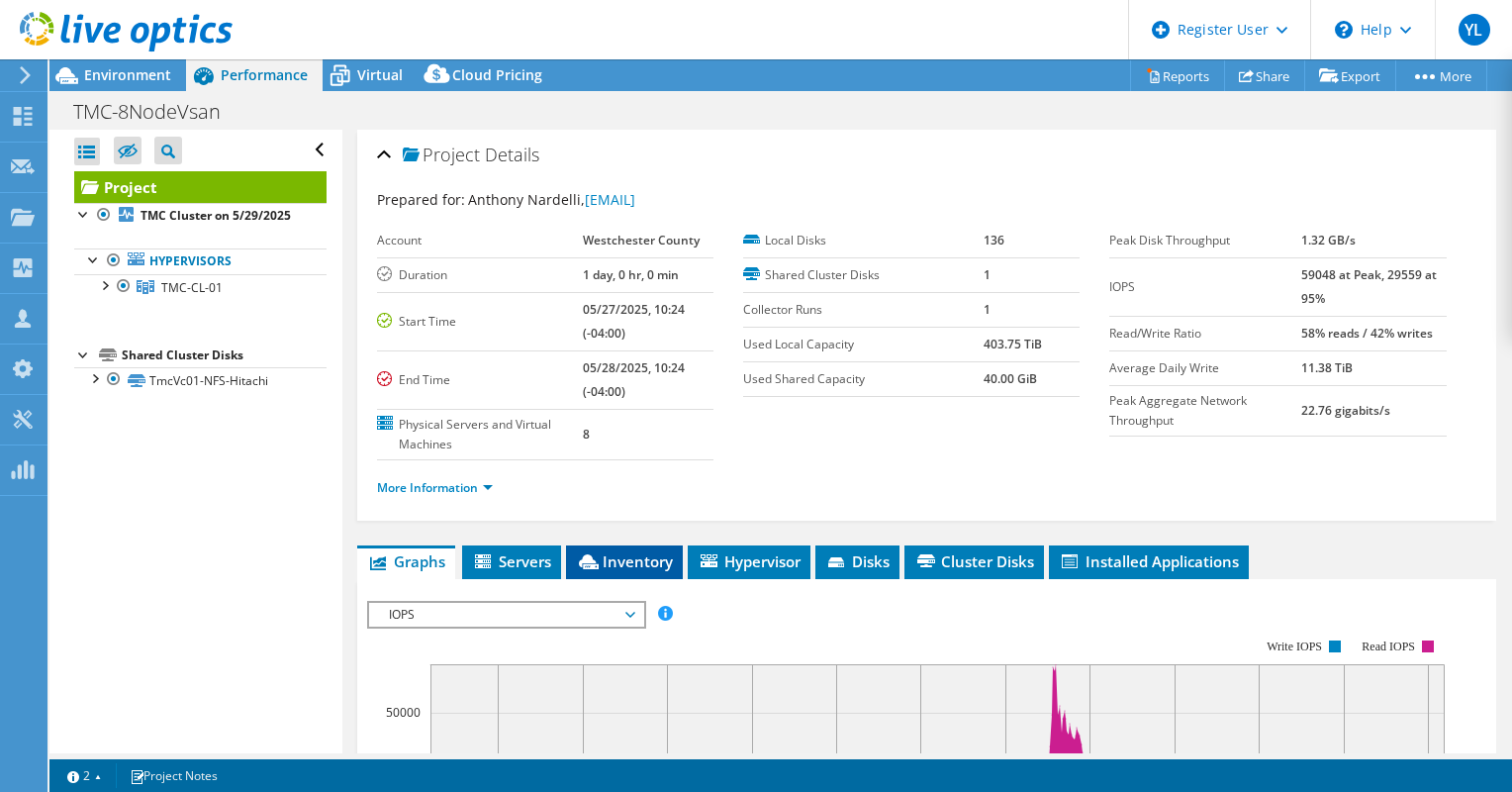 click 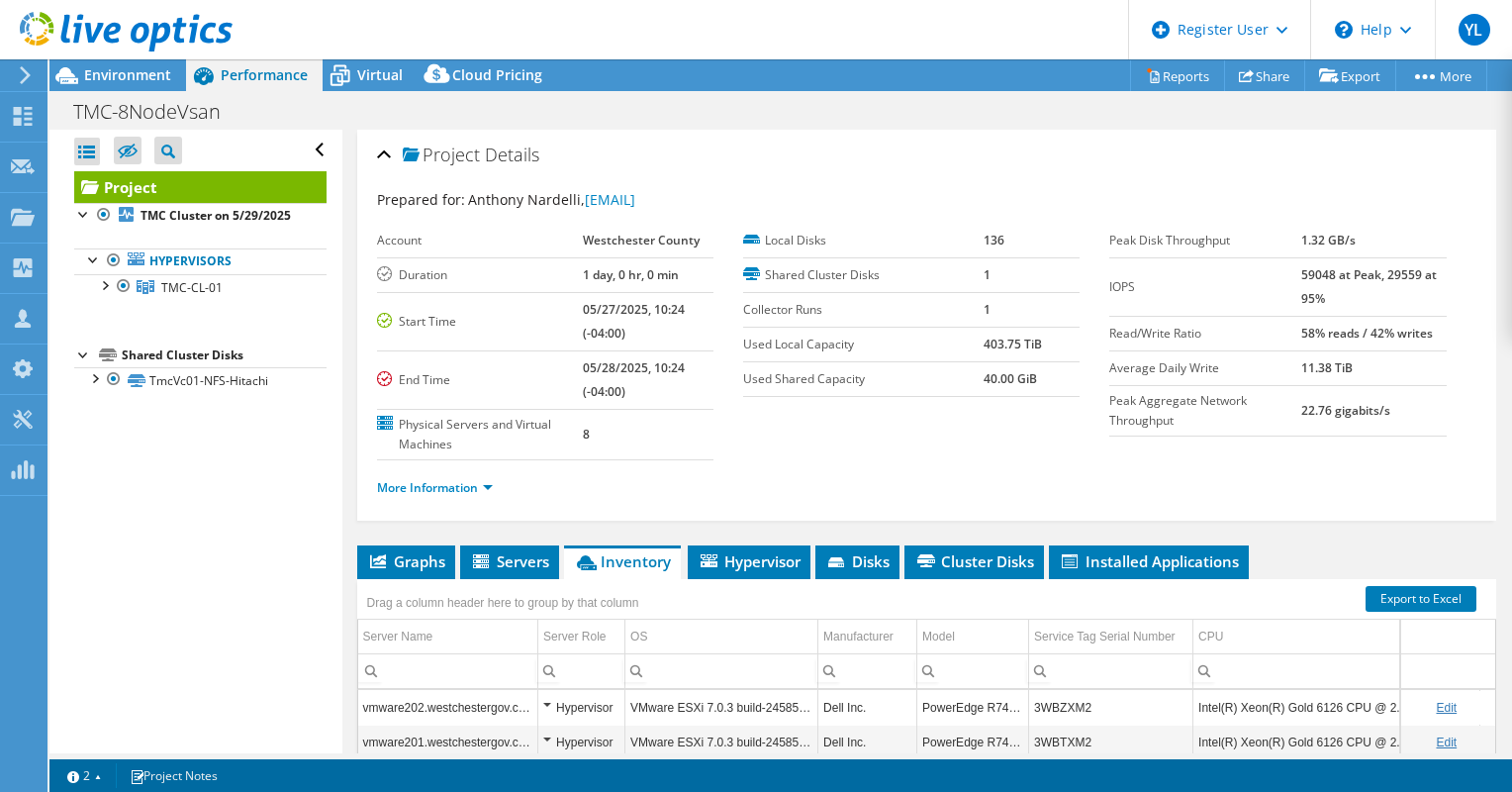 scroll, scrollTop: 198, scrollLeft: 0, axis: vertical 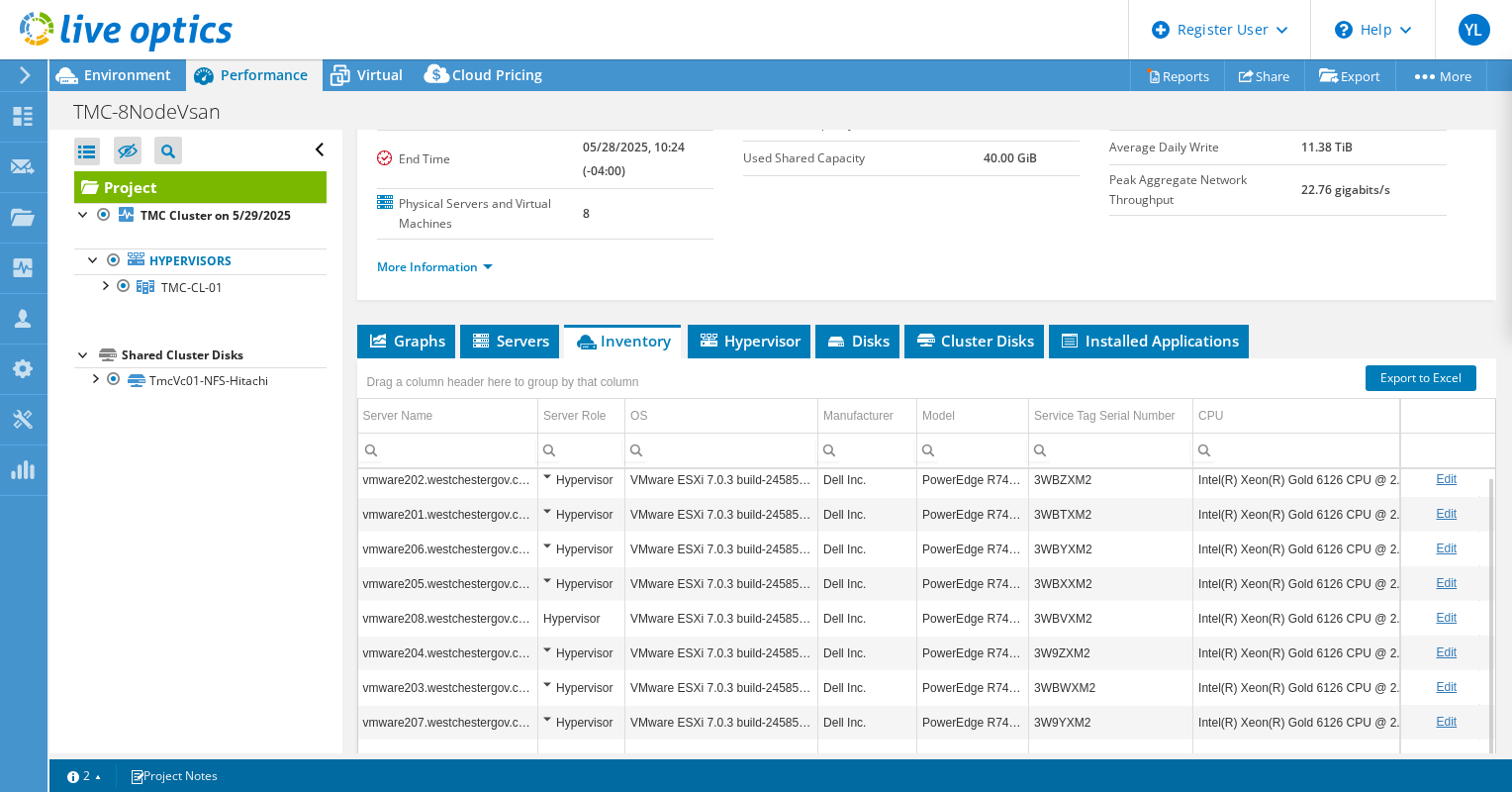 click on "3WBZXM2" at bounding box center (1111, 479) 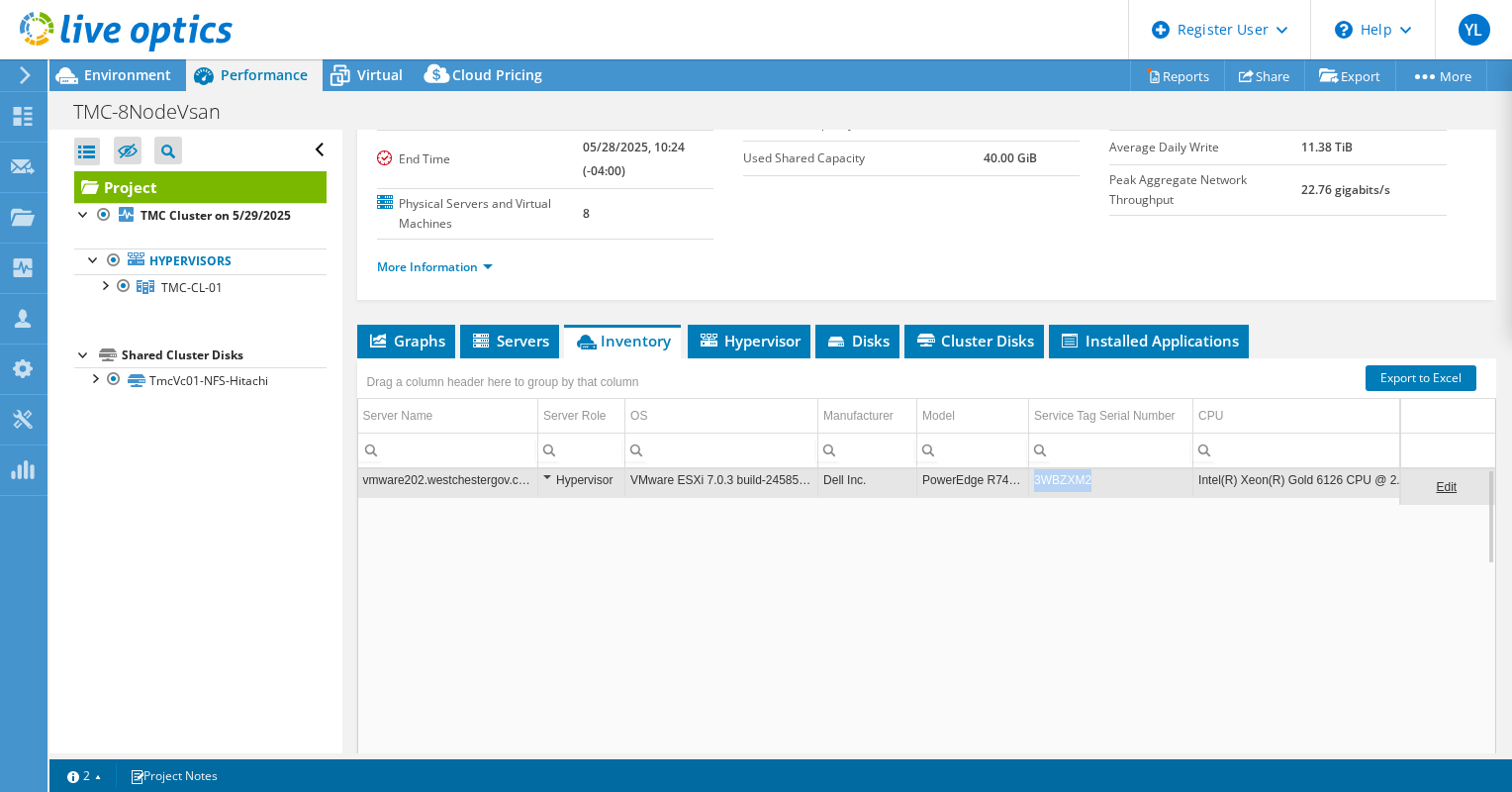 scroll, scrollTop: 0, scrollLeft: 0, axis: both 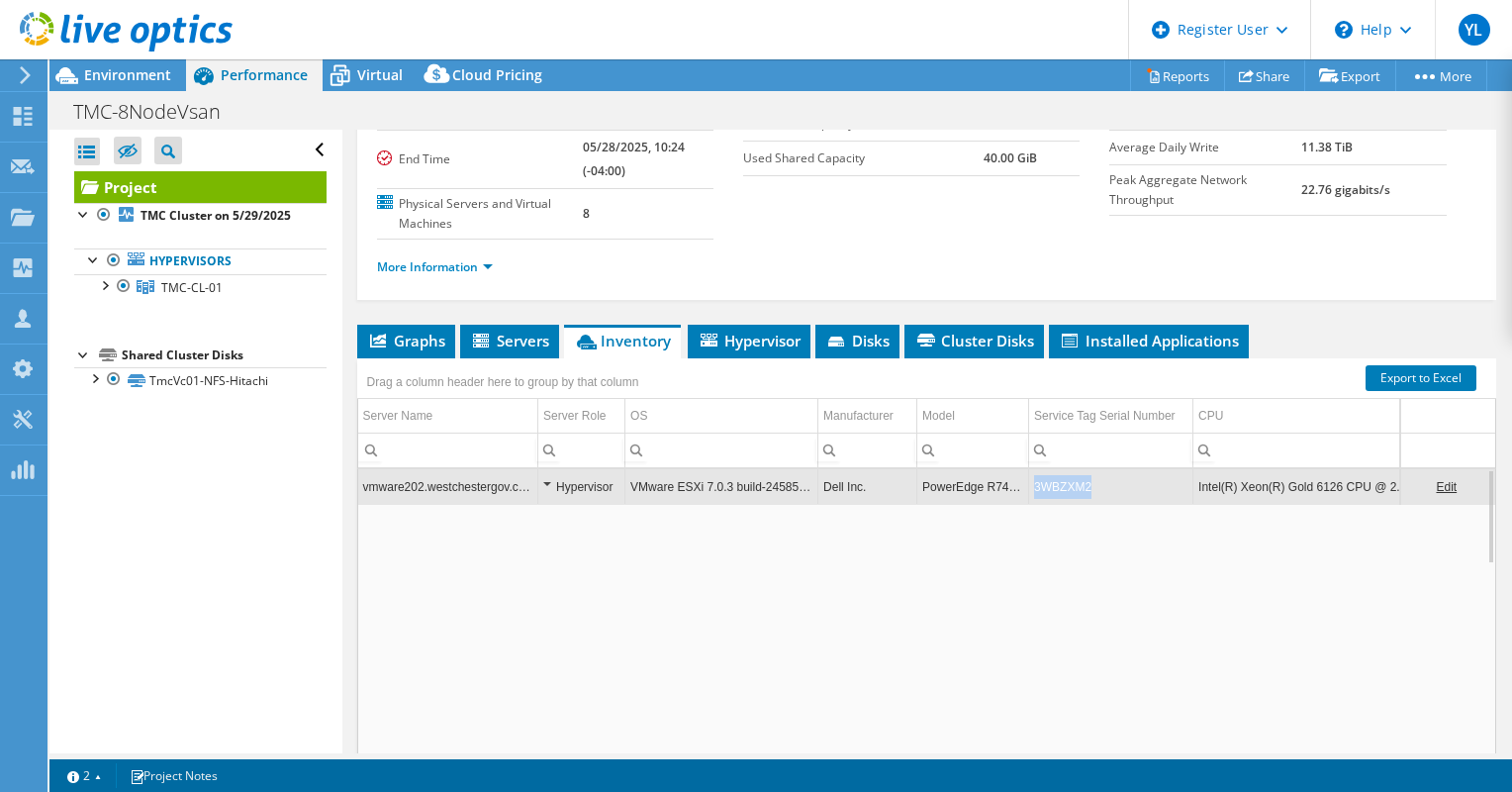 click on "3WBZXM2" at bounding box center [1111, 486] 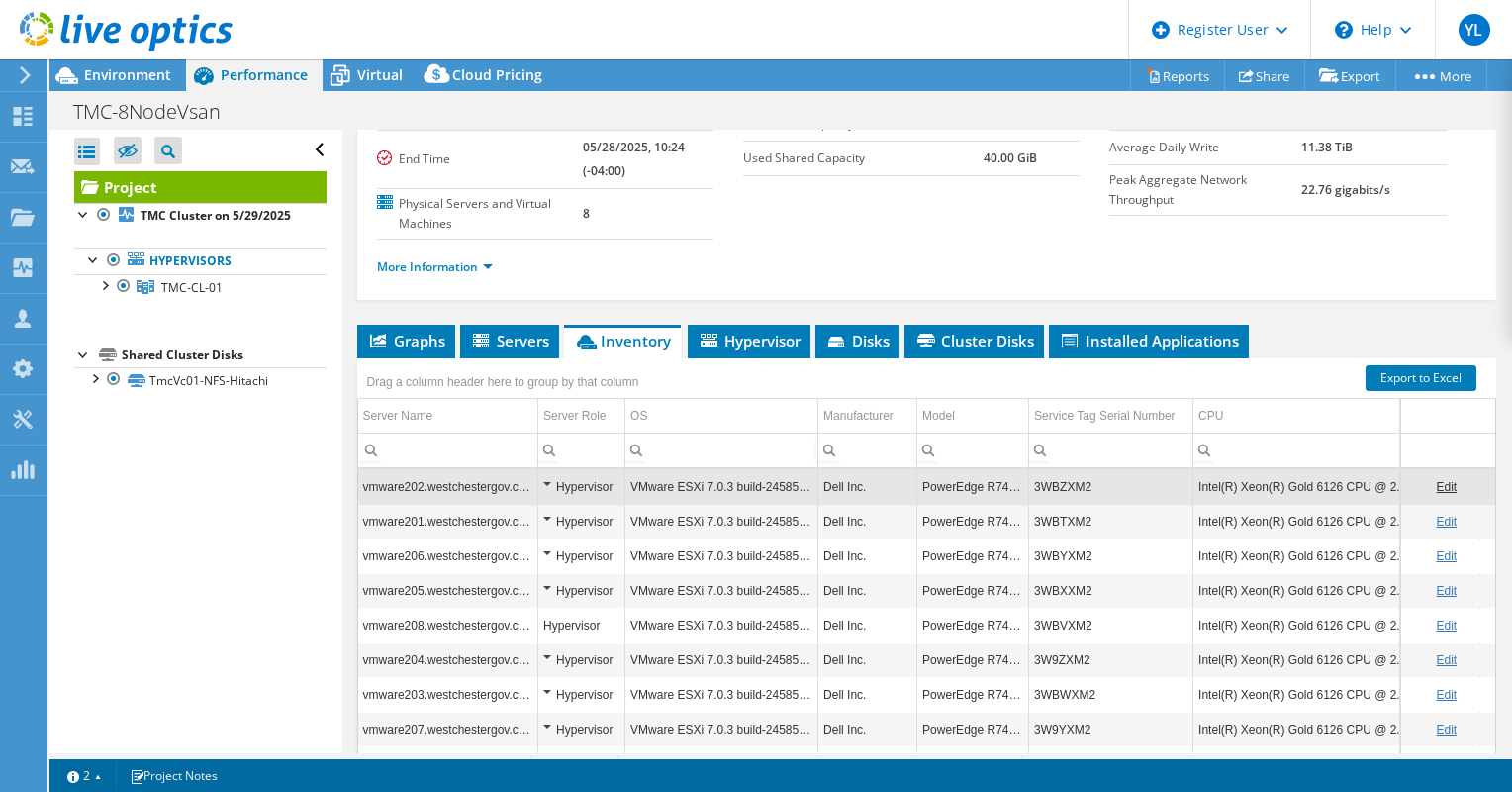click on "3WBZXM2" at bounding box center (1111, 486) 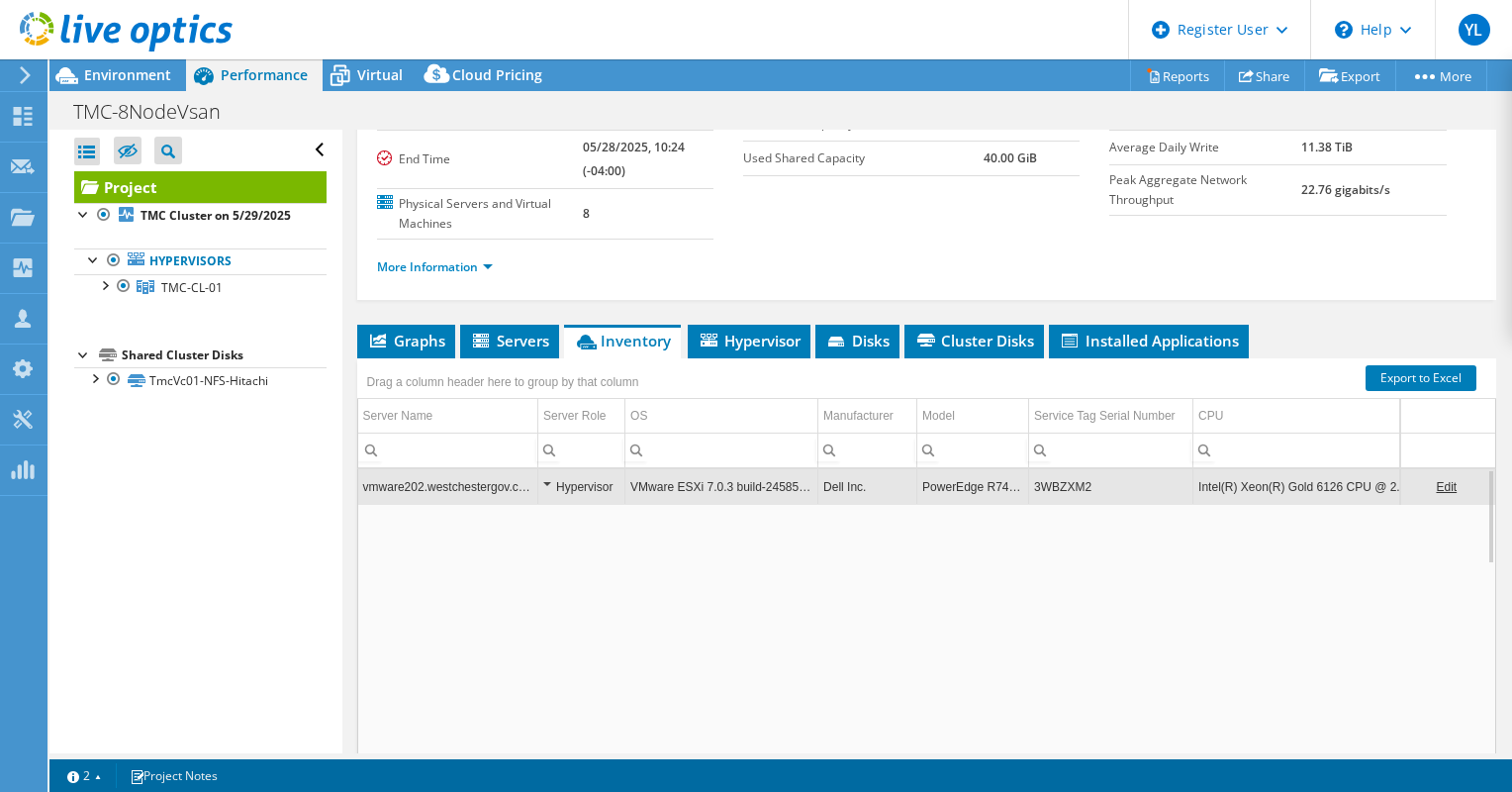 click on "3WBZXM2" at bounding box center [1111, 486] 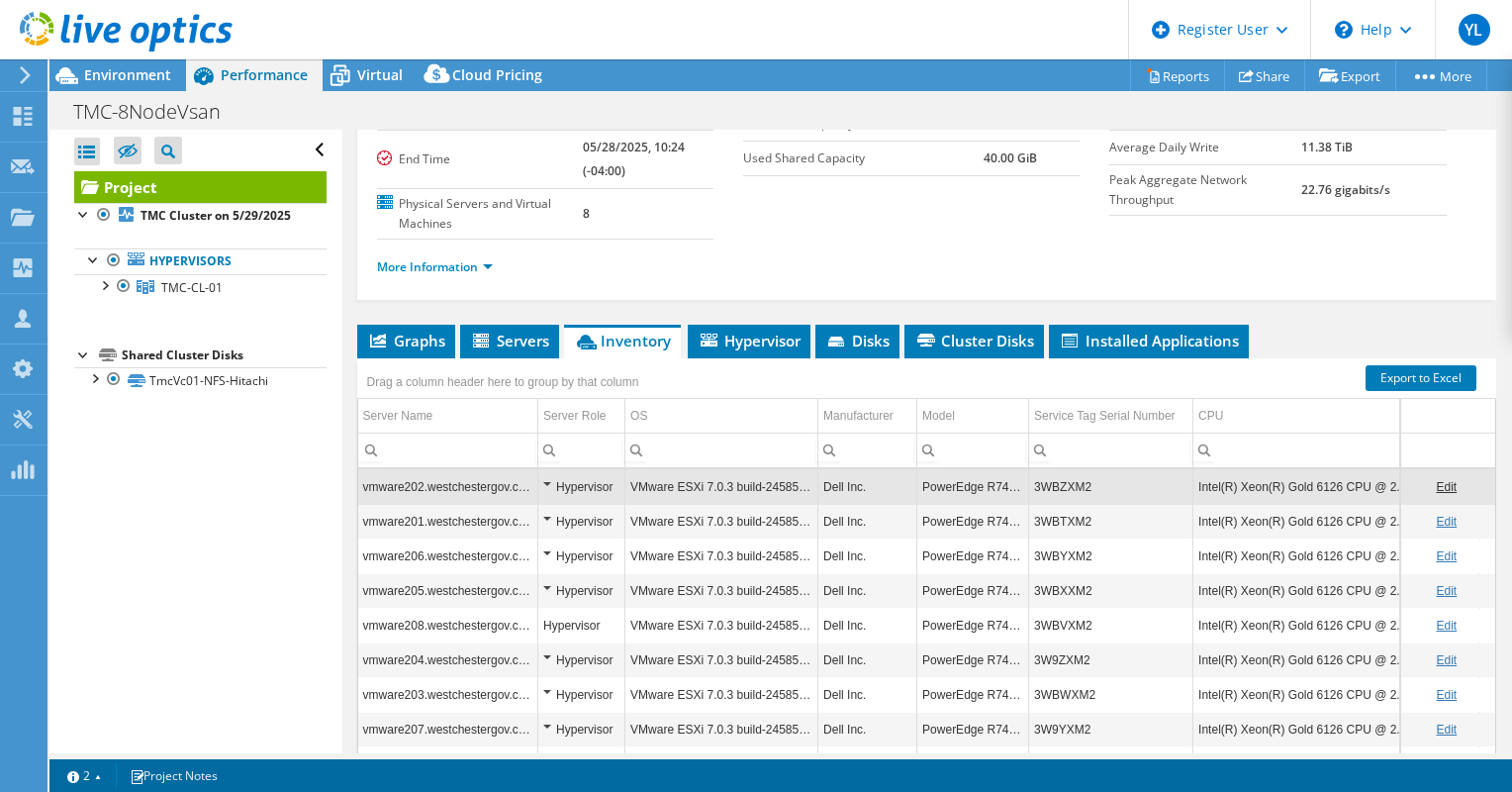 click on "3WBZXM2" at bounding box center (1111, 486) 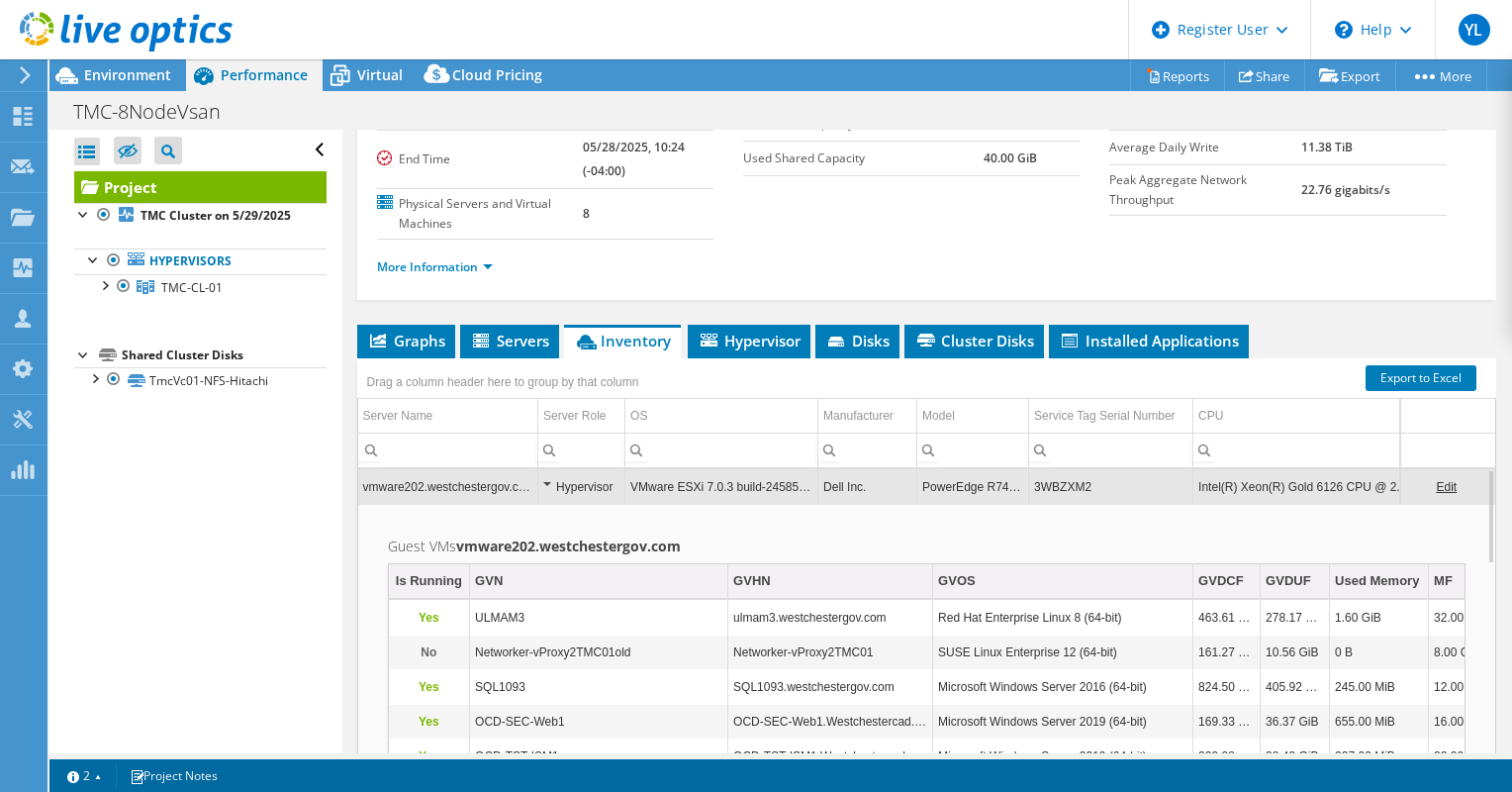 drag, startPoint x: 1067, startPoint y: 479, endPoint x: 1049, endPoint y: 520, distance: 44.777226 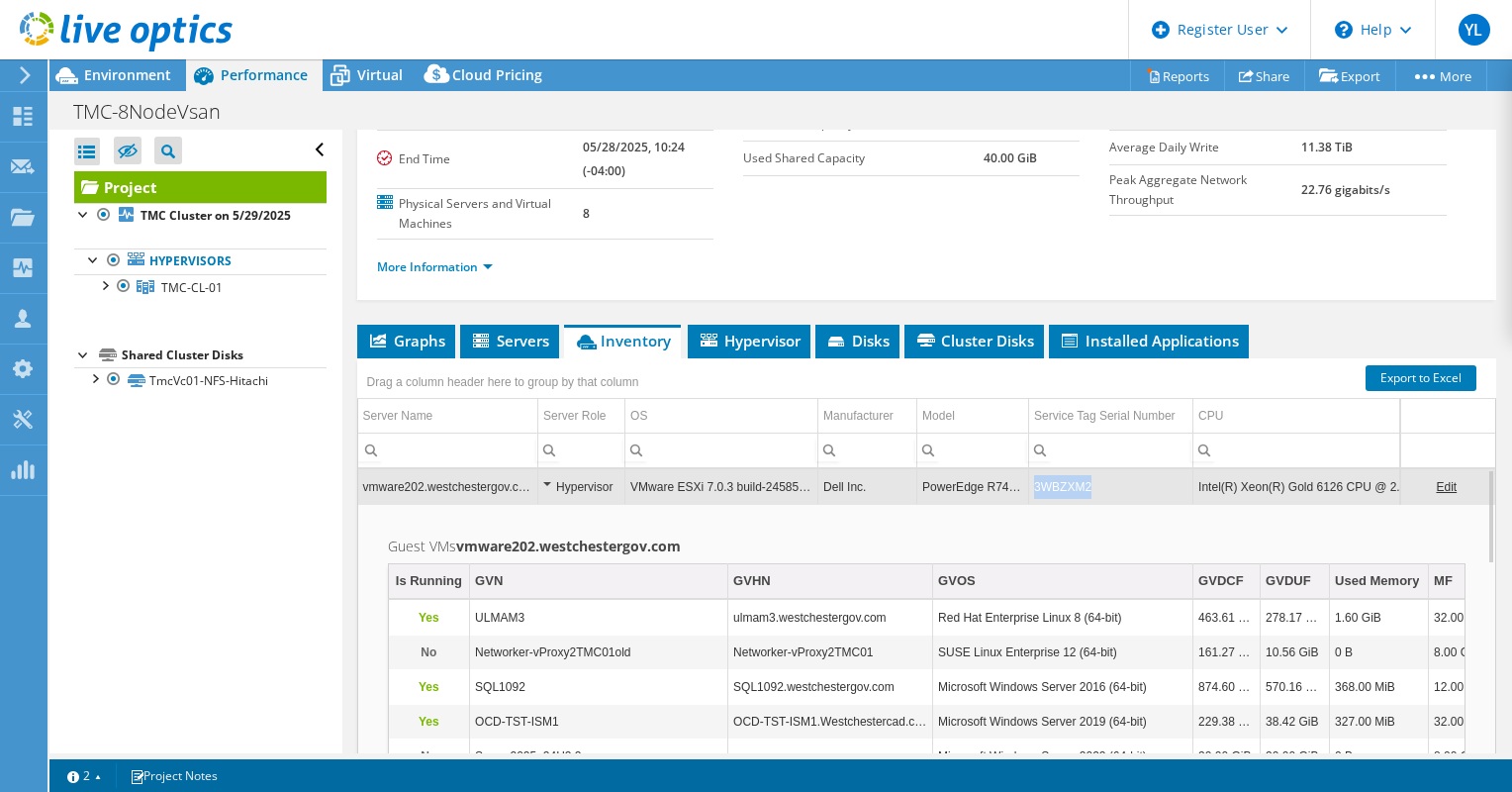 drag, startPoint x: 1089, startPoint y: 490, endPoint x: 1023, endPoint y: 487, distance: 66.06815 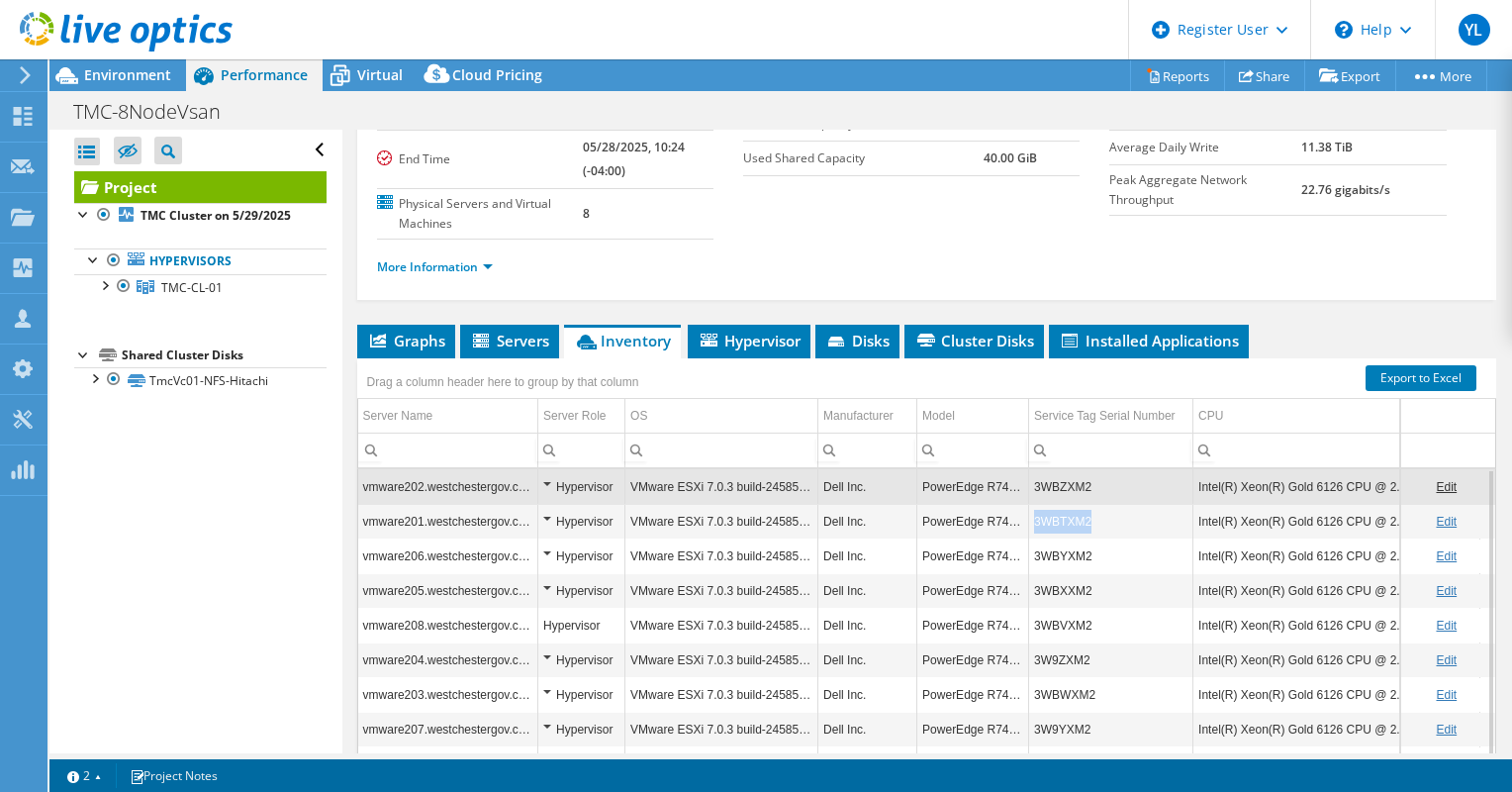 drag, startPoint x: 1095, startPoint y: 523, endPoint x: 1036, endPoint y: 522, distance: 59.00847 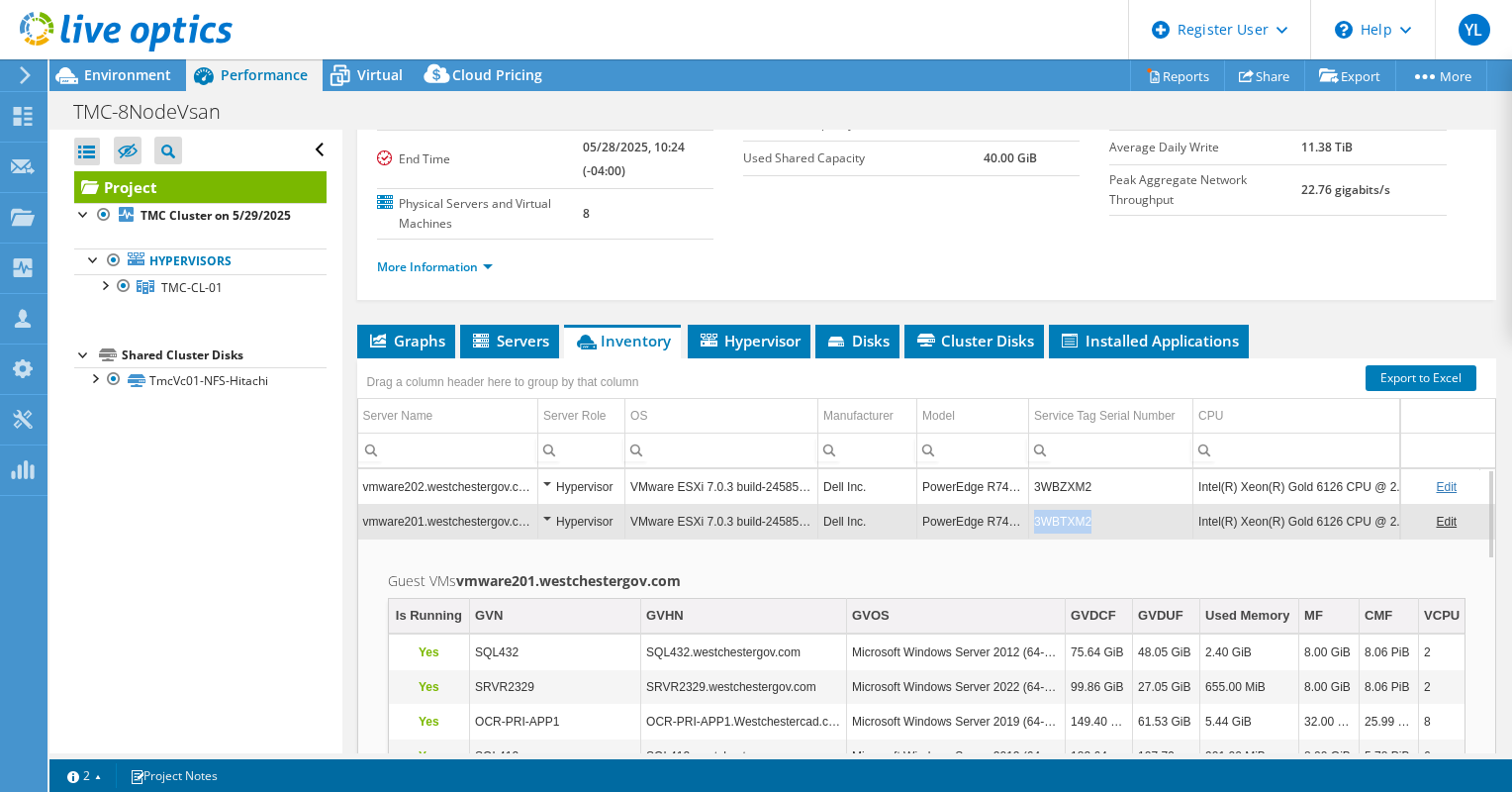 drag, startPoint x: 1090, startPoint y: 513, endPoint x: 1036, endPoint y: 517, distance: 54.147945 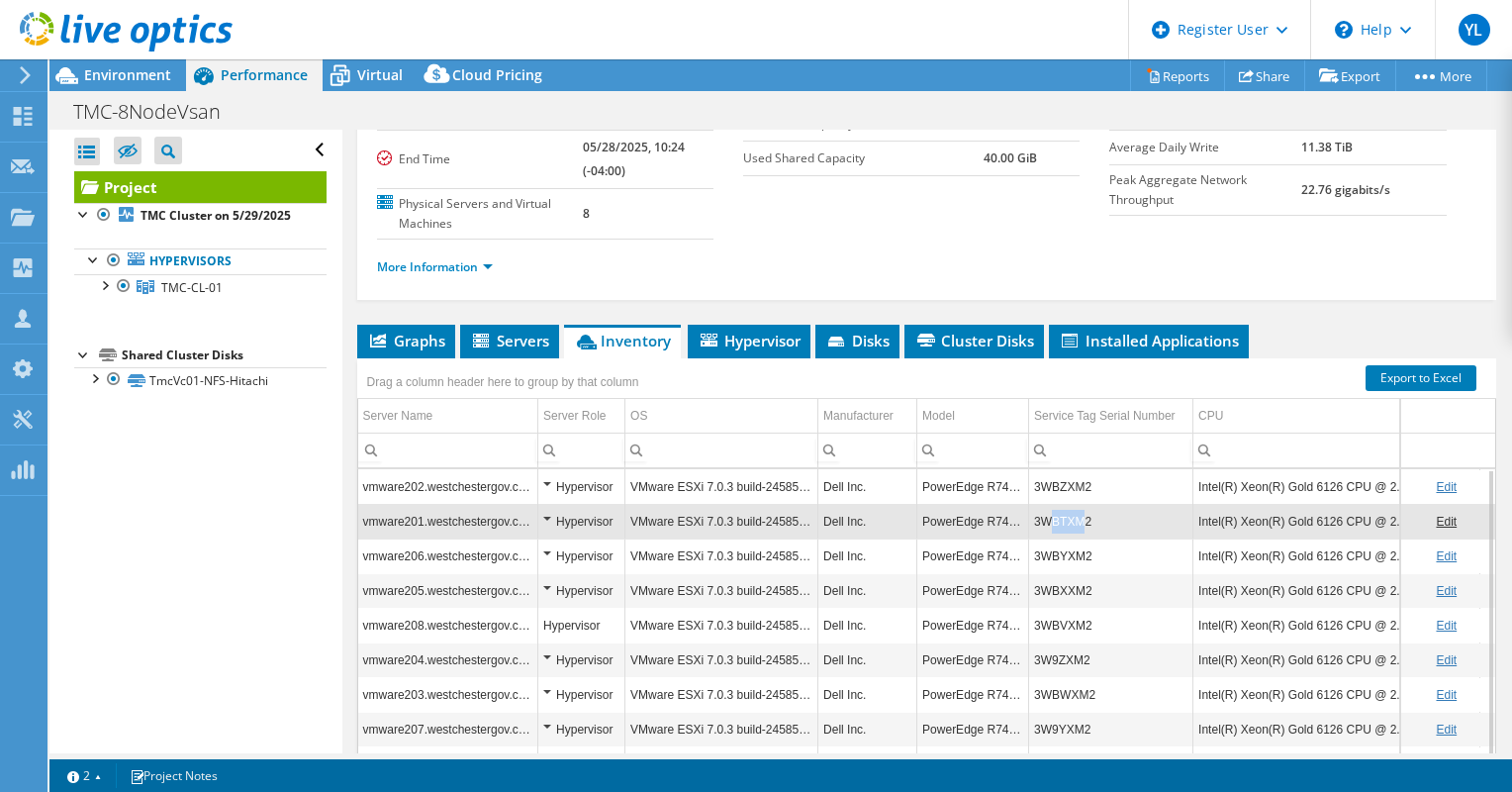 drag, startPoint x: 1077, startPoint y: 520, endPoint x: 1048, endPoint y: 521, distance: 29.017236 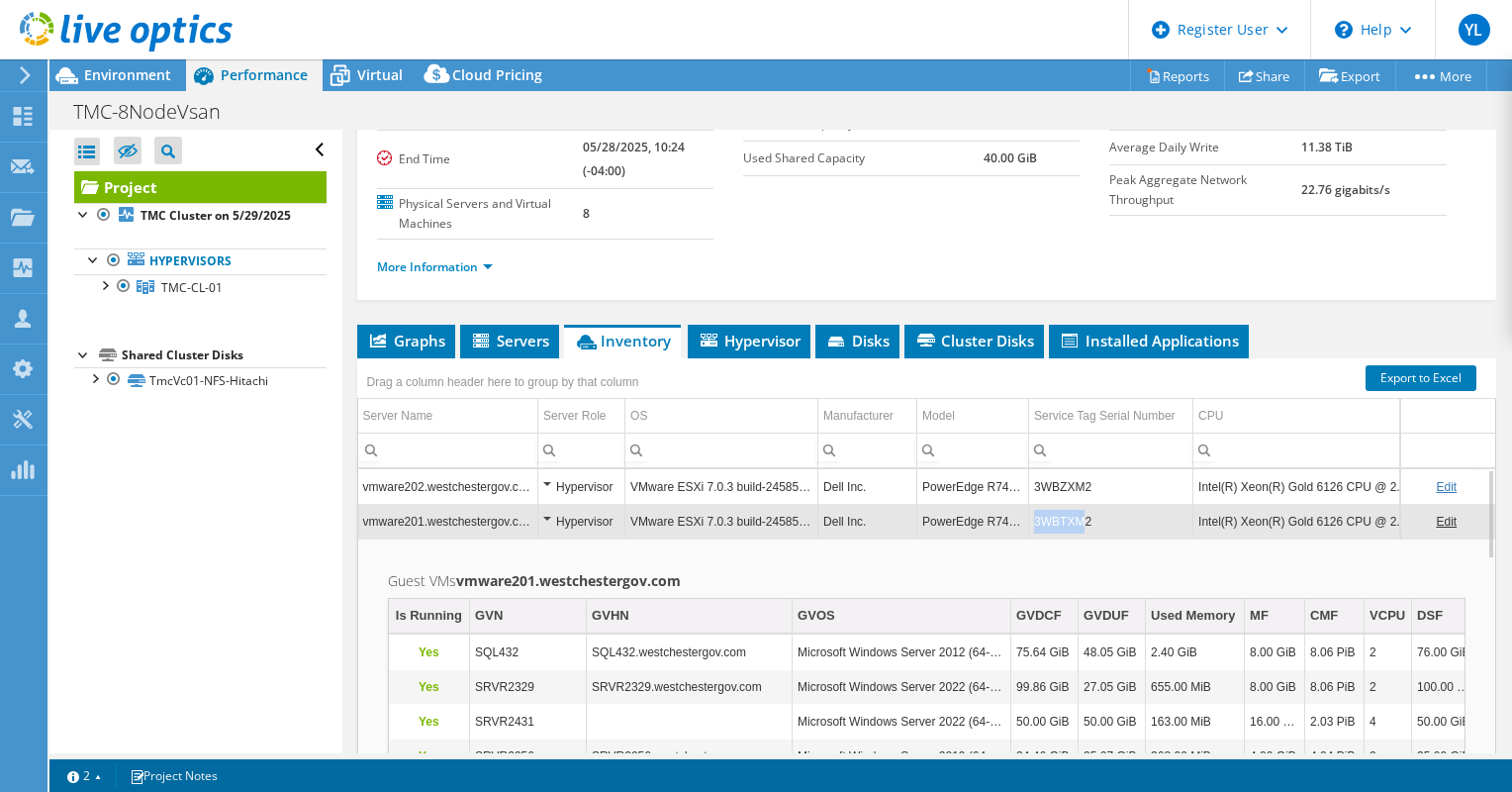 drag, startPoint x: 1078, startPoint y: 517, endPoint x: 1036, endPoint y: 519, distance: 42.047592 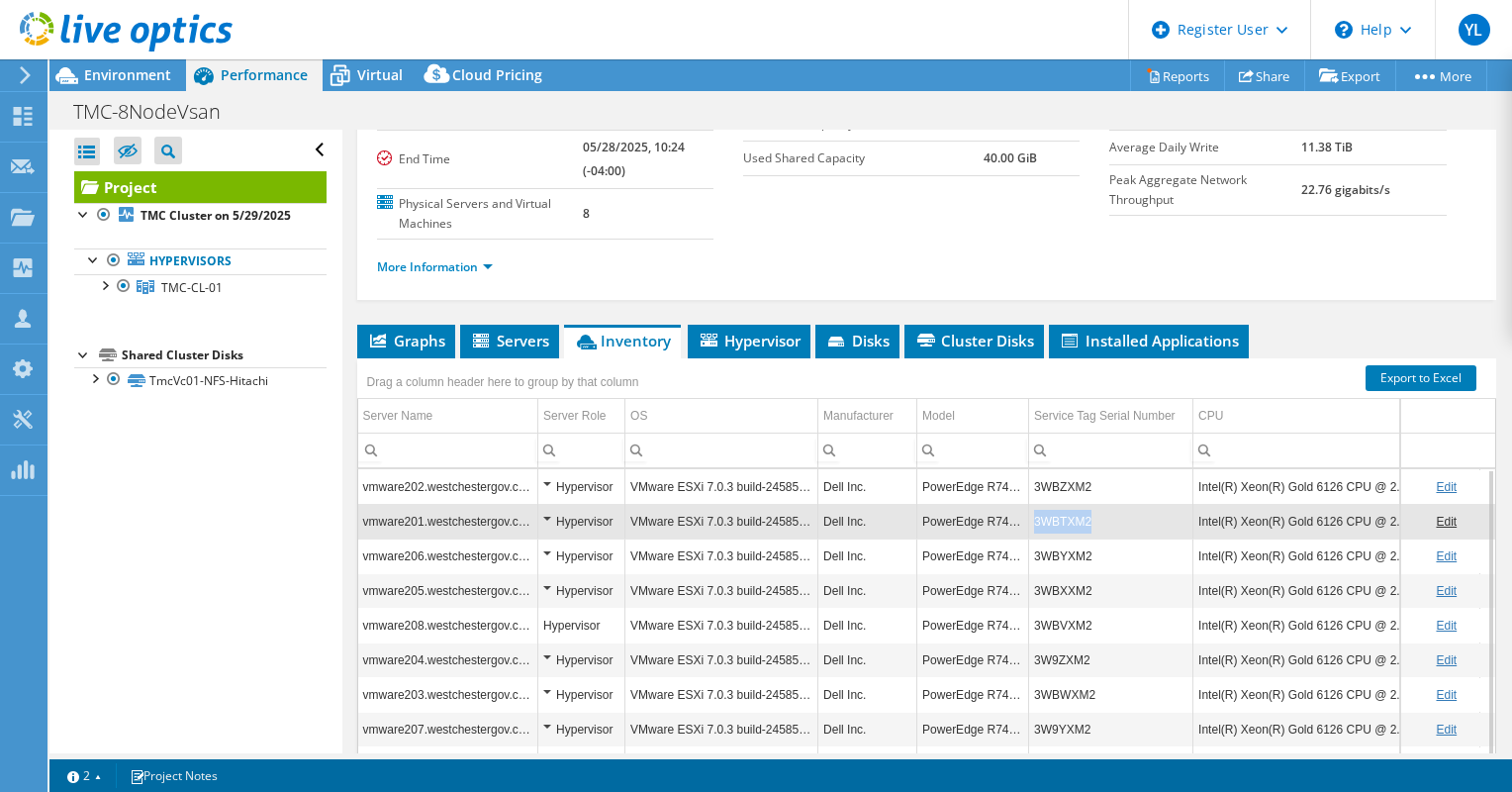 drag, startPoint x: 1096, startPoint y: 517, endPoint x: 1033, endPoint y: 519, distance: 63.03174 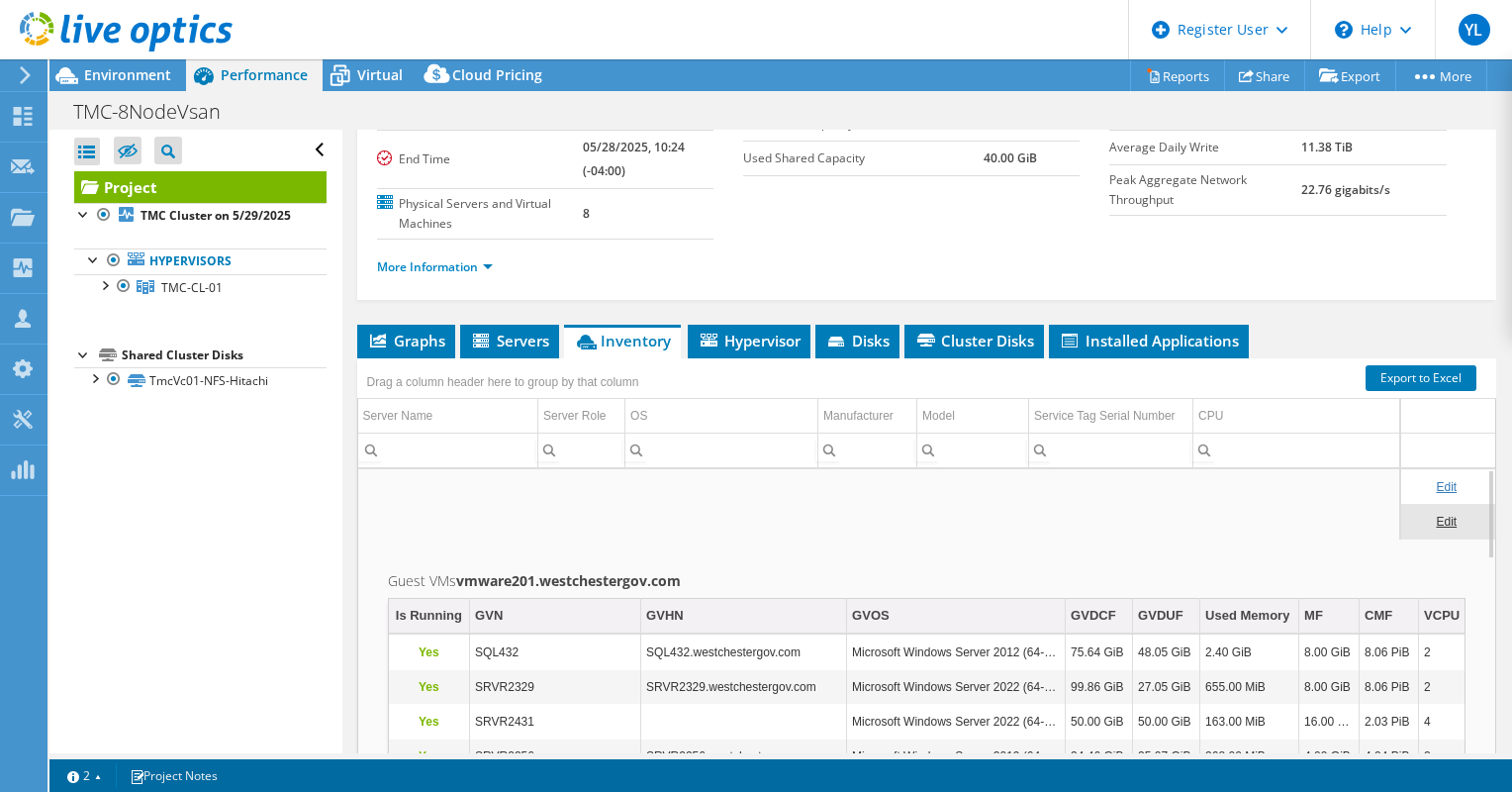 scroll, scrollTop: 0, scrollLeft: 0, axis: both 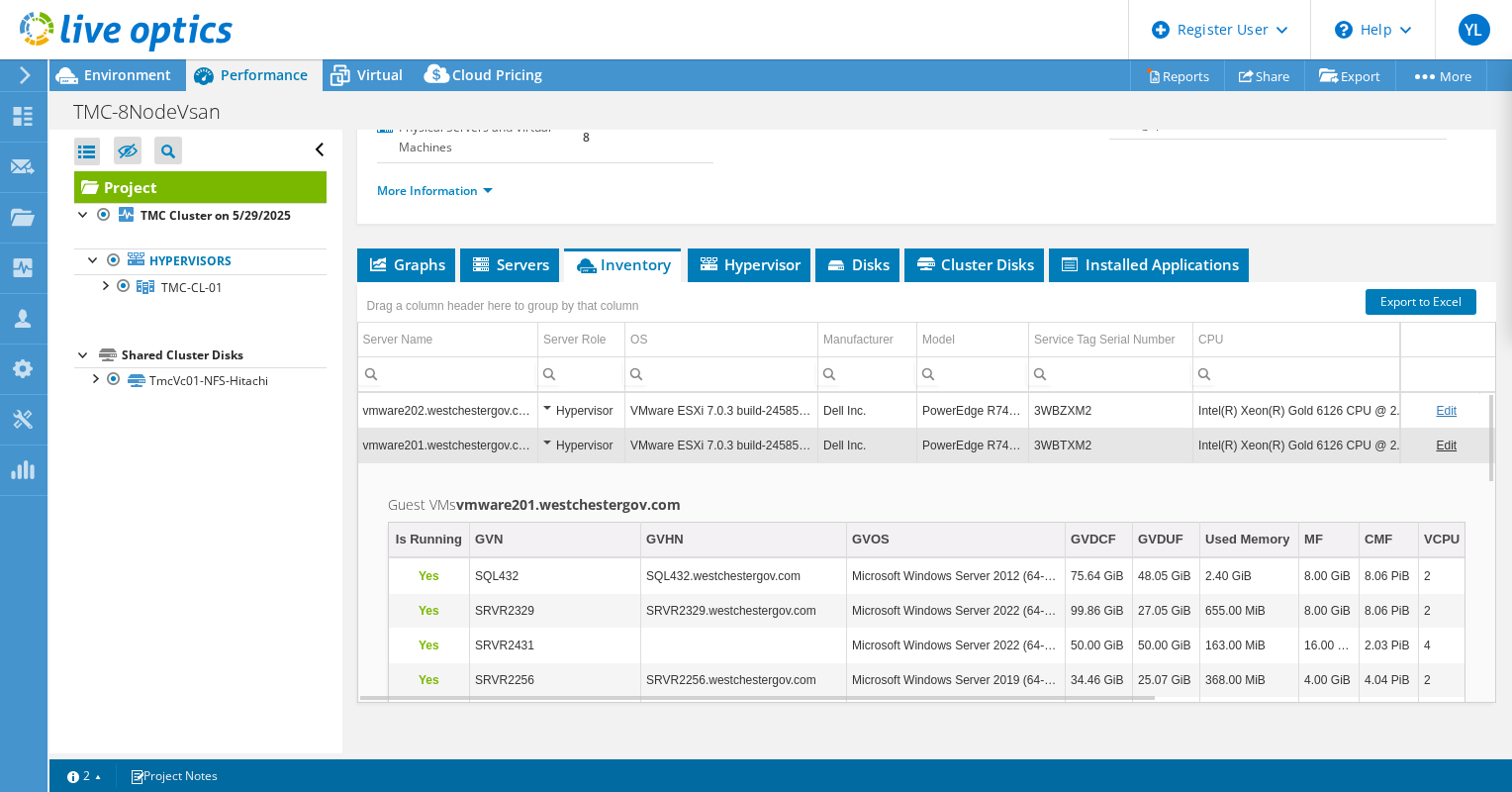 click at bounding box center (1110, 374) 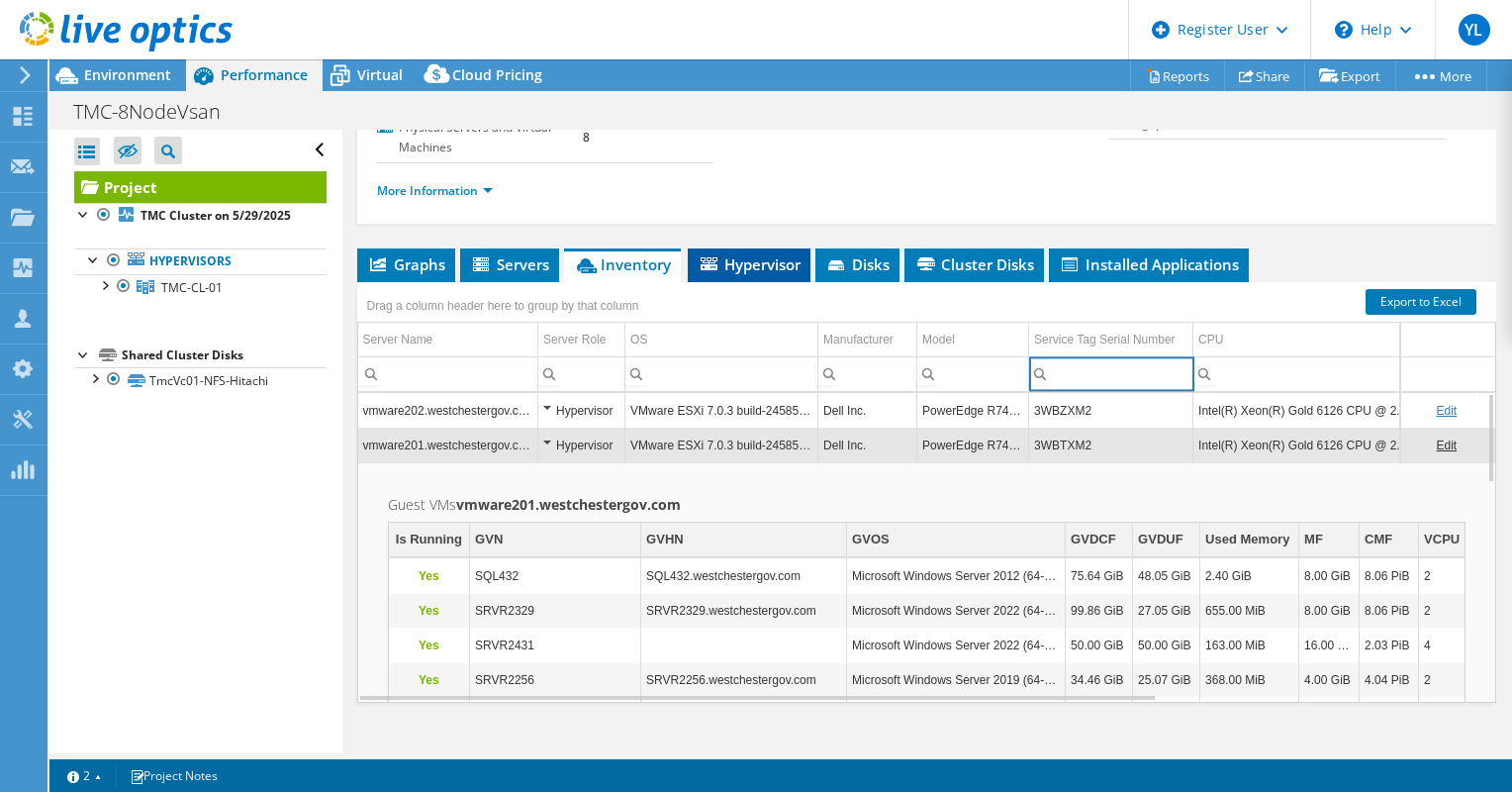 click on "Hypervisor" at bounding box center (749, 264) 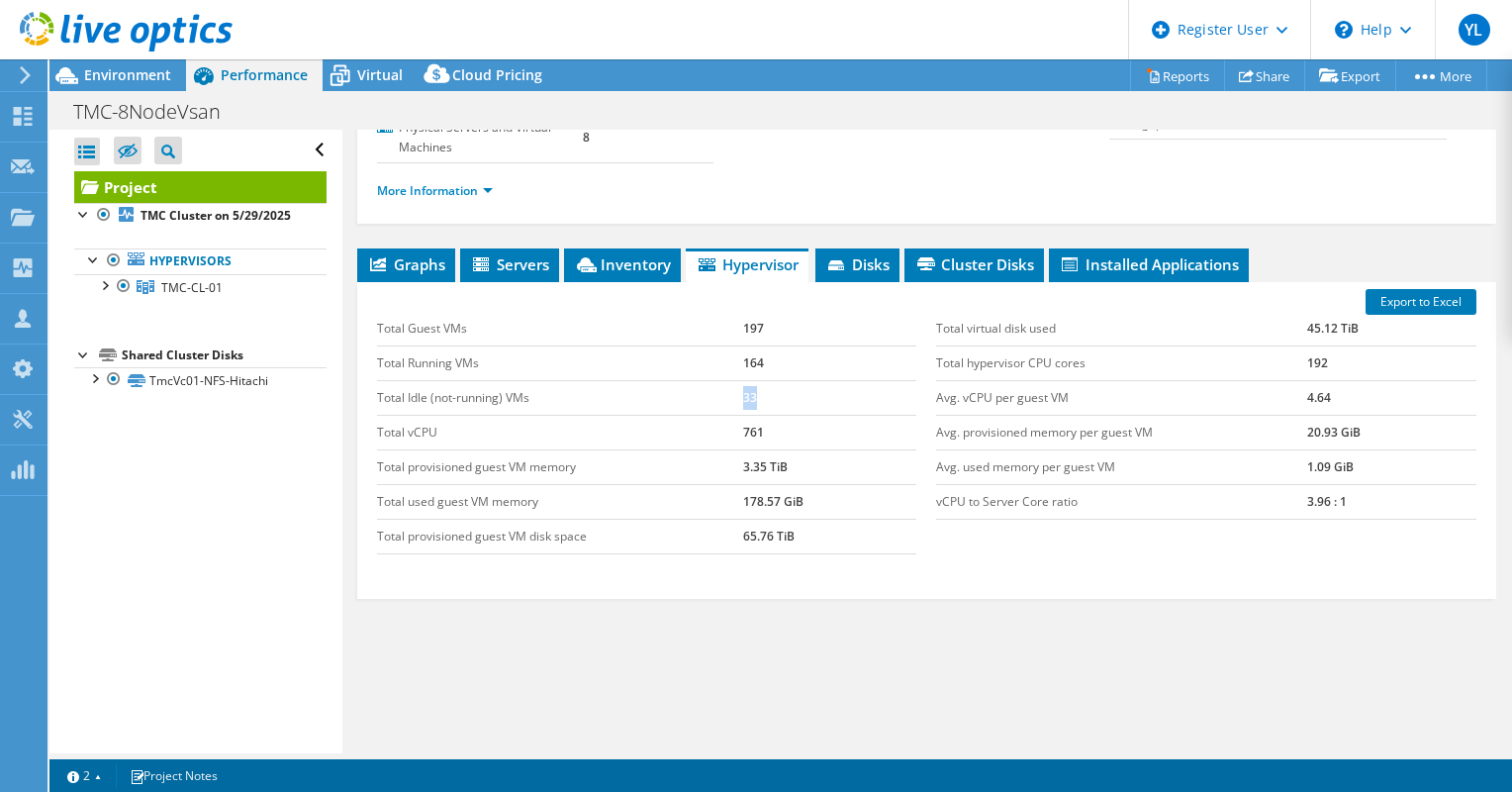 drag, startPoint x: 763, startPoint y: 396, endPoint x: 729, endPoint y: 395, distance: 34.0147 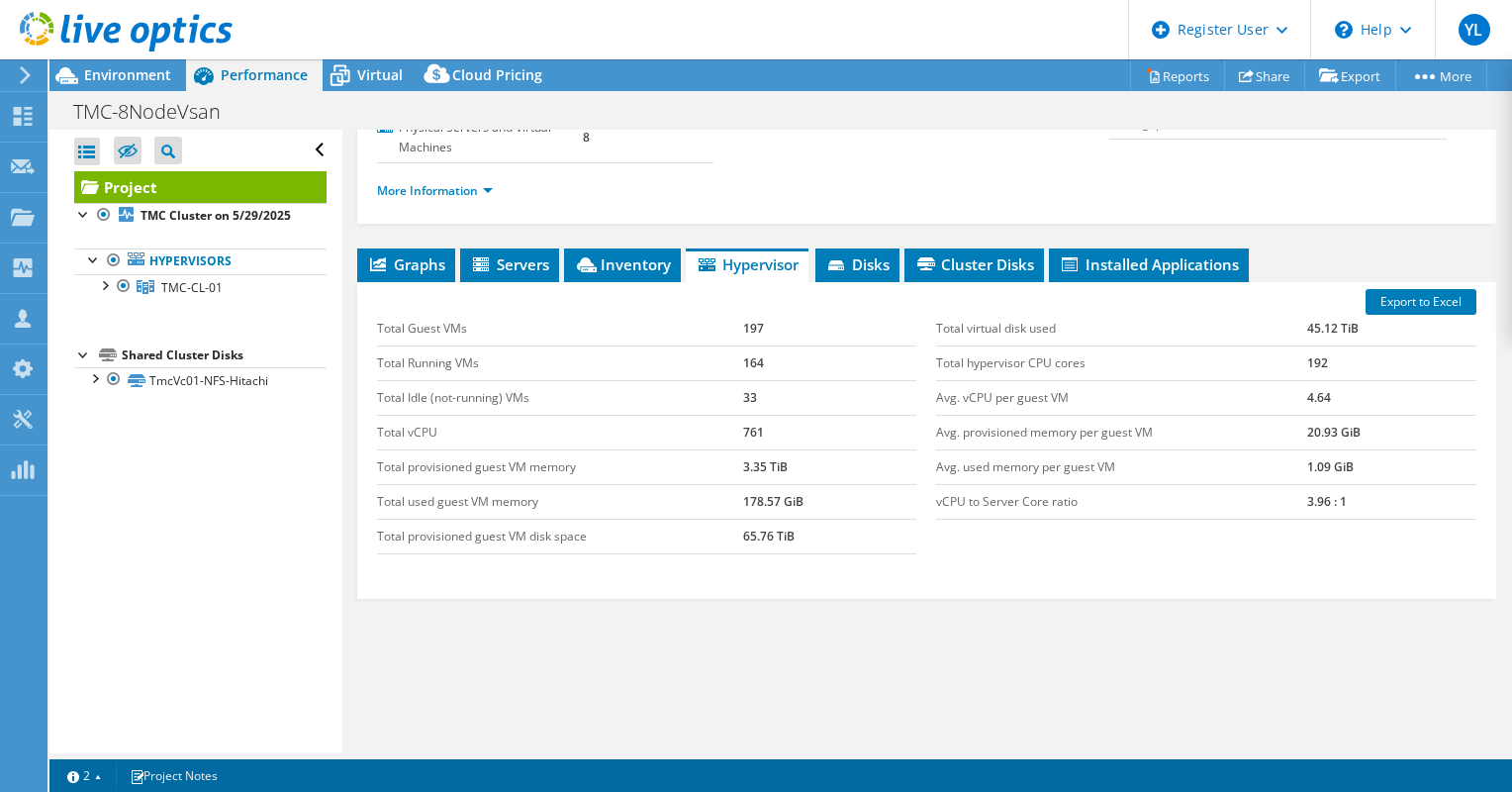drag, startPoint x: 729, startPoint y: 395, endPoint x: 651, endPoint y: 360, distance: 85.49269 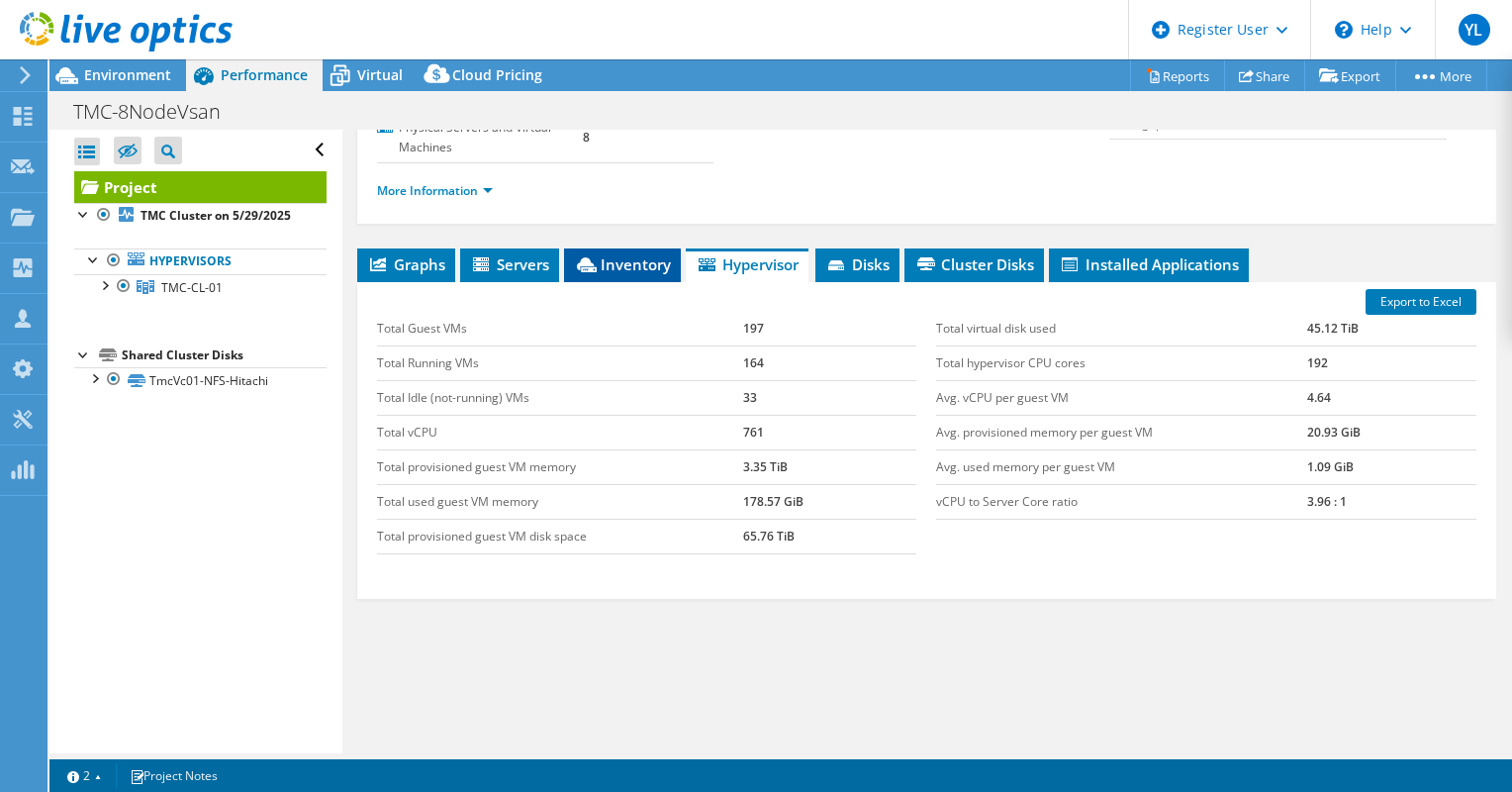 click on "Inventory" at bounding box center [622, 264] 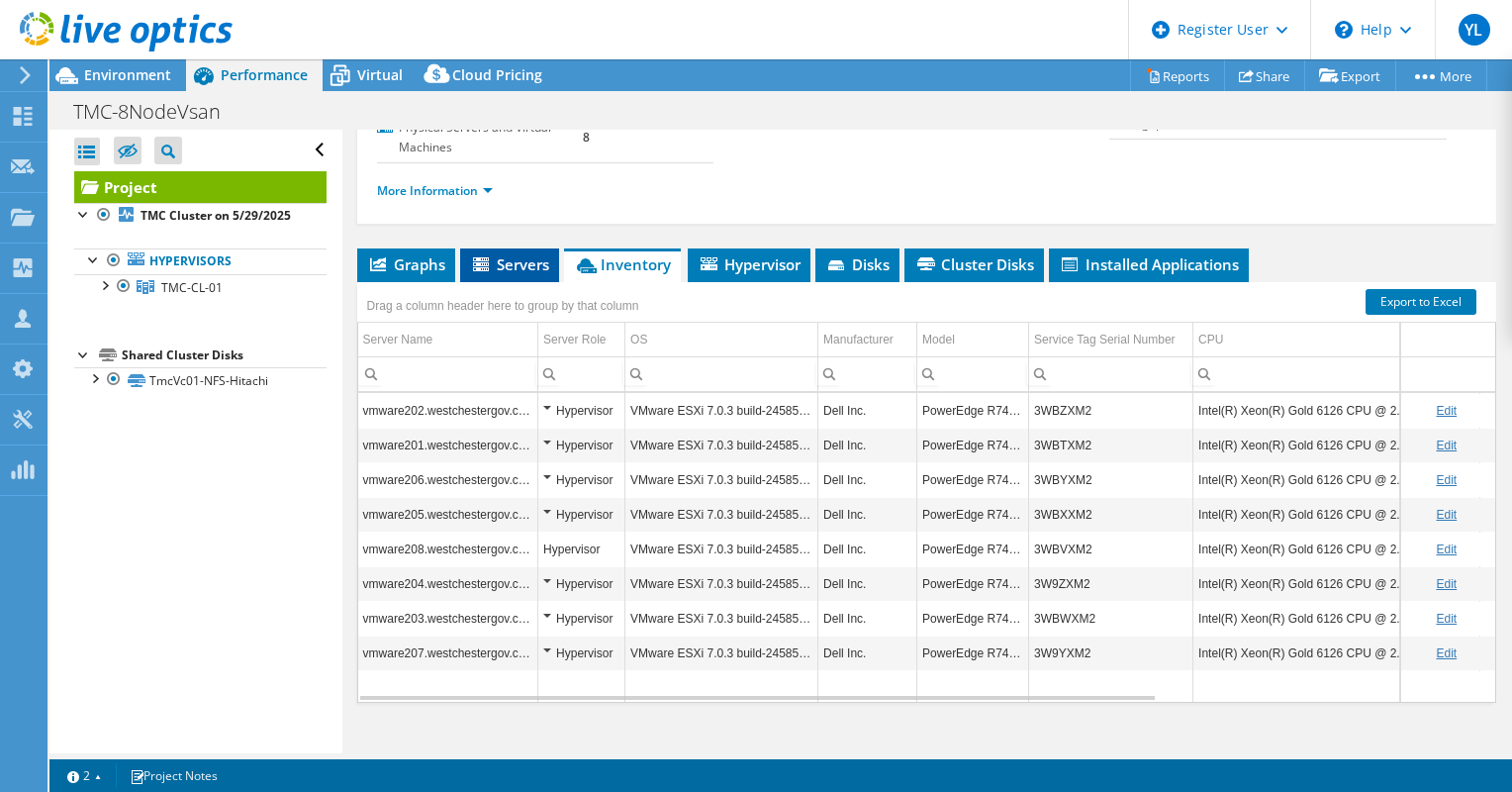 click on "Servers" at bounding box center (510, 264) 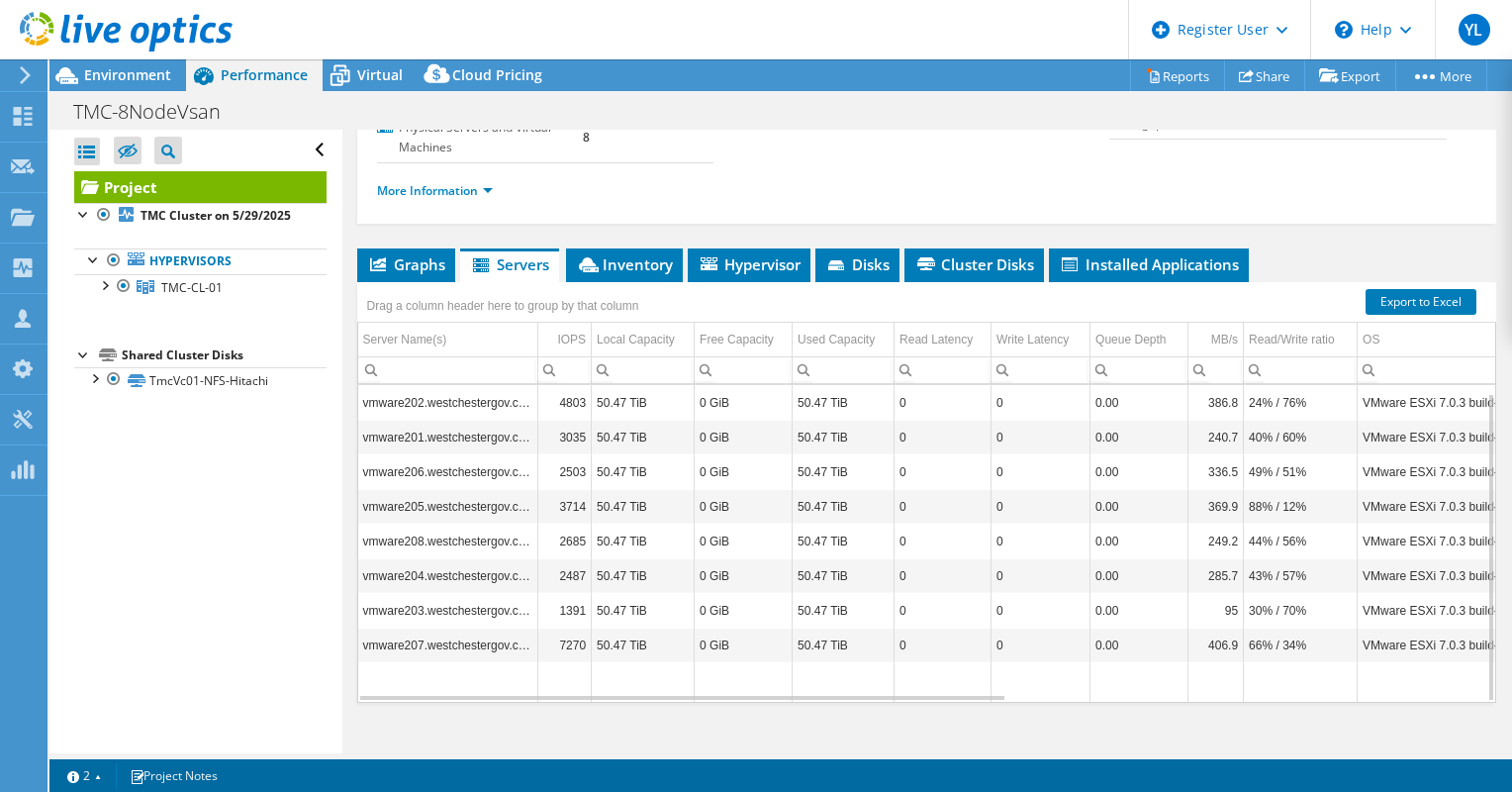 scroll, scrollTop: 7, scrollLeft: 0, axis: vertical 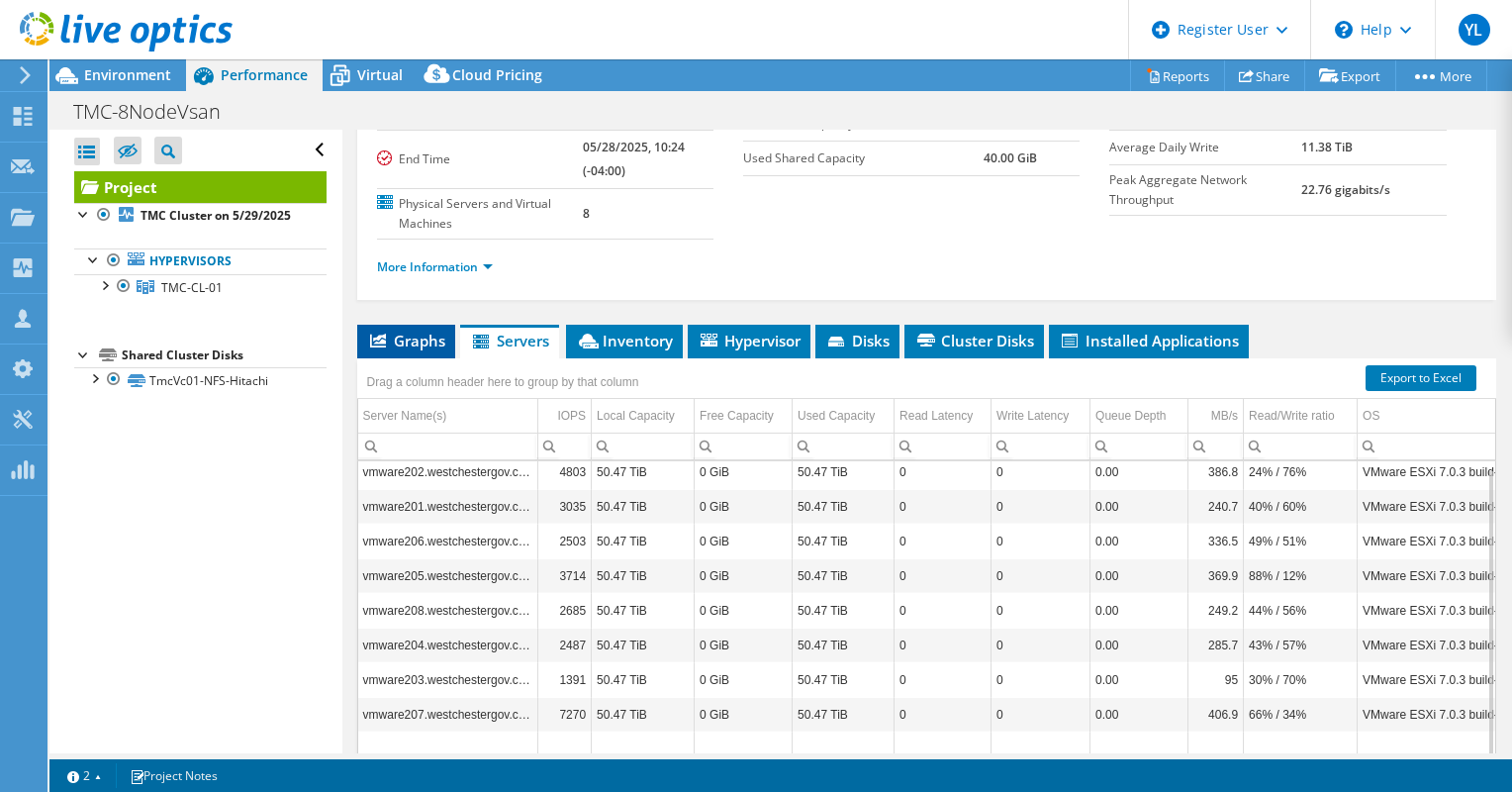 click on "Graphs" at bounding box center [406, 341] 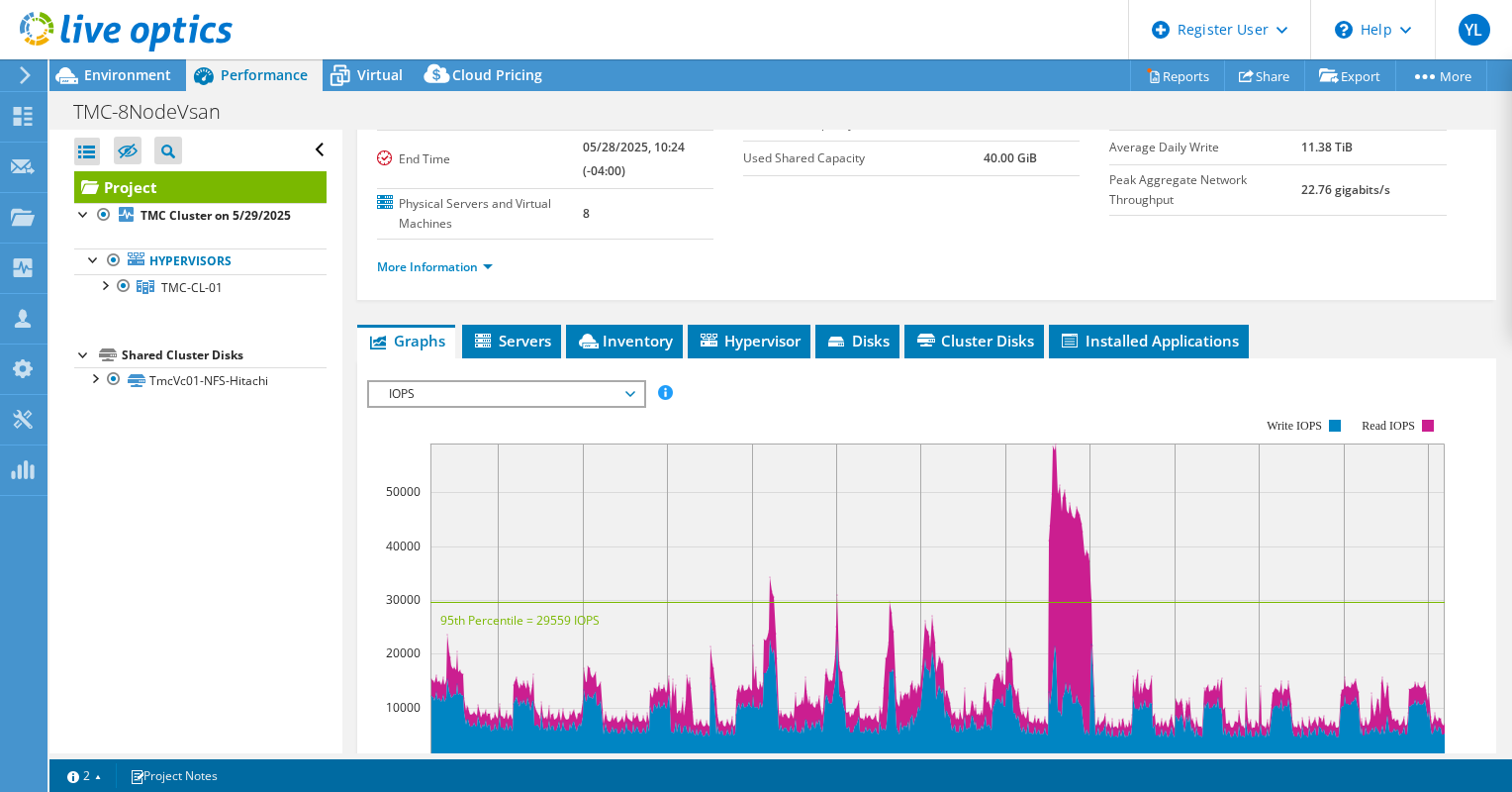 click on "IOPS" at bounding box center [506, 394] 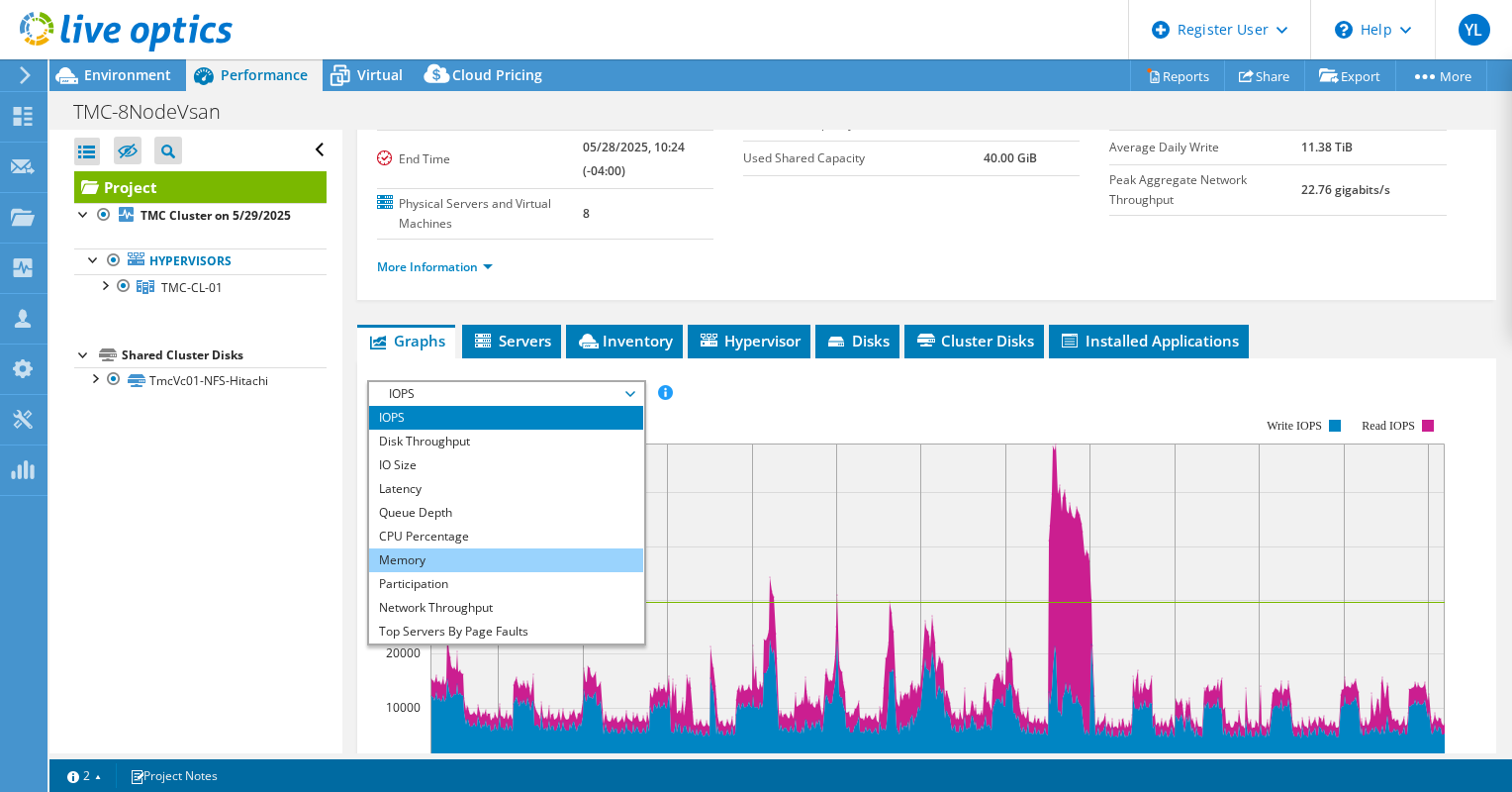 click on "Memory" at bounding box center [506, 560] 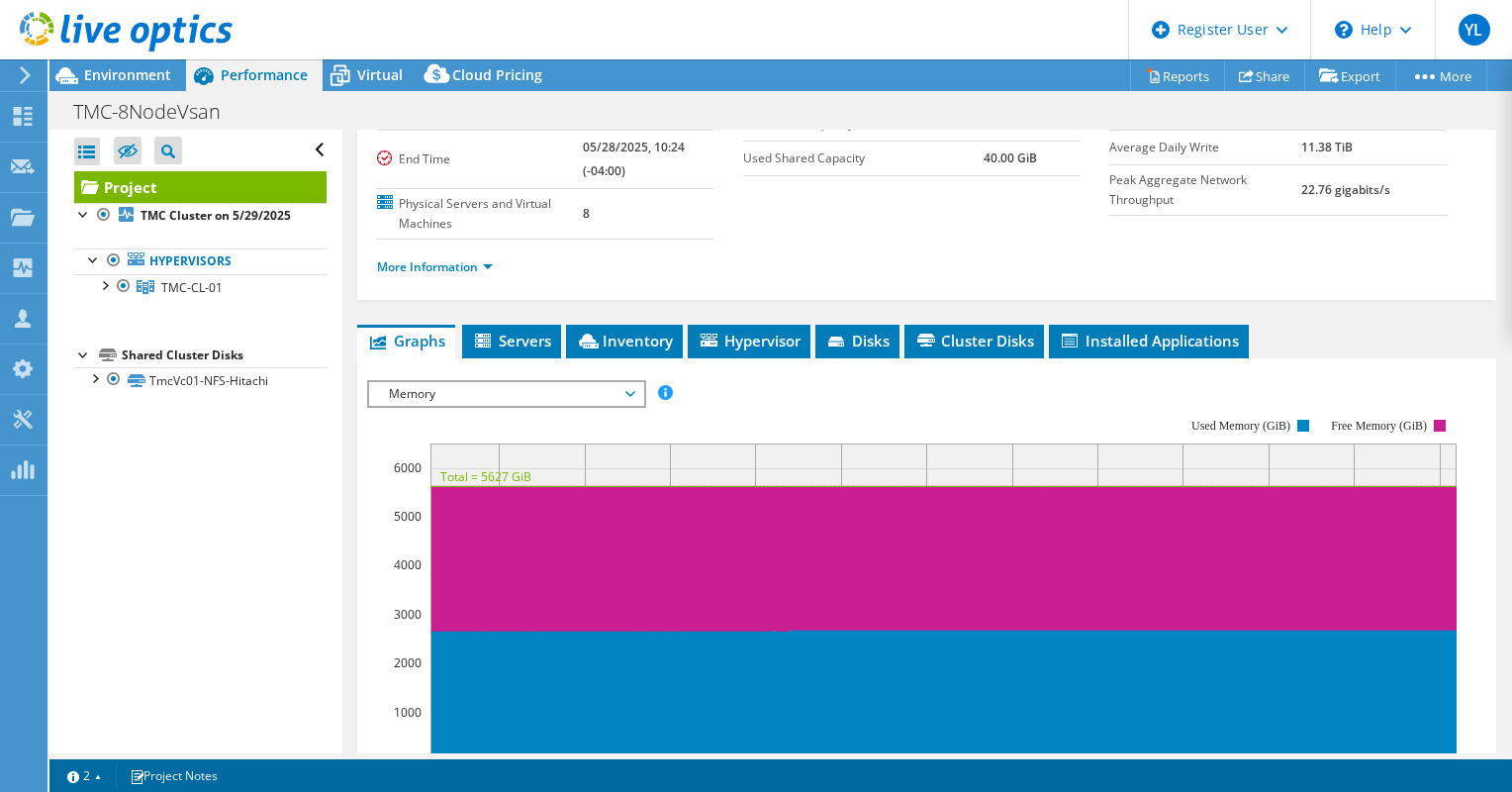 click on "Memory" at bounding box center (506, 394) 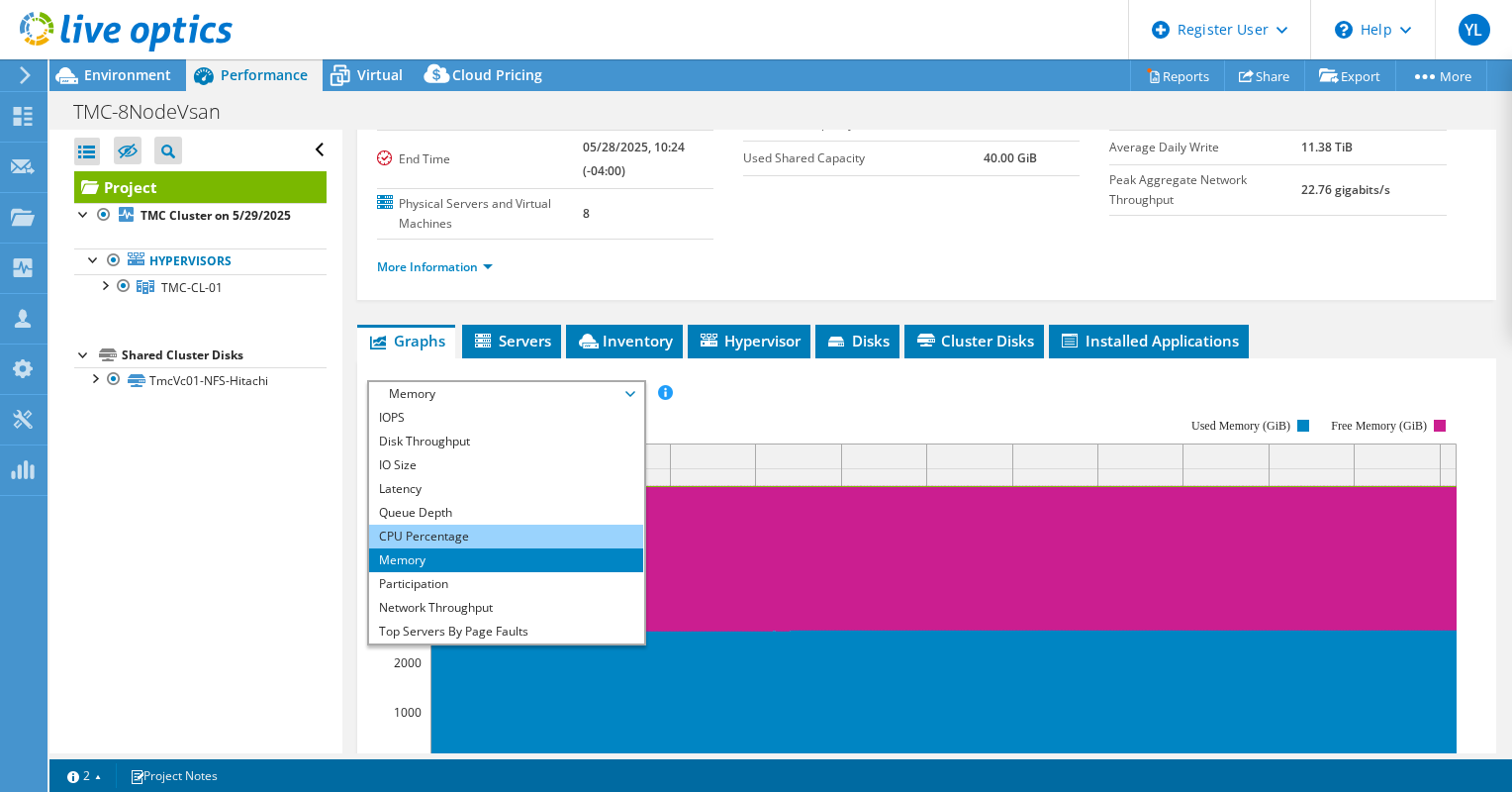 click on "CPU Percentage" at bounding box center [506, 537] 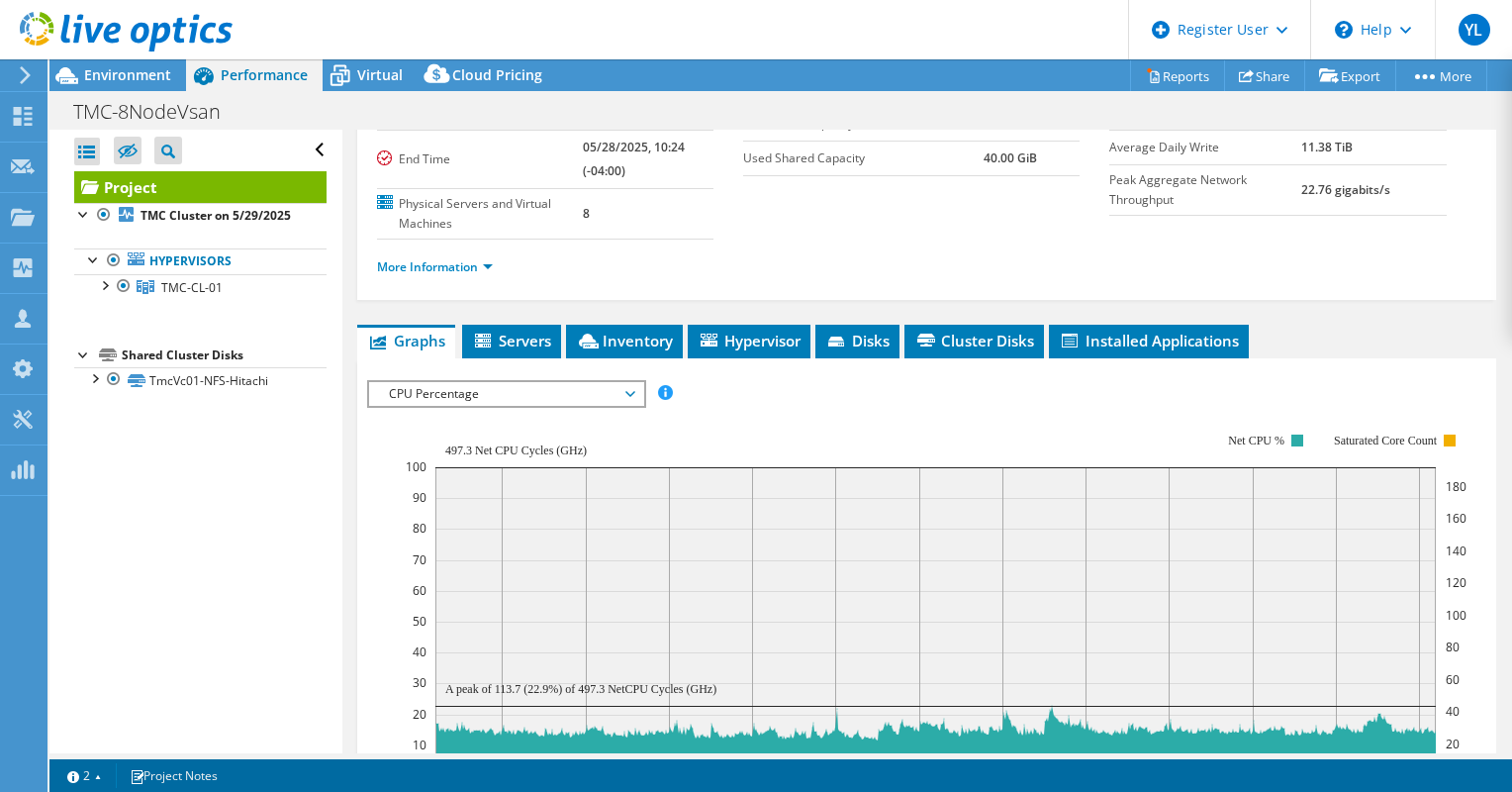 click on "CPU Percentage" at bounding box center [506, 394] 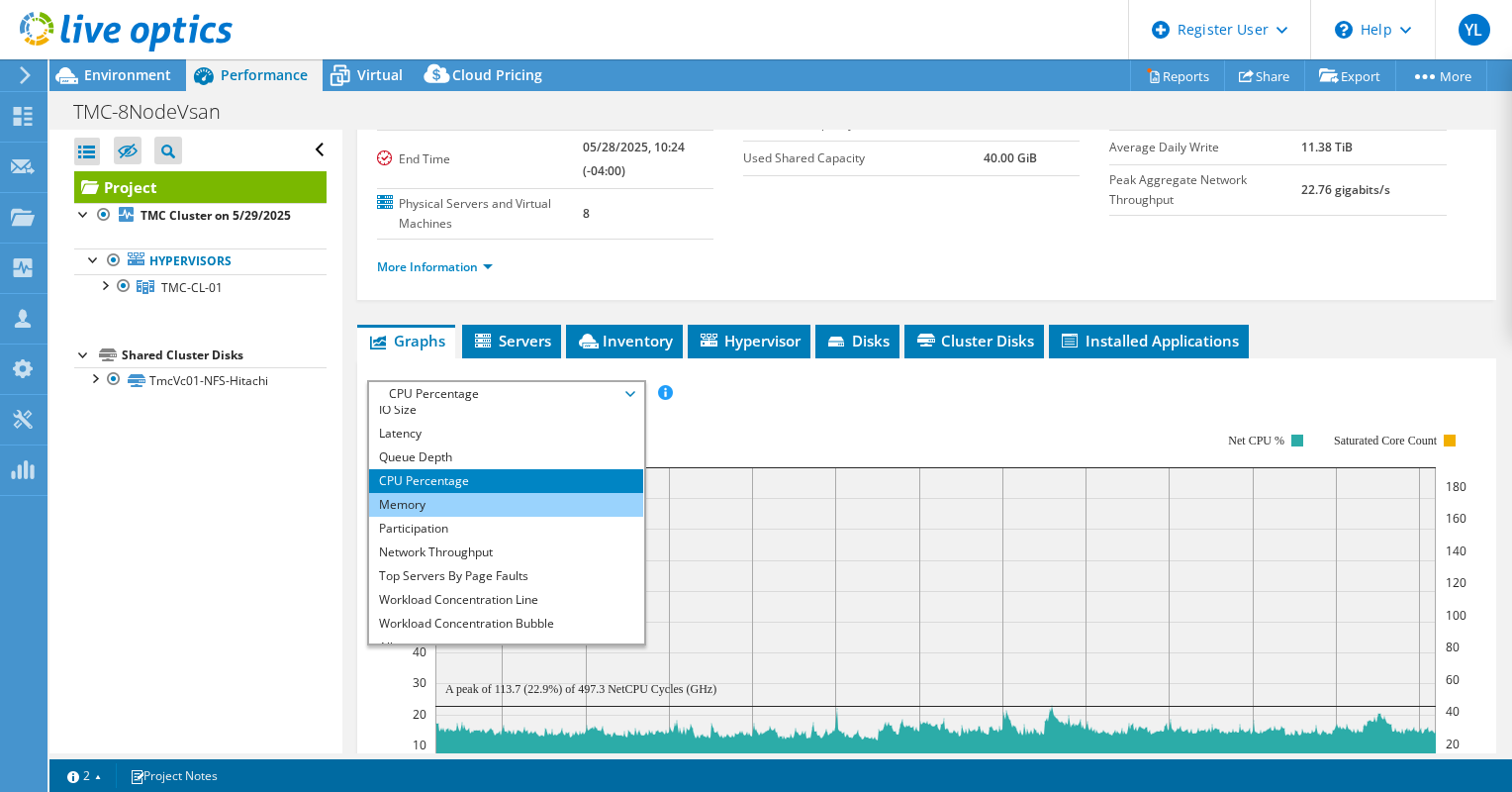 scroll, scrollTop: 71, scrollLeft: 0, axis: vertical 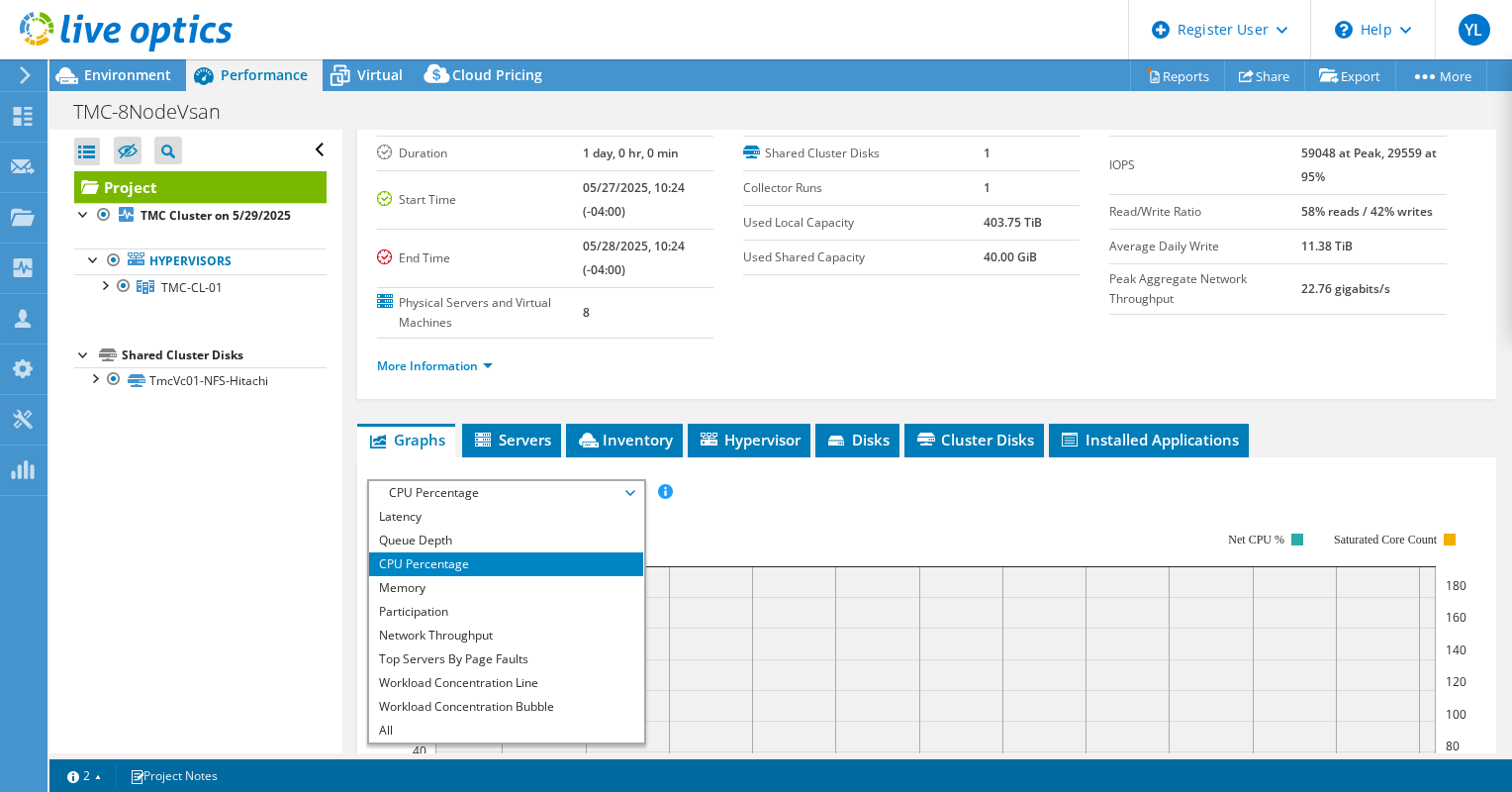 click on "IOPS
Disk Throughput
IO Size
Latency
Queue Depth
CPU Percentage
Memory
Page Faults
Participation
Network Throughput
Top Servers By Page Faults
Workload Concentration Line
Workload Concentration Bubble
All
CPU Percentage 						 							 IOPS" at bounding box center (926, 492) 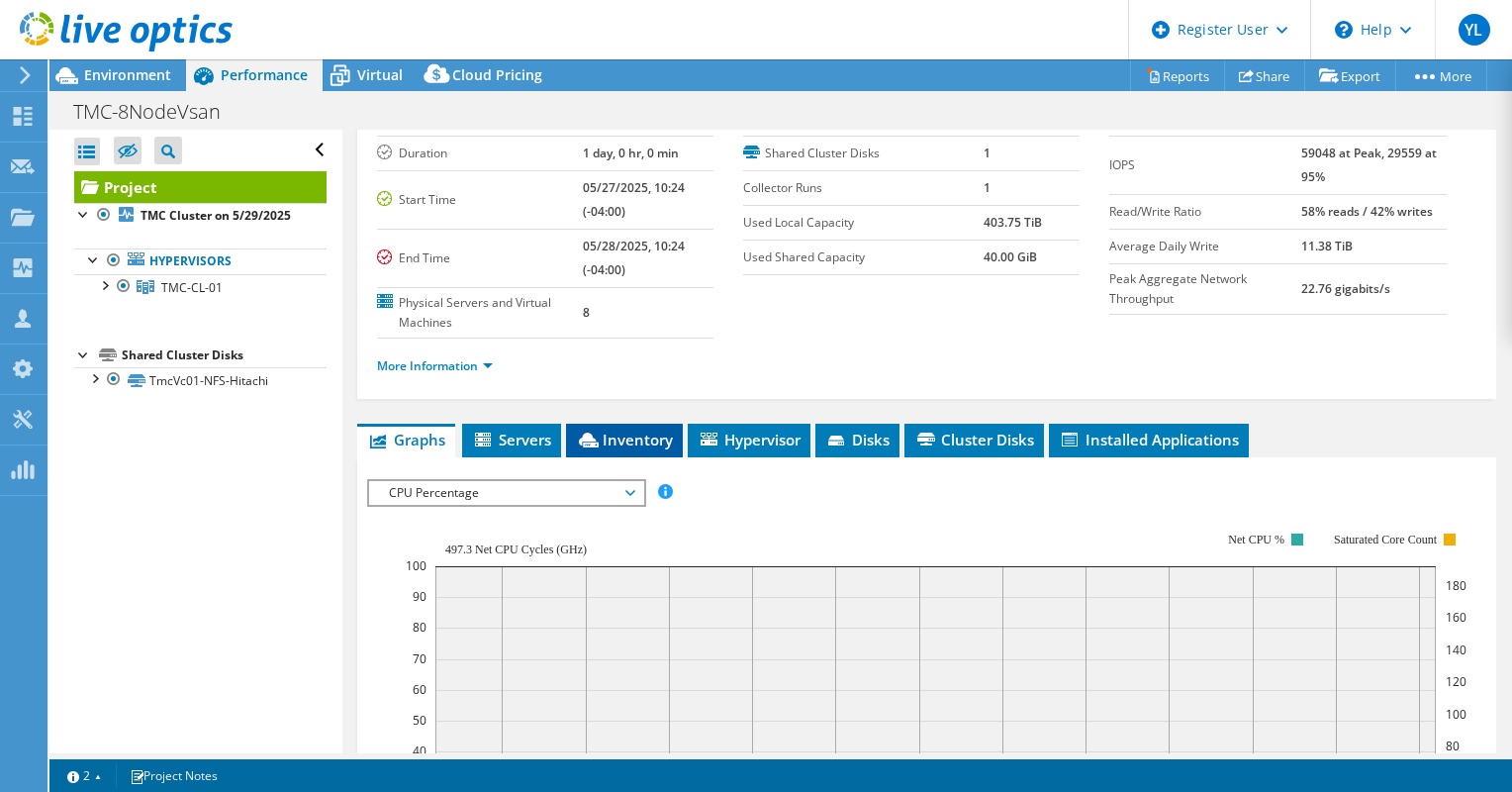 click on "Inventory" at bounding box center [624, 440] 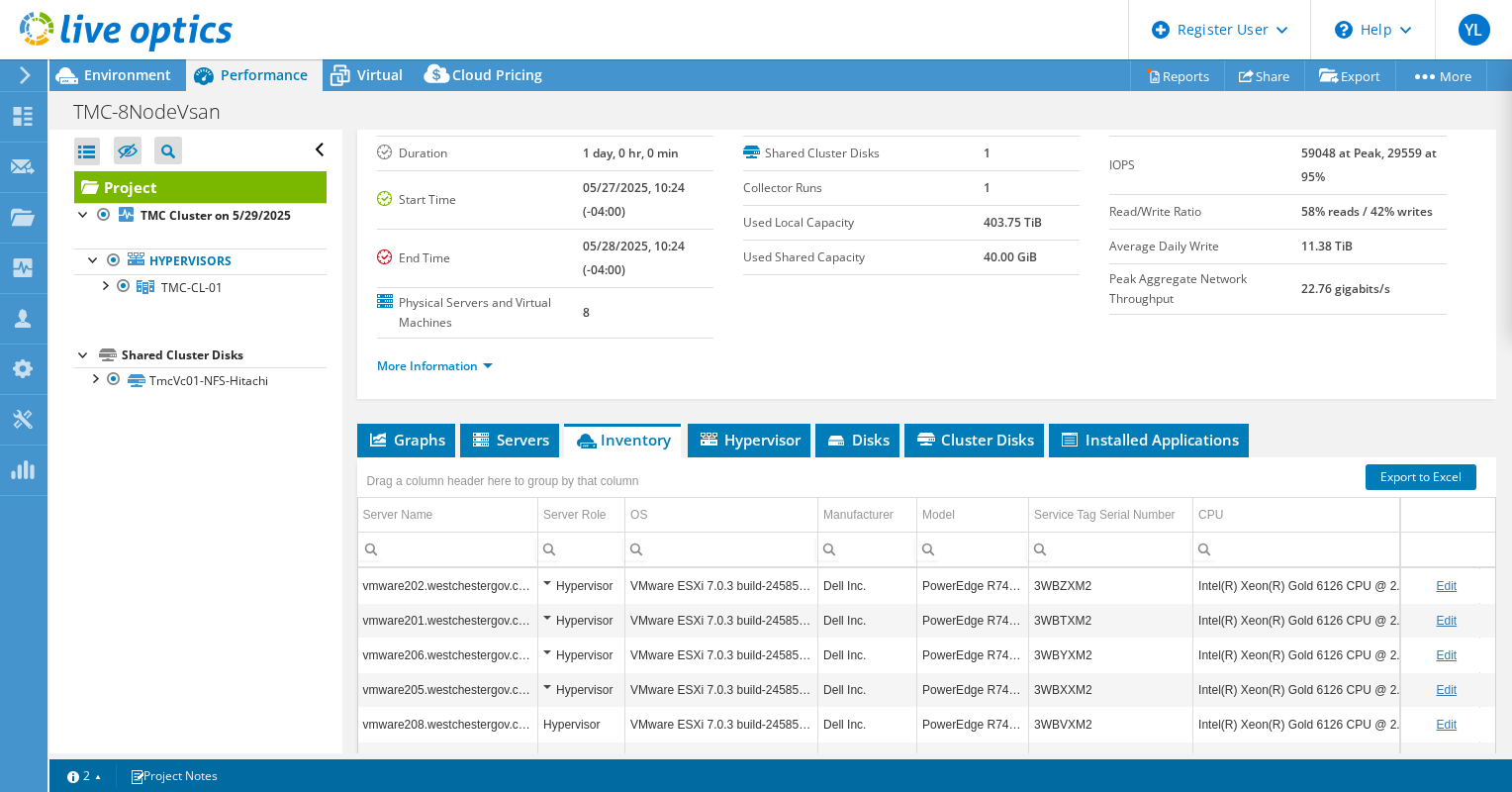 scroll, scrollTop: 7, scrollLeft: 0, axis: vertical 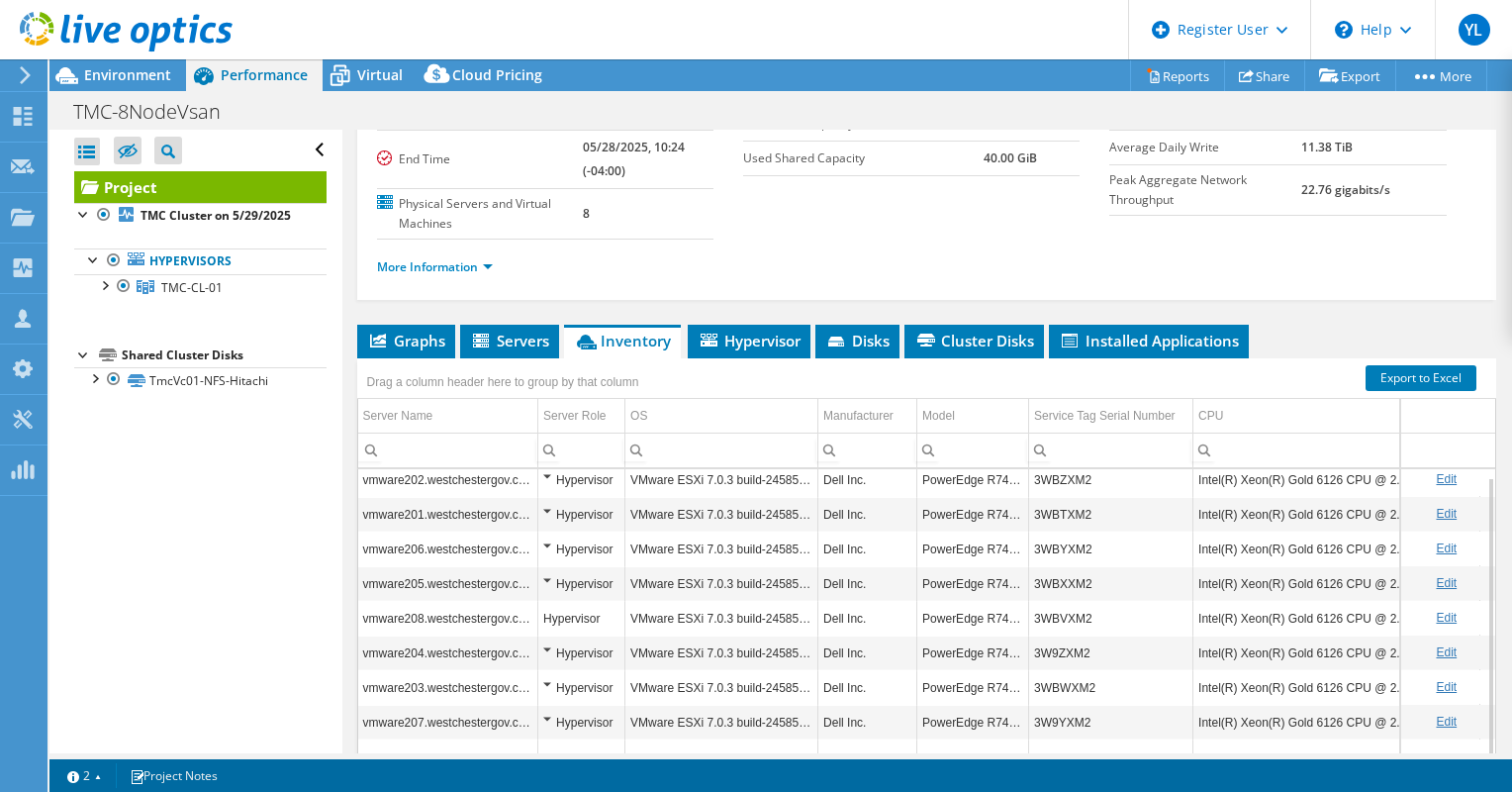 click on "3WBZXM2" at bounding box center (1111, 479) 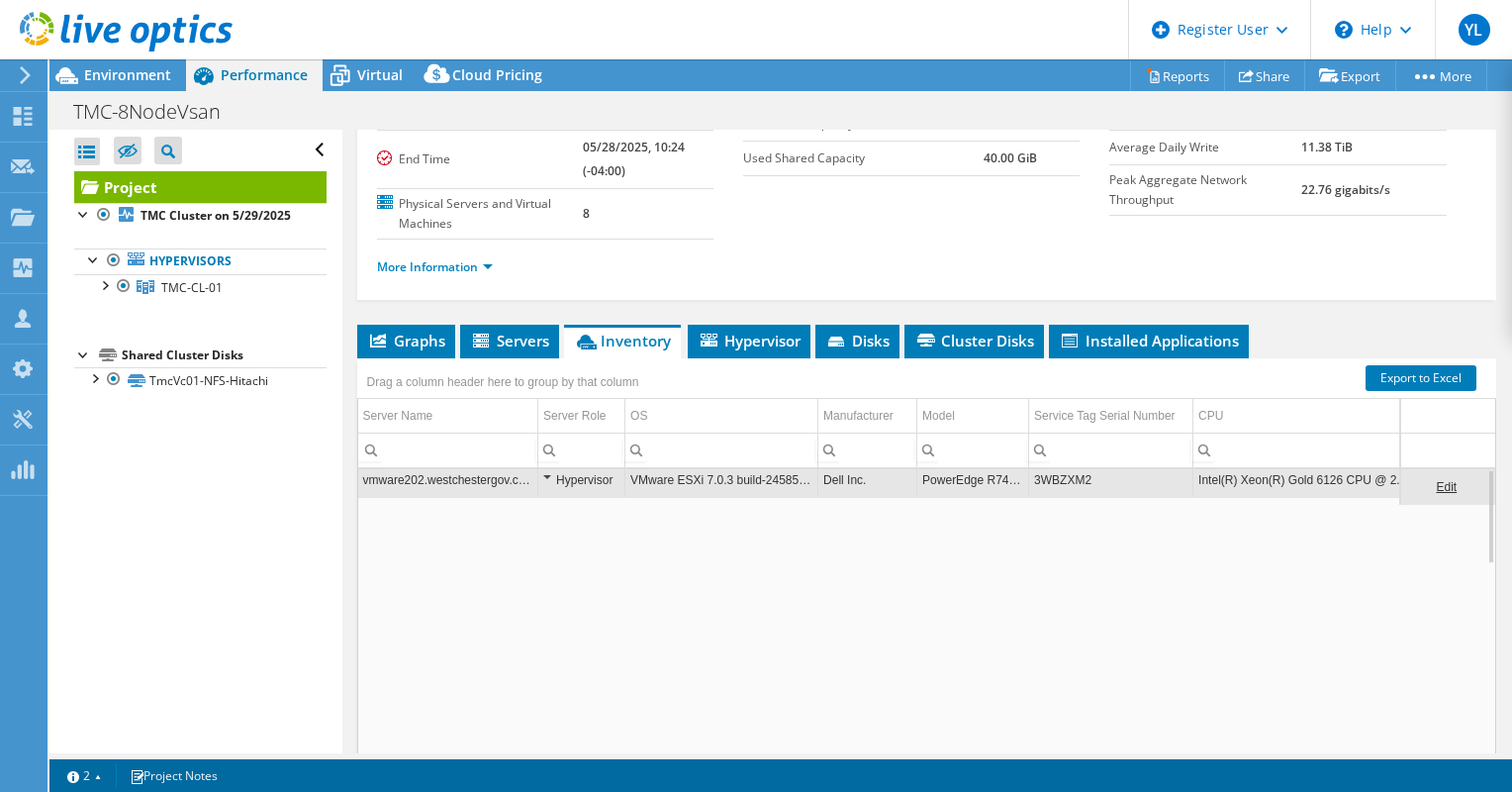 scroll, scrollTop: 0, scrollLeft: 0, axis: both 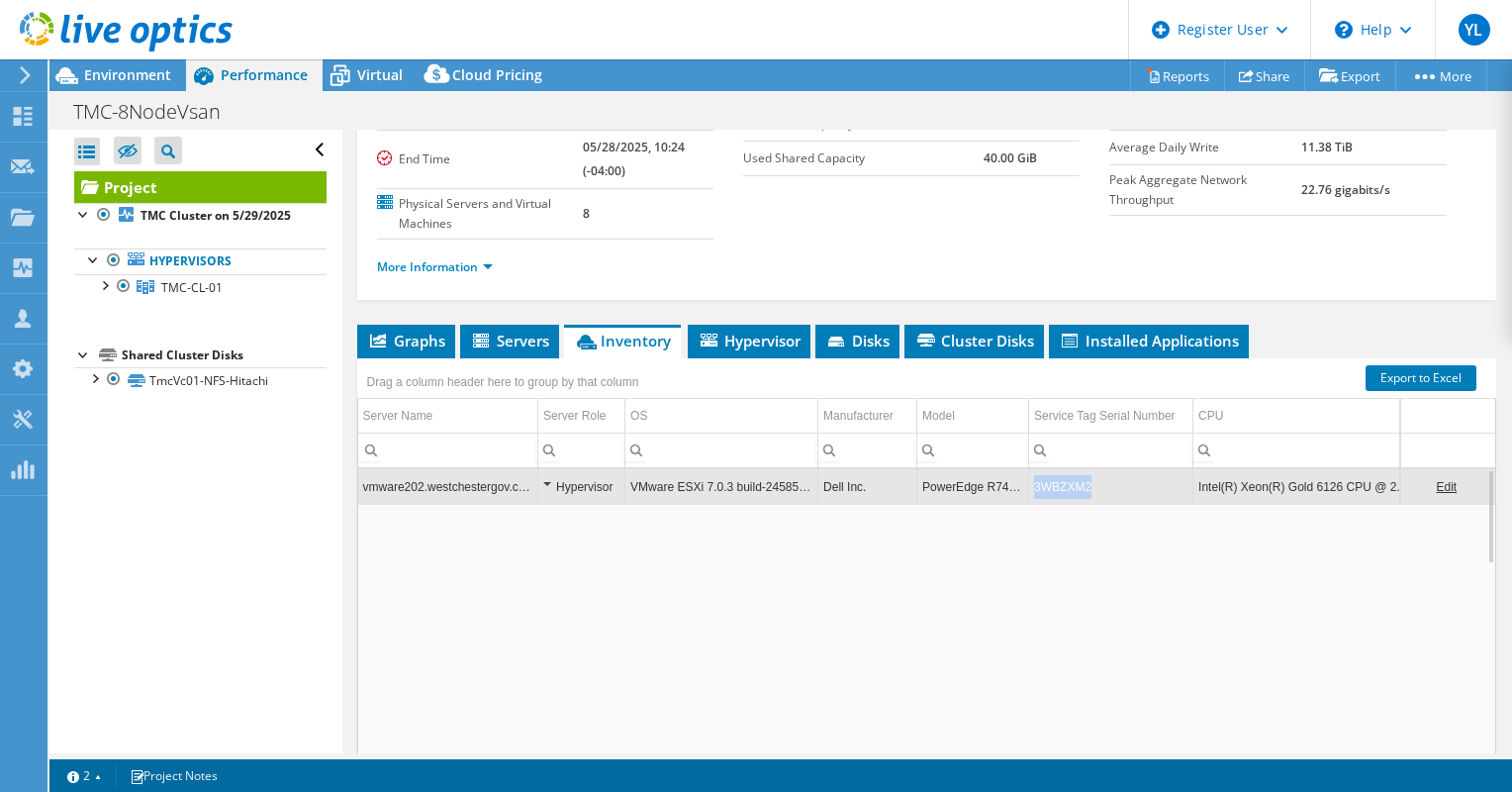 click on "3WBZXM2" at bounding box center (1111, 486) 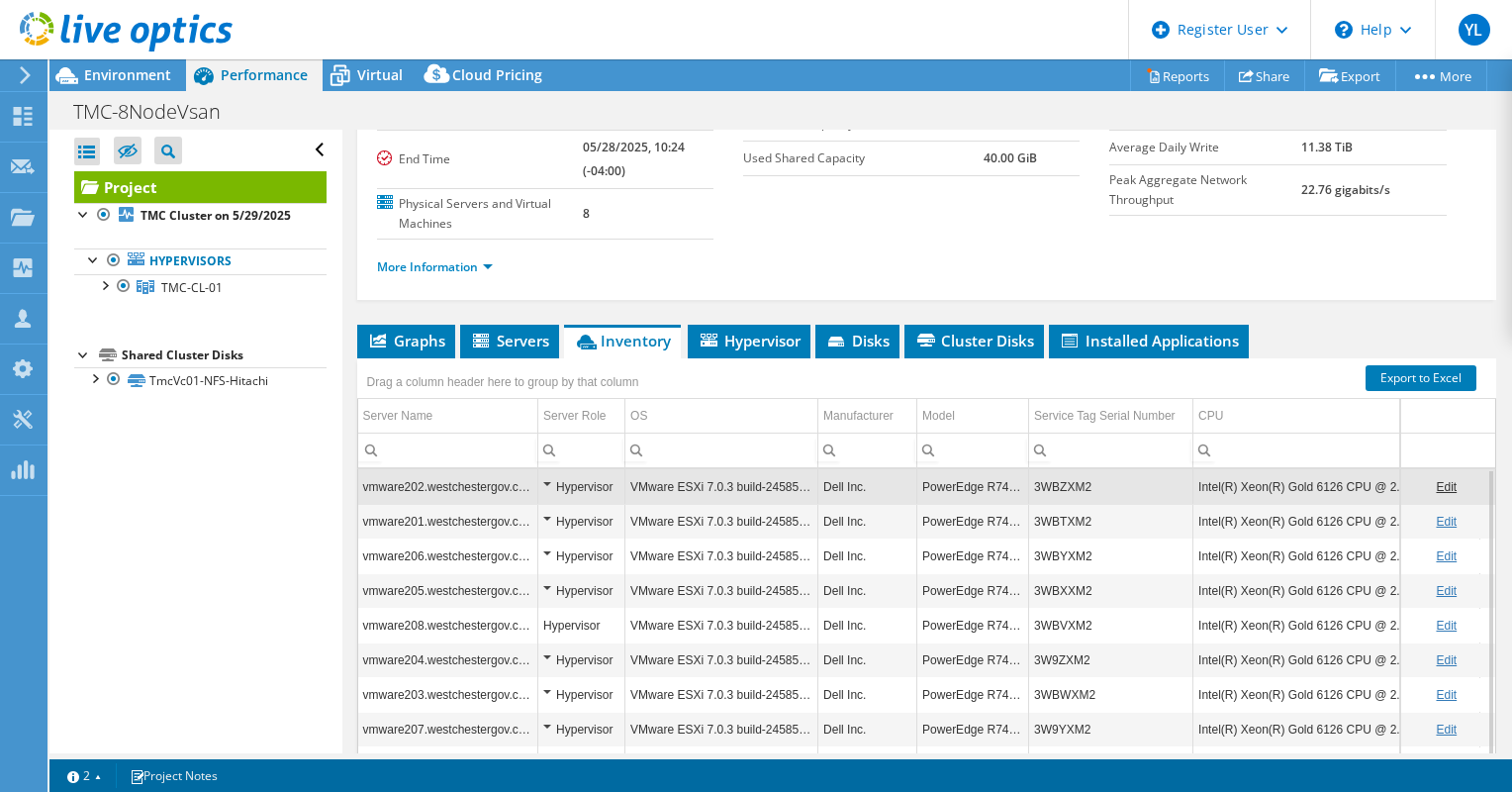 click on "3WBZXM2" at bounding box center (1111, 486) 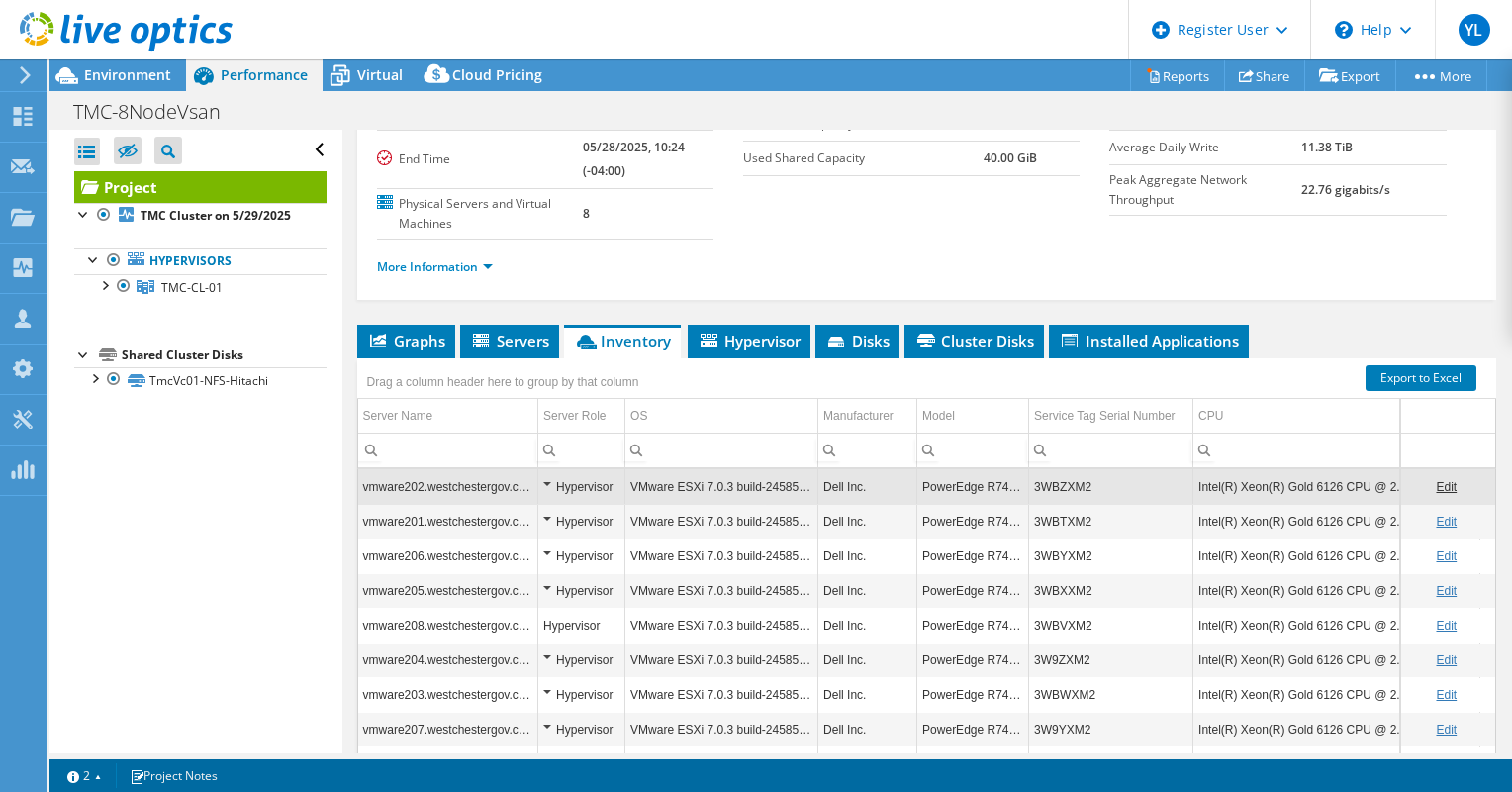drag, startPoint x: 1061, startPoint y: 480, endPoint x: 1040, endPoint y: 486, distance: 21.84033 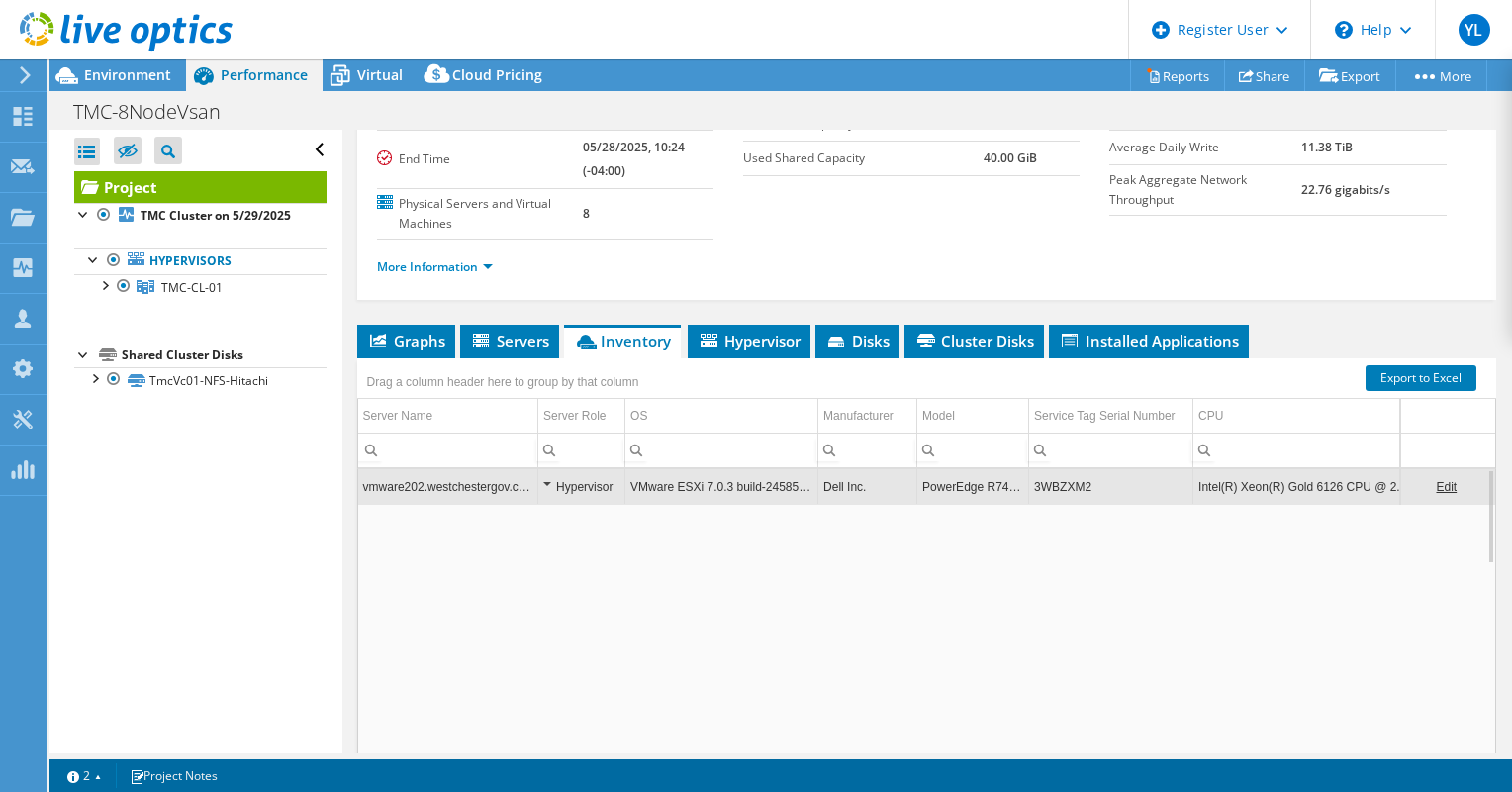 click on "3WBZXM2" at bounding box center (1111, 486) 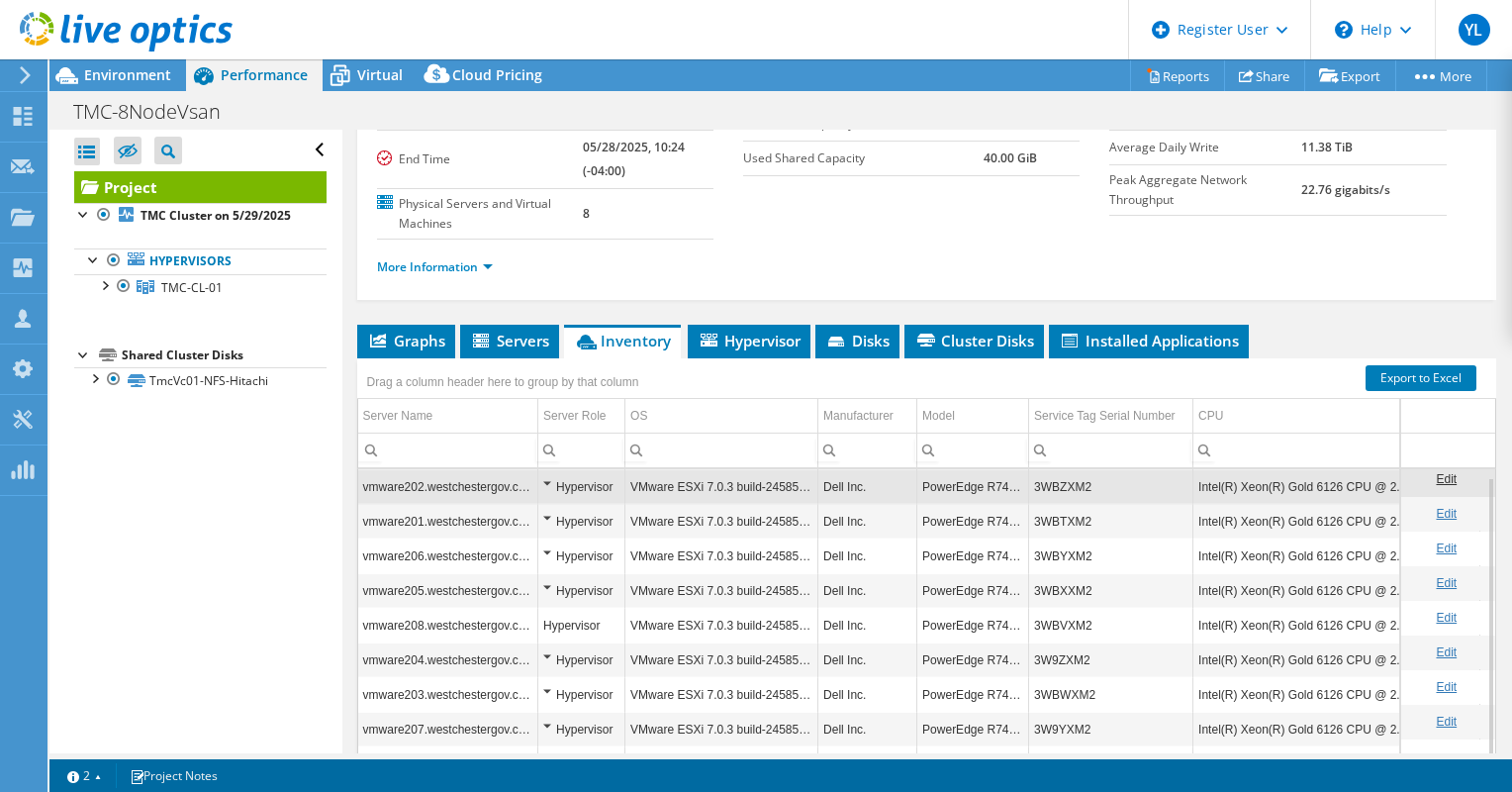 scroll, scrollTop: 7, scrollLeft: 0, axis: vertical 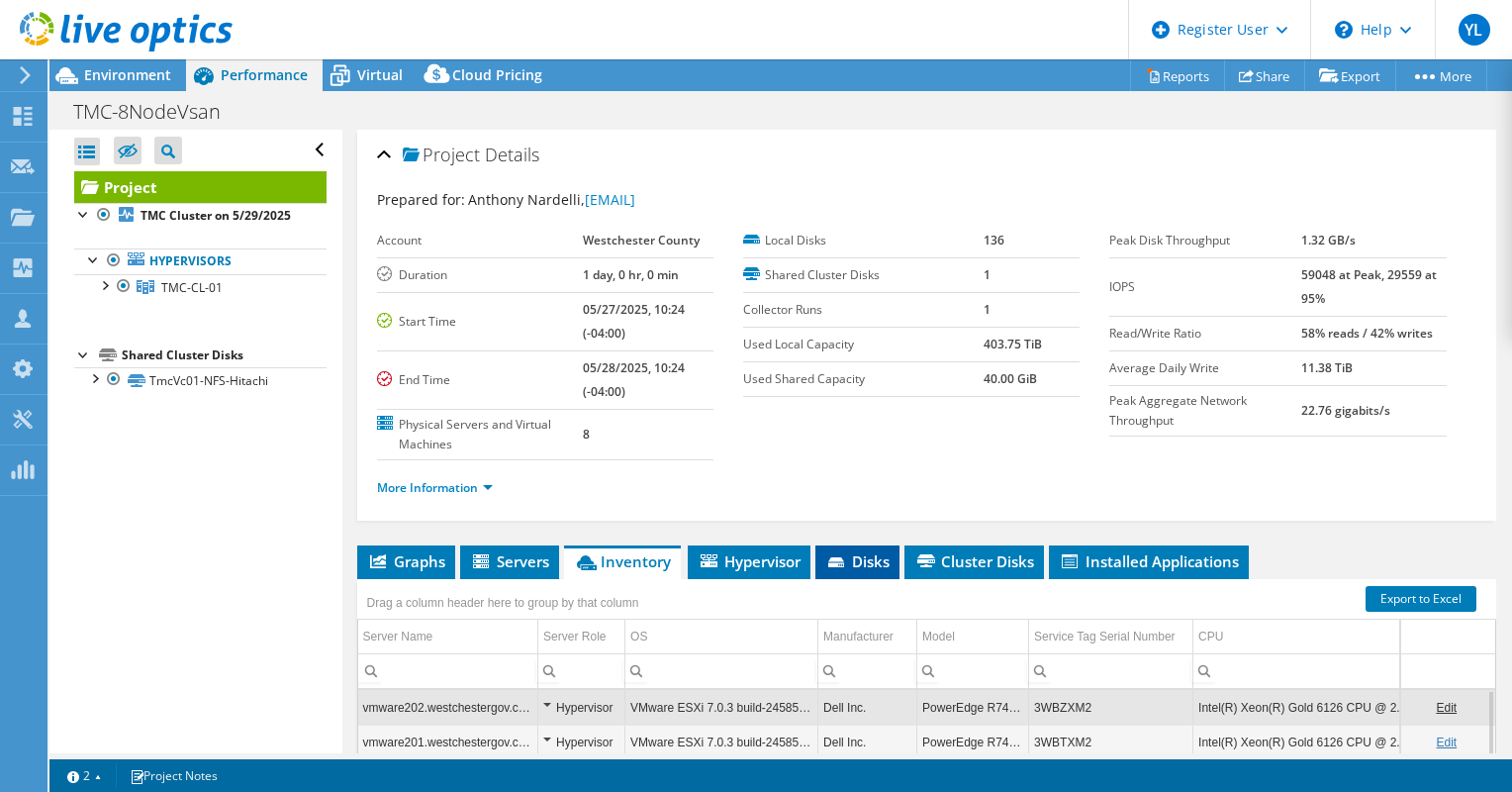 click on "Disks" at bounding box center [857, 561] 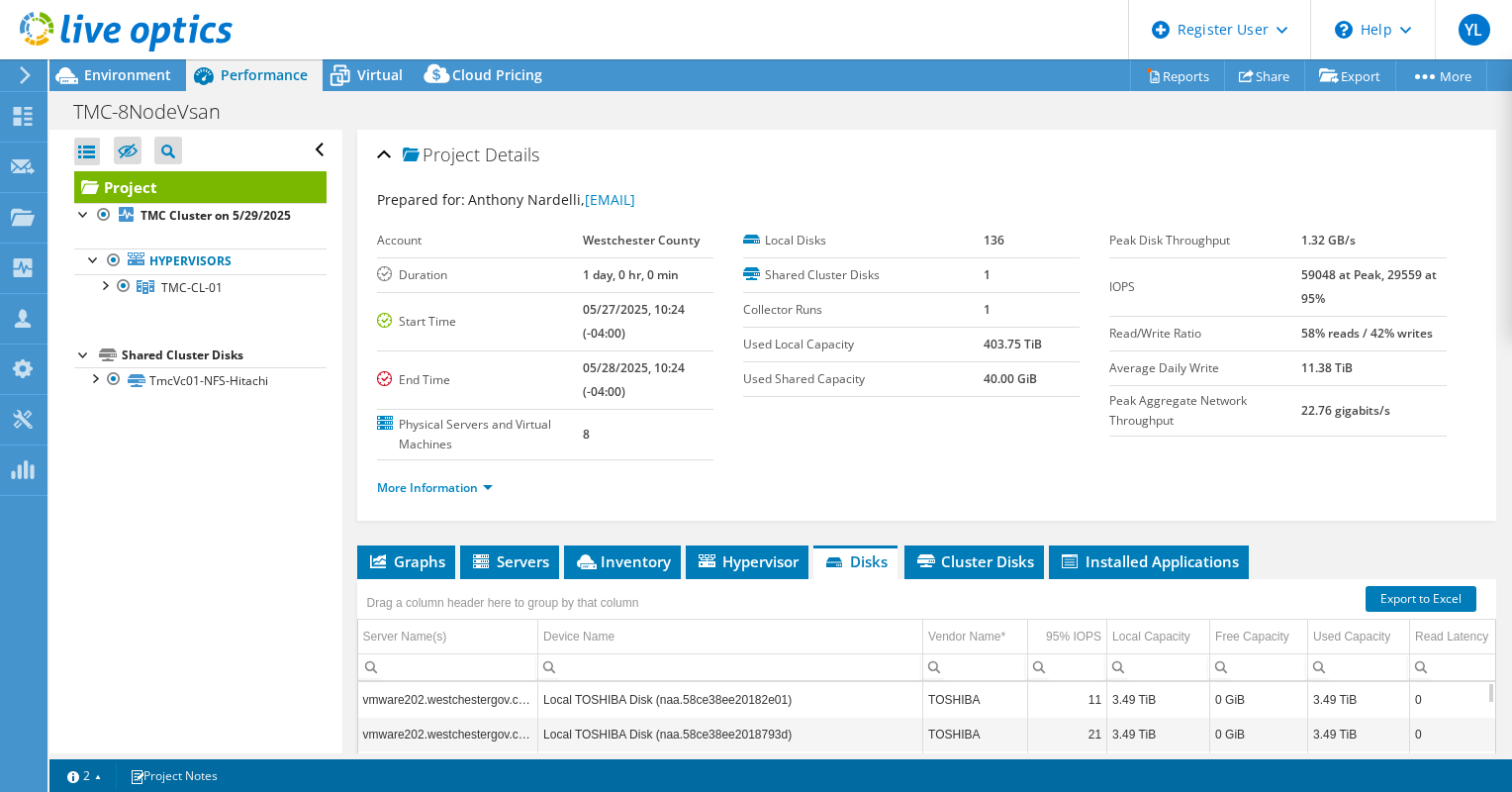 scroll, scrollTop: 198, scrollLeft: 0, axis: vertical 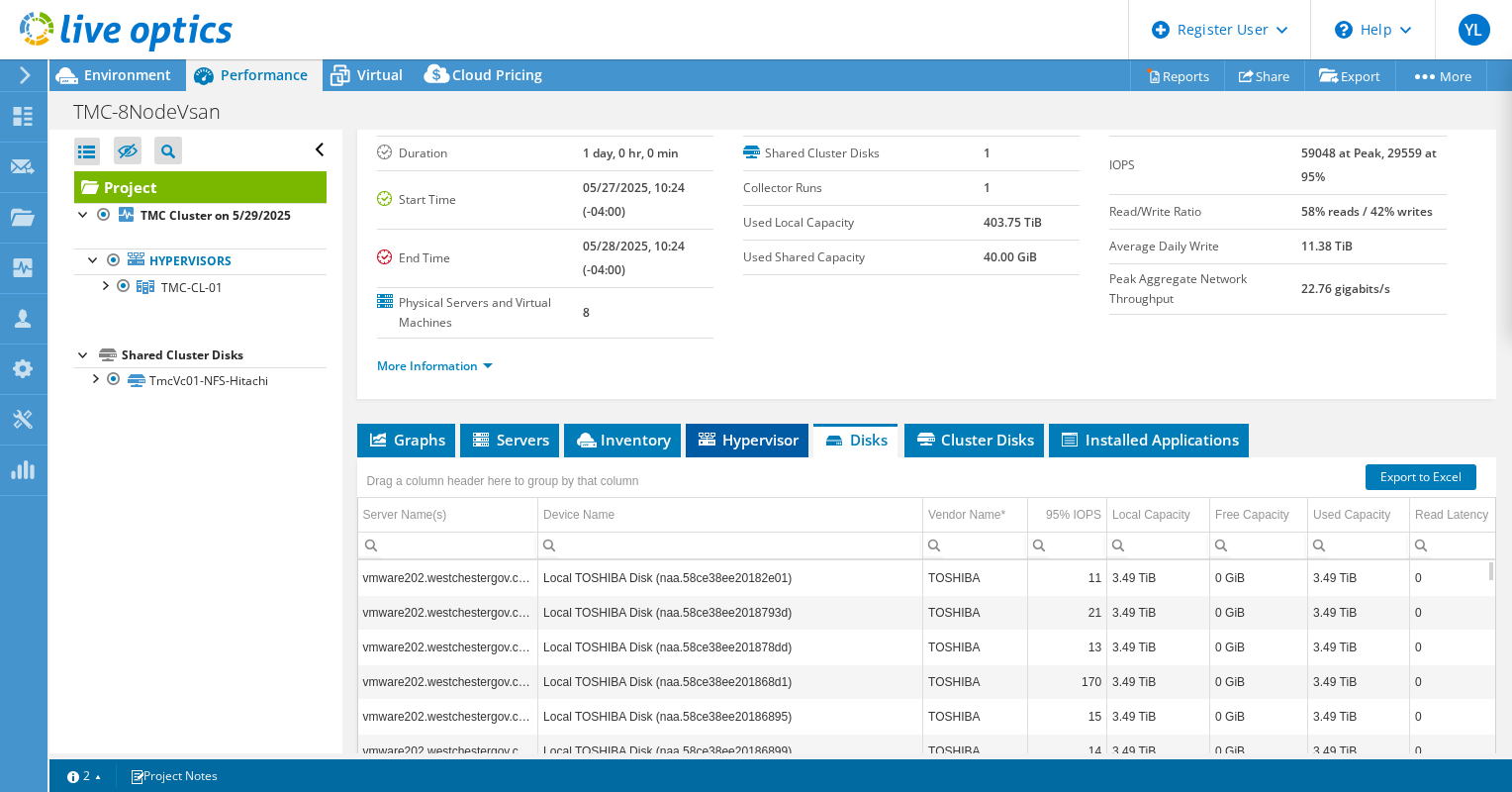 click on "Hypervisor" at bounding box center (747, 441) 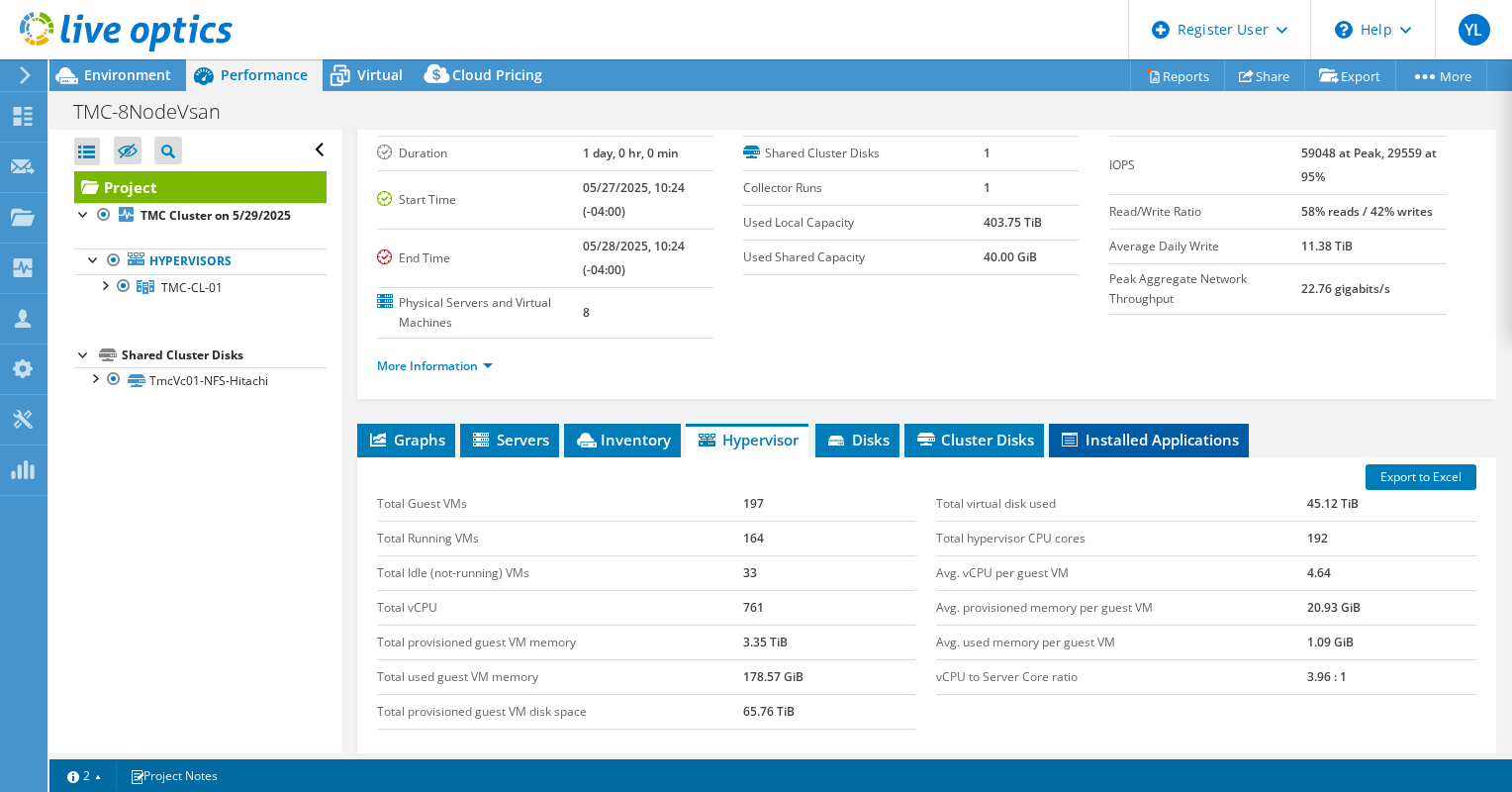 click on "Installed Applications" at bounding box center [1149, 440] 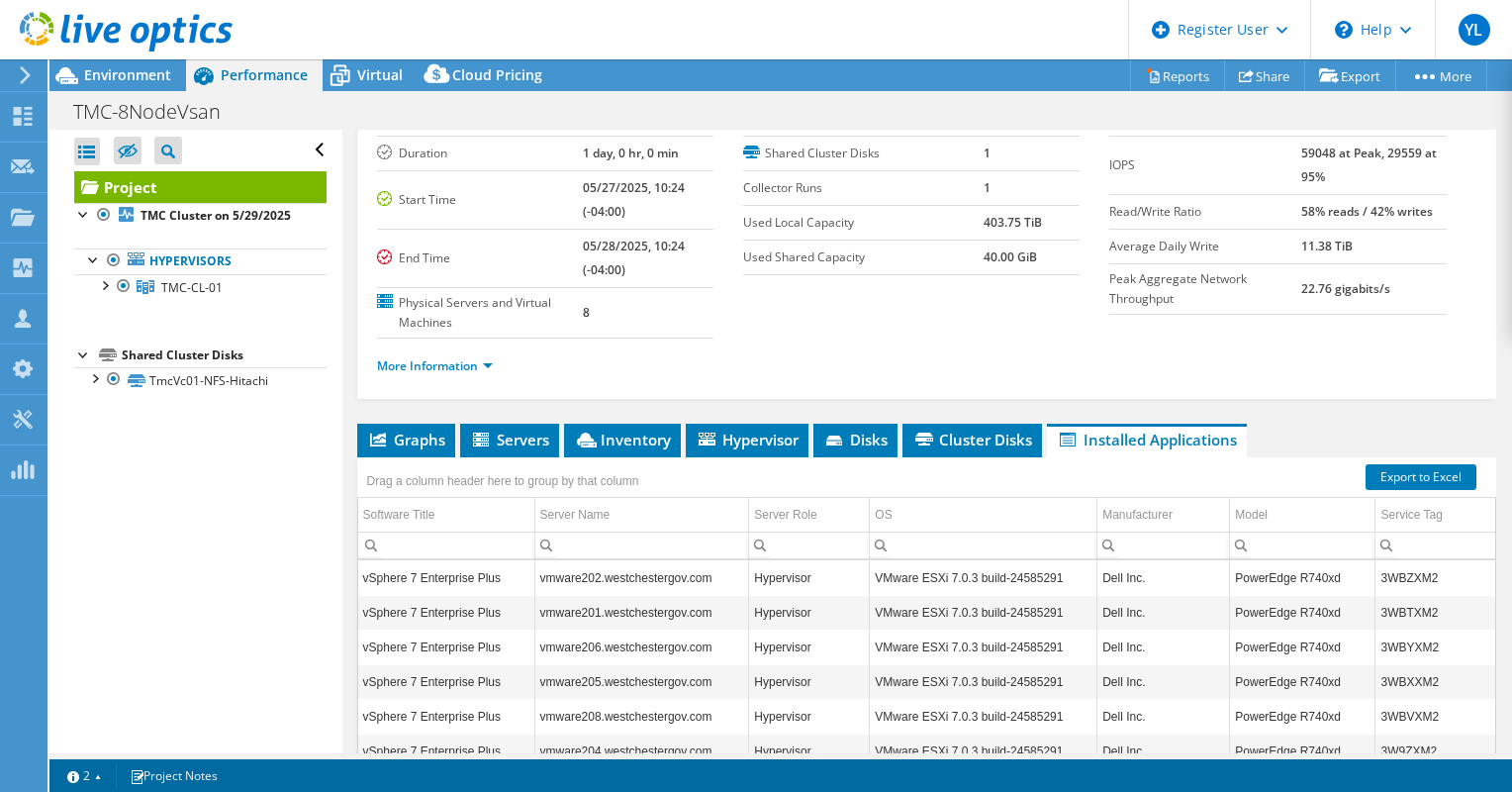 scroll, scrollTop: 7, scrollLeft: 0, axis: vertical 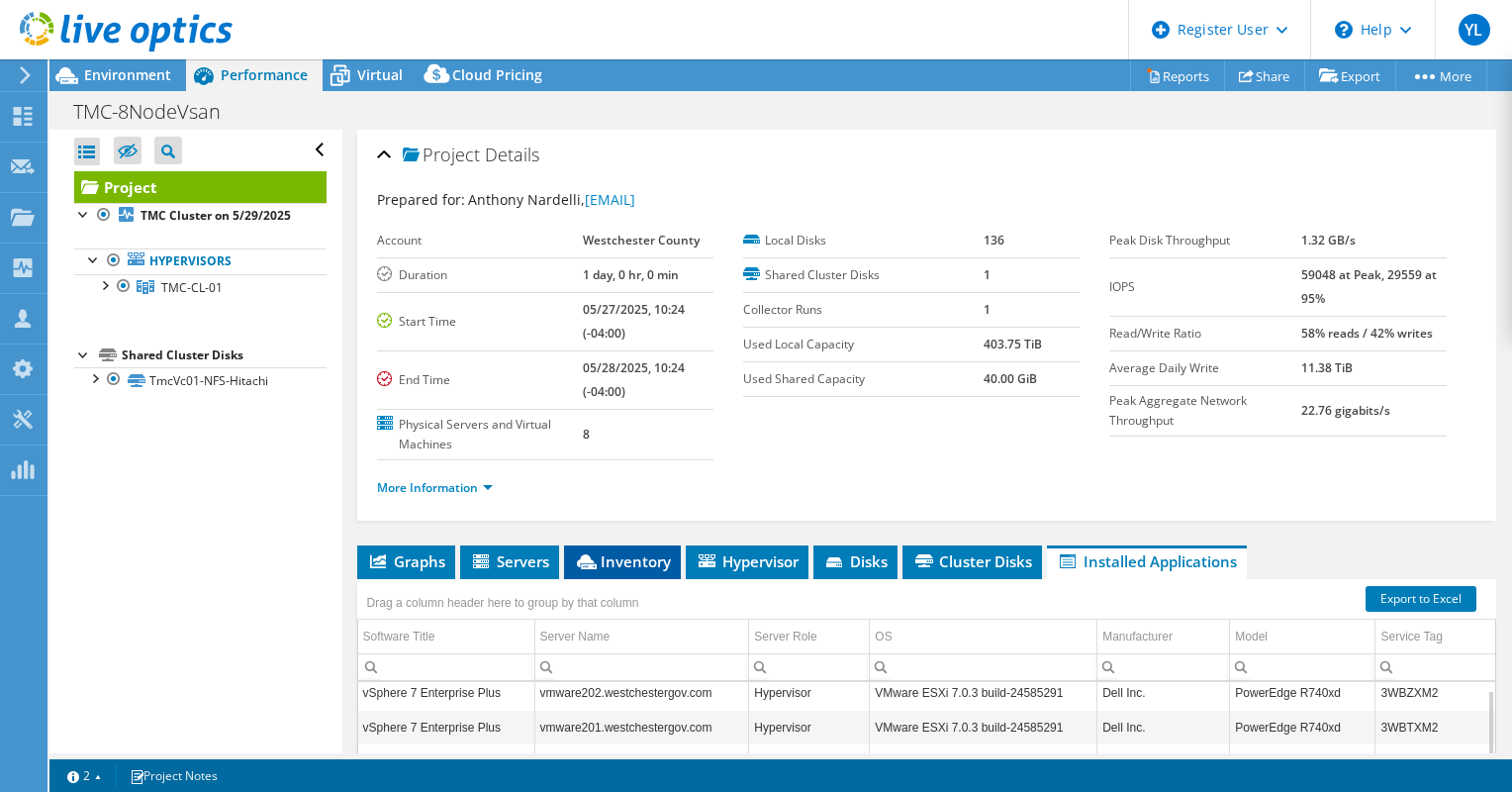 click on "Inventory" at bounding box center (622, 561) 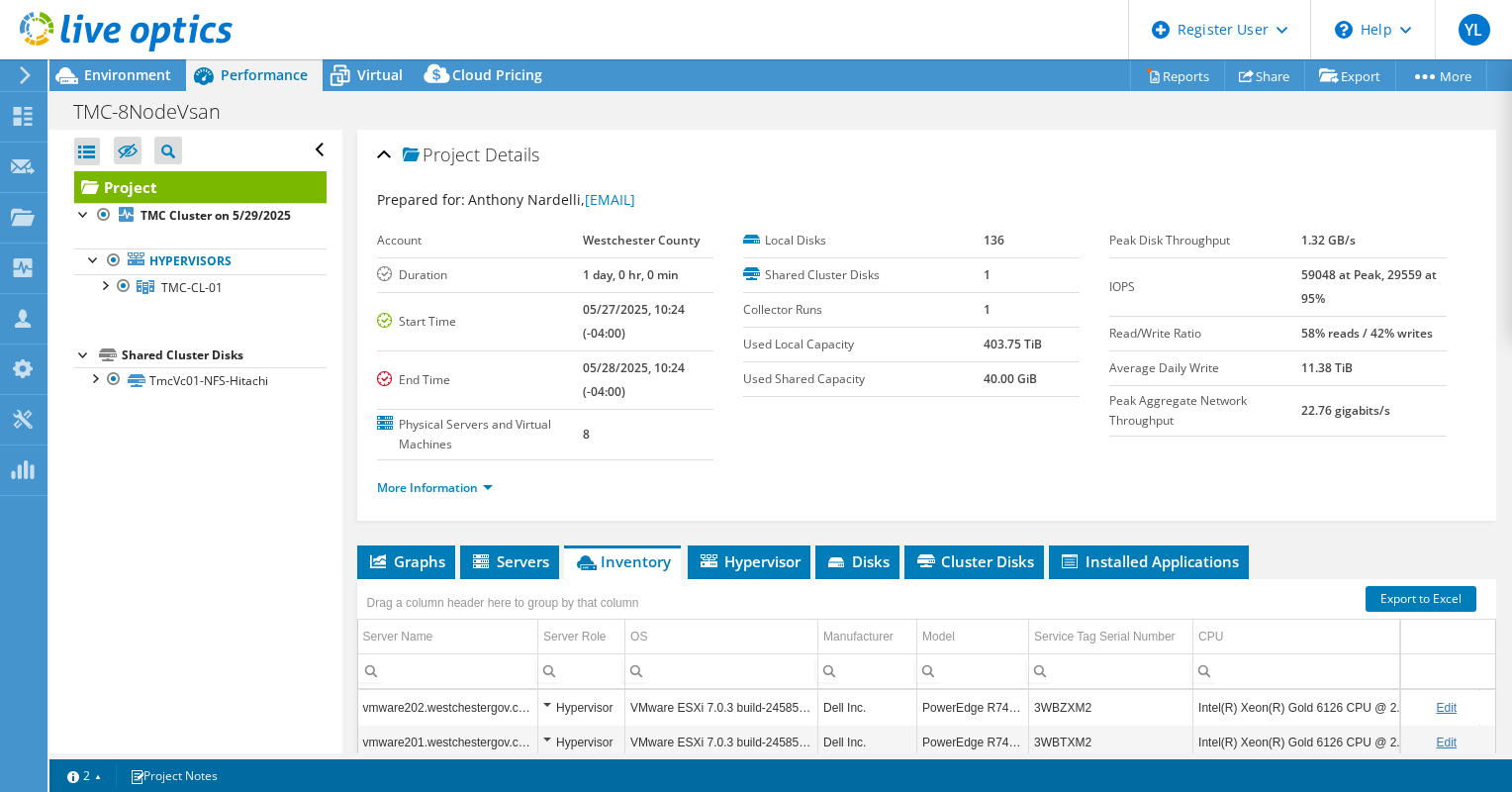 scroll, scrollTop: 99, scrollLeft: 0, axis: vertical 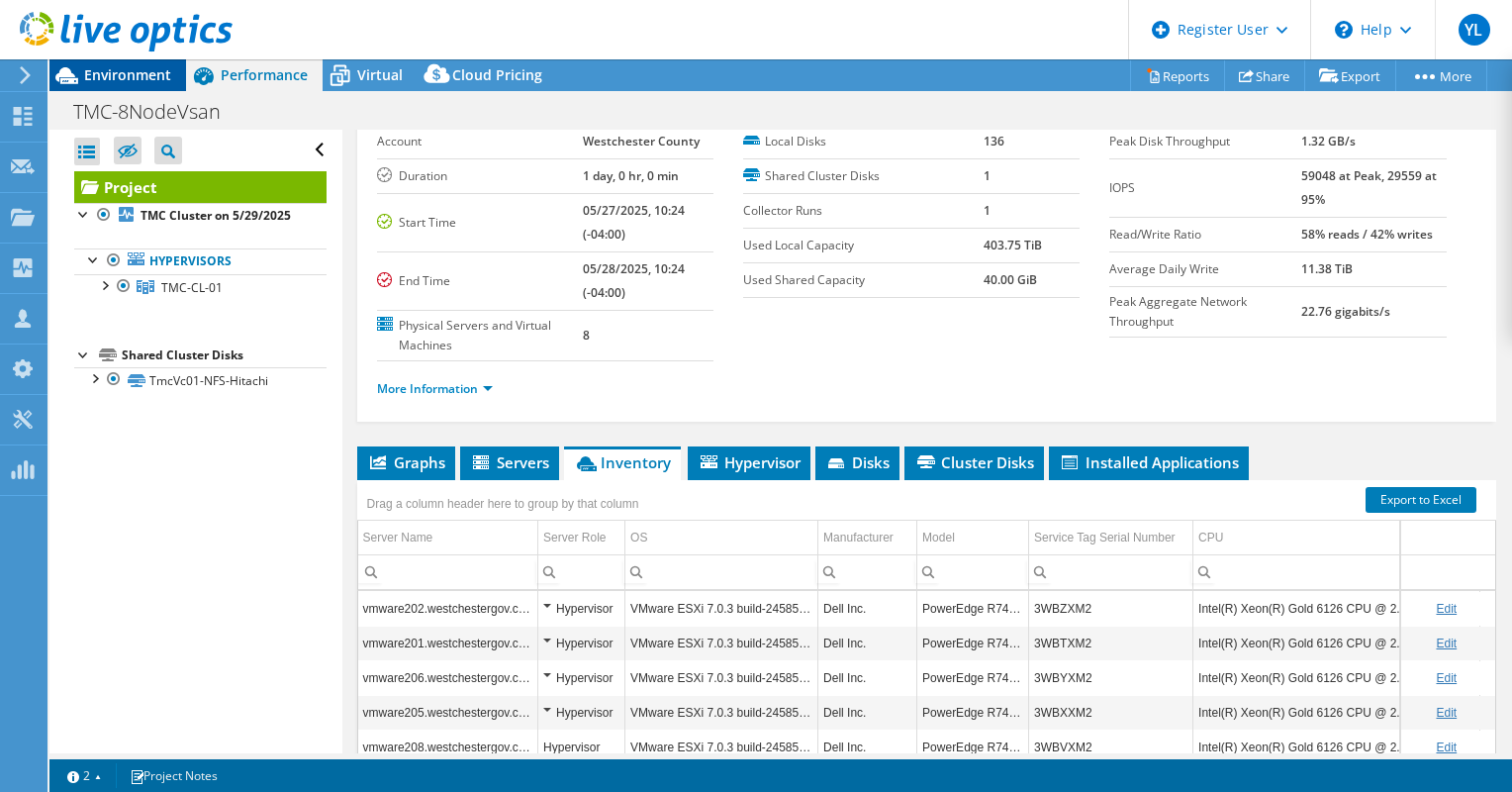 click on "Environment" at bounding box center [128, 74] 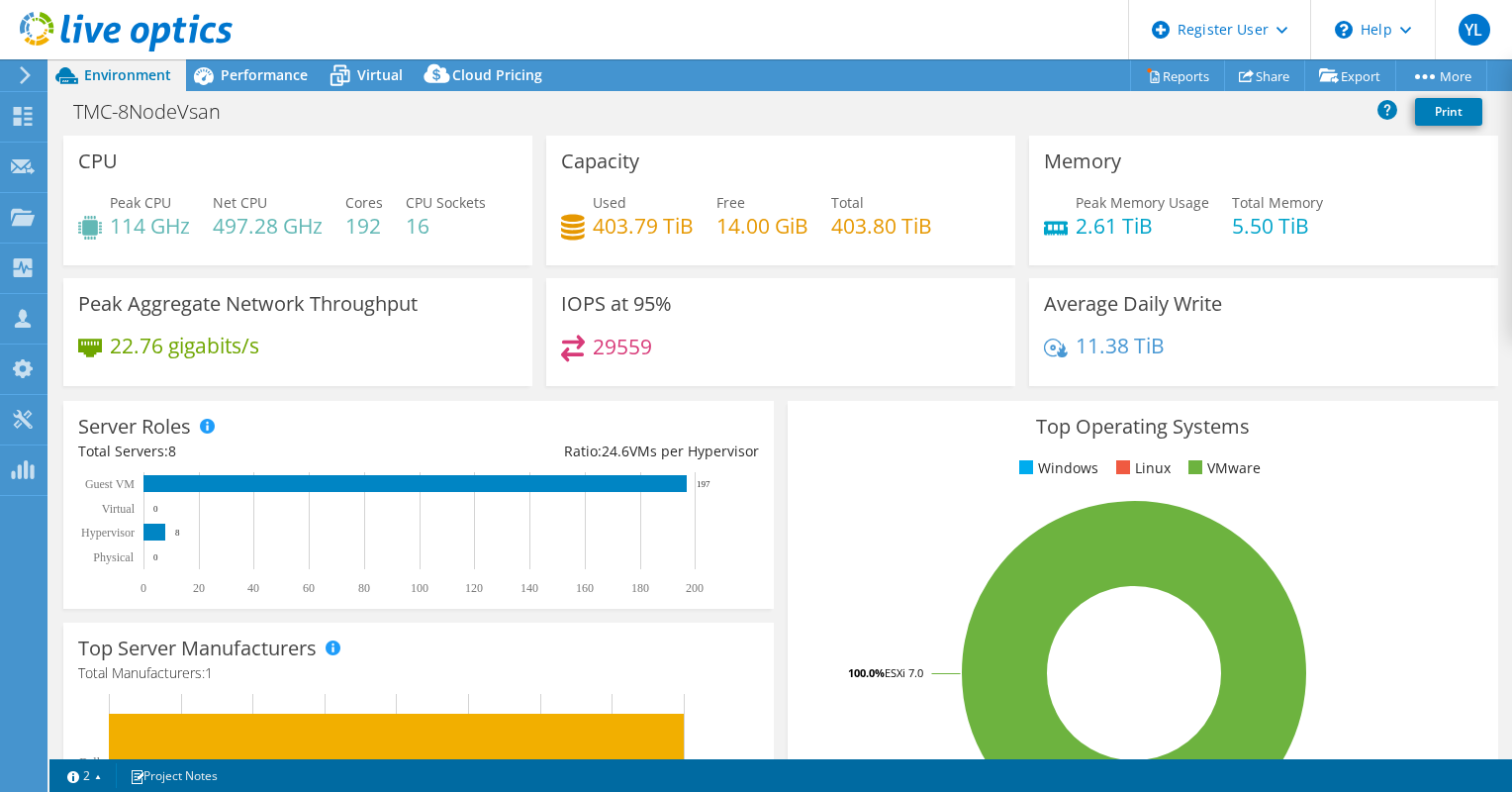 click on "Peak Aggregate Network Throughput" at bounding box center (247, 304) 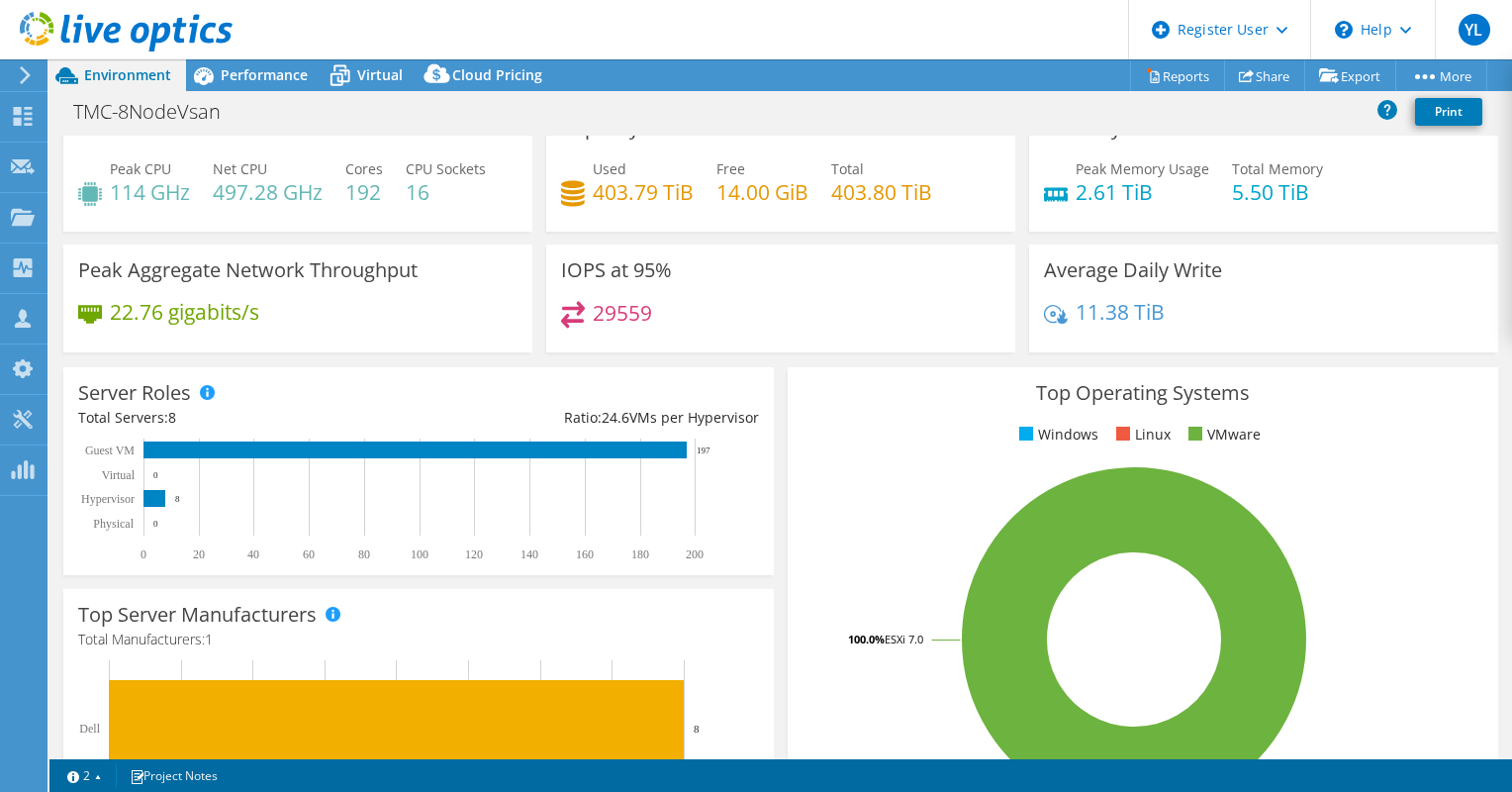 scroll, scrollTop: 0, scrollLeft: 0, axis: both 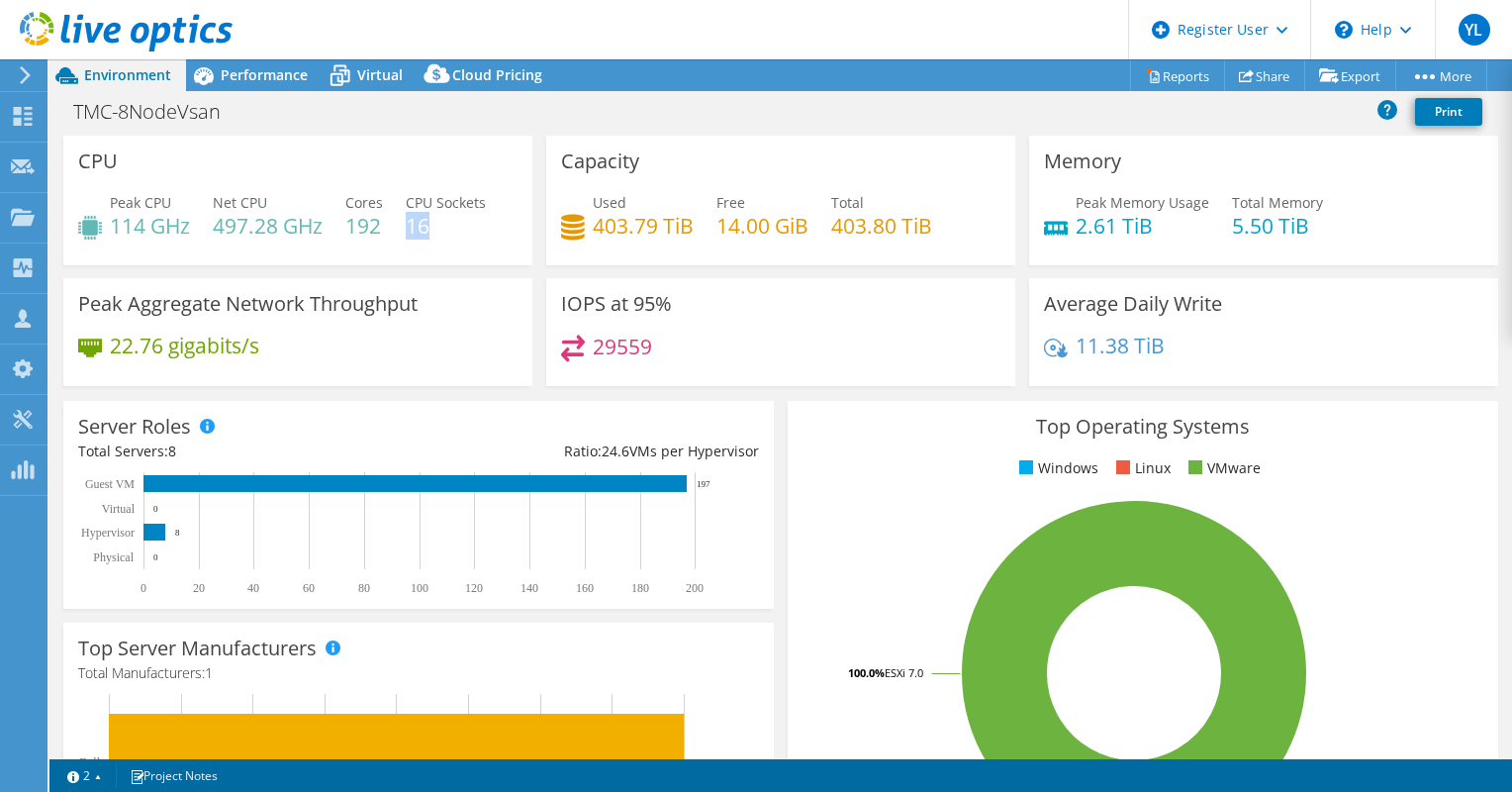 drag, startPoint x: 433, startPoint y: 230, endPoint x: 412, endPoint y: 229, distance: 21.023796 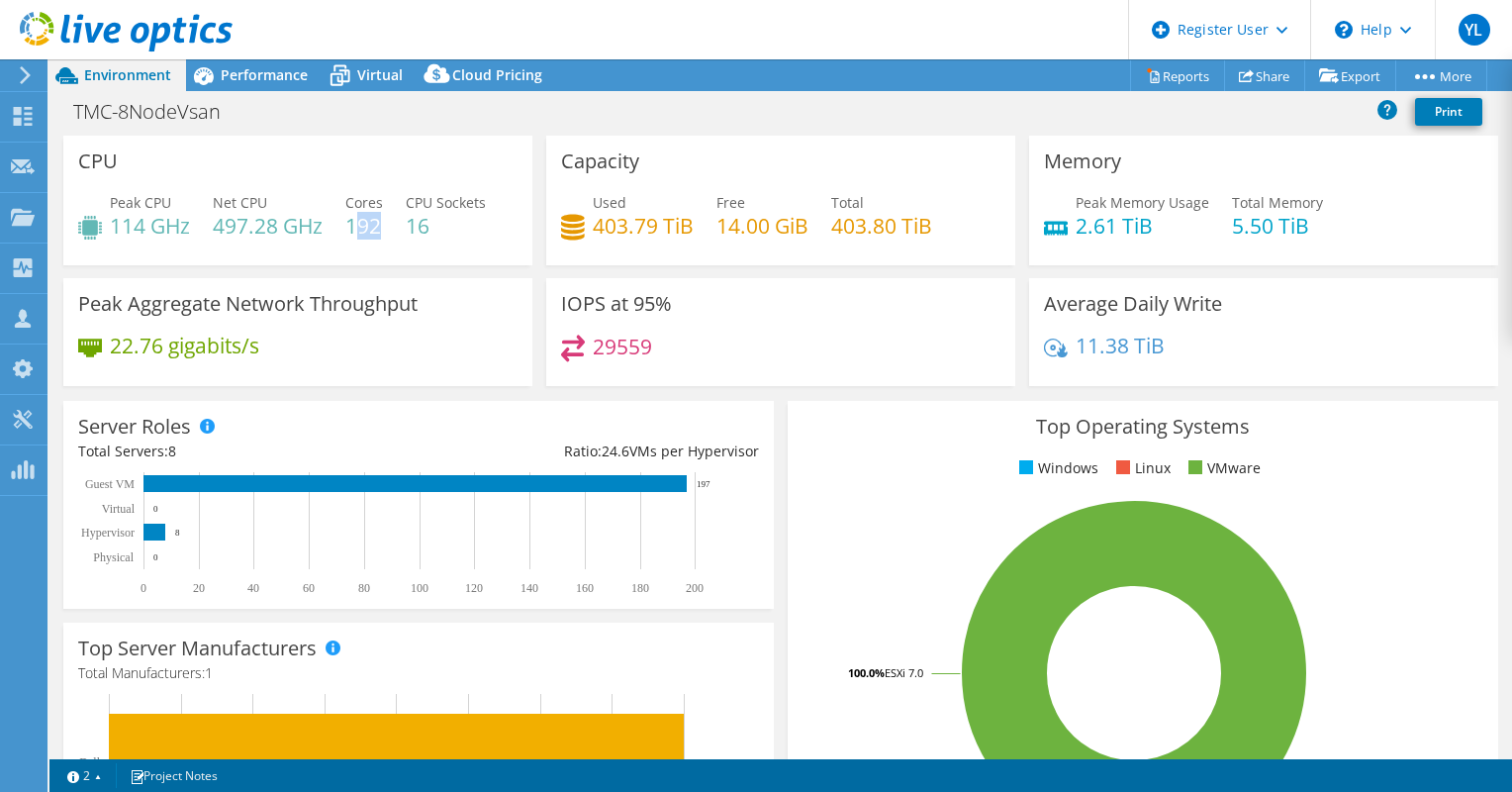 drag, startPoint x: 412, startPoint y: 229, endPoint x: 356, endPoint y: 227, distance: 56.0357 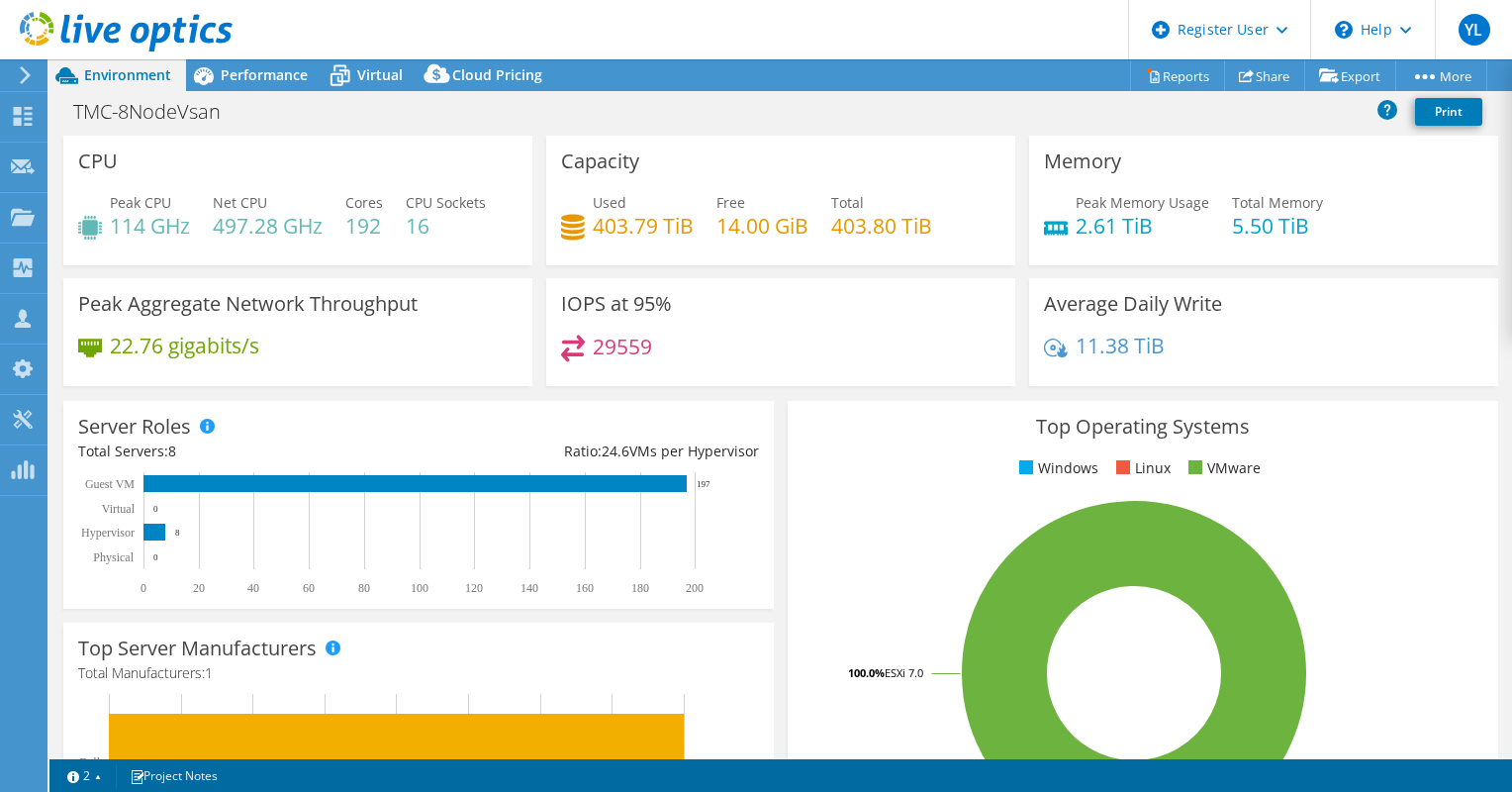drag, startPoint x: 356, startPoint y: 227, endPoint x: 331, endPoint y: 182, distance: 51.47815 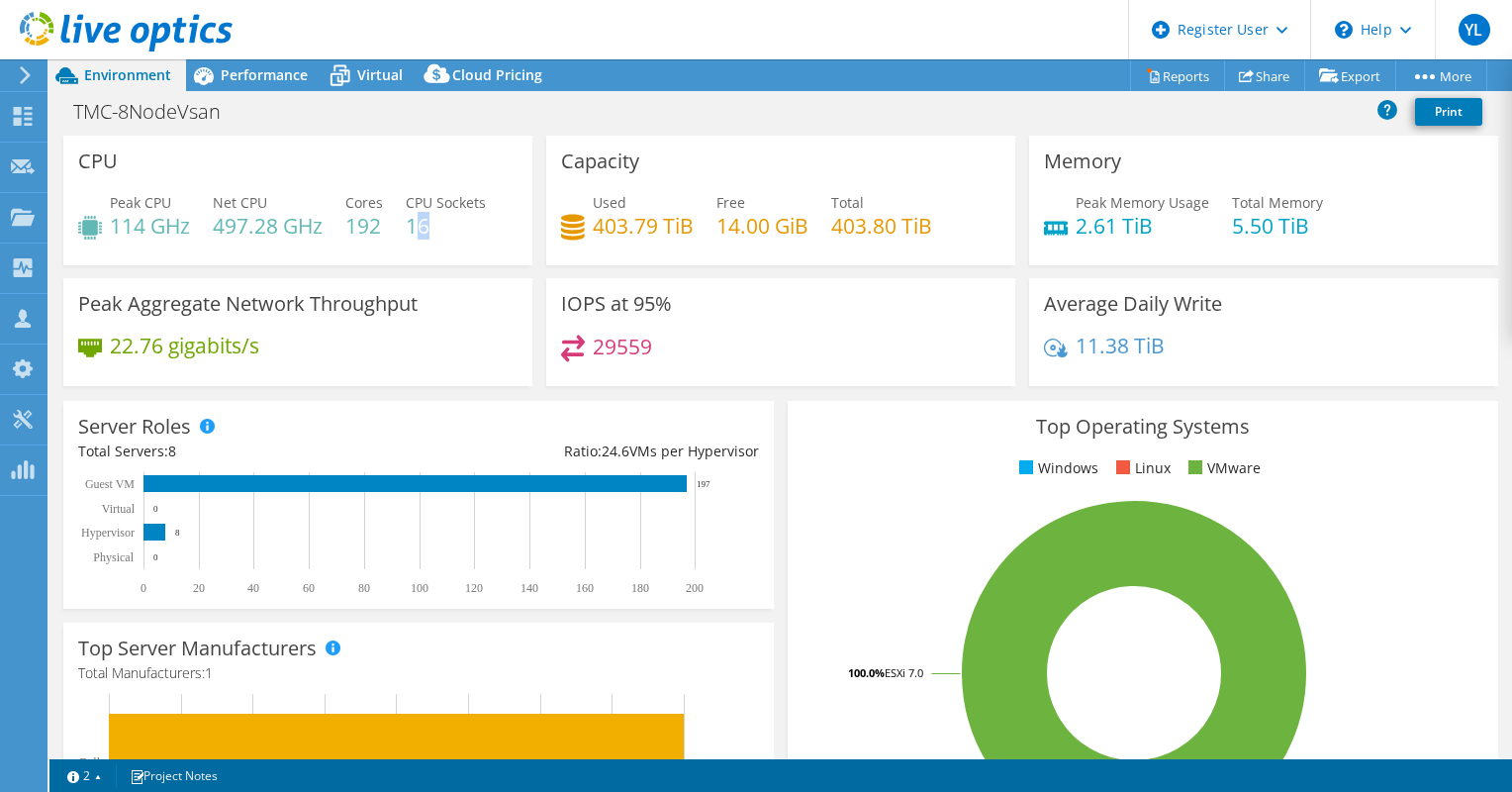 drag, startPoint x: 430, startPoint y: 223, endPoint x: 419, endPoint y: 224, distance: 11.045361 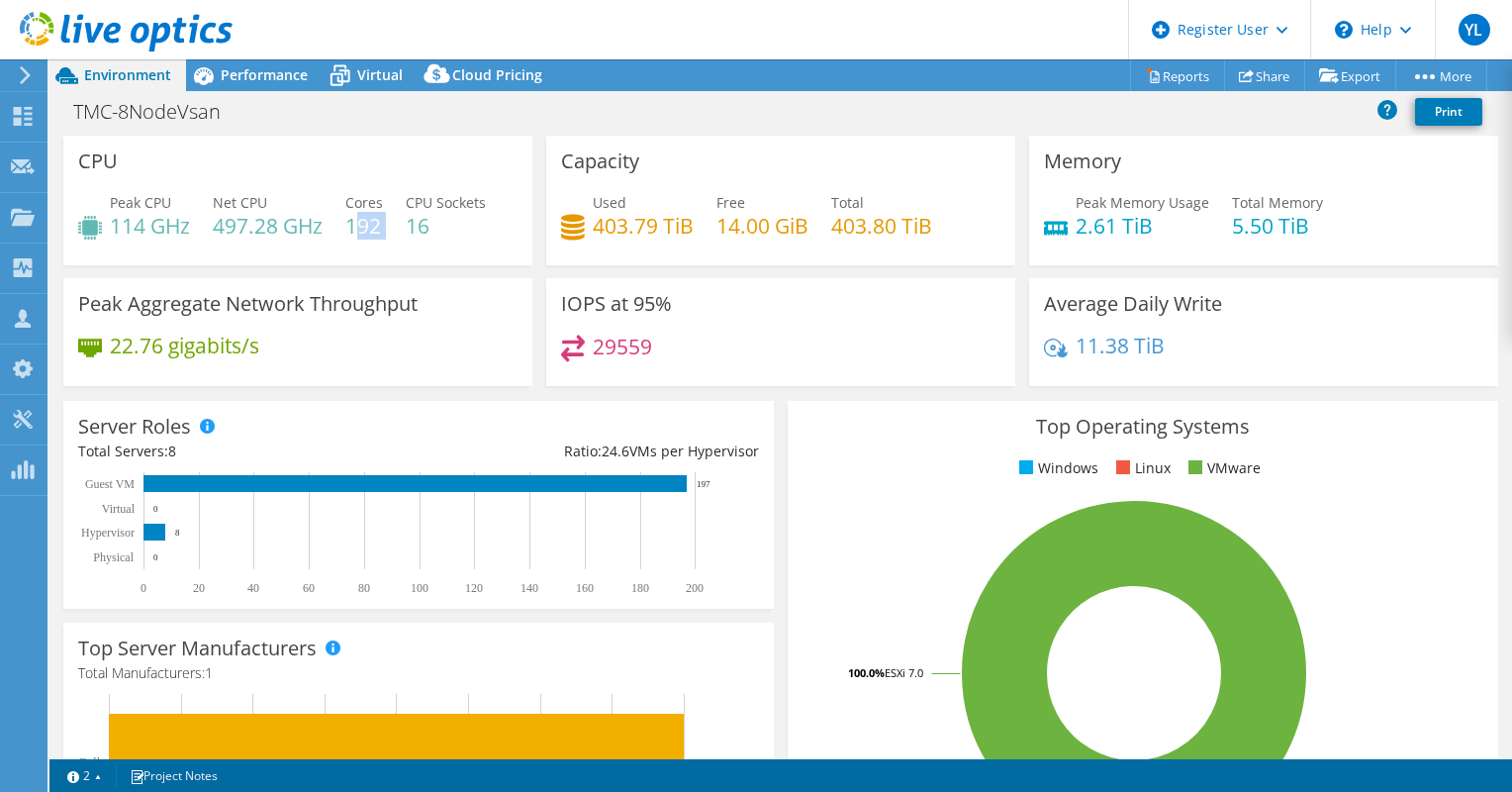 drag, startPoint x: 419, startPoint y: 224, endPoint x: 352, endPoint y: 229, distance: 67.18631 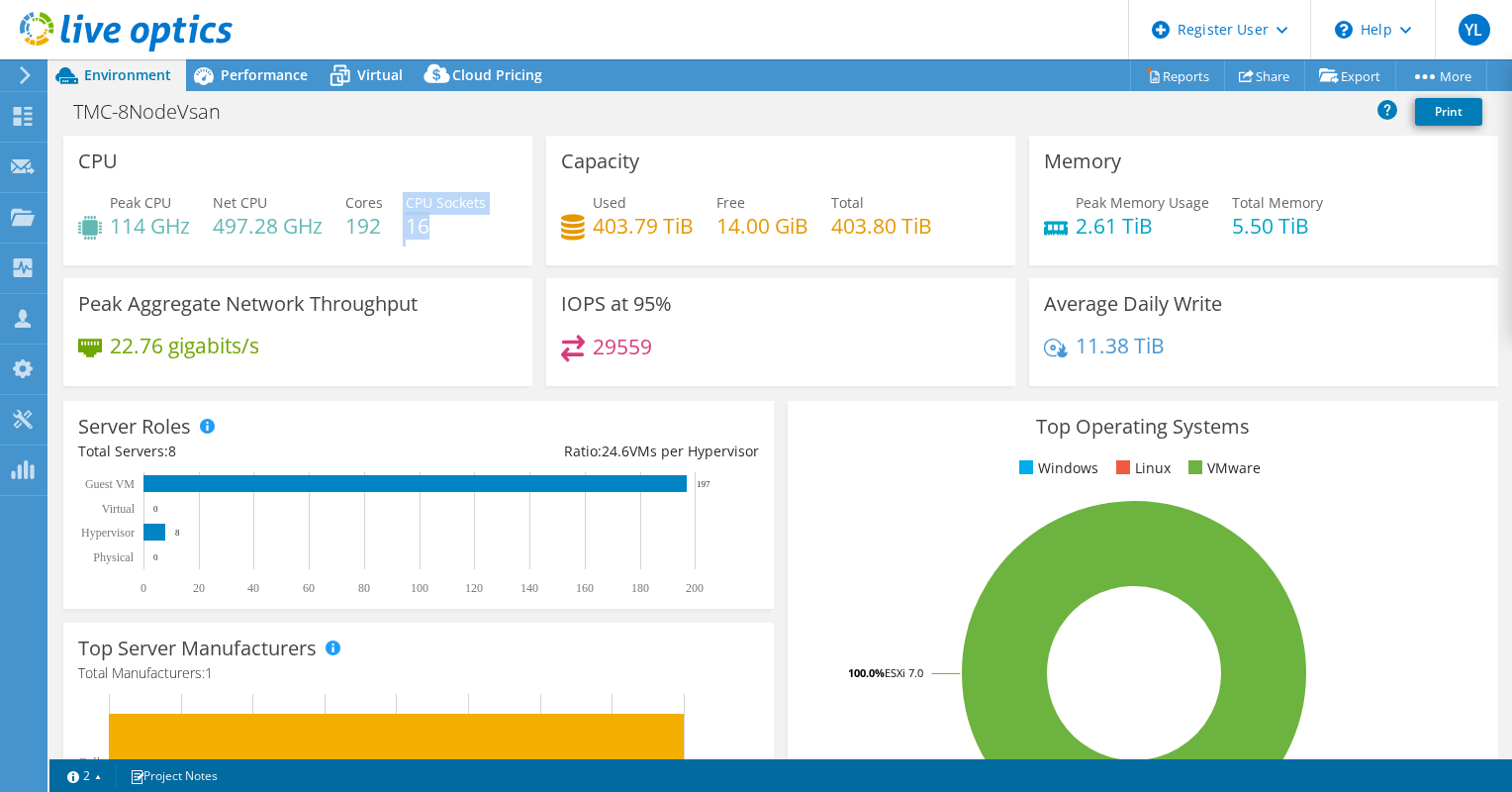 drag, startPoint x: 352, startPoint y: 229, endPoint x: 401, endPoint y: 233, distance: 49.162994 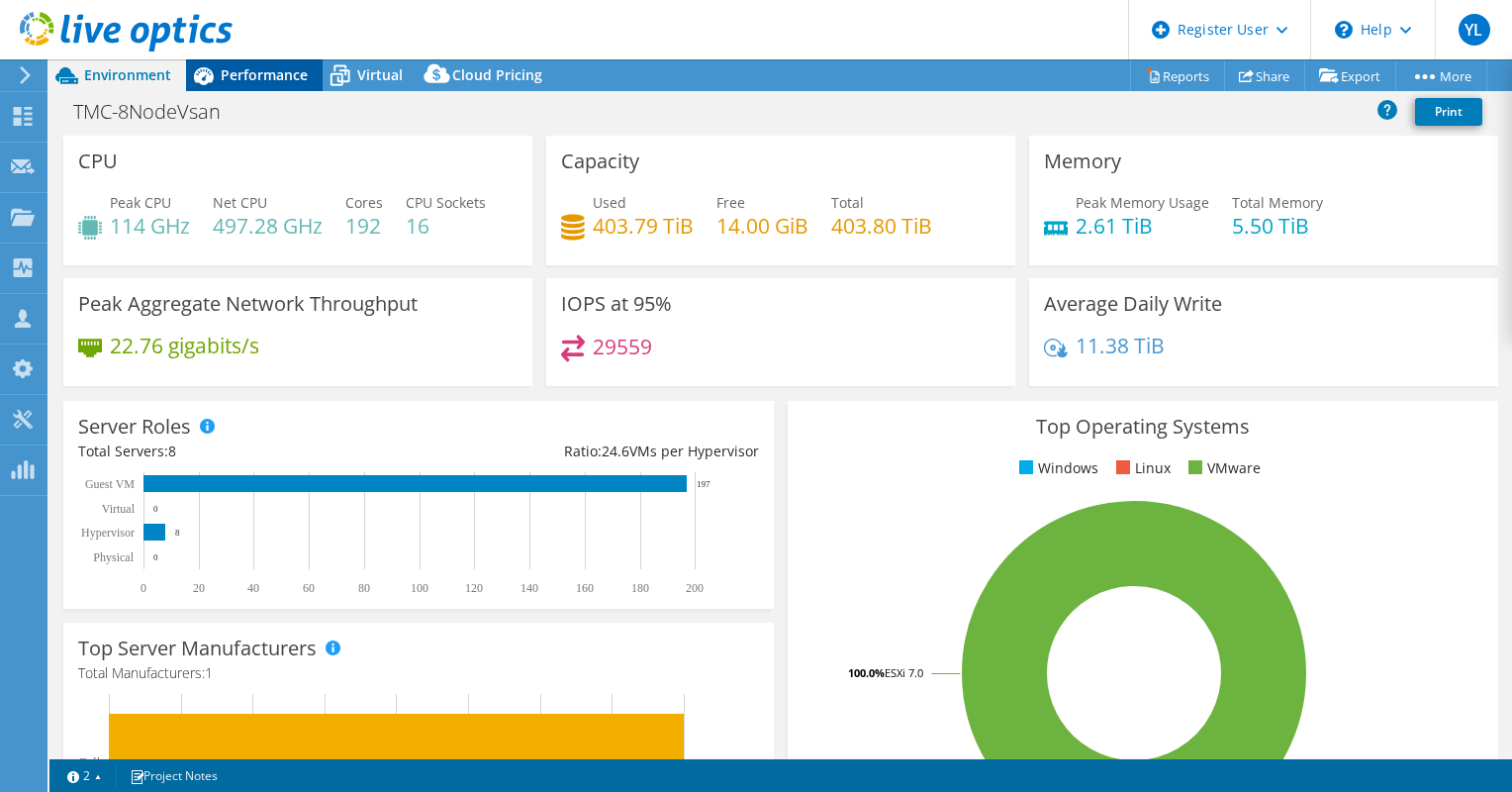 click on "Performance" at bounding box center (264, 74) 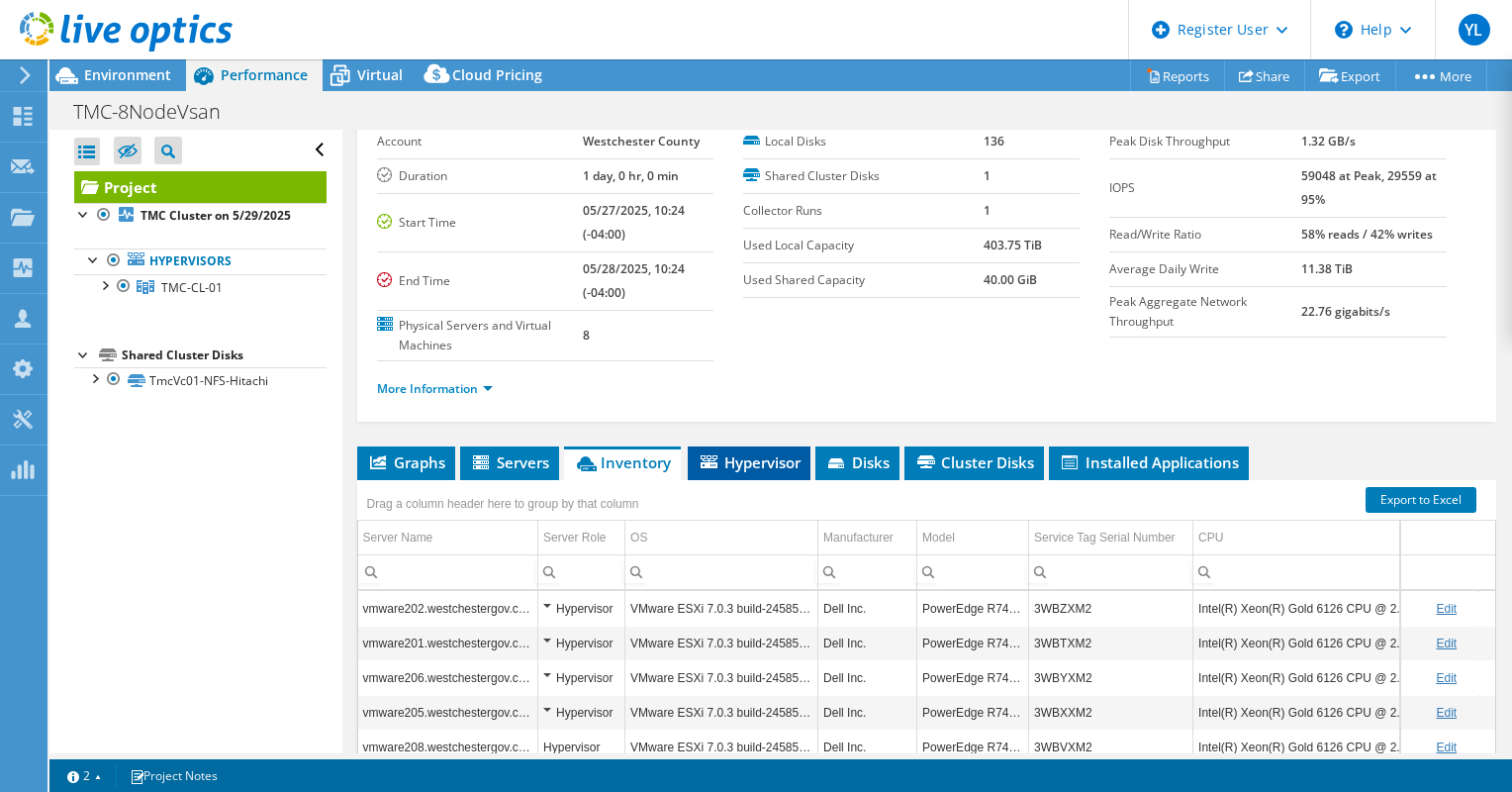 click on "Hypervisor" at bounding box center [749, 462] 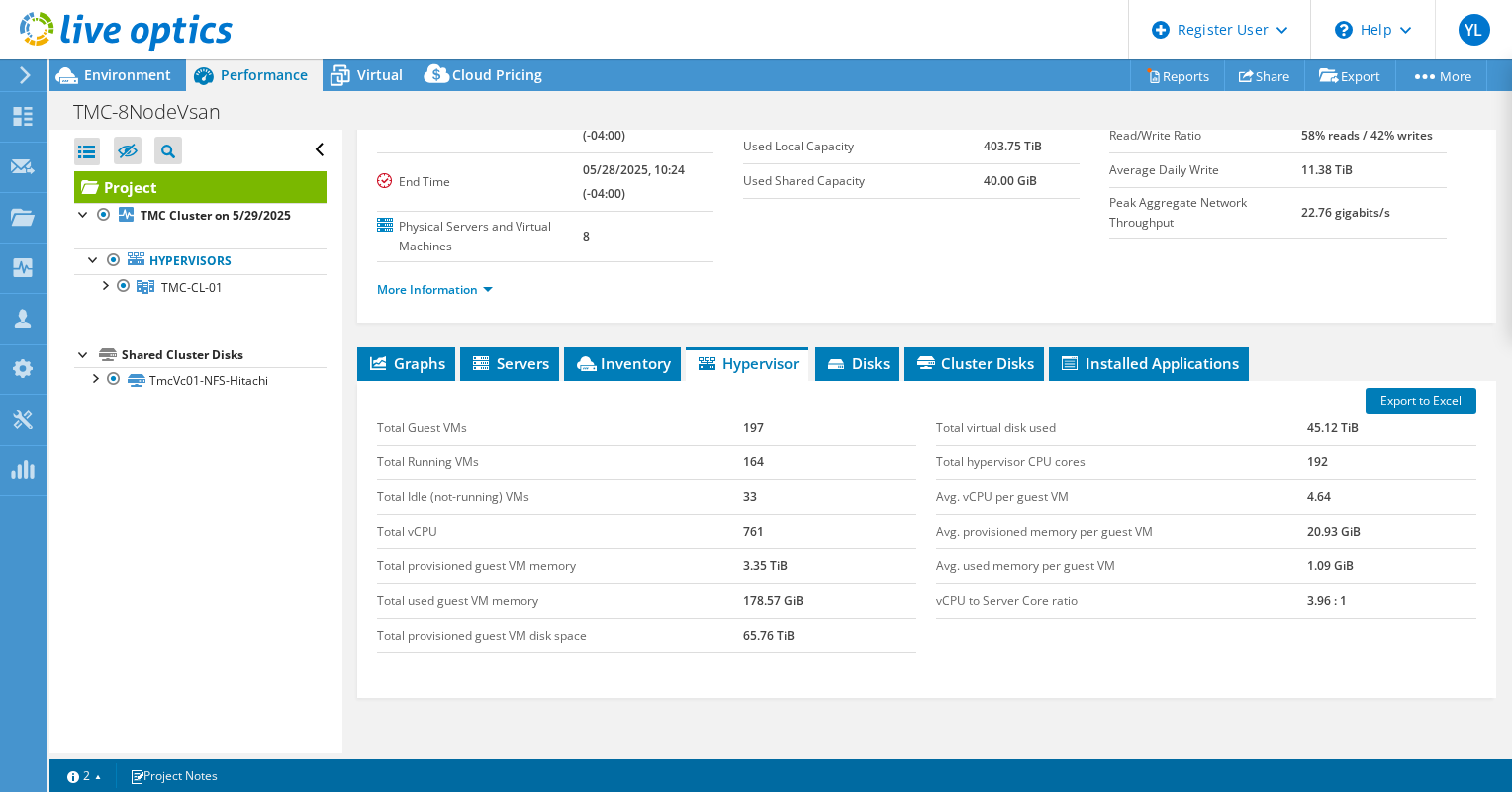 scroll, scrollTop: 0, scrollLeft: 0, axis: both 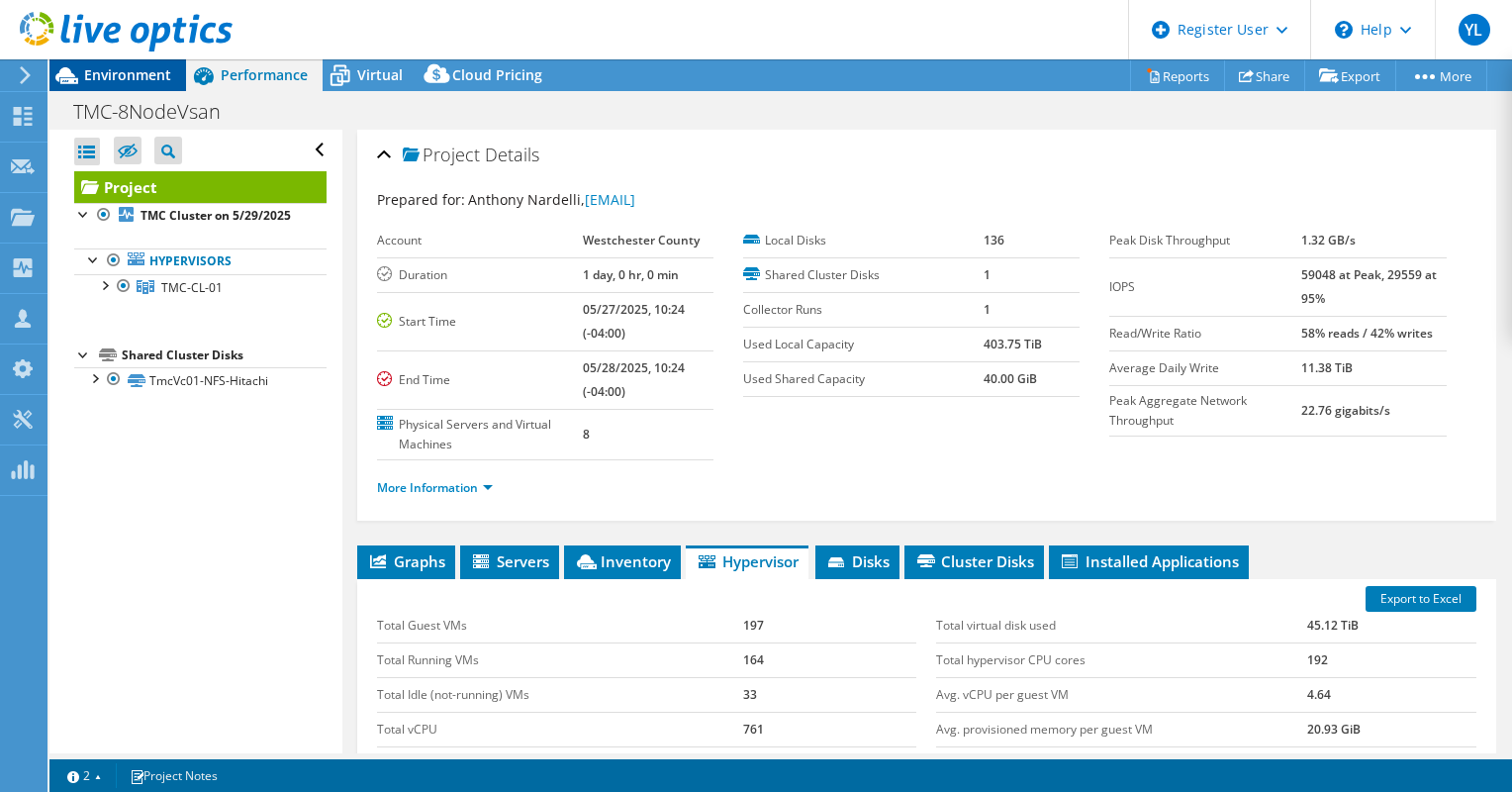 click on "Environment" at bounding box center (128, 74) 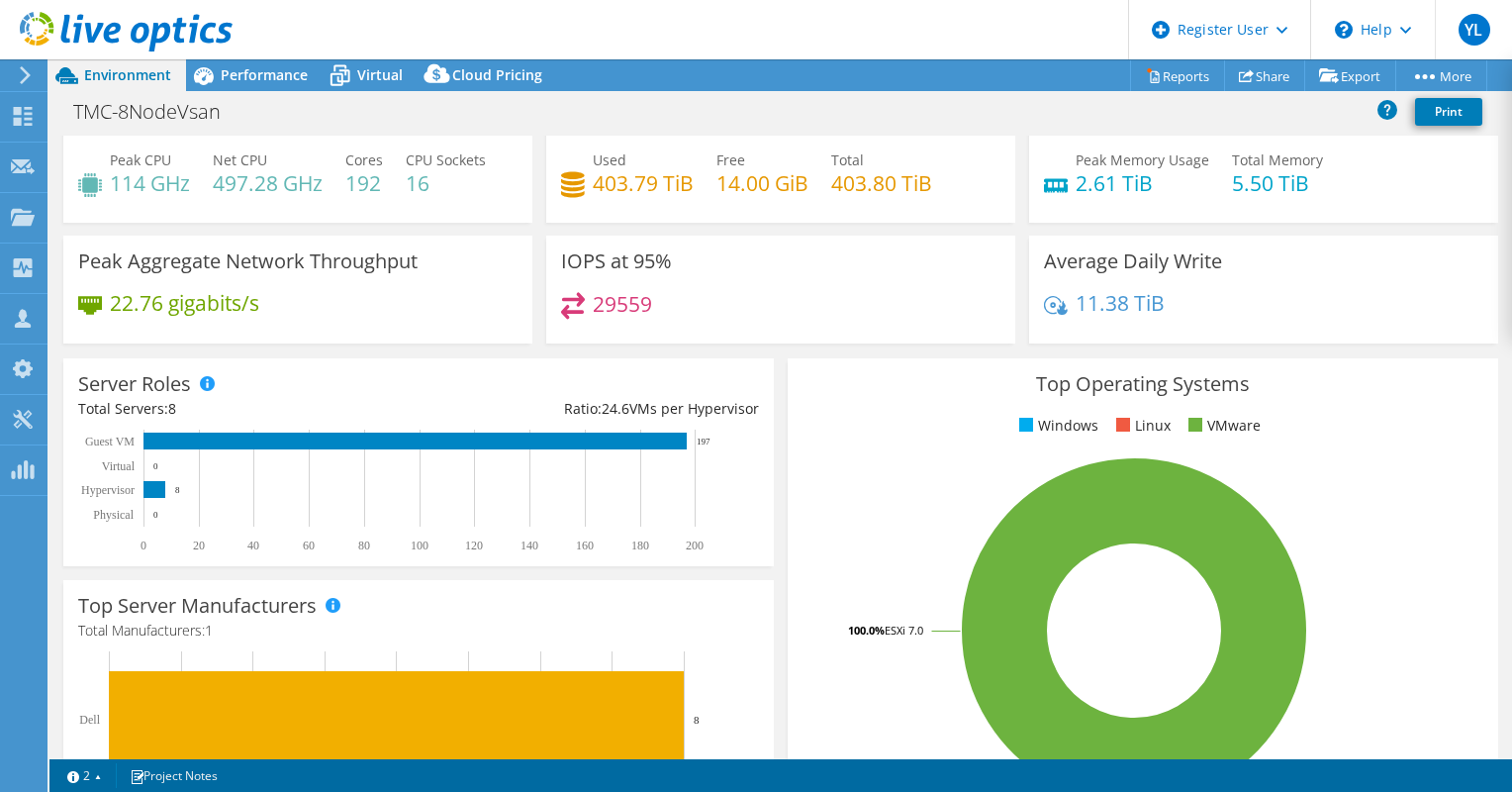 scroll, scrollTop: 0, scrollLeft: 0, axis: both 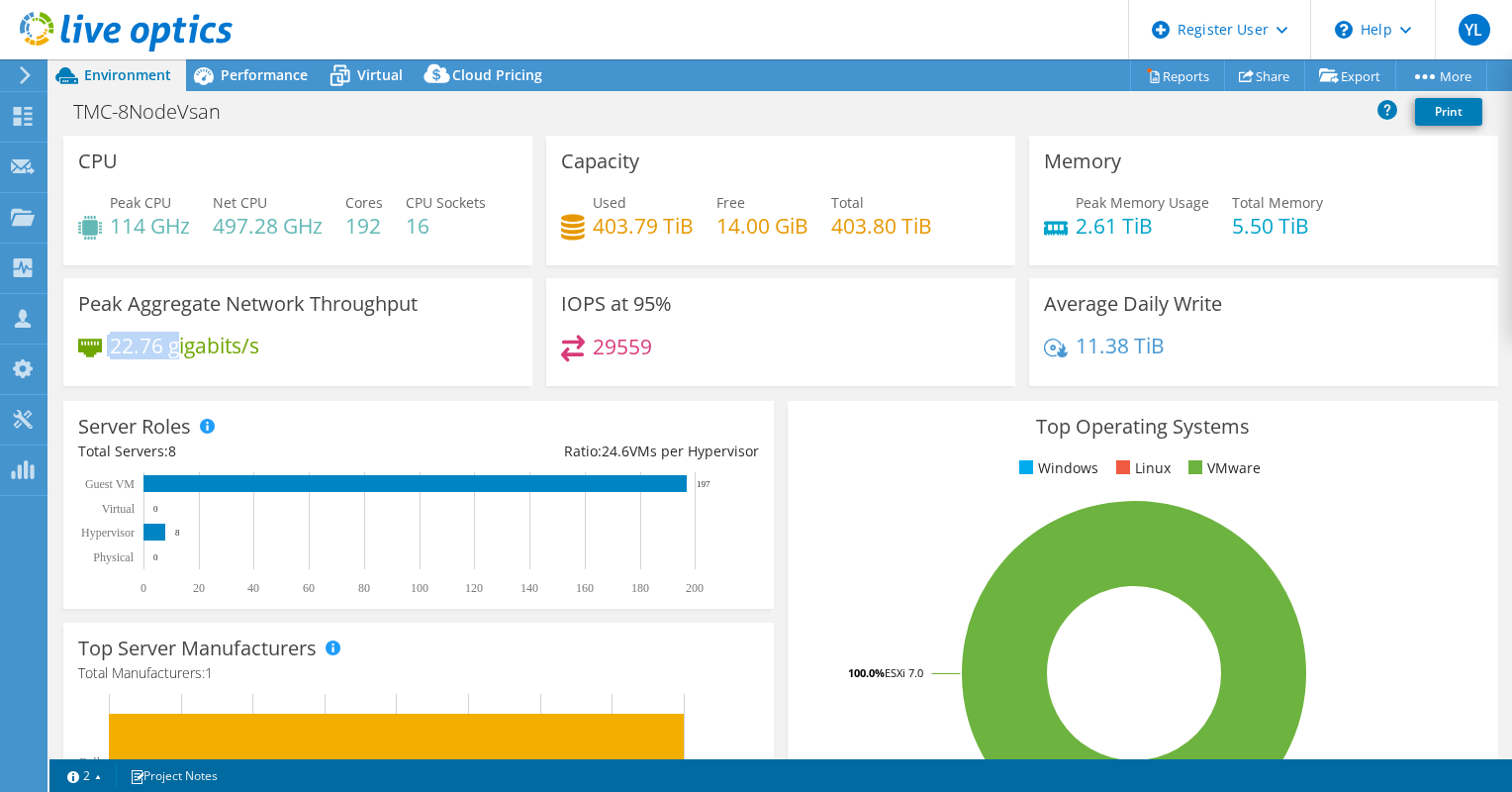 drag, startPoint x: 177, startPoint y: 350, endPoint x: 95, endPoint y: 345, distance: 82.1523 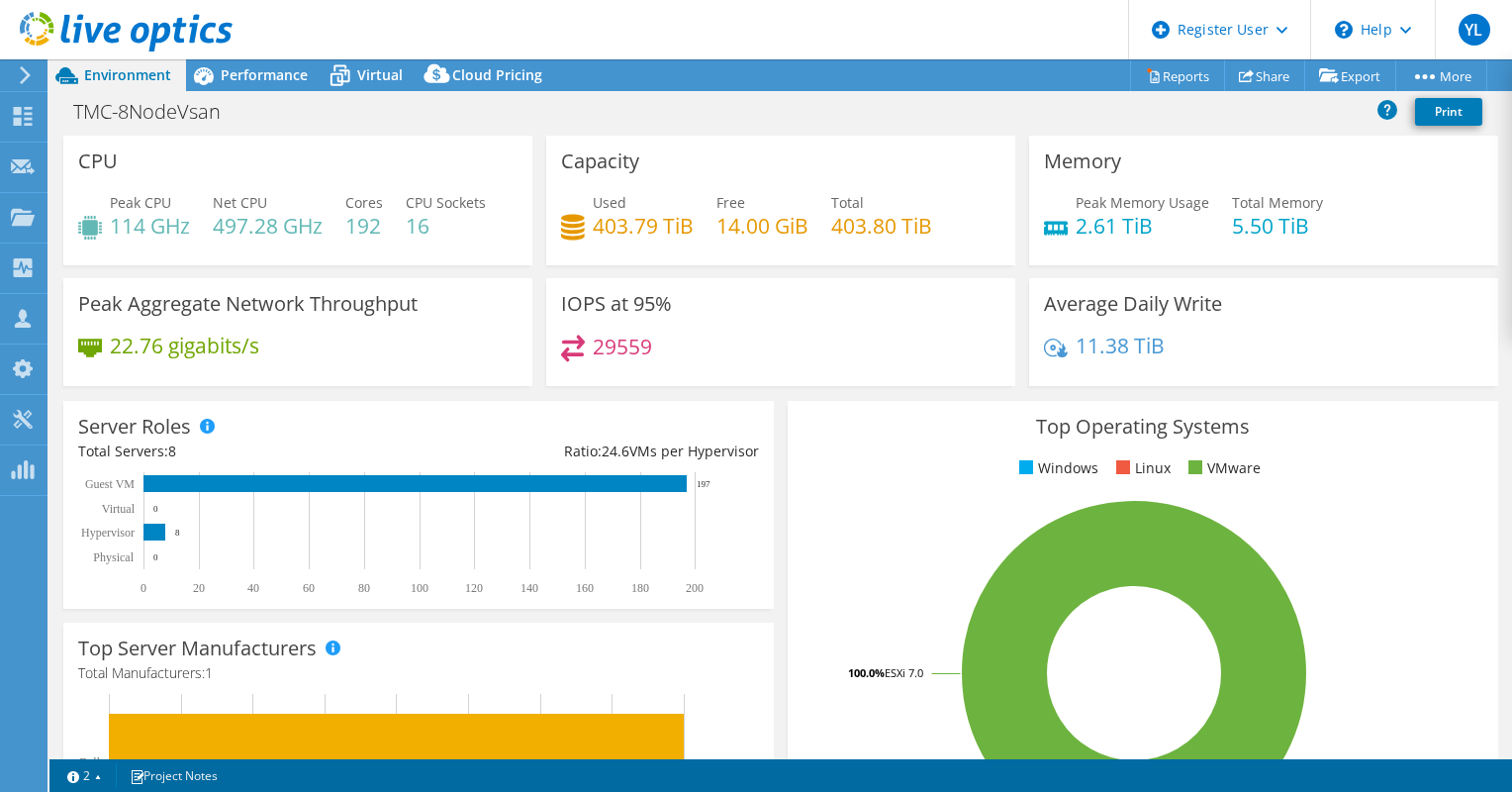 click 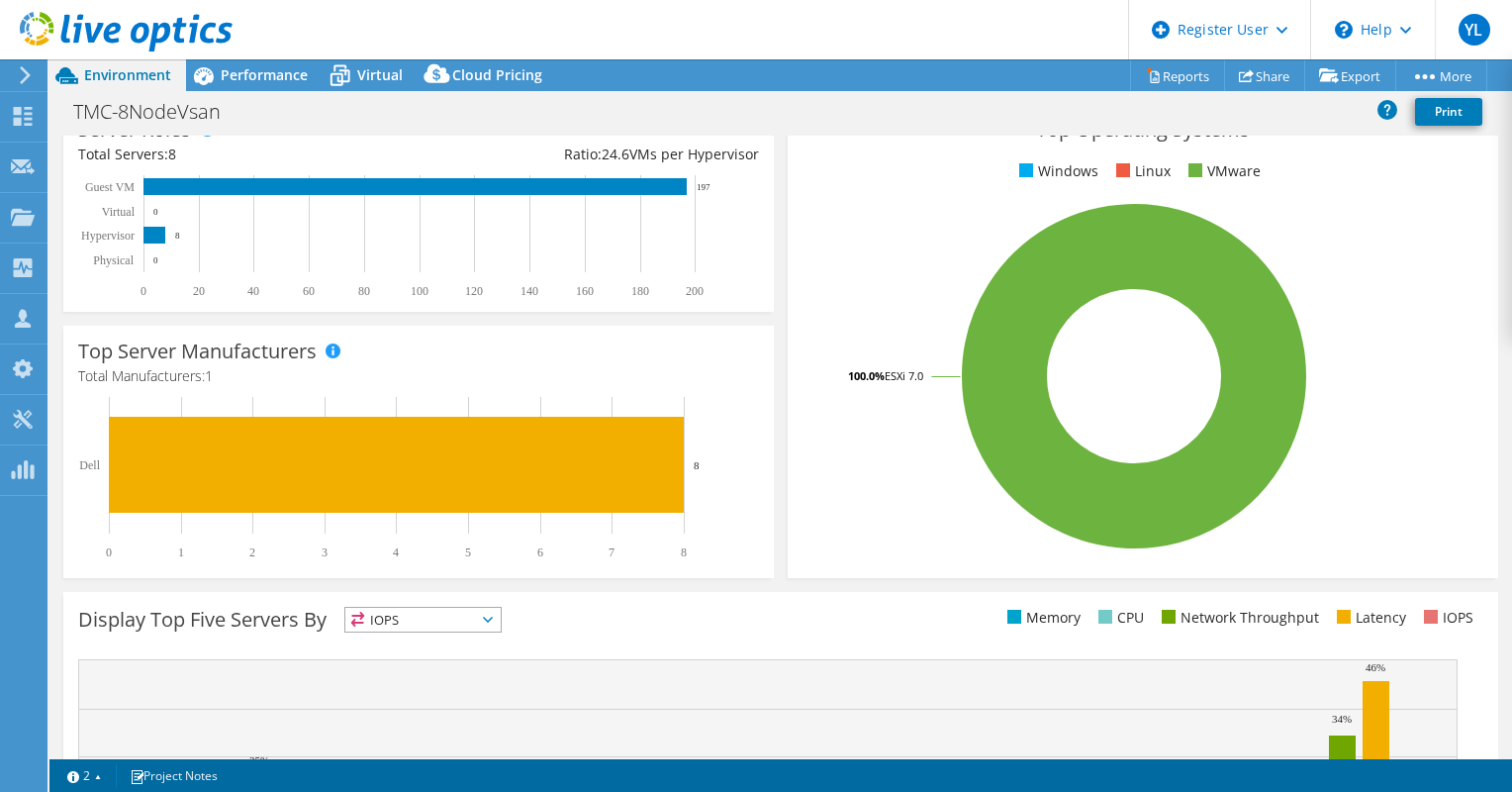 scroll, scrollTop: 529, scrollLeft: 0, axis: vertical 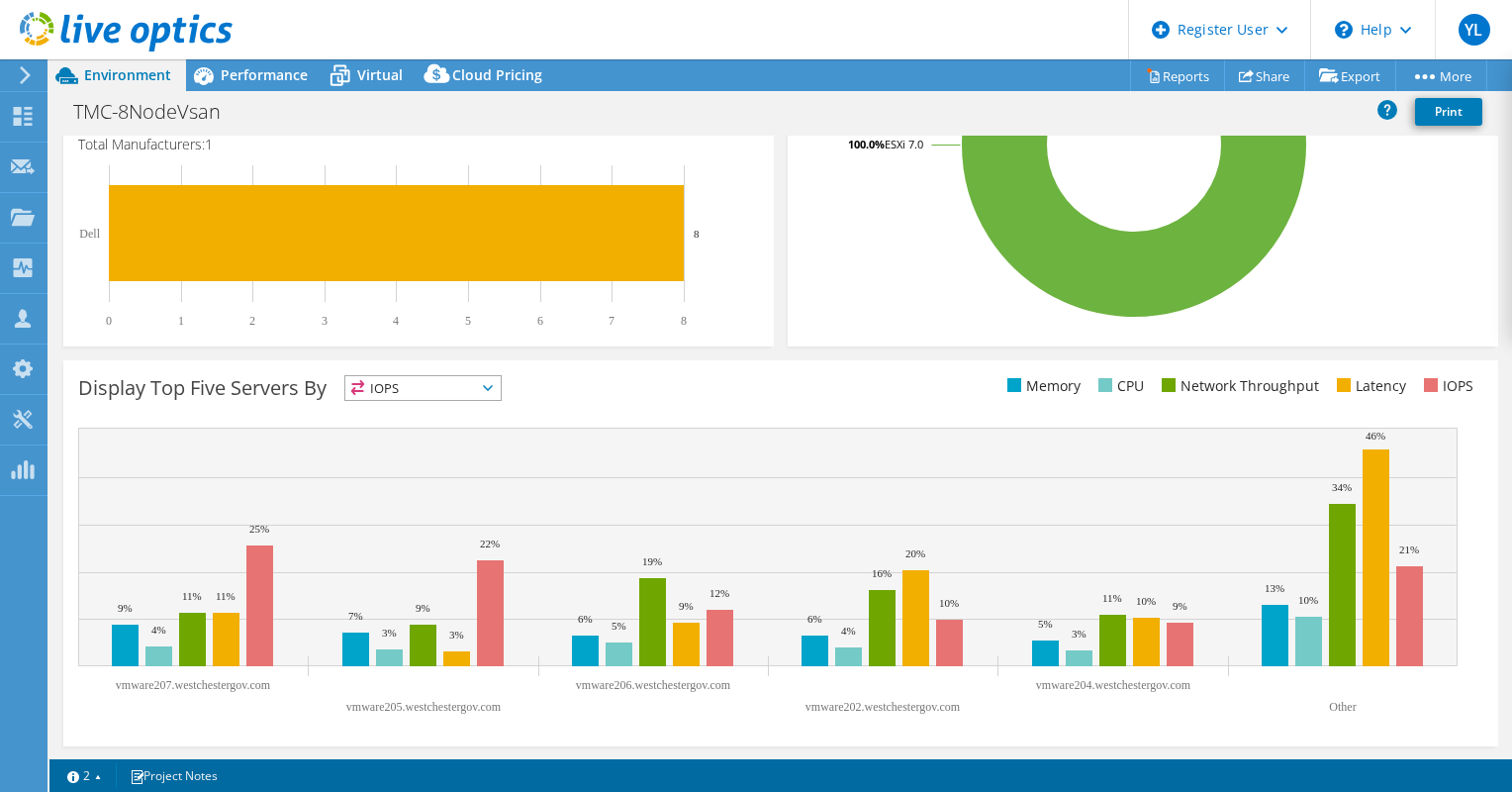 click on "IOPS" at bounding box center (423, 388) 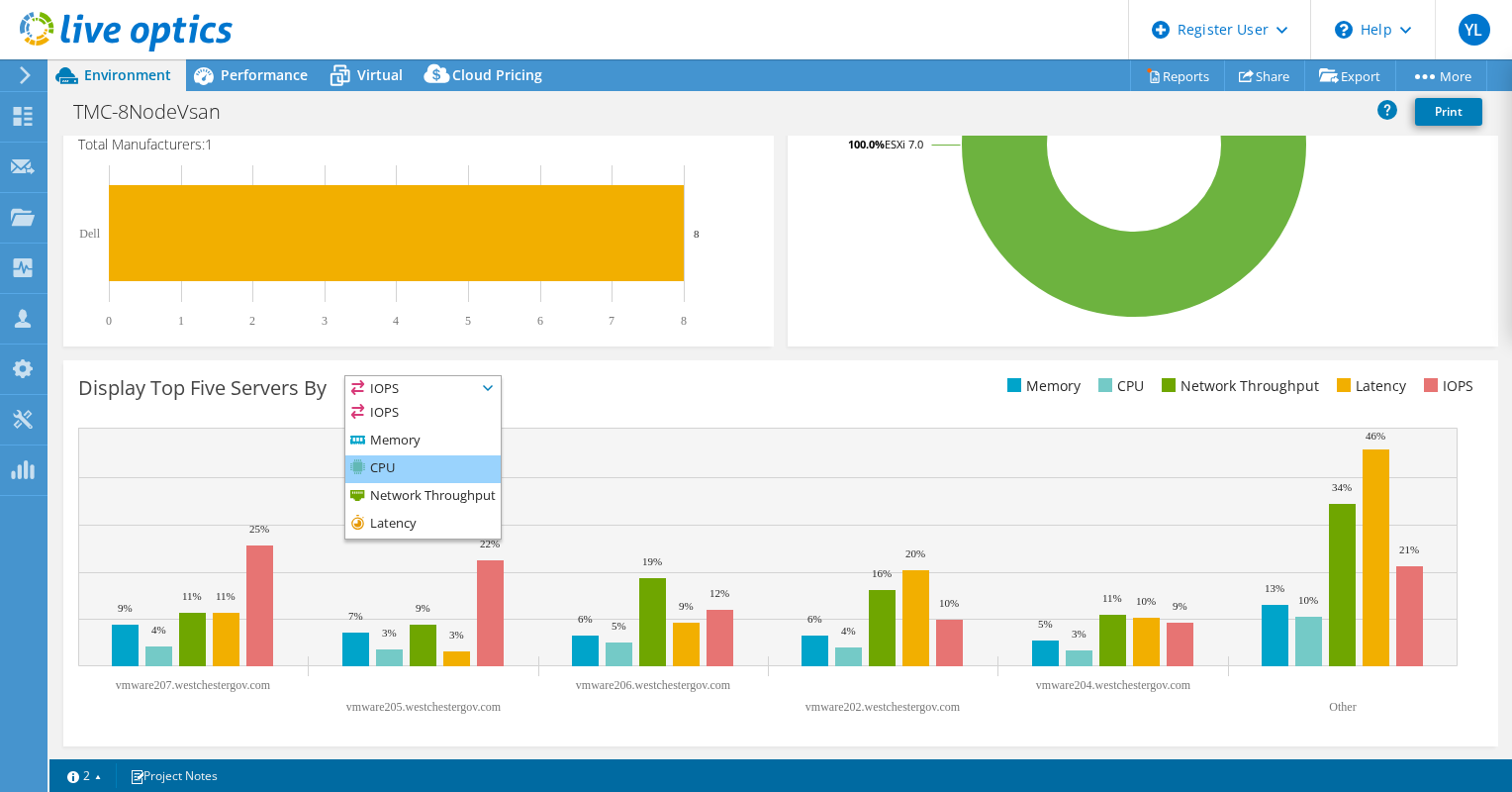 click on "CPU" at bounding box center [423, 469] 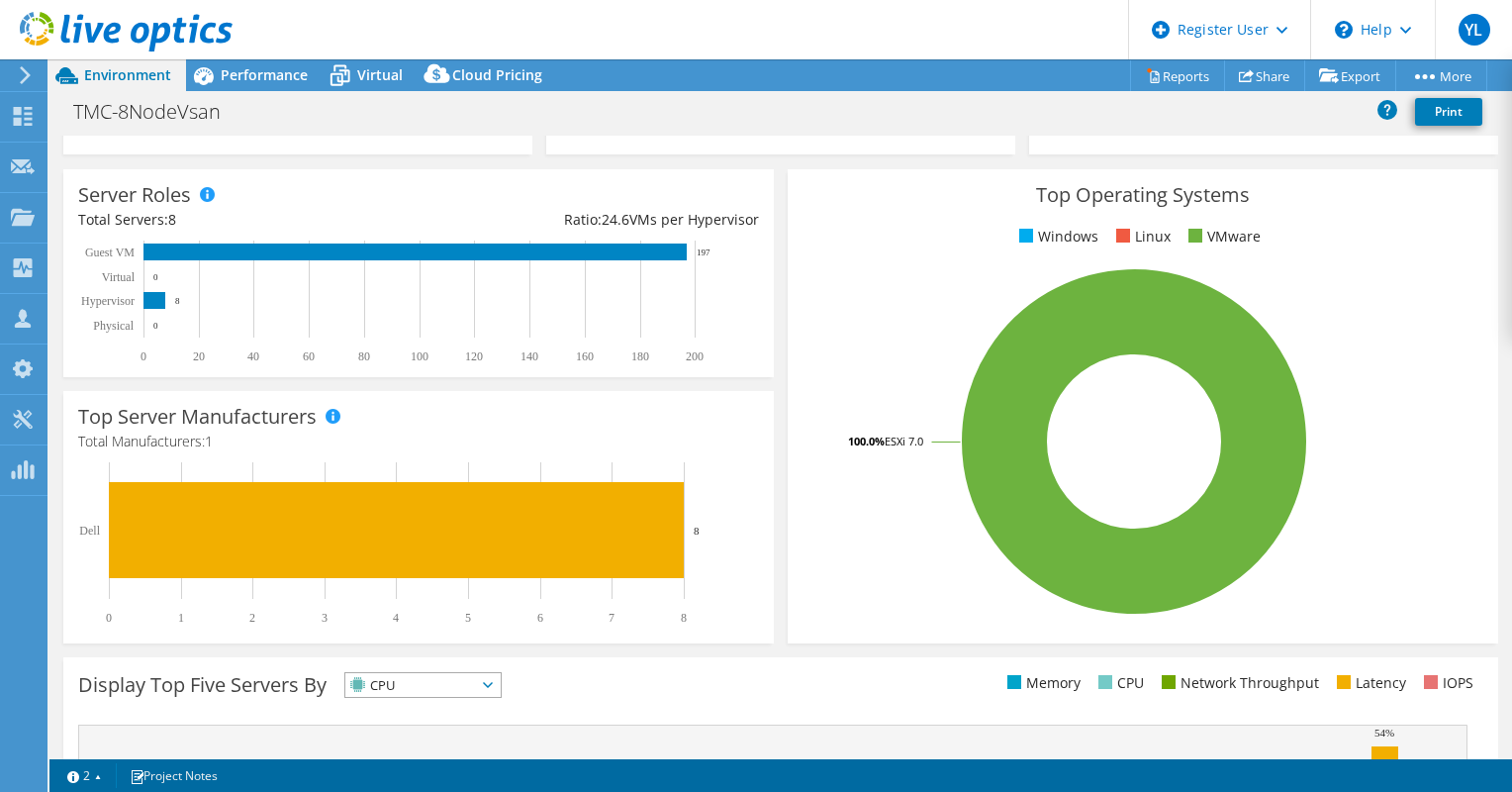 scroll, scrollTop: 0, scrollLeft: 0, axis: both 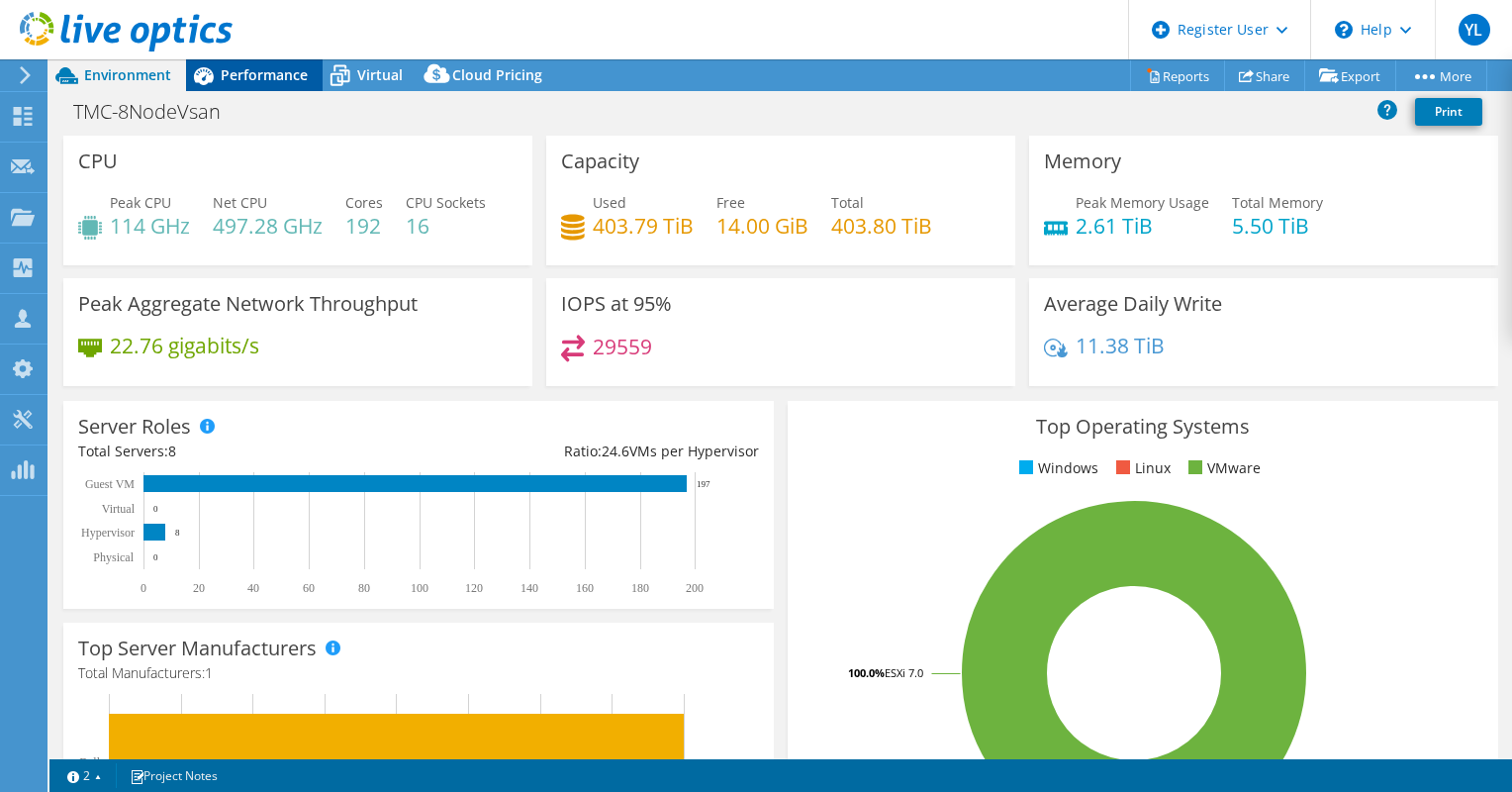 click on "Performance" at bounding box center (264, 74) 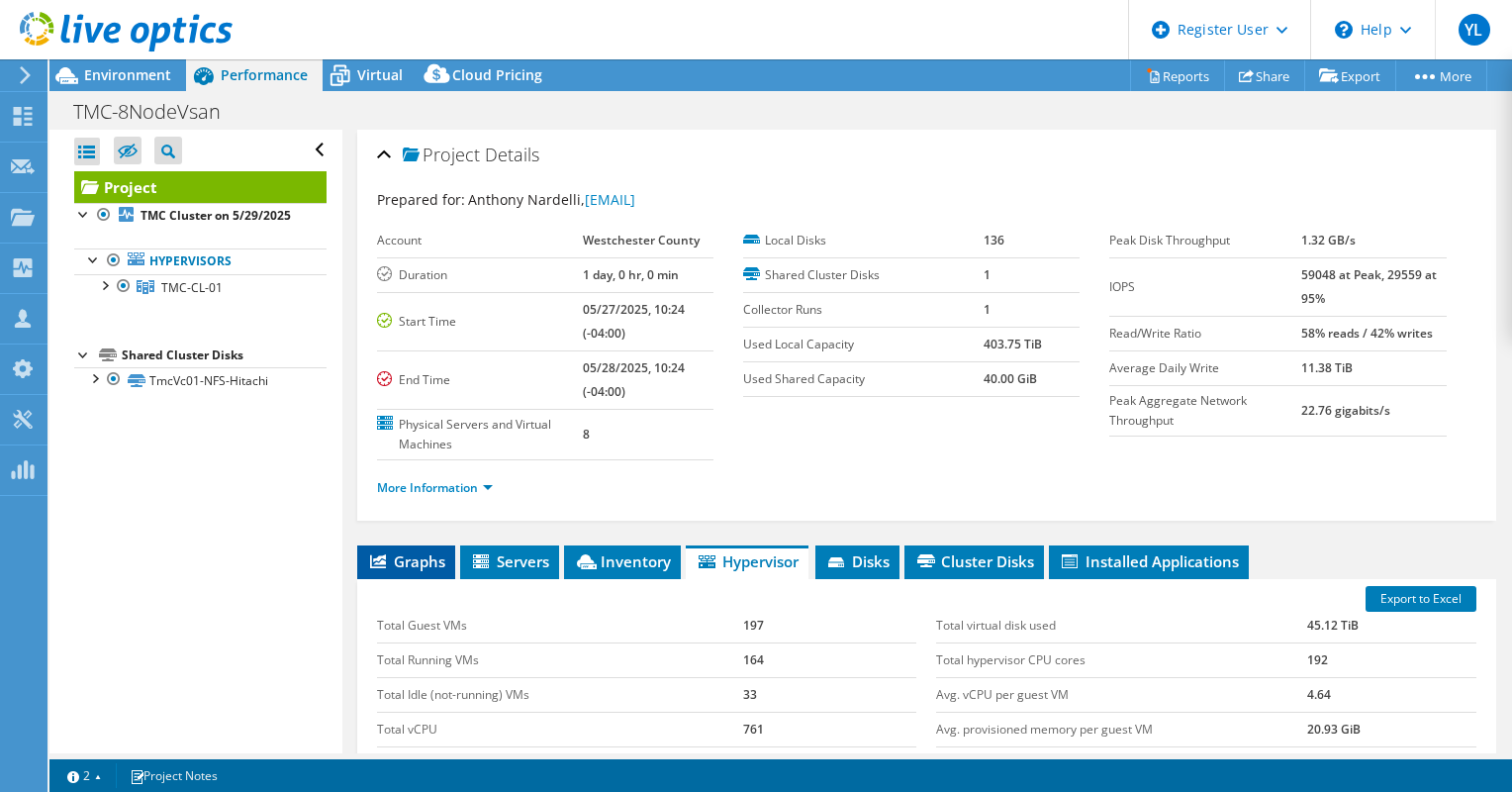 click on "Graphs" at bounding box center (406, 561) 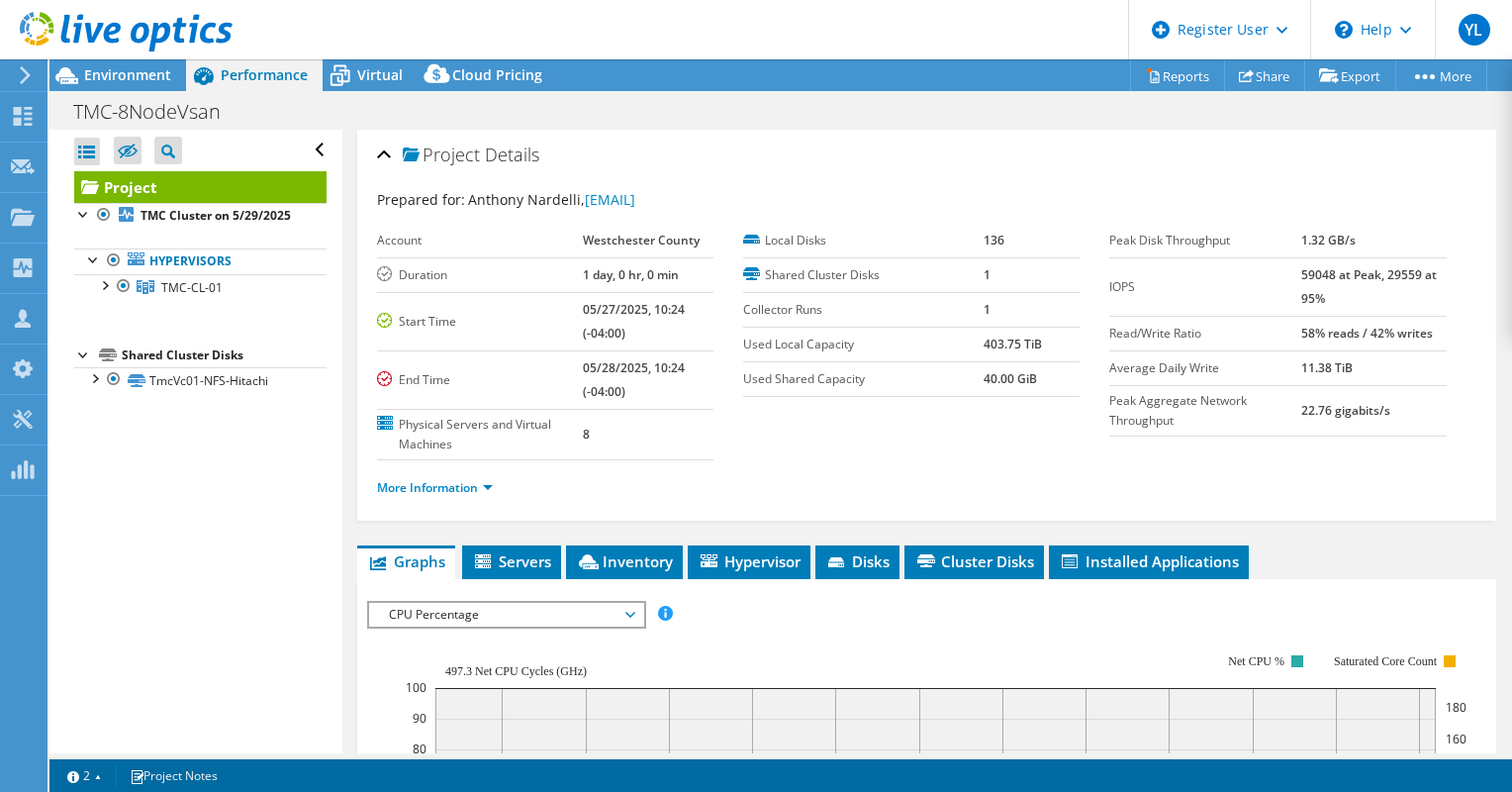 scroll, scrollTop: 297, scrollLeft: 0, axis: vertical 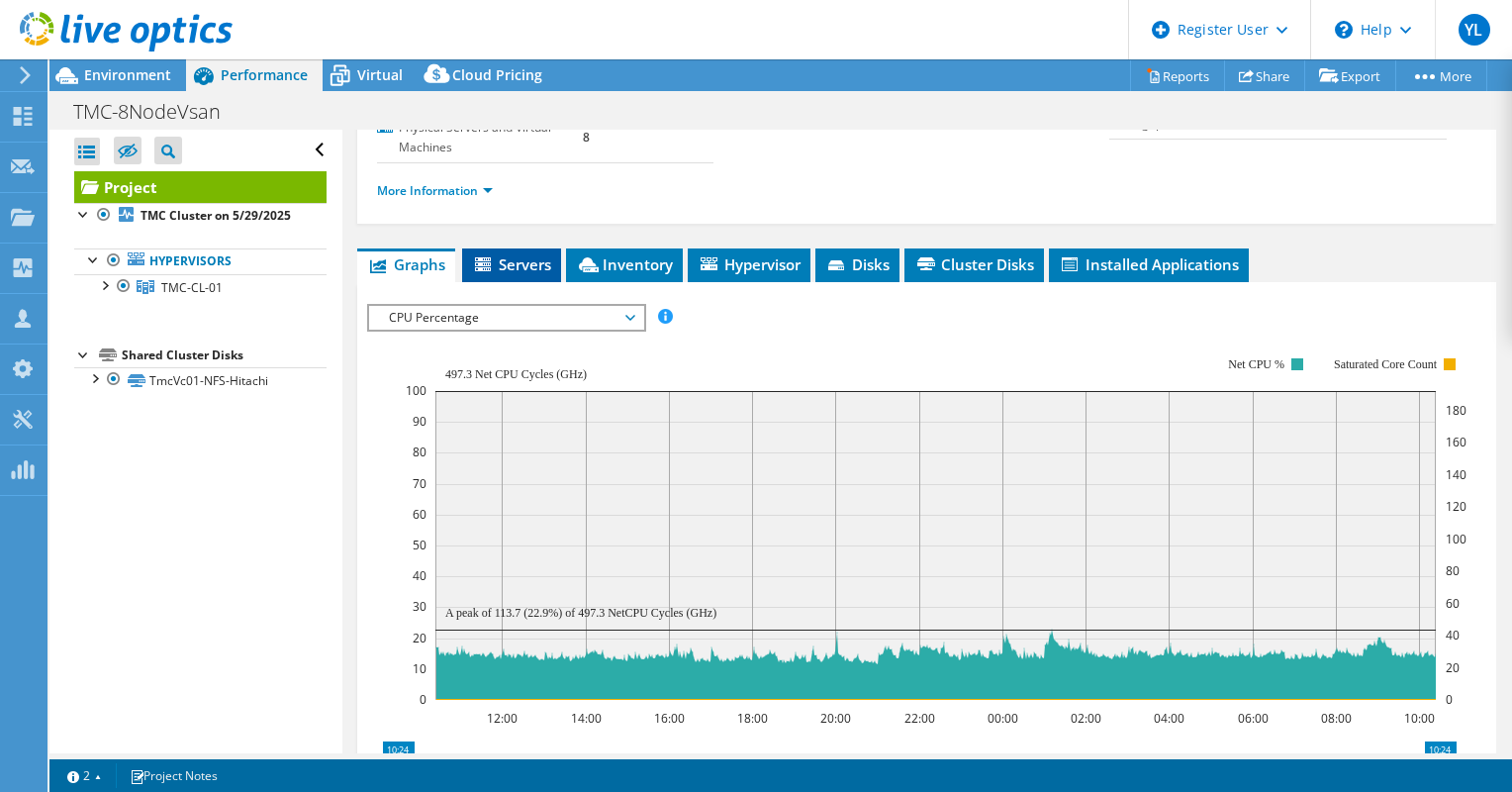 click on "Servers" at bounding box center [512, 264] 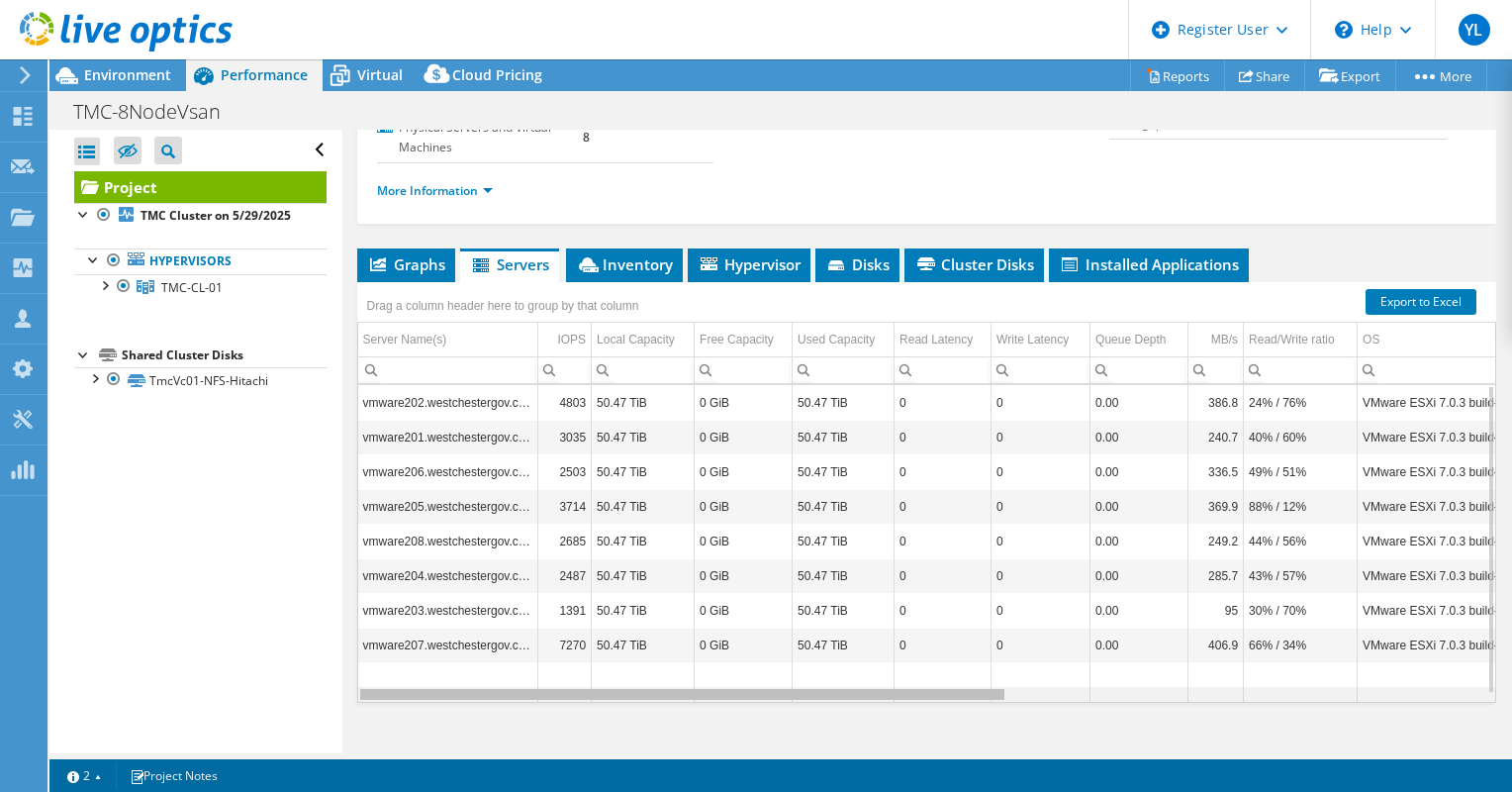 scroll, scrollTop: 0, scrollLeft: 54, axis: horizontal 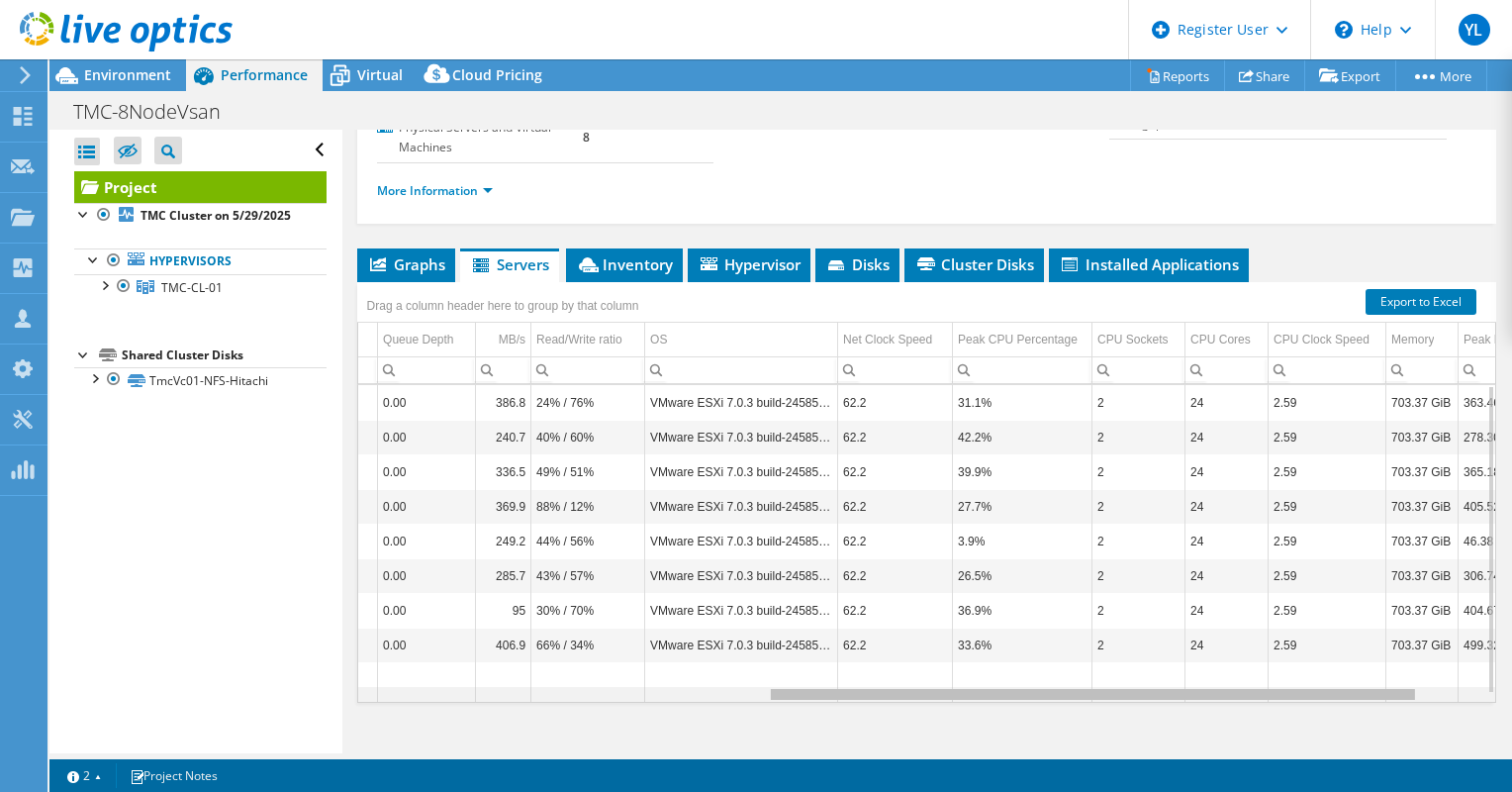 drag, startPoint x: 642, startPoint y: 694, endPoint x: 984, endPoint y: 673, distance: 342.64413 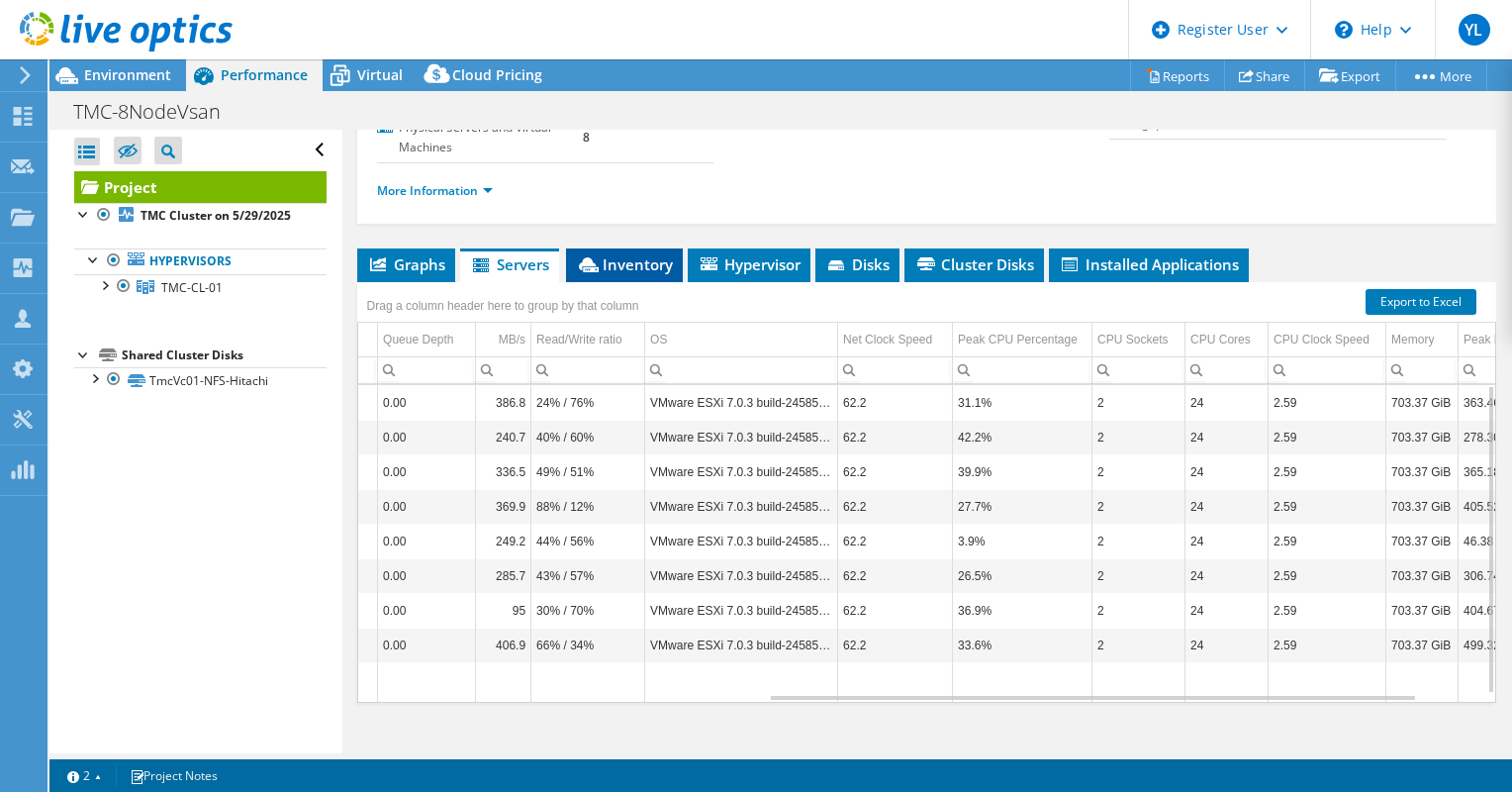 click on "Inventory" at bounding box center (624, 264) 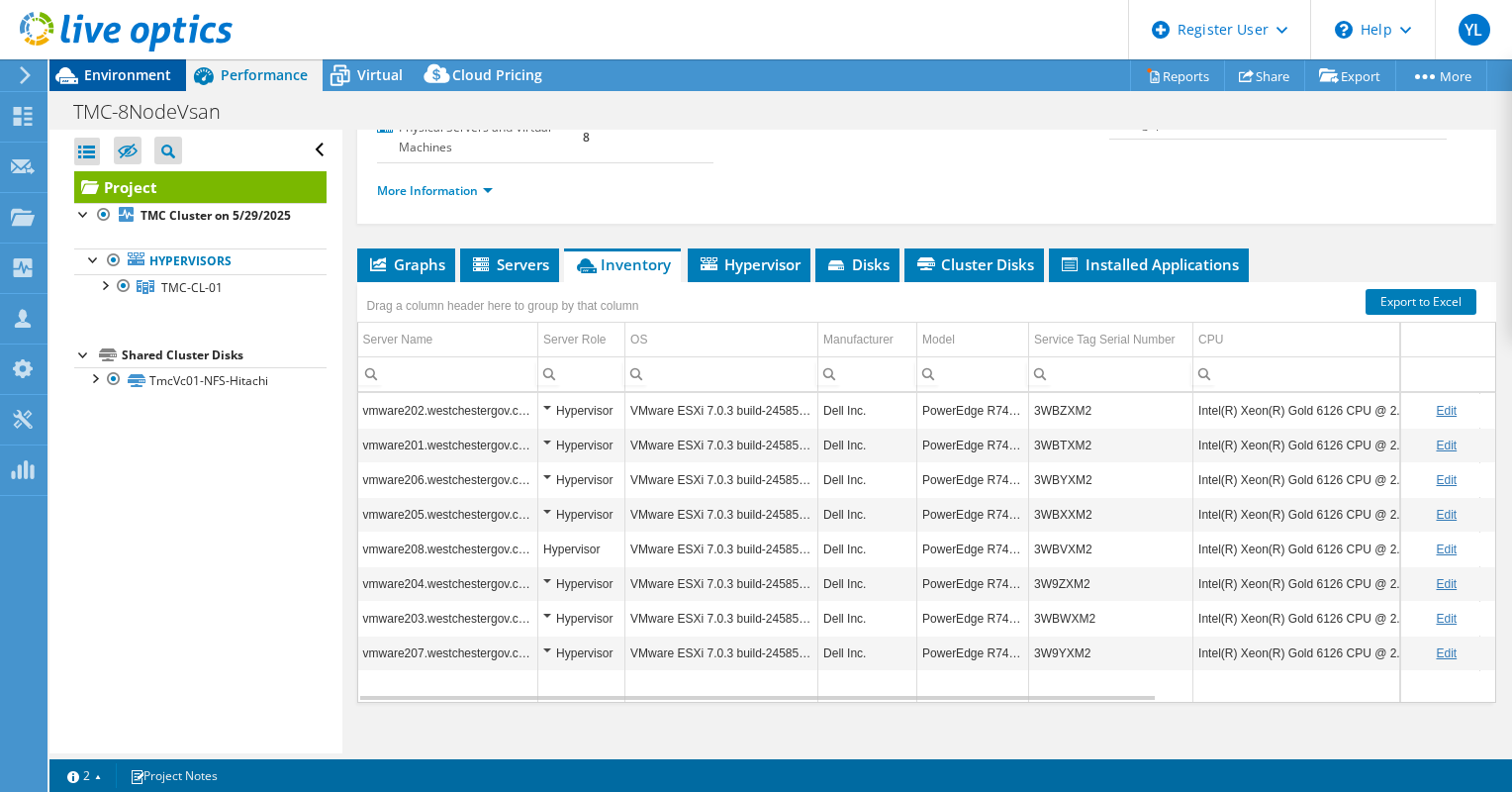 click on "Environment" at bounding box center (128, 74) 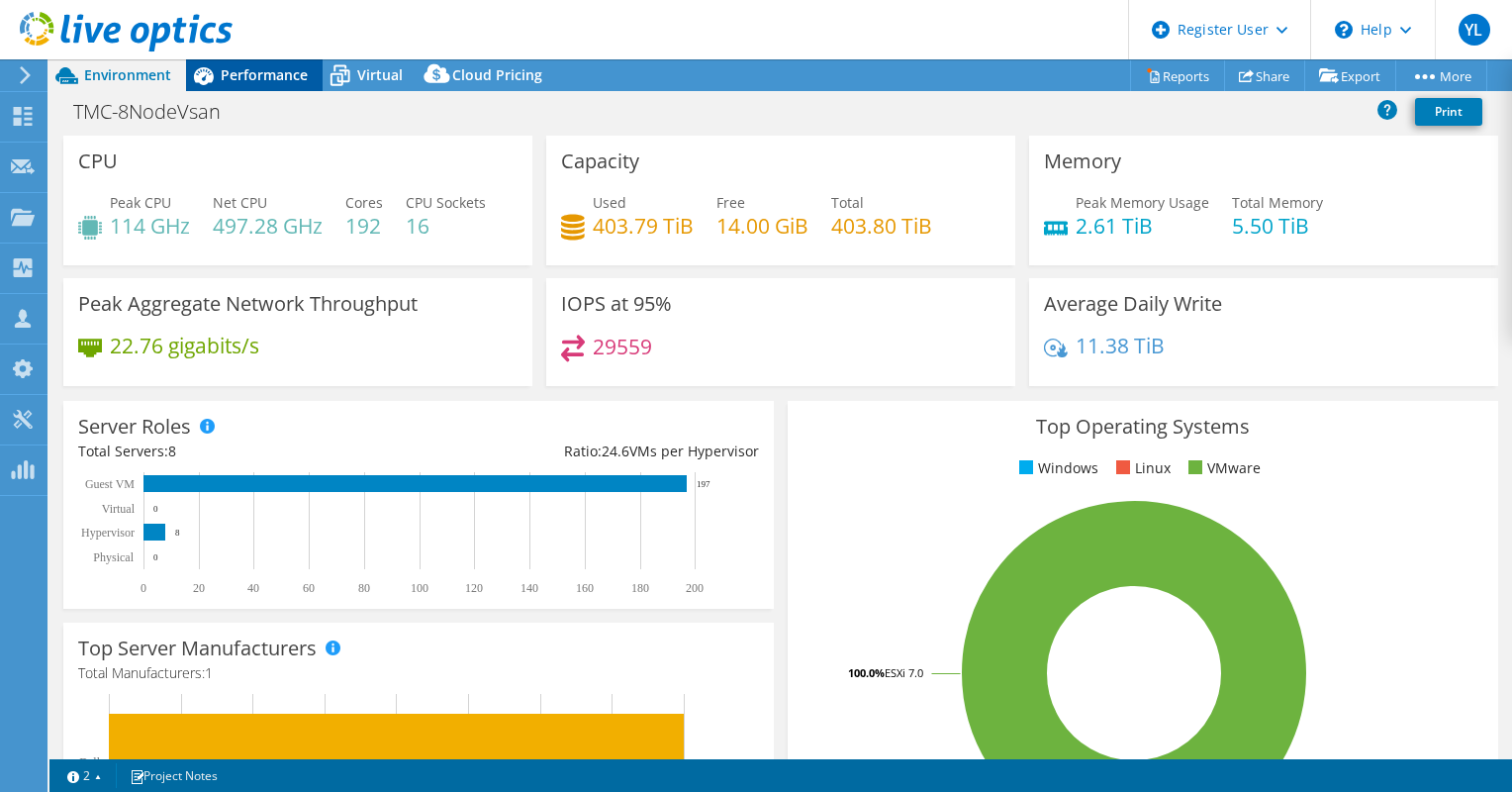 click on "Performance" at bounding box center (264, 74) 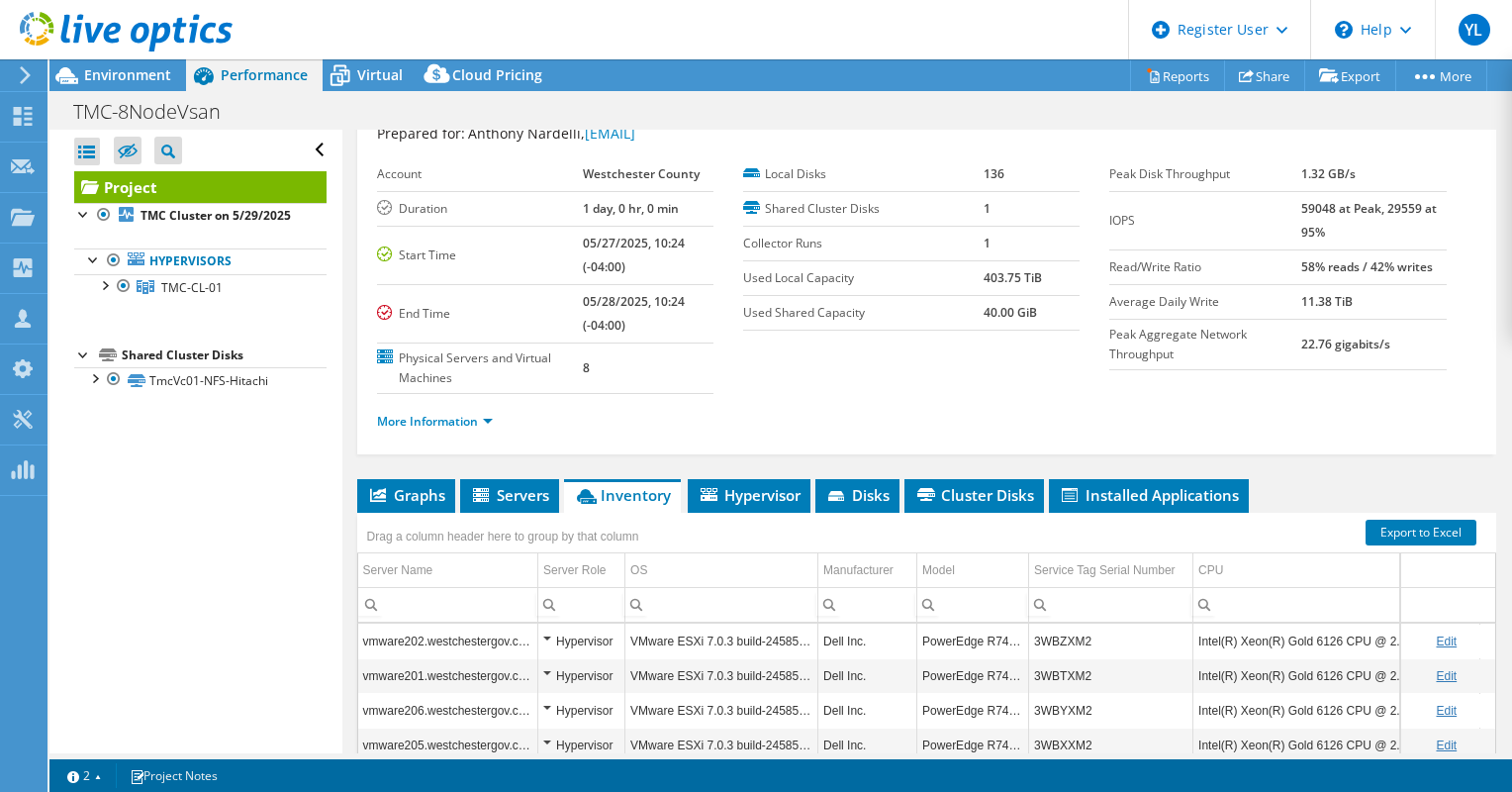 scroll, scrollTop: 0, scrollLeft: 0, axis: both 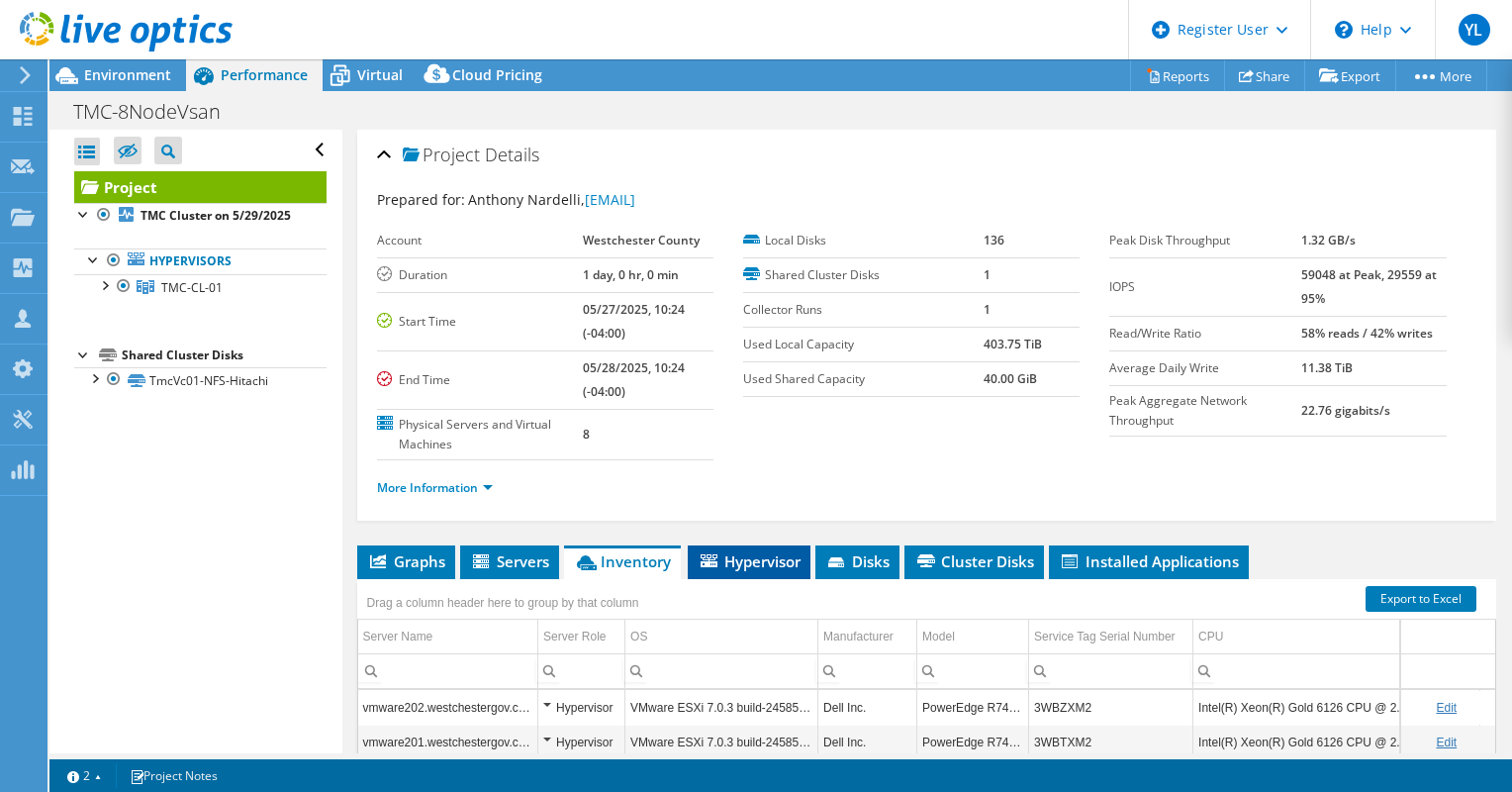 click on "Hypervisor" at bounding box center (749, 561) 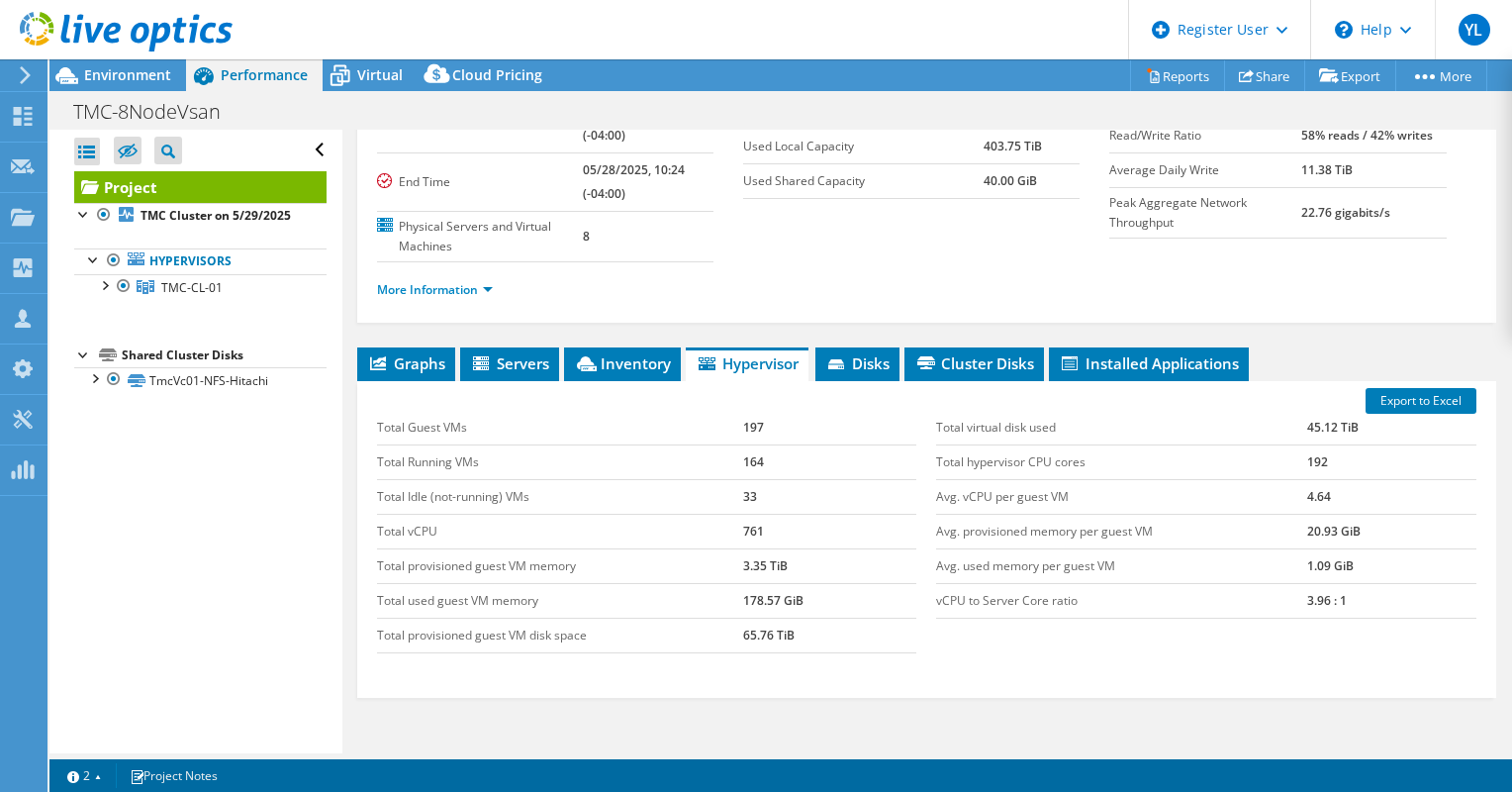 scroll, scrollTop: 0, scrollLeft: 0, axis: both 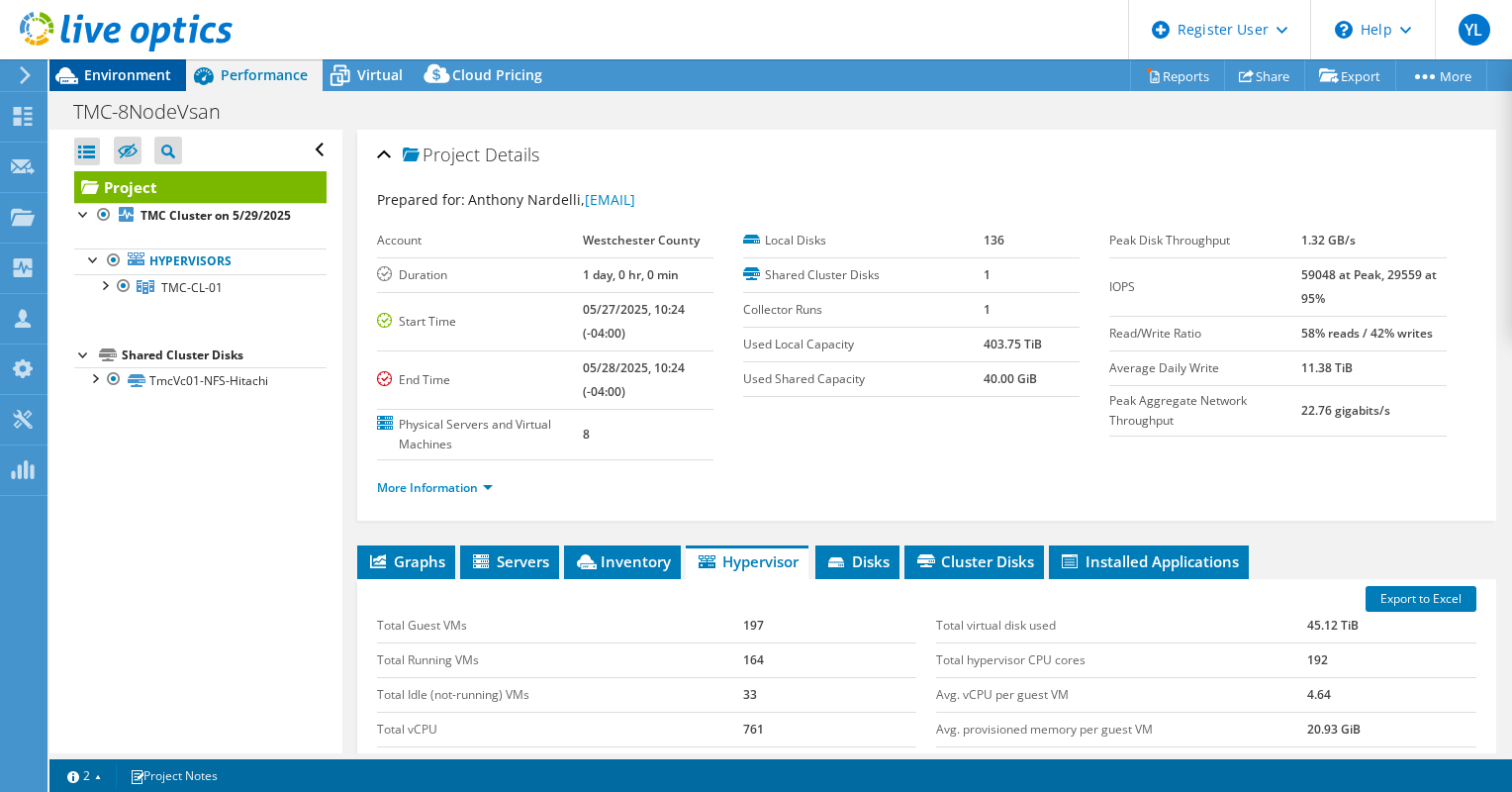click on "Environment" at bounding box center (128, 74) 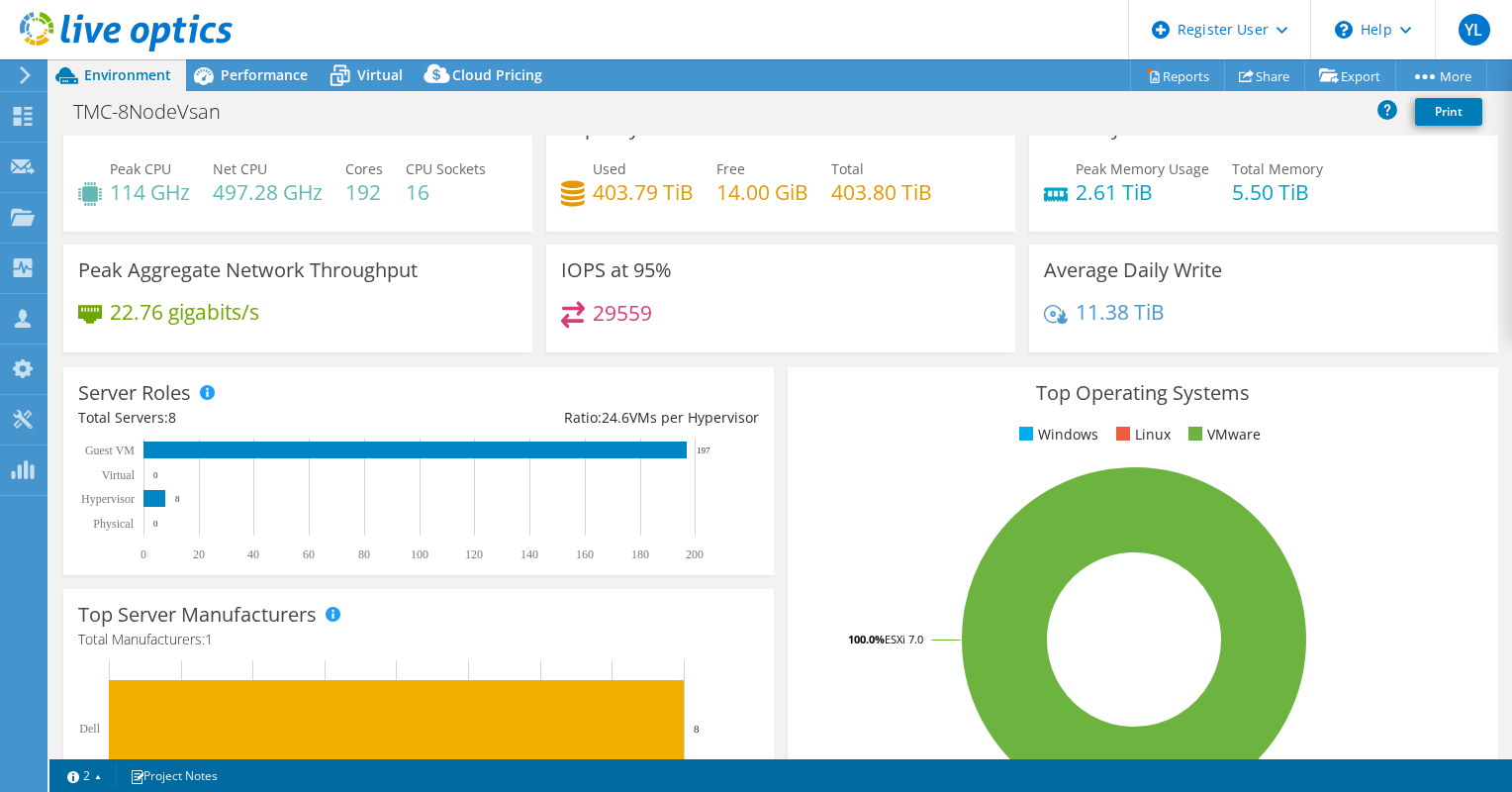 scroll, scrollTop: 0, scrollLeft: 0, axis: both 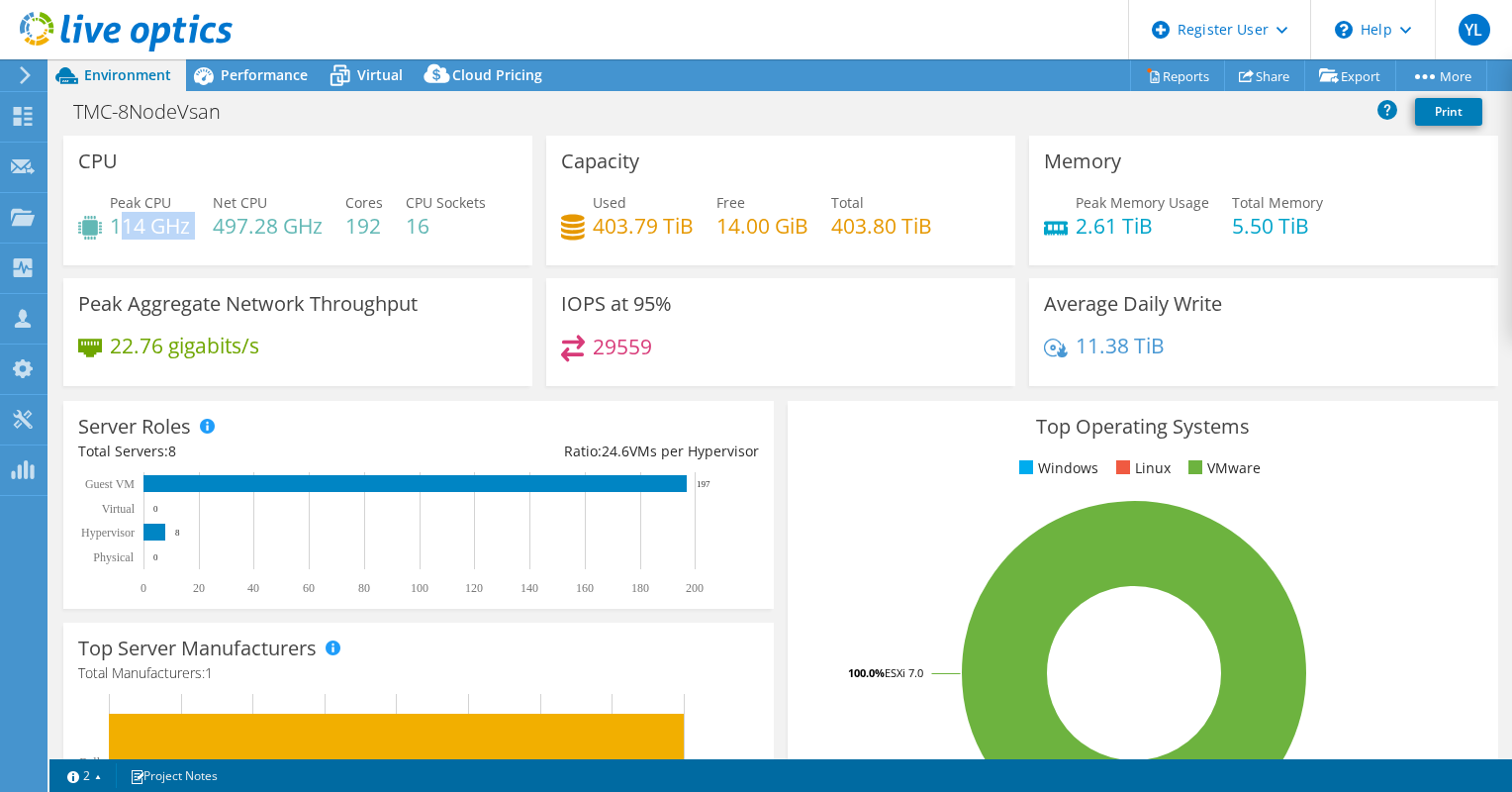 drag, startPoint x: 197, startPoint y: 223, endPoint x: 118, endPoint y: 223, distance: 79 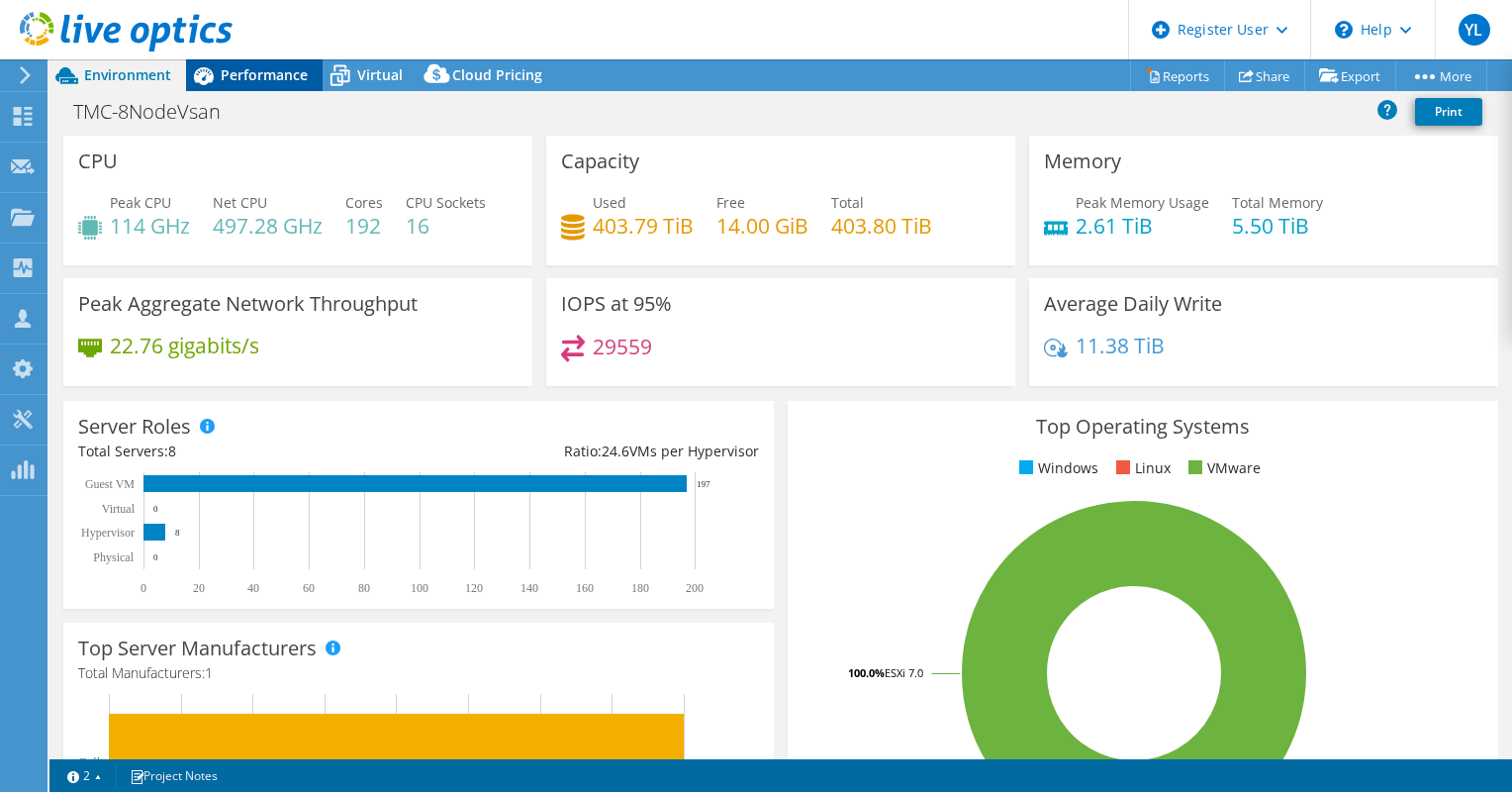 click on "Performance" at bounding box center (264, 74) 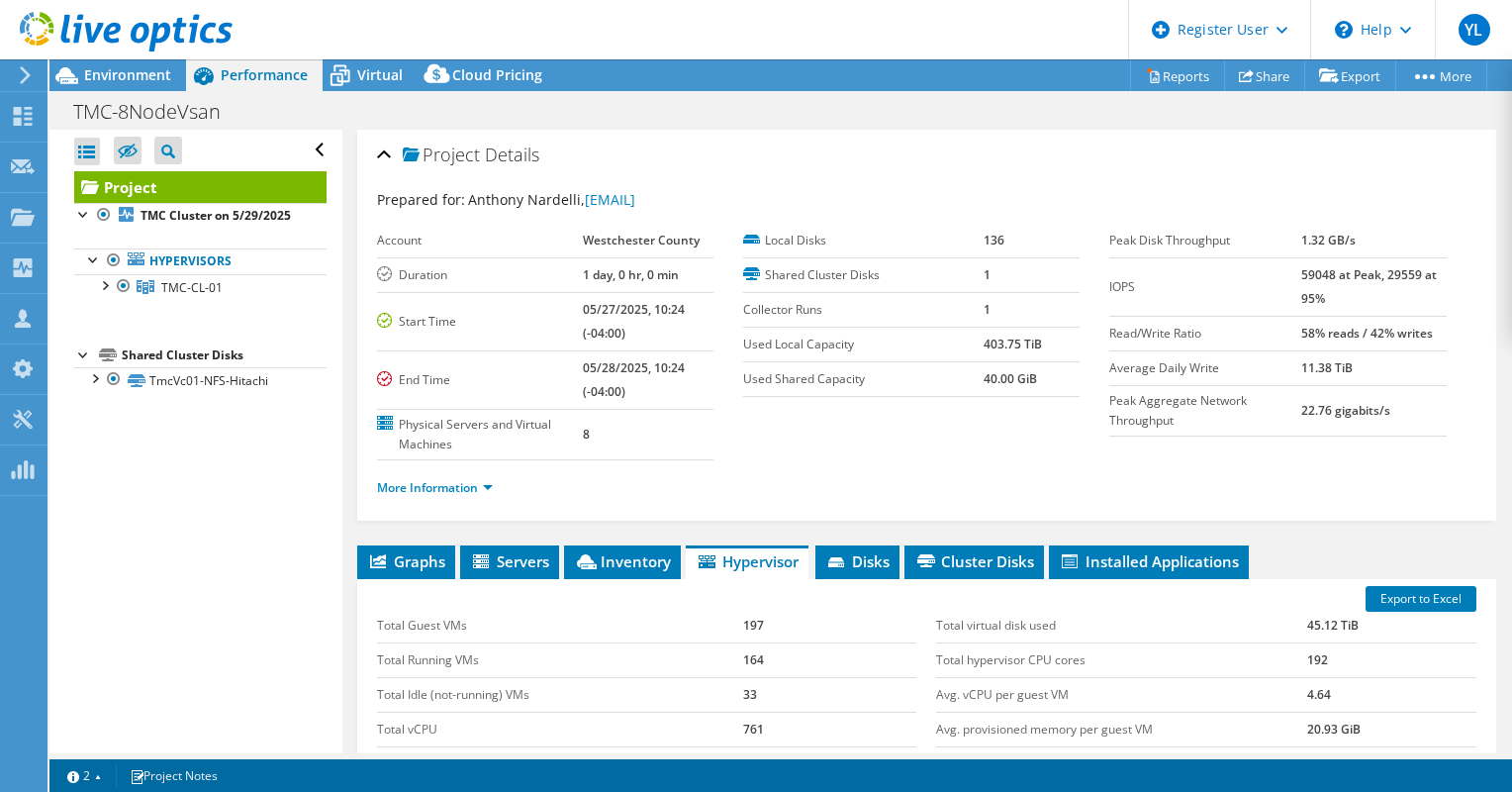 scroll, scrollTop: 198, scrollLeft: 0, axis: vertical 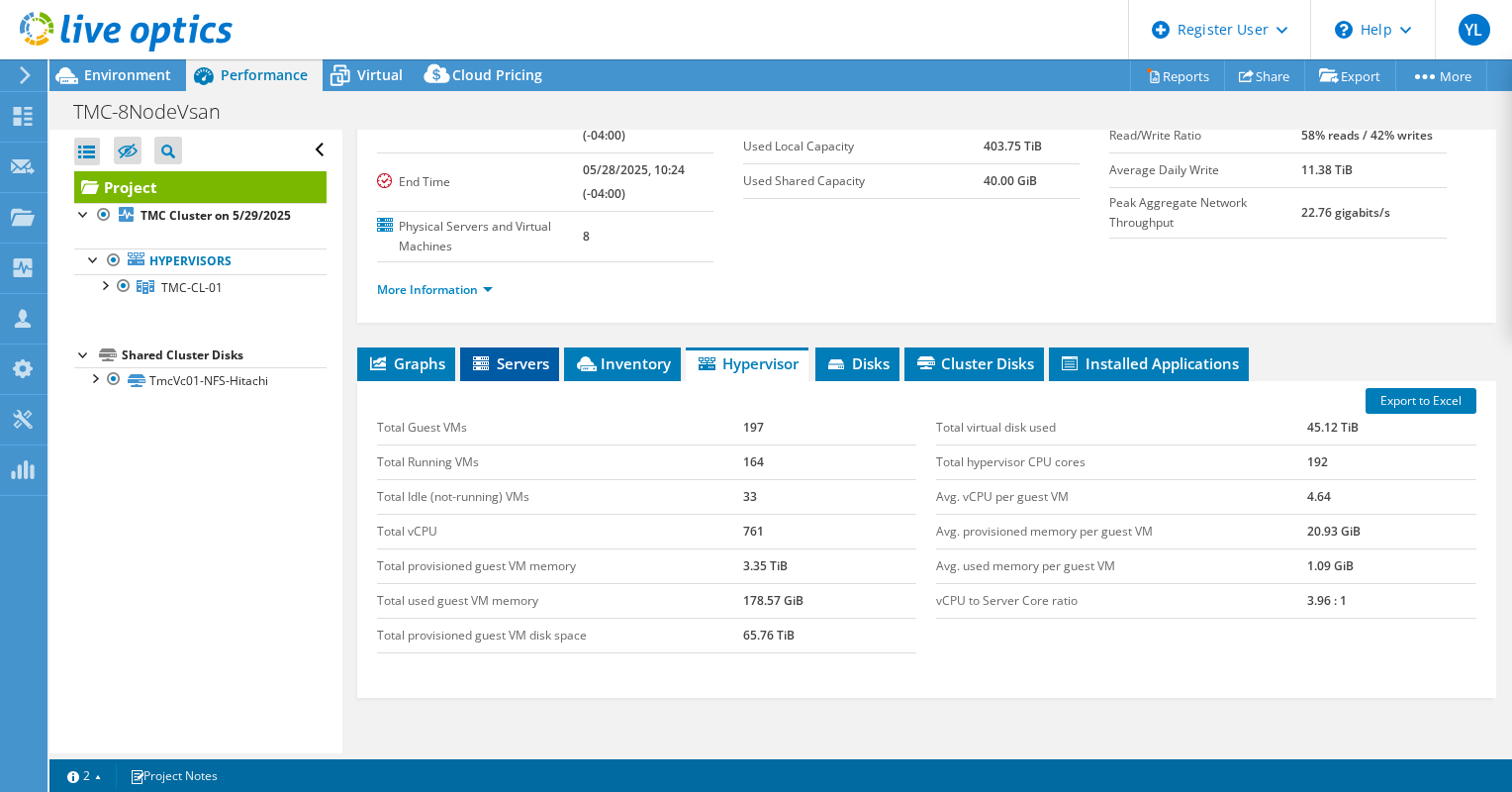 click on "Servers" at bounding box center (510, 363) 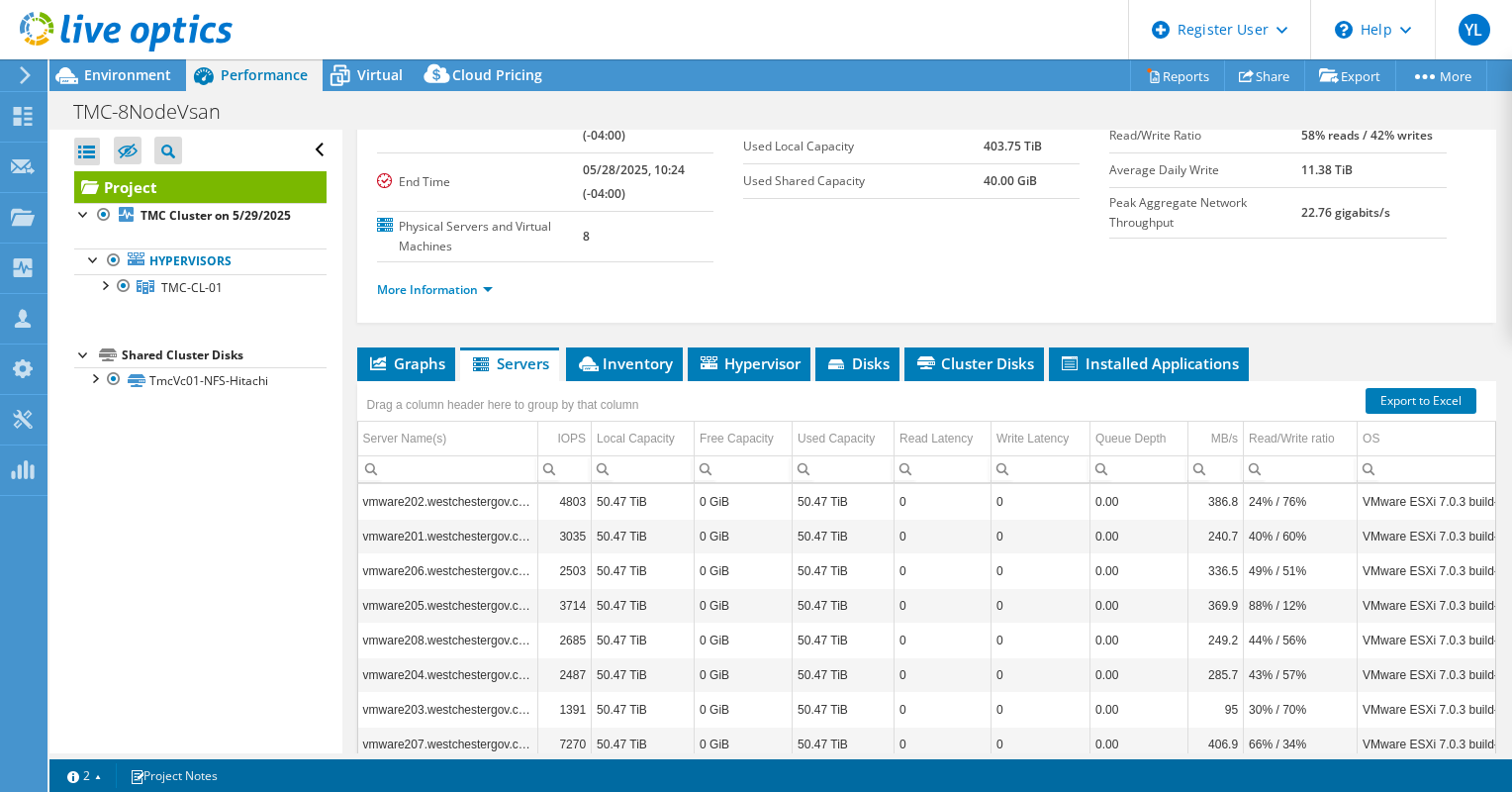 scroll, scrollTop: 7, scrollLeft: 0, axis: vertical 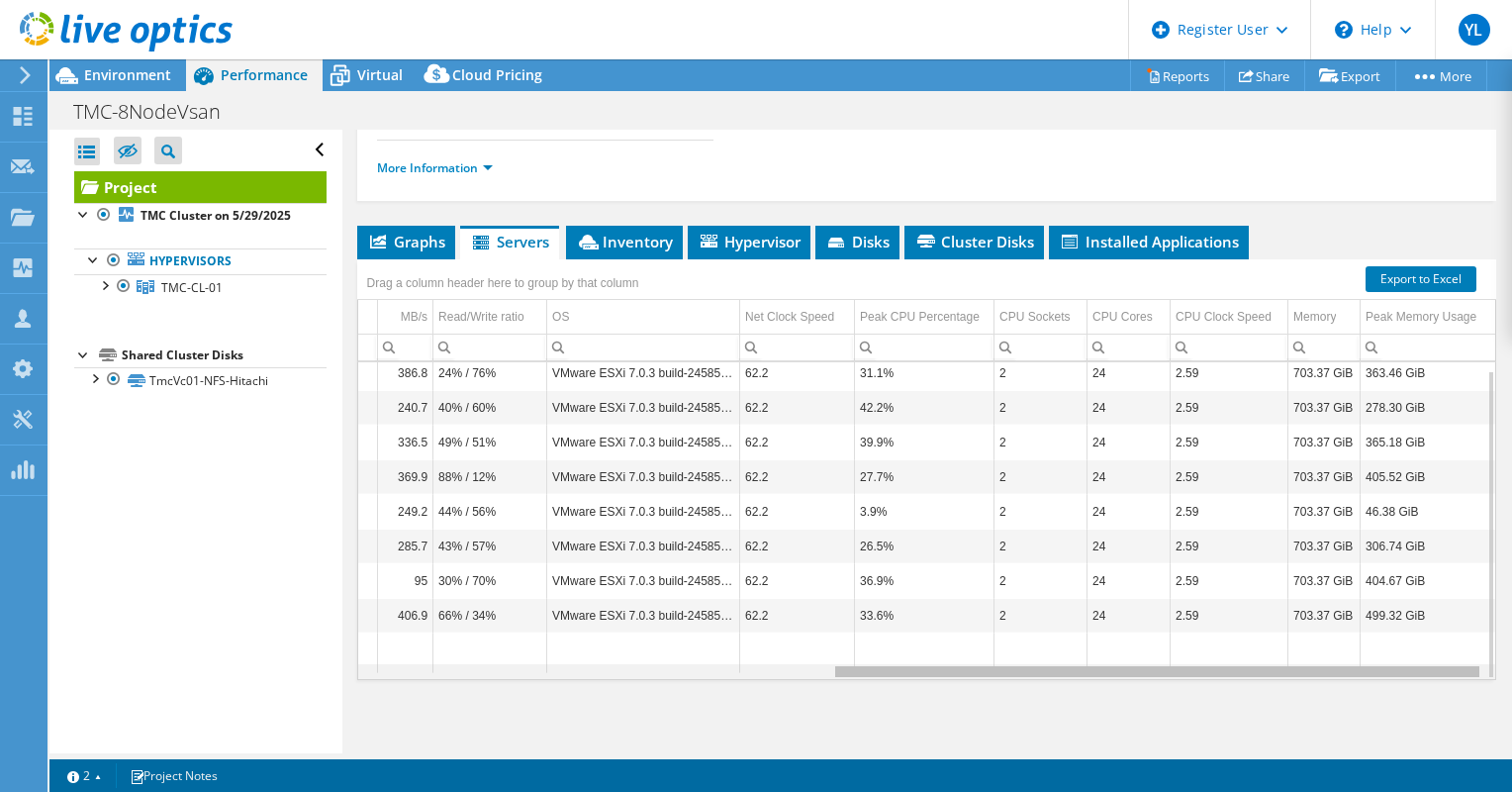 drag, startPoint x: 868, startPoint y: 668, endPoint x: 1417, endPoint y: 669, distance: 549.0009 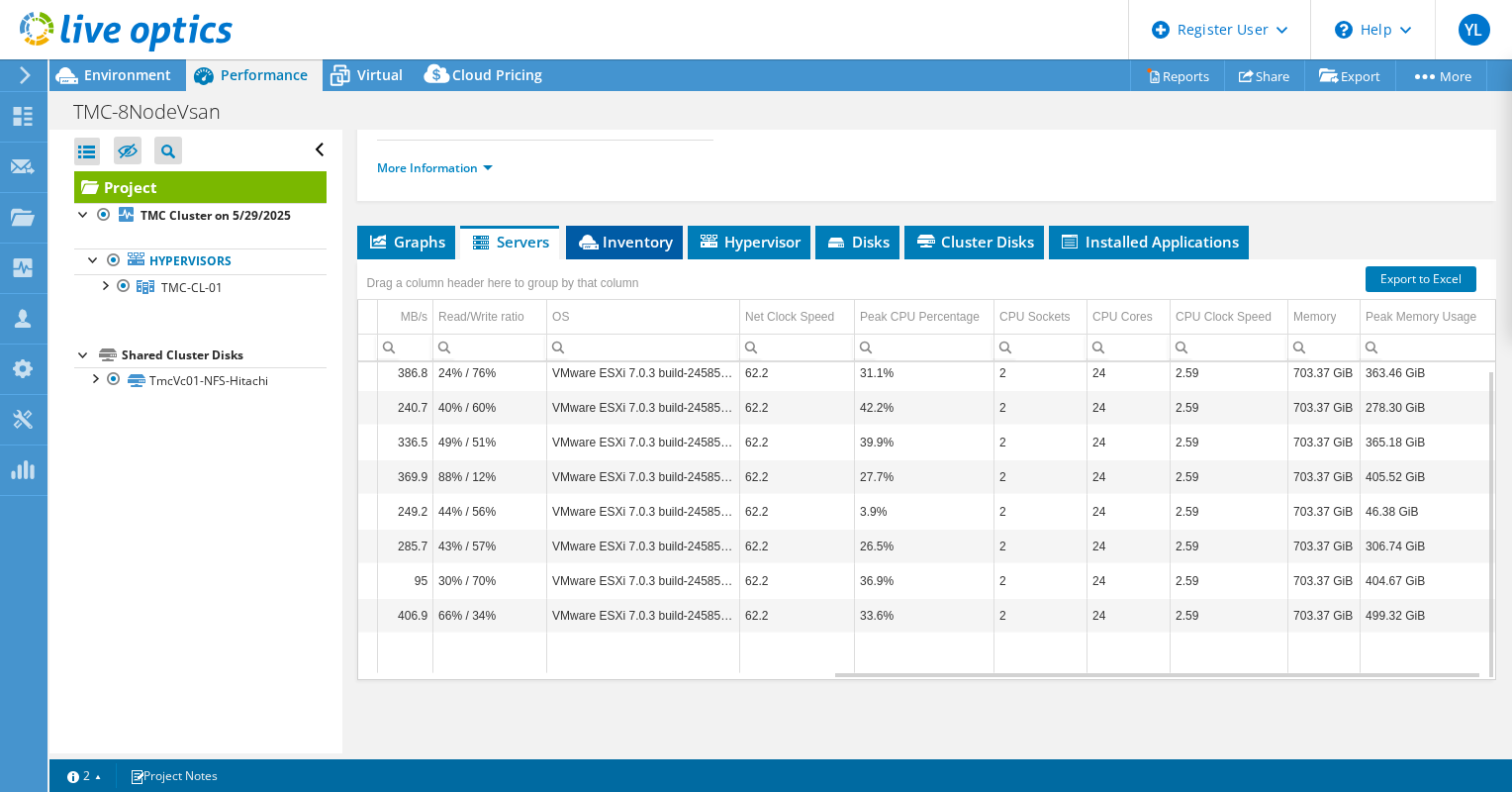click on "Inventory" at bounding box center [624, 242] 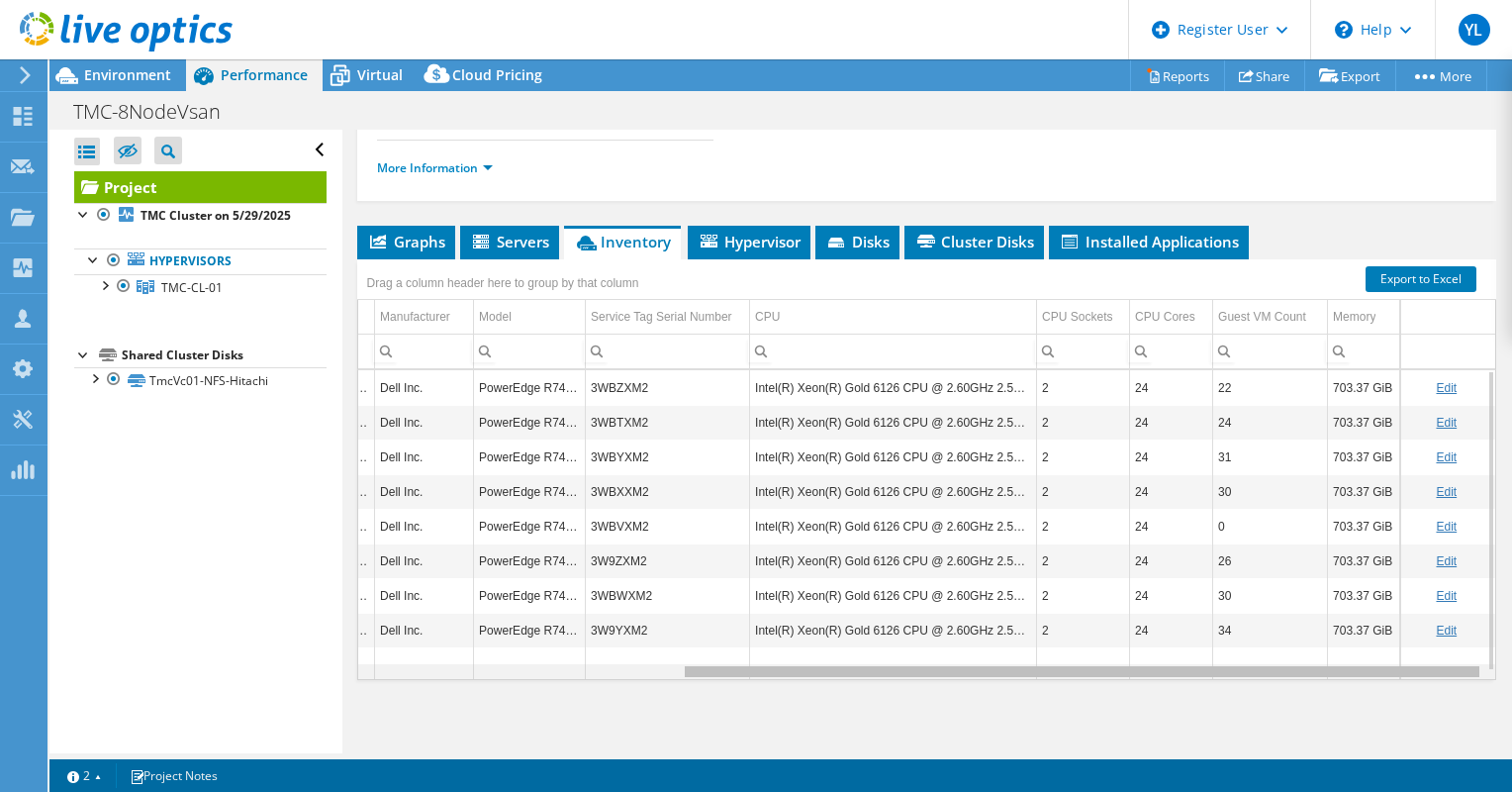 drag, startPoint x: 1031, startPoint y: 669, endPoint x: 1401, endPoint y: 674, distance: 370.03378 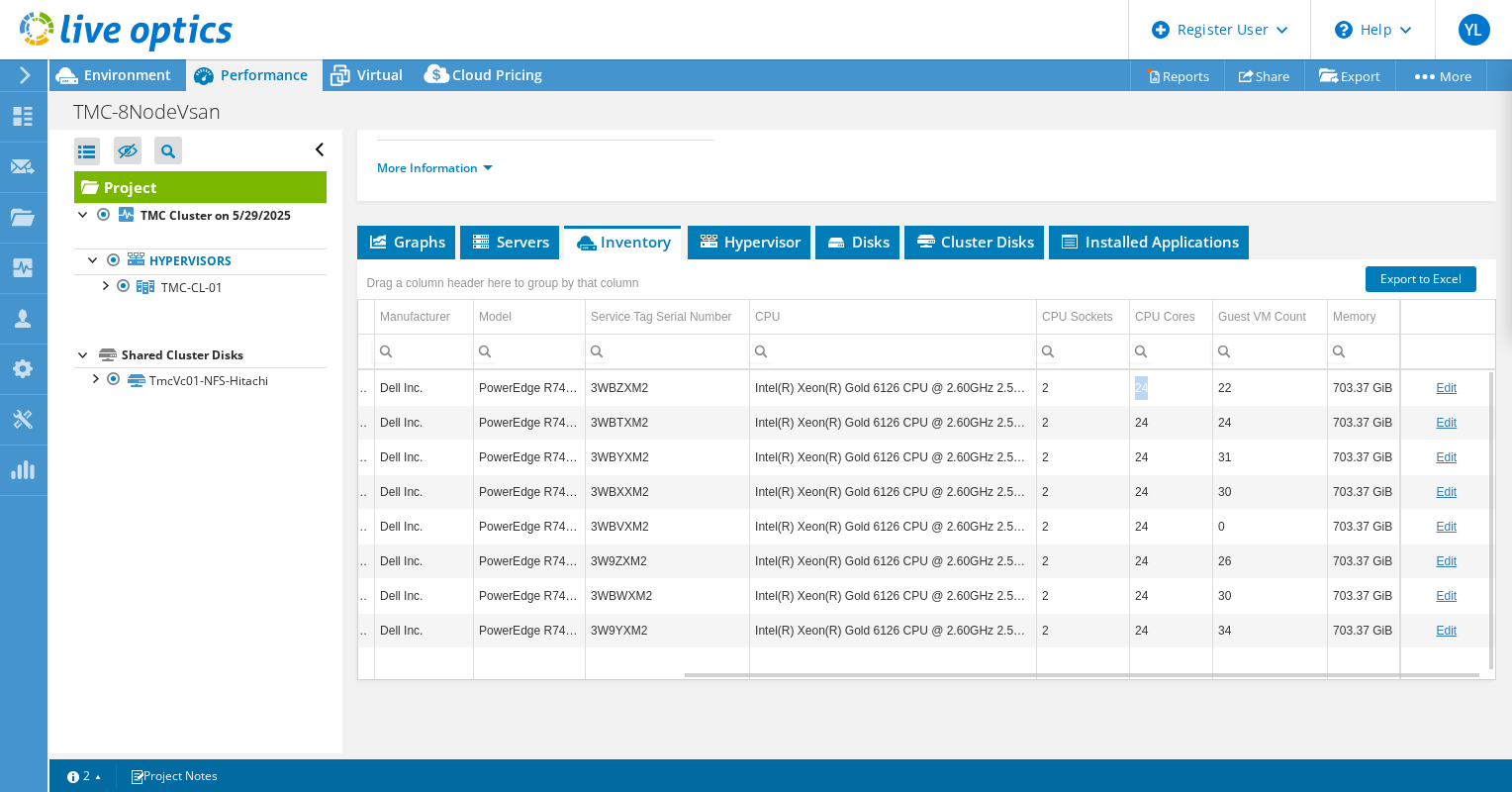 drag, startPoint x: 1137, startPoint y: 384, endPoint x: 1121, endPoint y: 383, distance: 16.03122 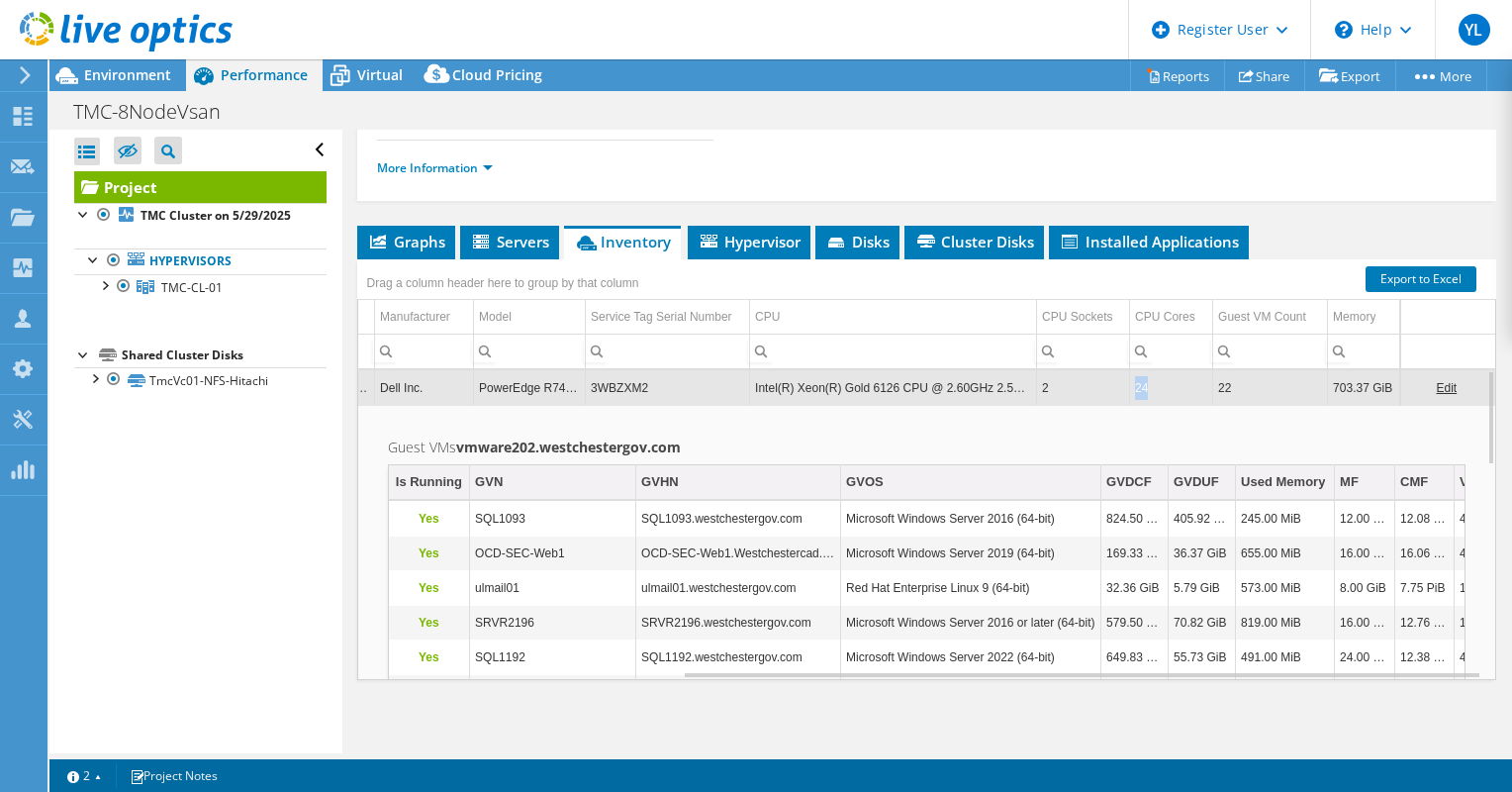 drag, startPoint x: 1141, startPoint y: 386, endPoint x: 1121, endPoint y: 386, distance: 20 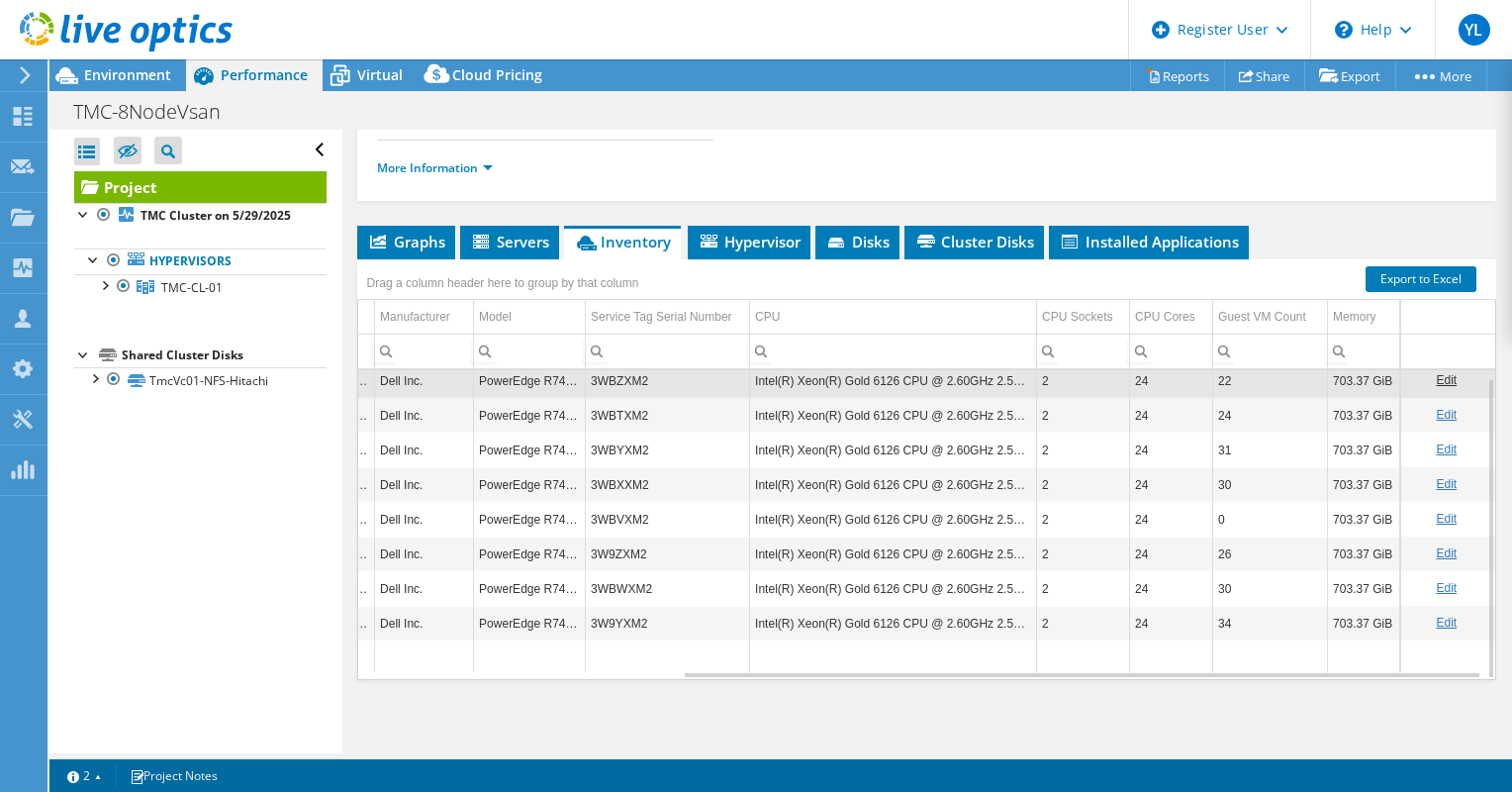 scroll, scrollTop: 0, scrollLeft: 457, axis: horizontal 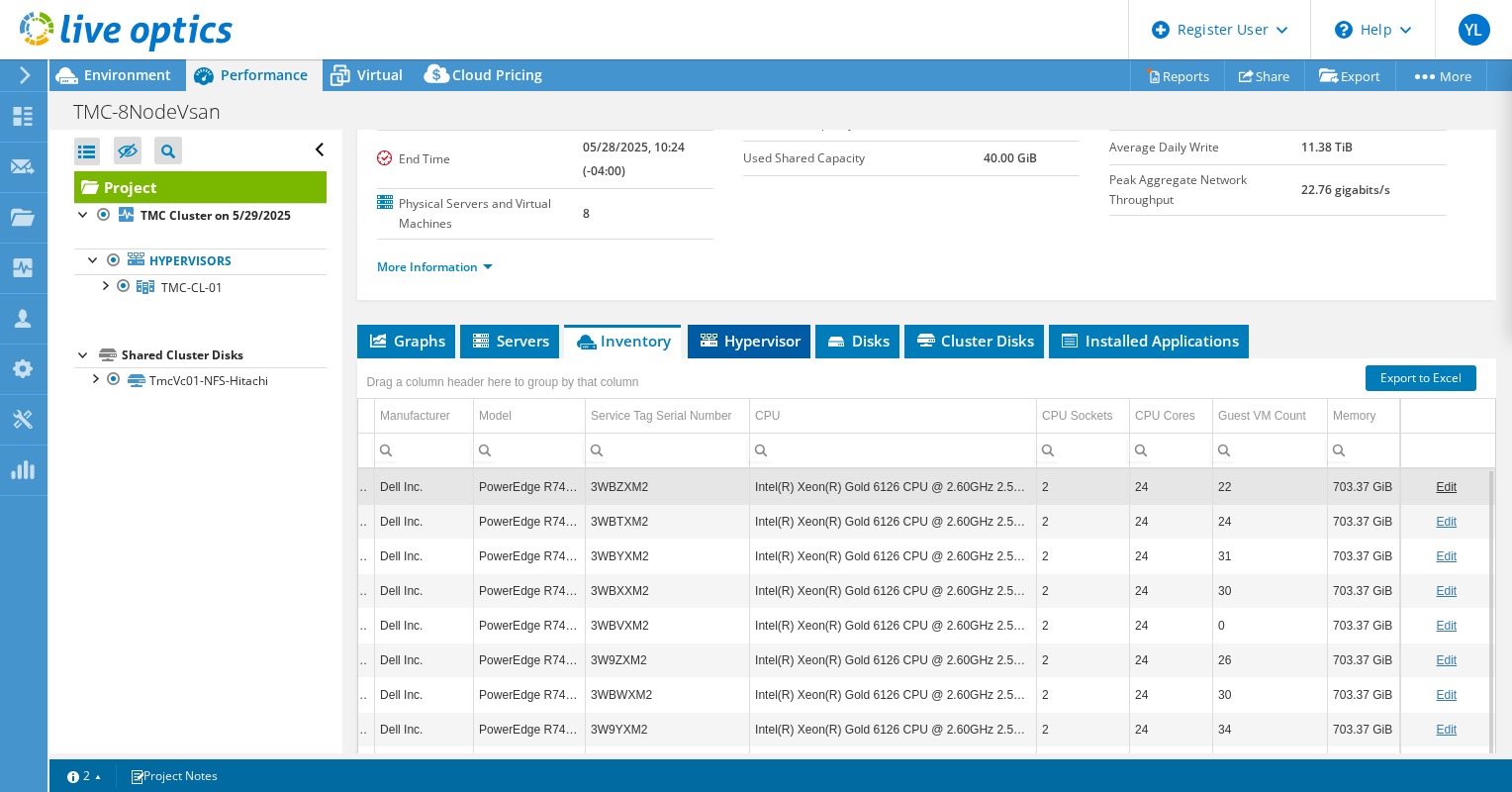 click on "Hypervisor" at bounding box center [749, 341] 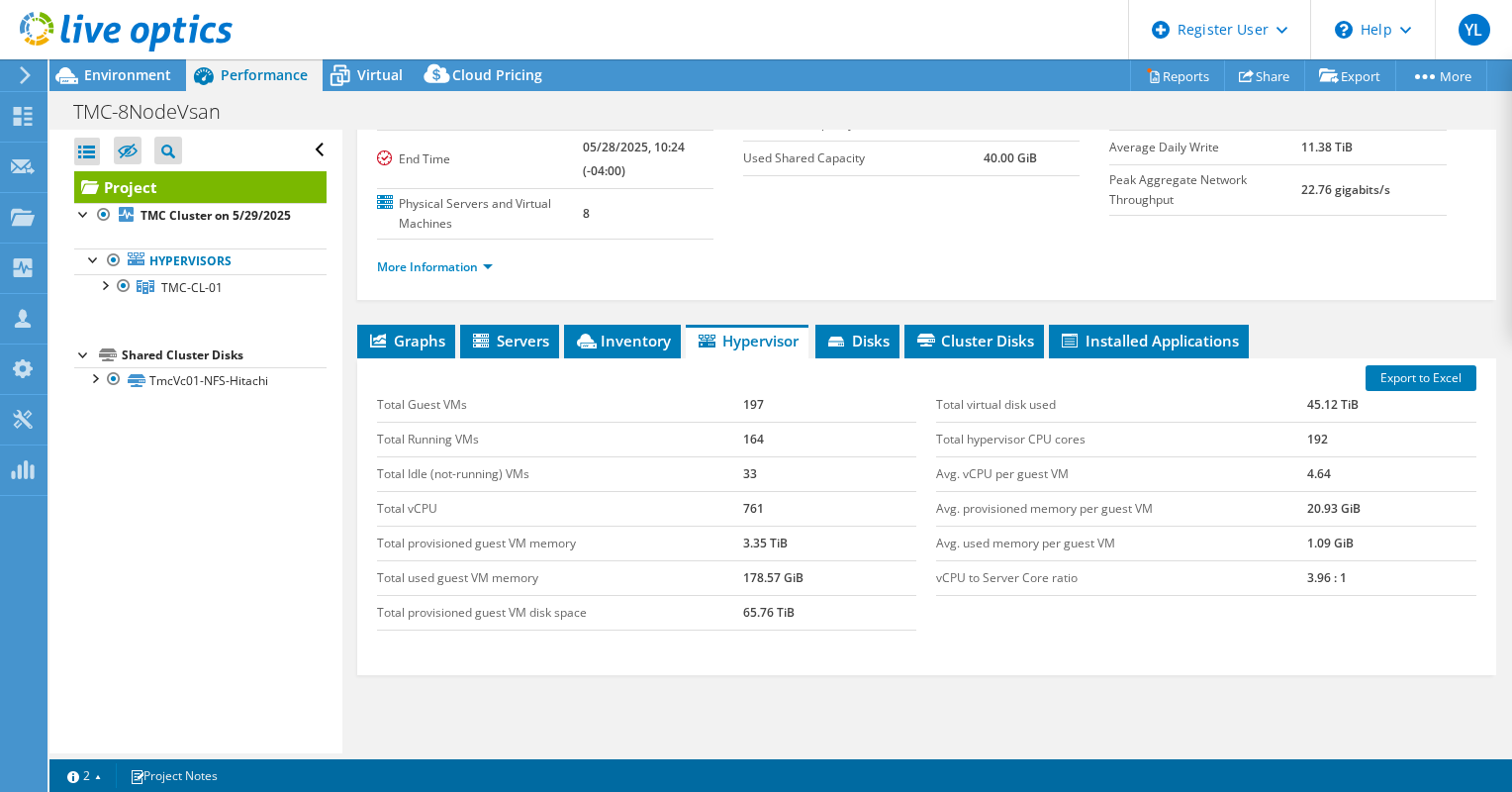 scroll, scrollTop: 0, scrollLeft: 0, axis: both 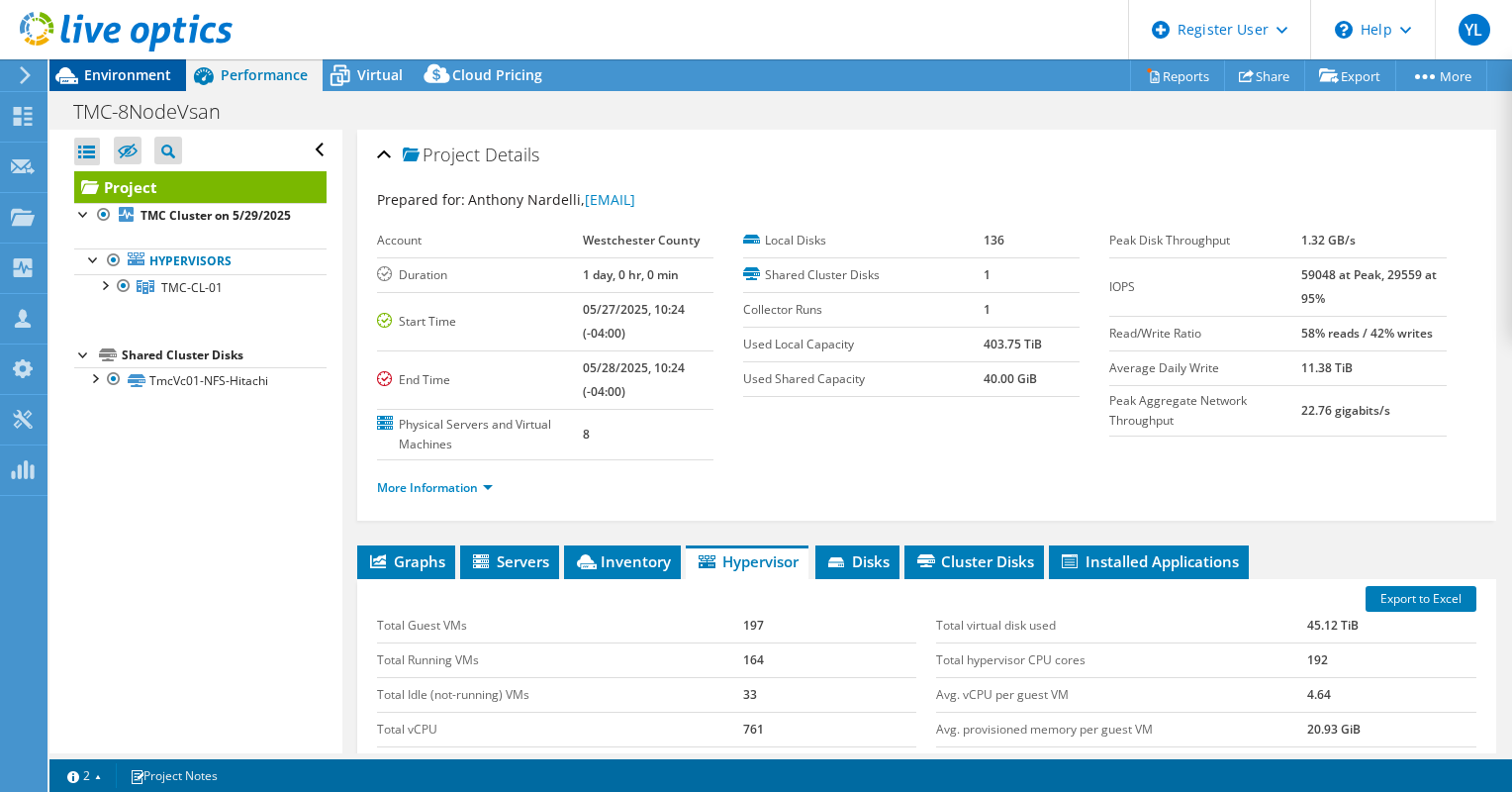 click on "Environment" at bounding box center (128, 74) 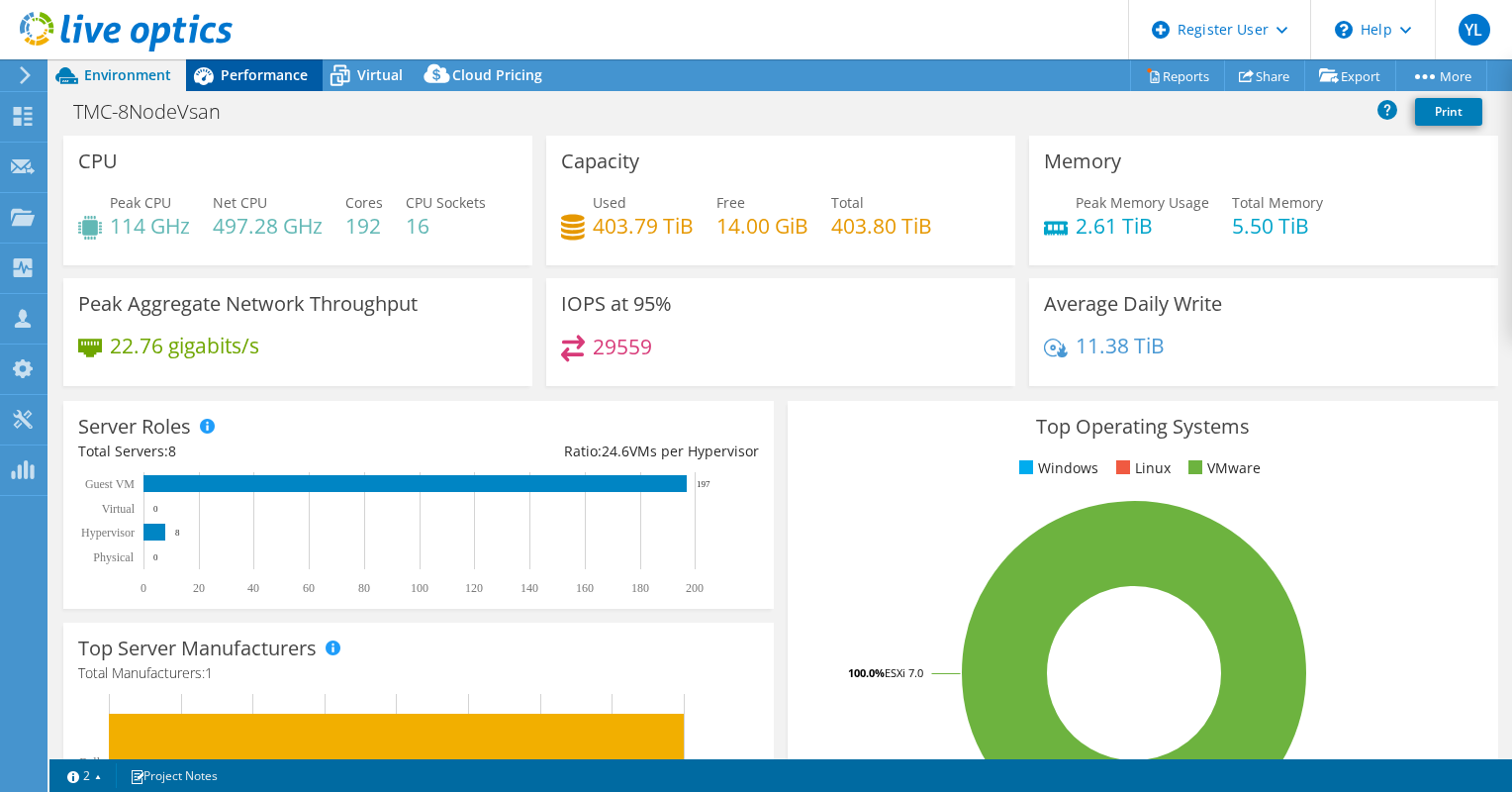 click on "Performance" at bounding box center (254, 75) 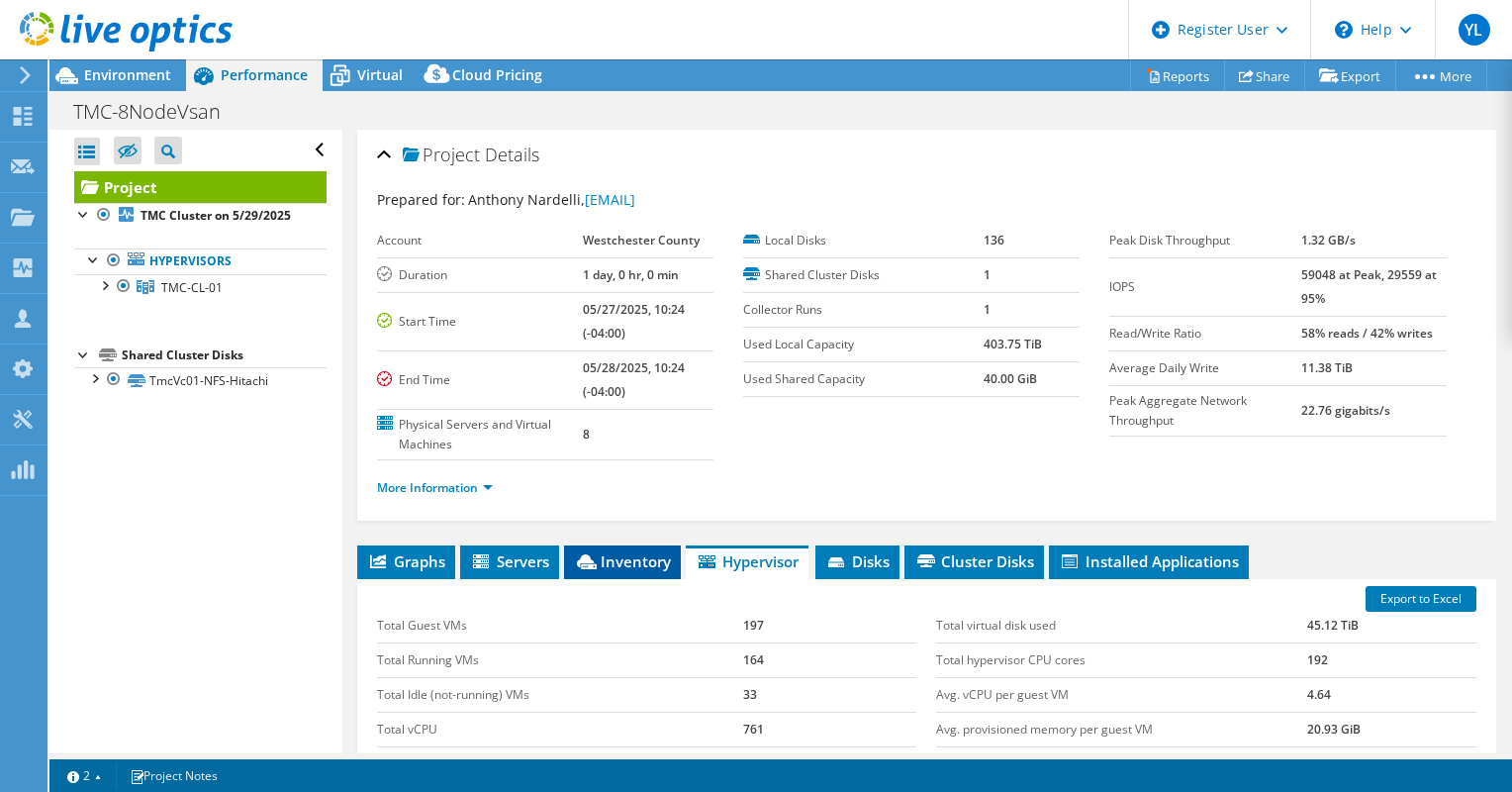 click on "Inventory" at bounding box center (622, 562) 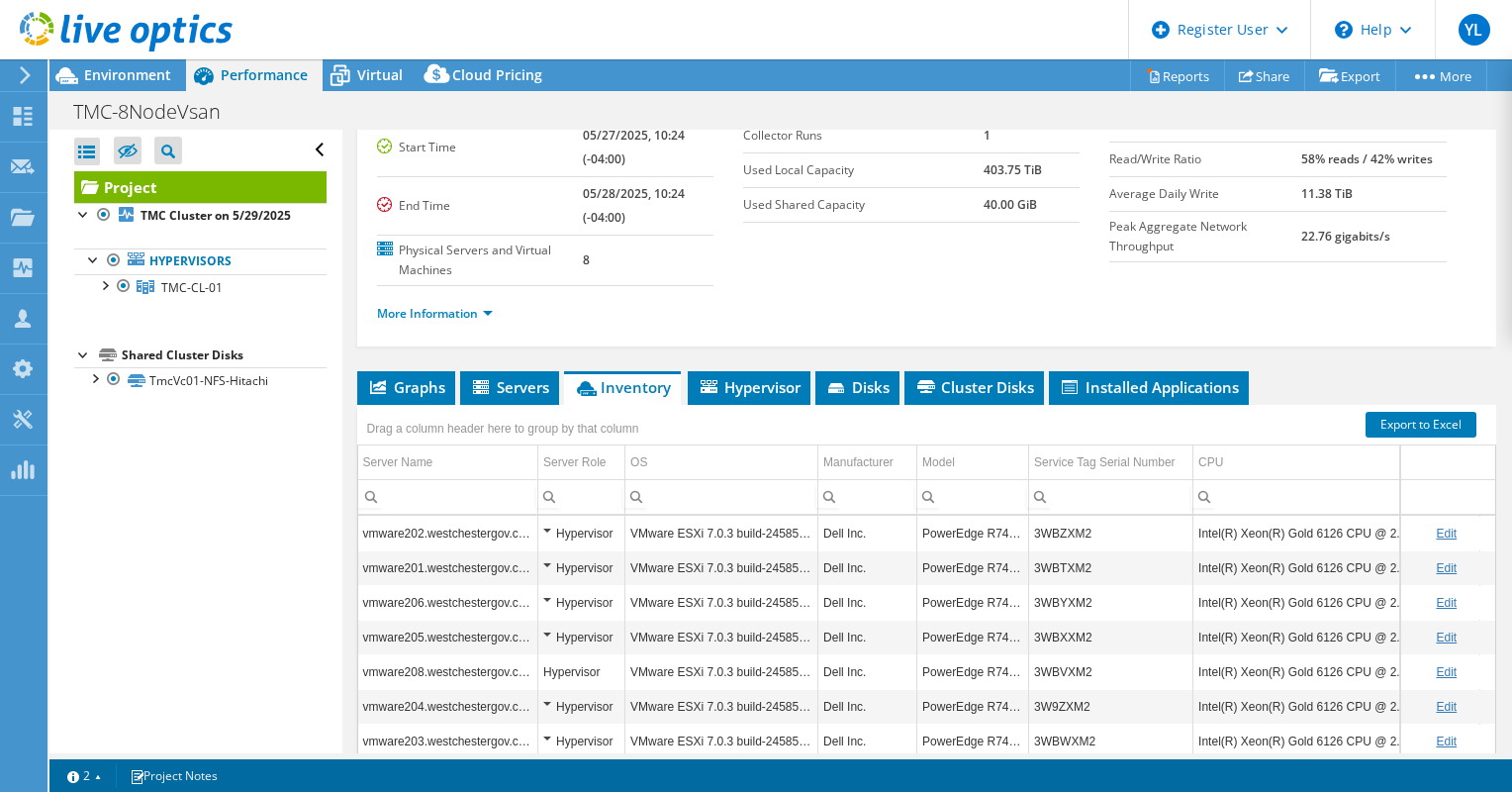 scroll, scrollTop: 198, scrollLeft: 0, axis: vertical 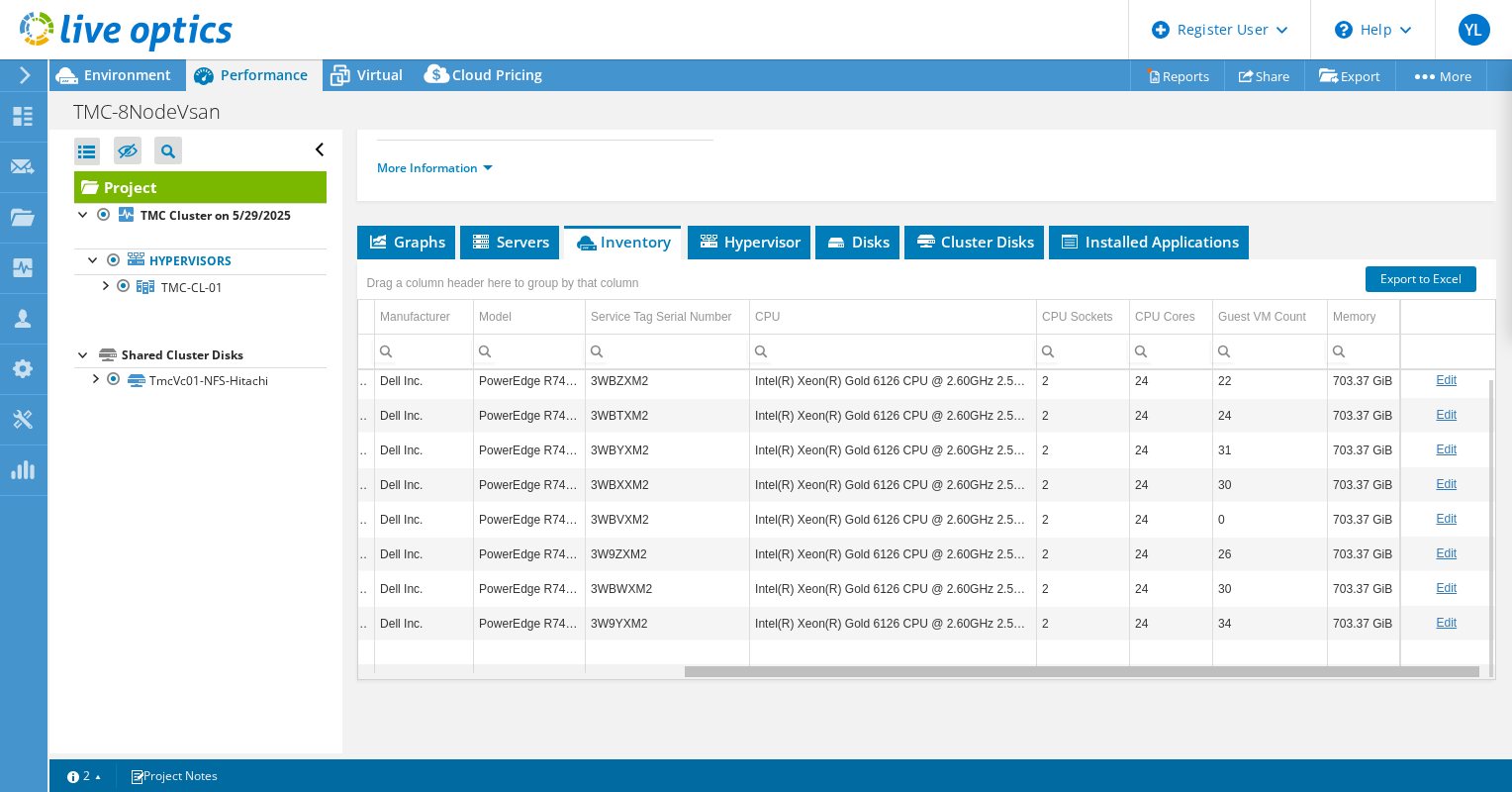 drag, startPoint x: 961, startPoint y: 671, endPoint x: 1348, endPoint y: 669, distance: 387.00517 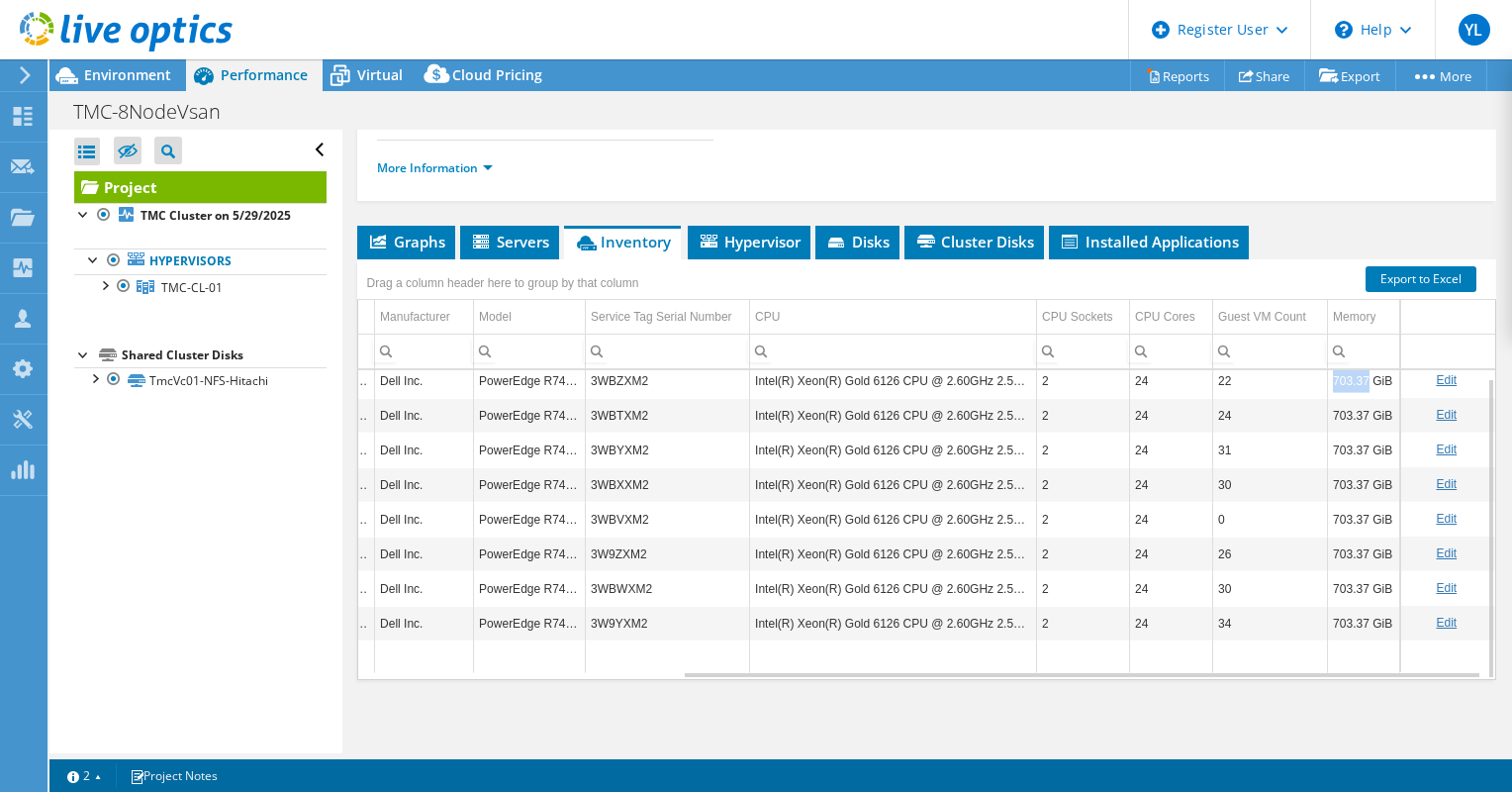drag, startPoint x: 1352, startPoint y: 376, endPoint x: 1313, endPoint y: 375, distance: 39.012818 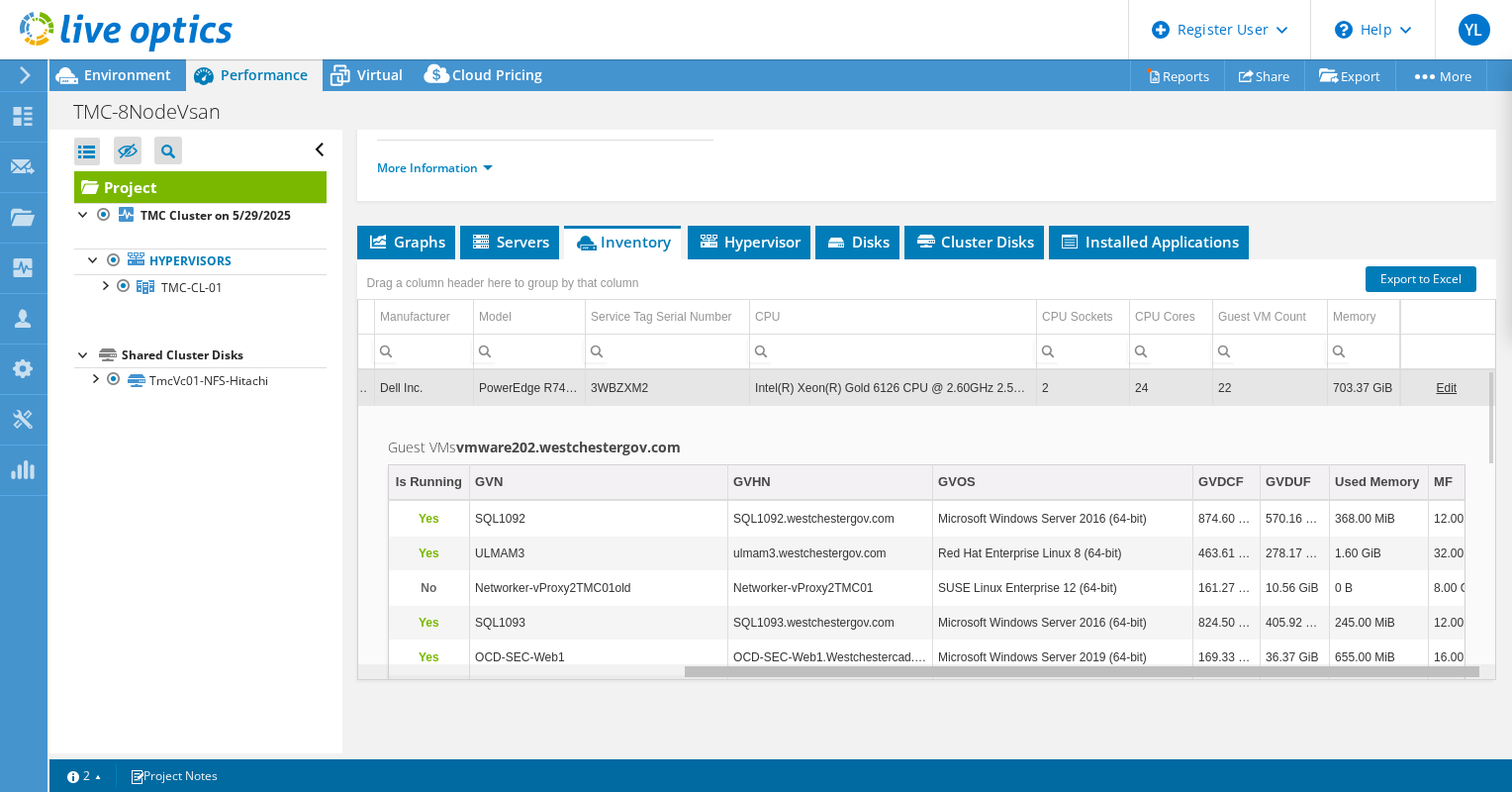 drag, startPoint x: 821, startPoint y: 669, endPoint x: 1037, endPoint y: 669, distance: 216 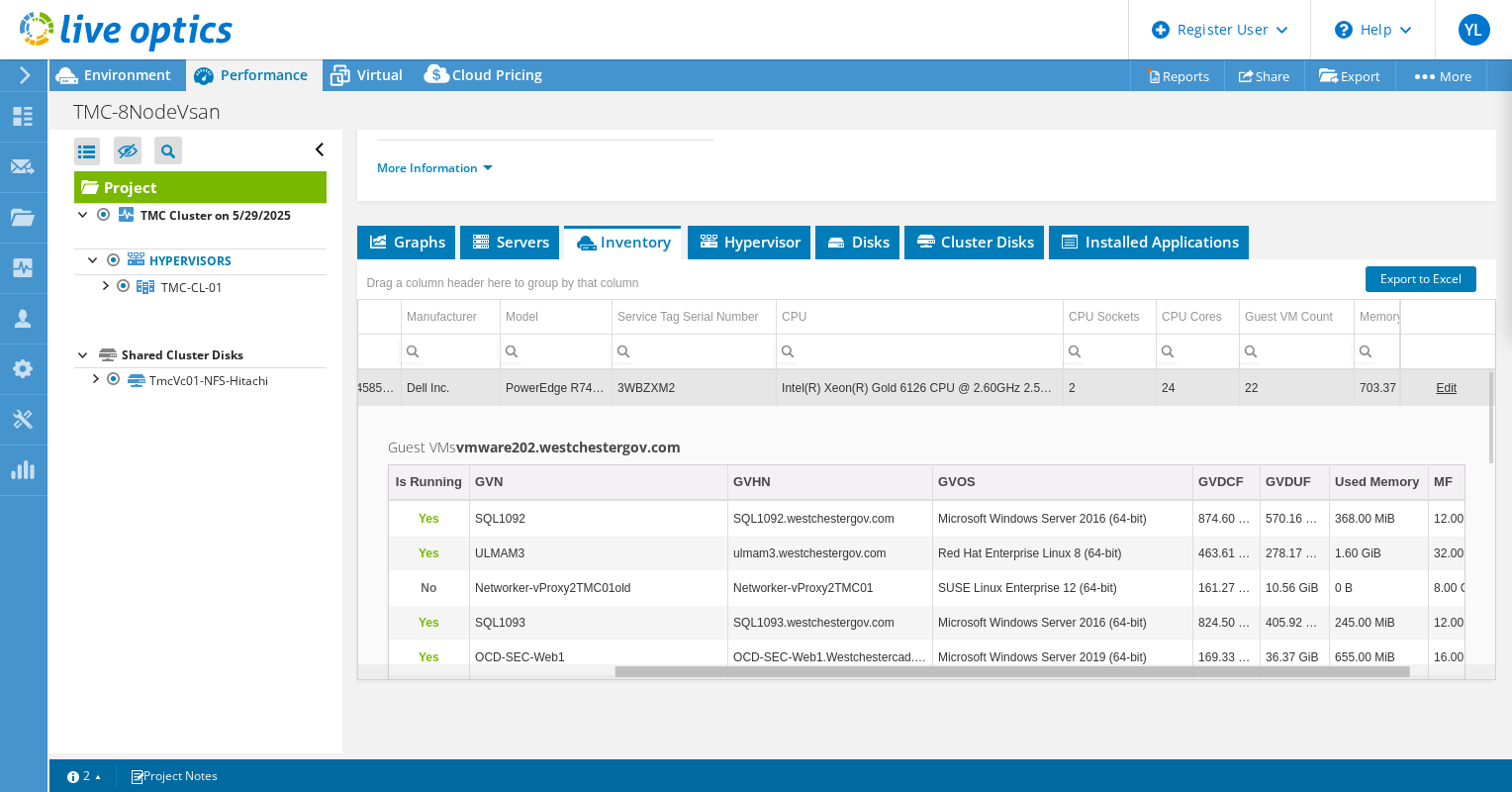 scroll, scrollTop: 0, scrollLeft: 329, axis: horizontal 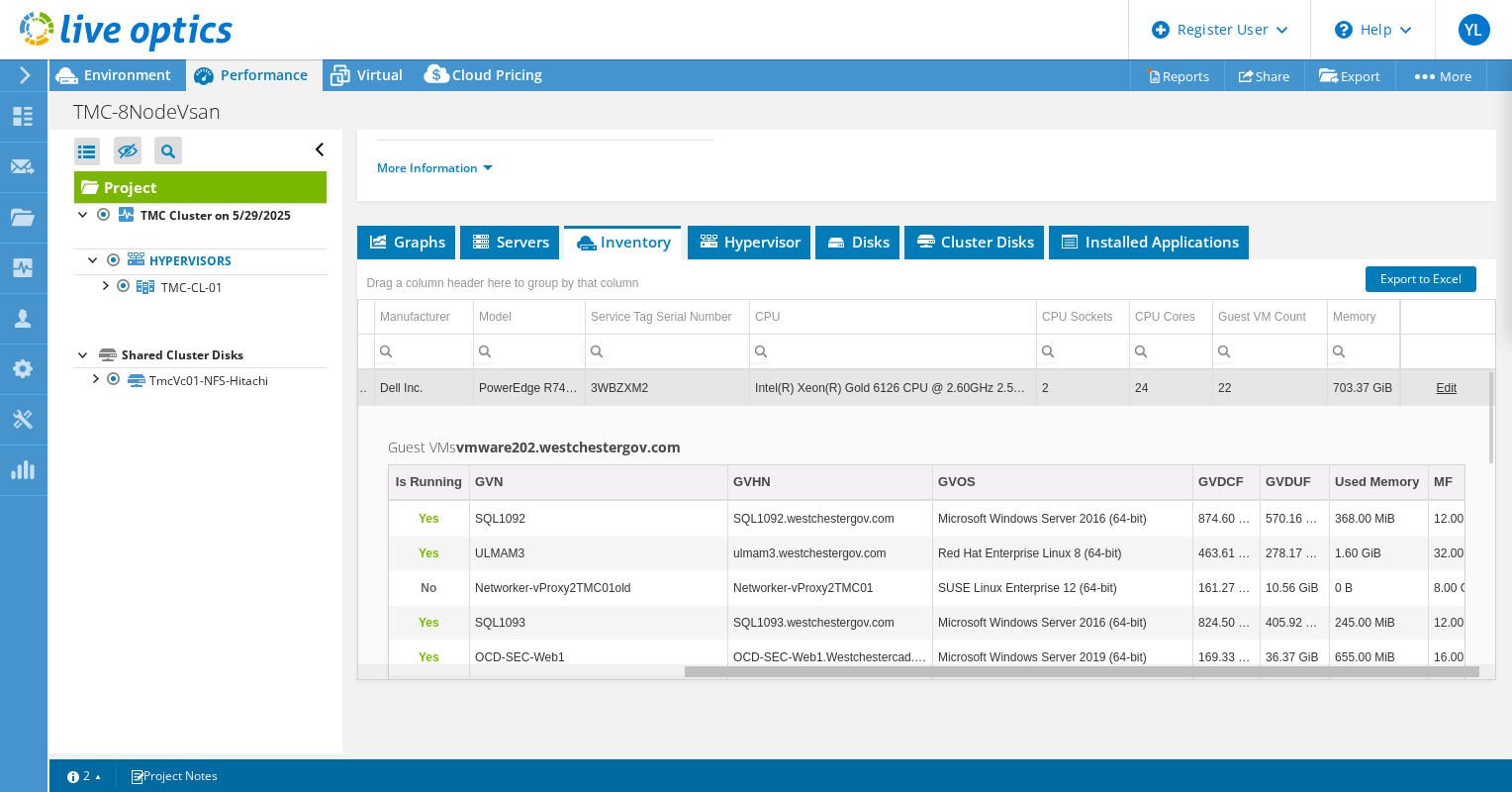drag, startPoint x: 1047, startPoint y: 661, endPoint x: 1191, endPoint y: 665, distance: 144.05554 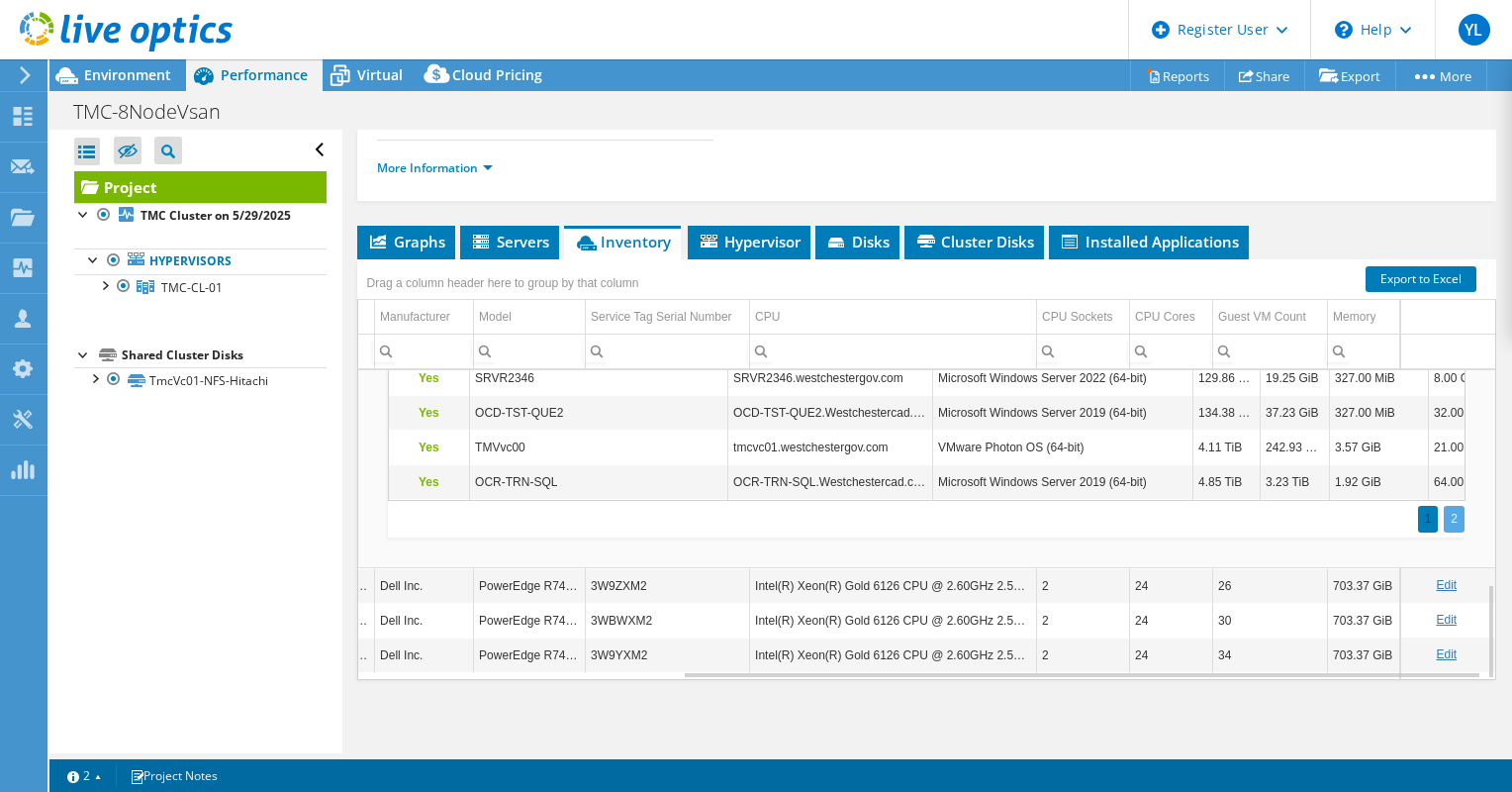 click on "2" at bounding box center [1454, 519] 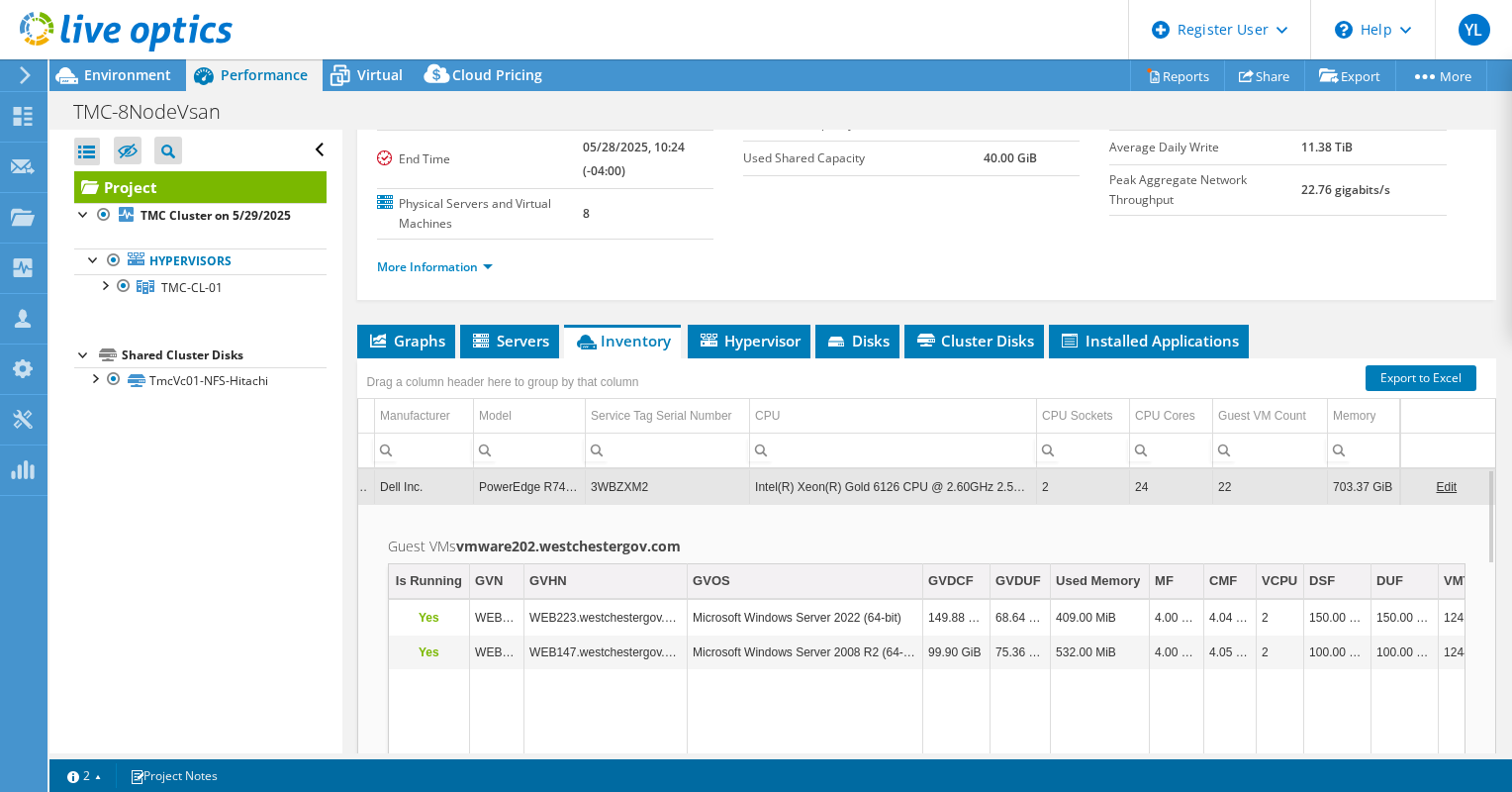 click on "Edit" at bounding box center (1446, 487) 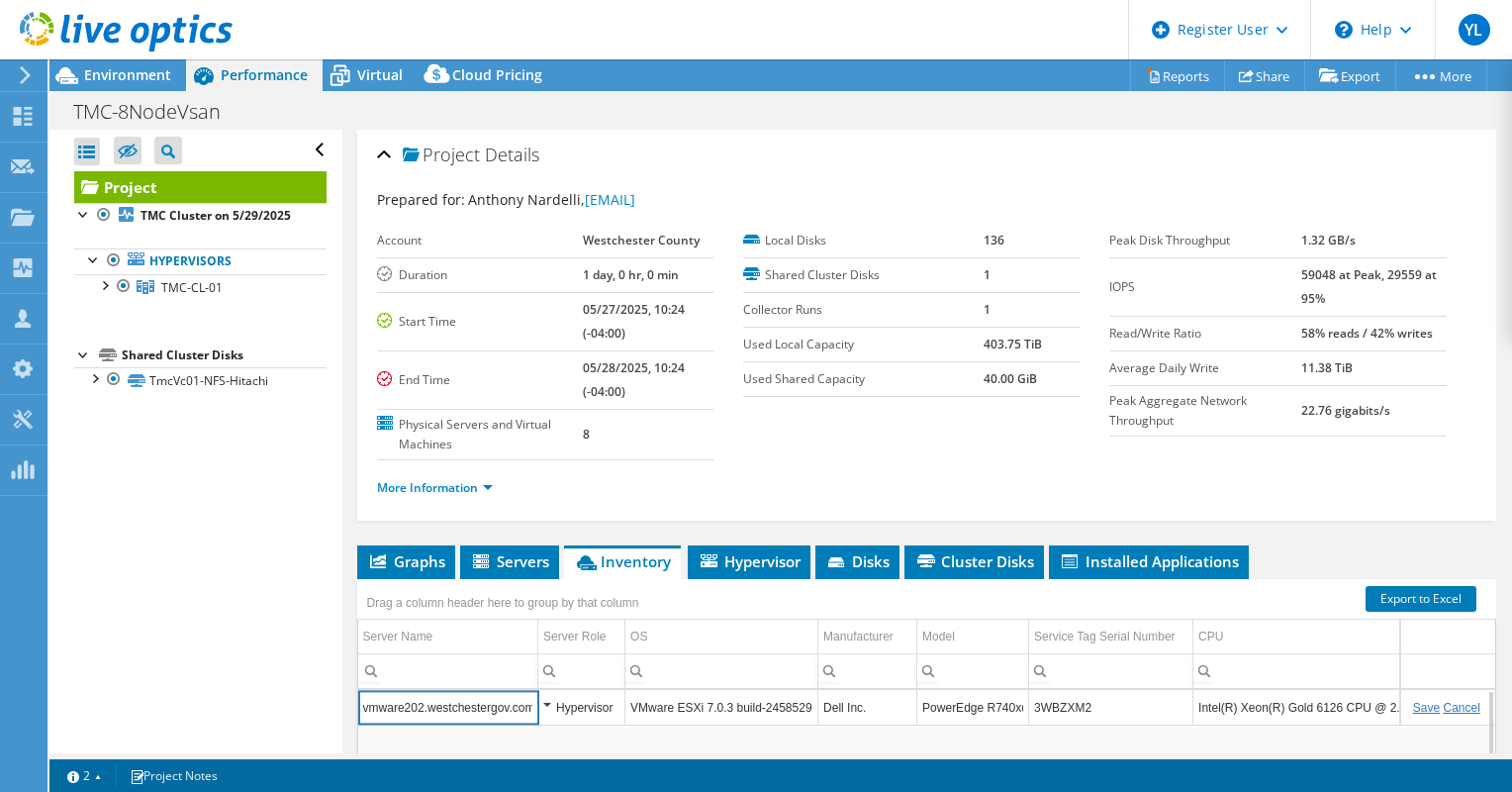 click on "Cancel" at bounding box center (1462, 708) 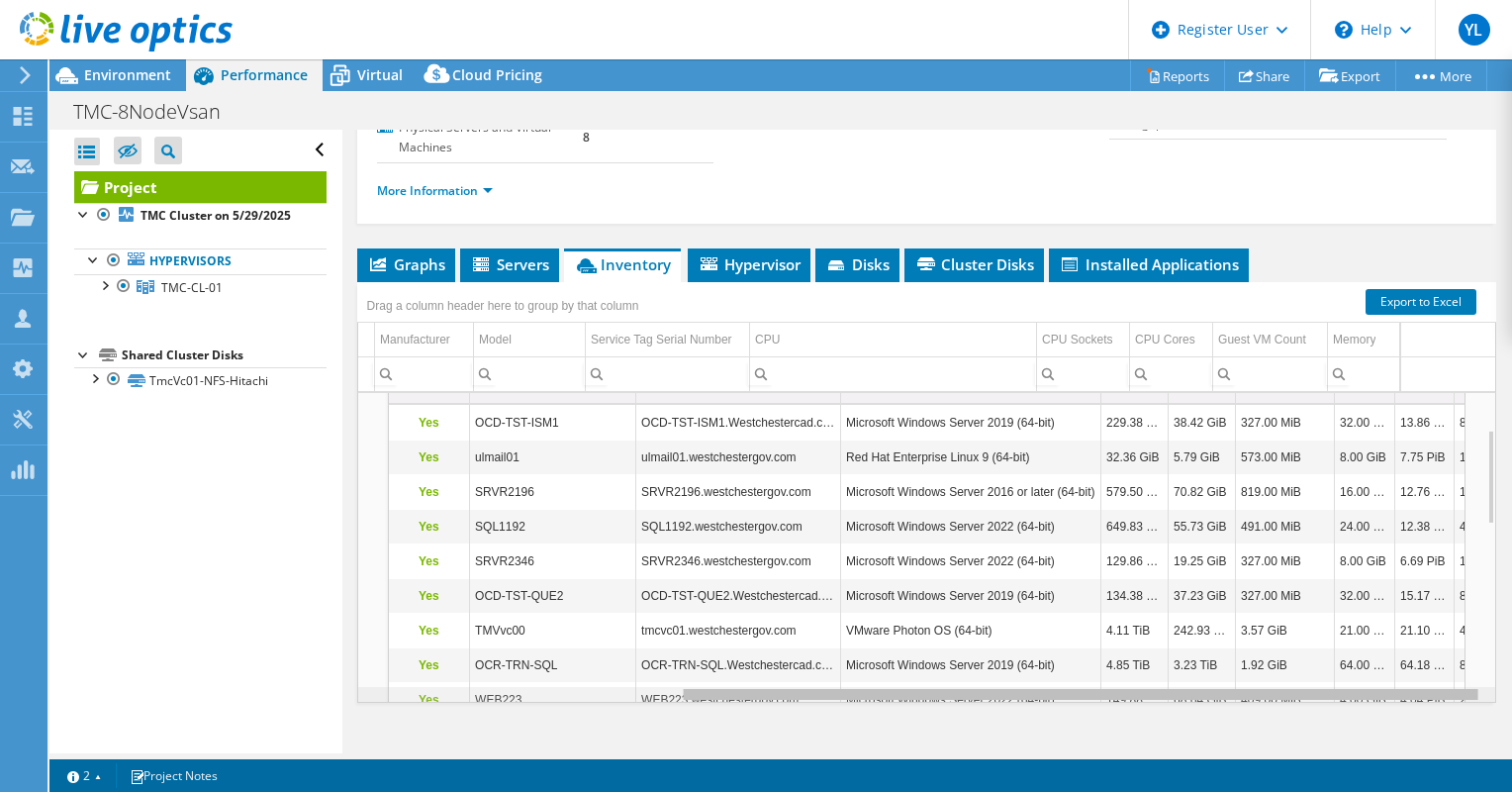 drag, startPoint x: 755, startPoint y: 694, endPoint x: 1174, endPoint y: 696, distance: 419.00477 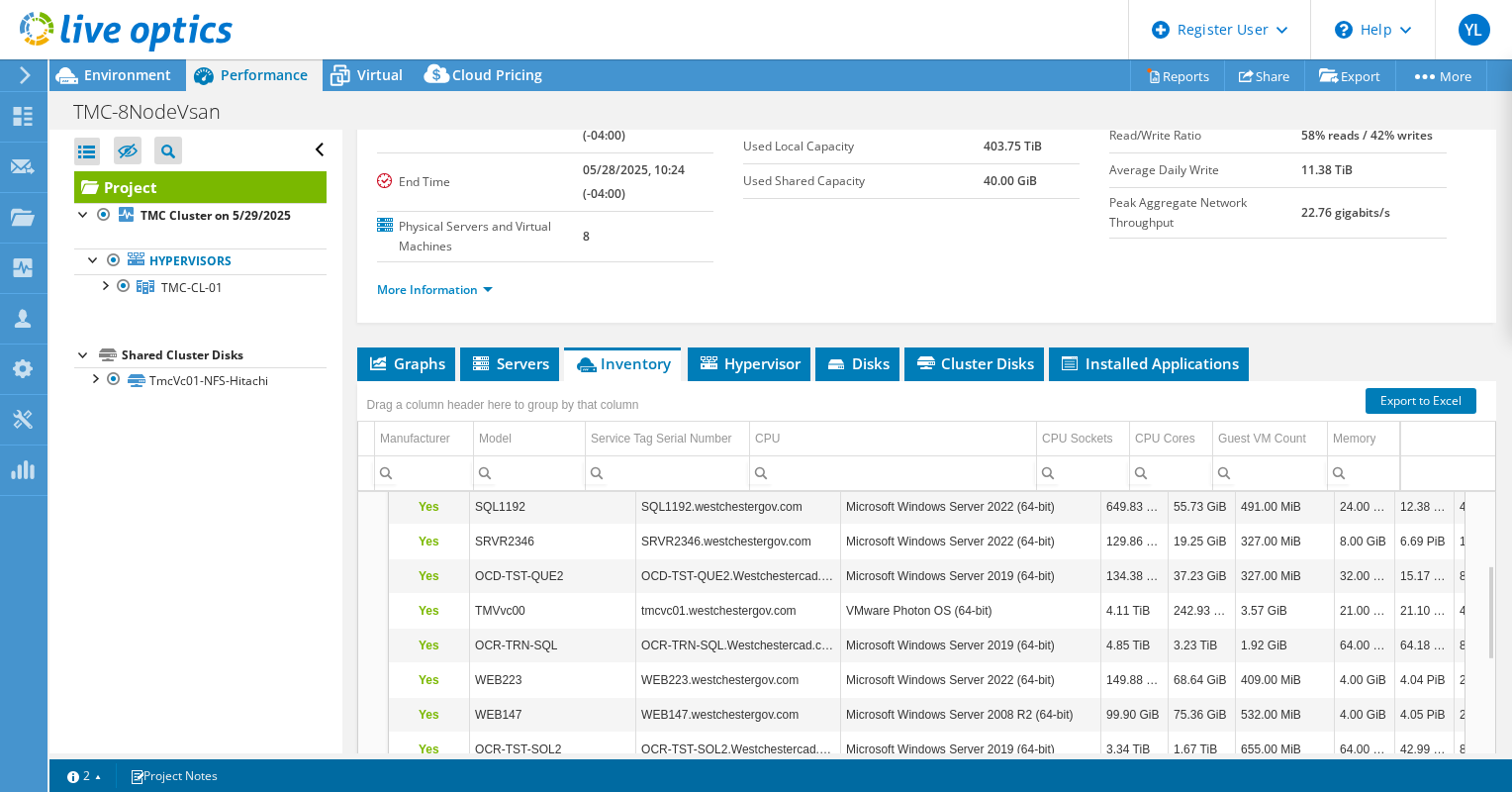 click on "Inventory" at bounding box center [622, 363] 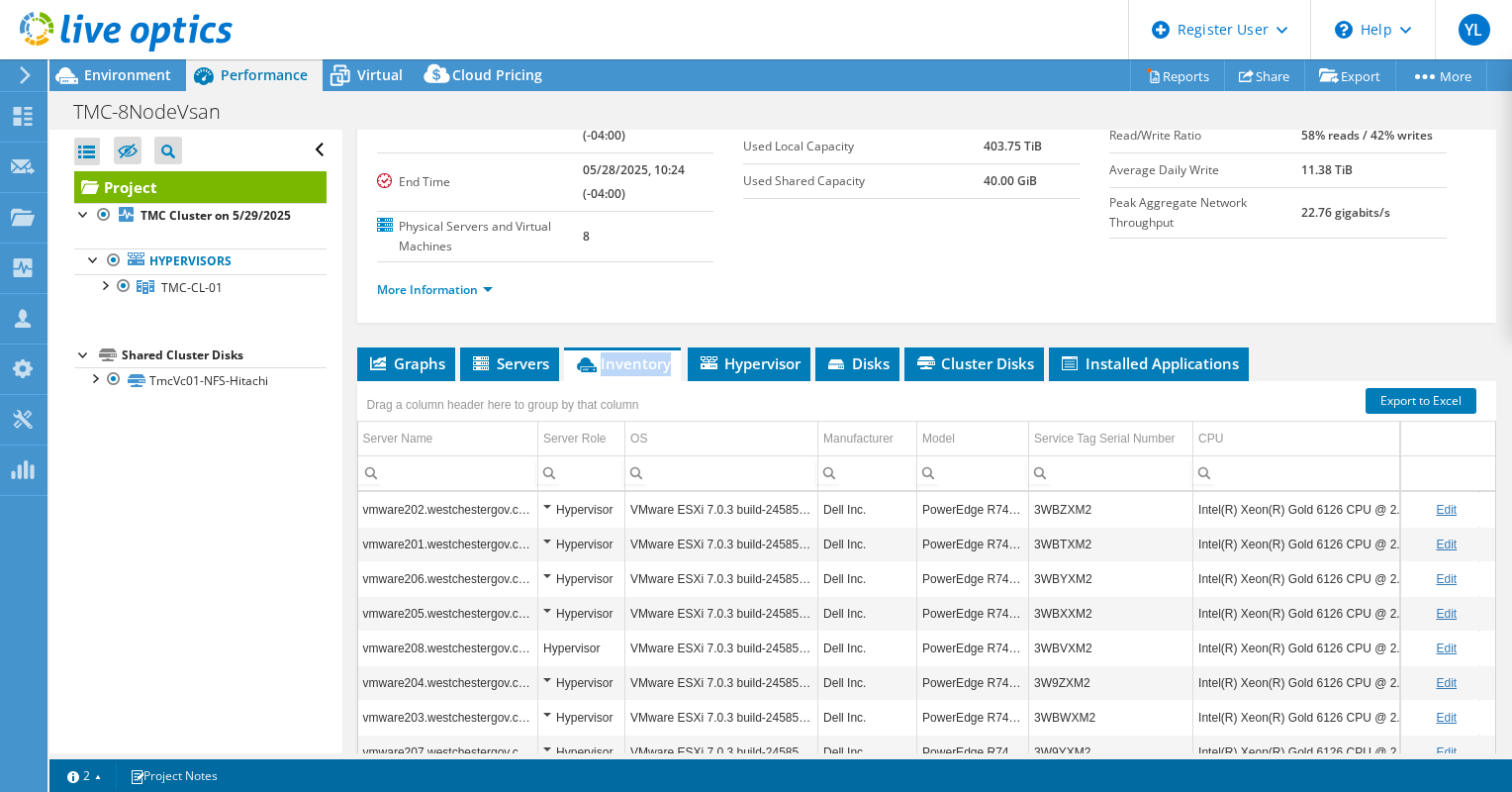 click on "Inventory" at bounding box center (622, 363) 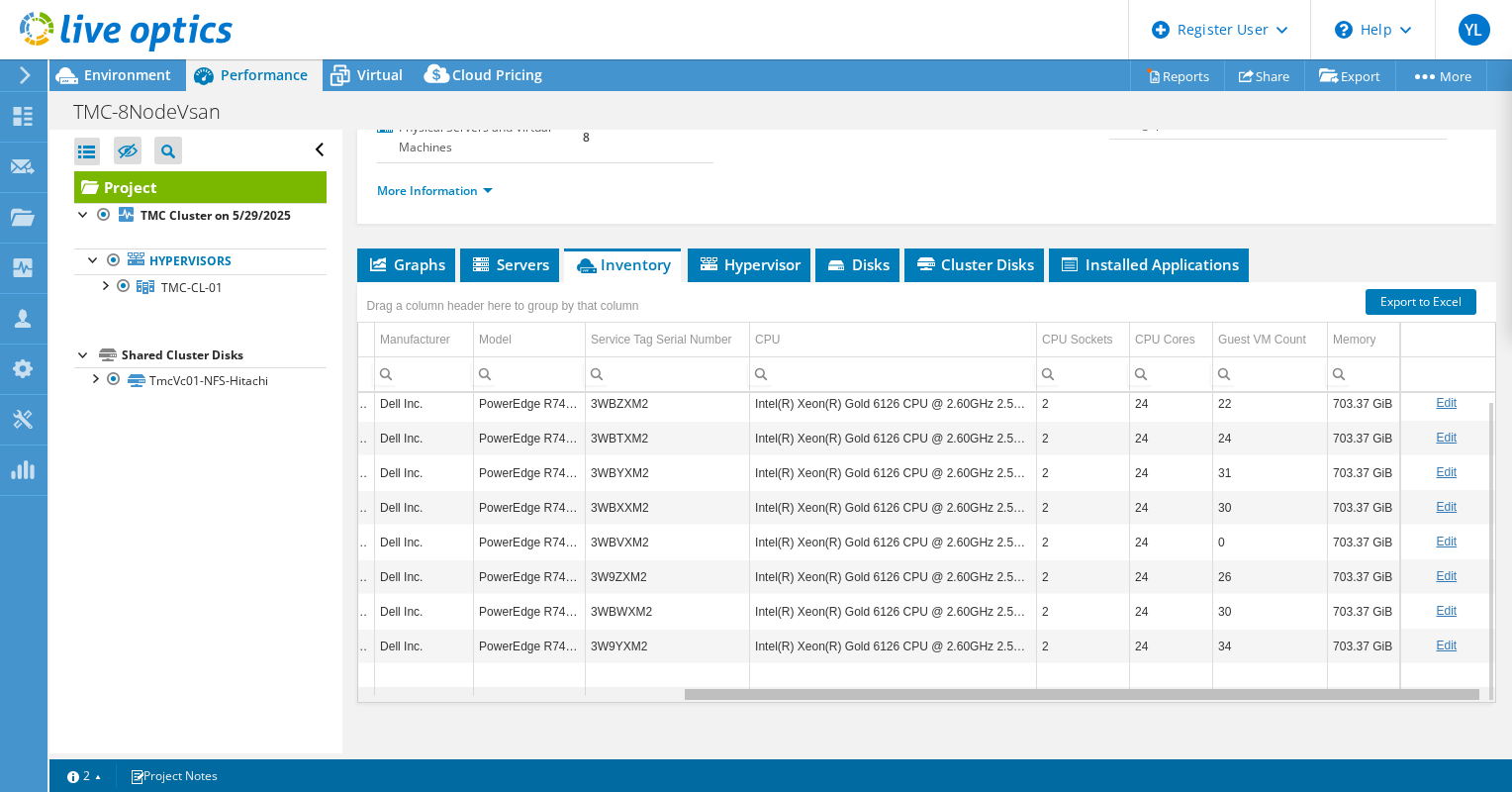 drag, startPoint x: 1101, startPoint y: 692, endPoint x: 1511, endPoint y: 682, distance: 410.12193 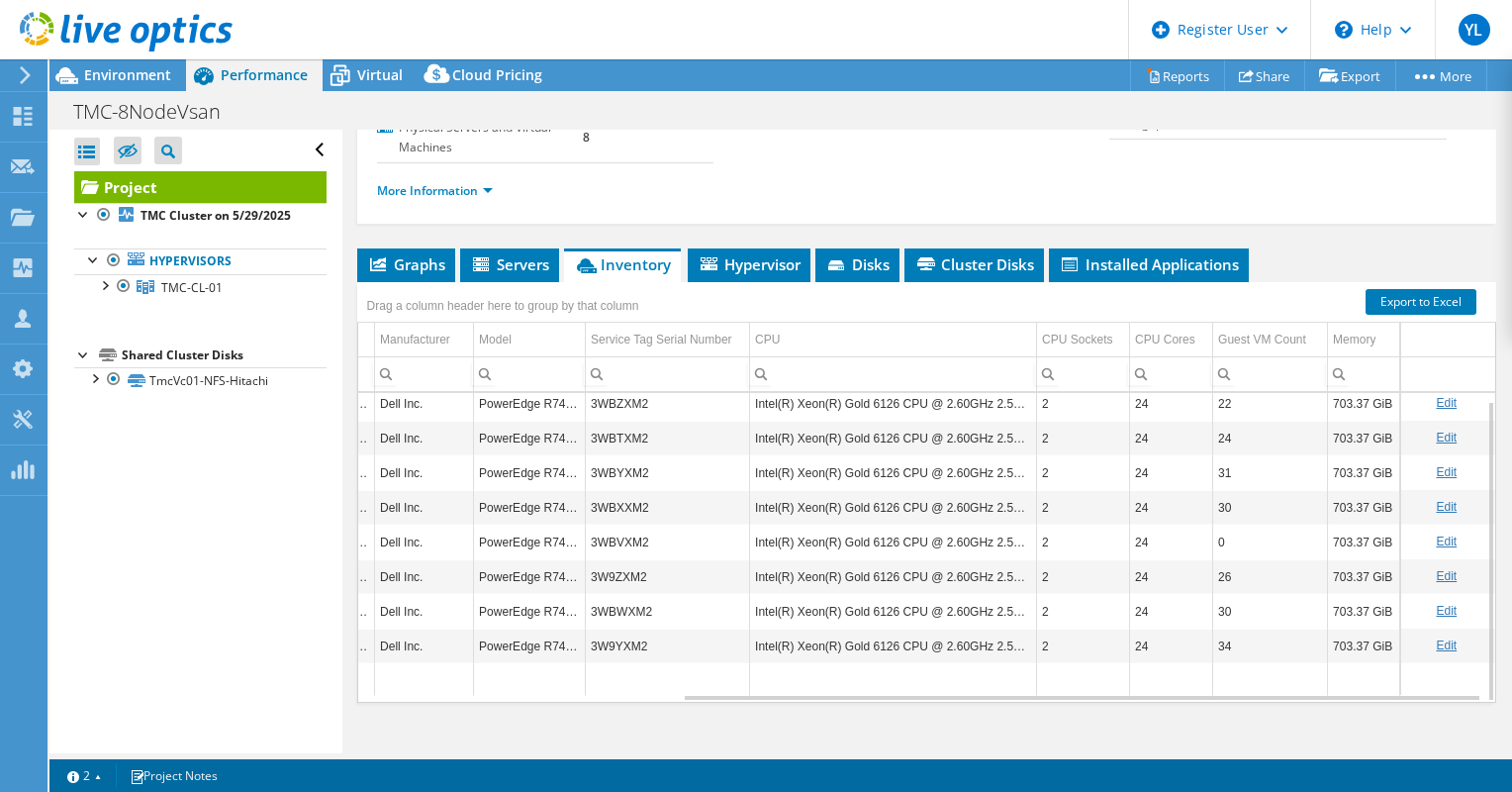 scroll, scrollTop: 0, scrollLeft: 457, axis: horizontal 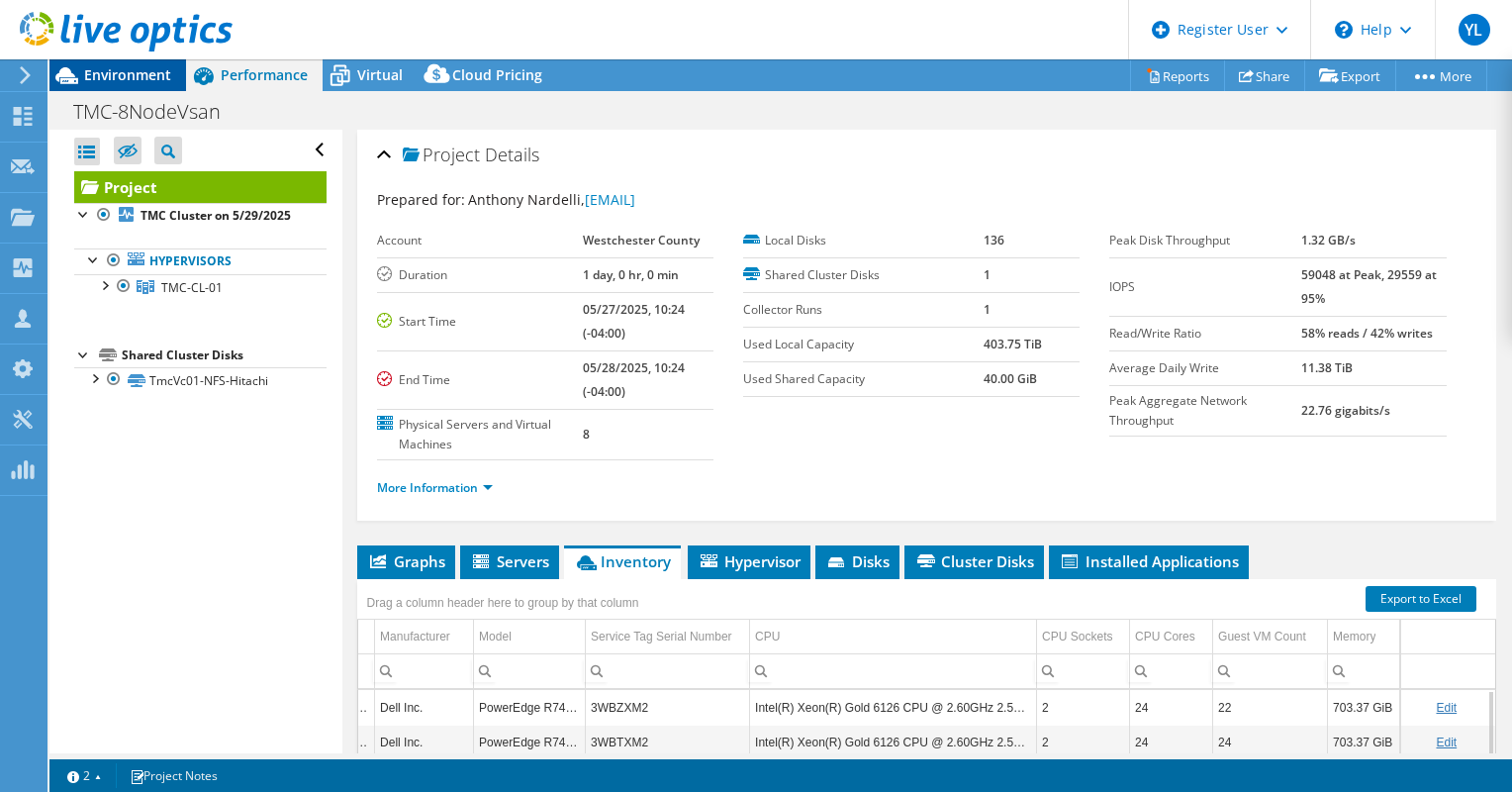 click on "Environment" at bounding box center [128, 74] 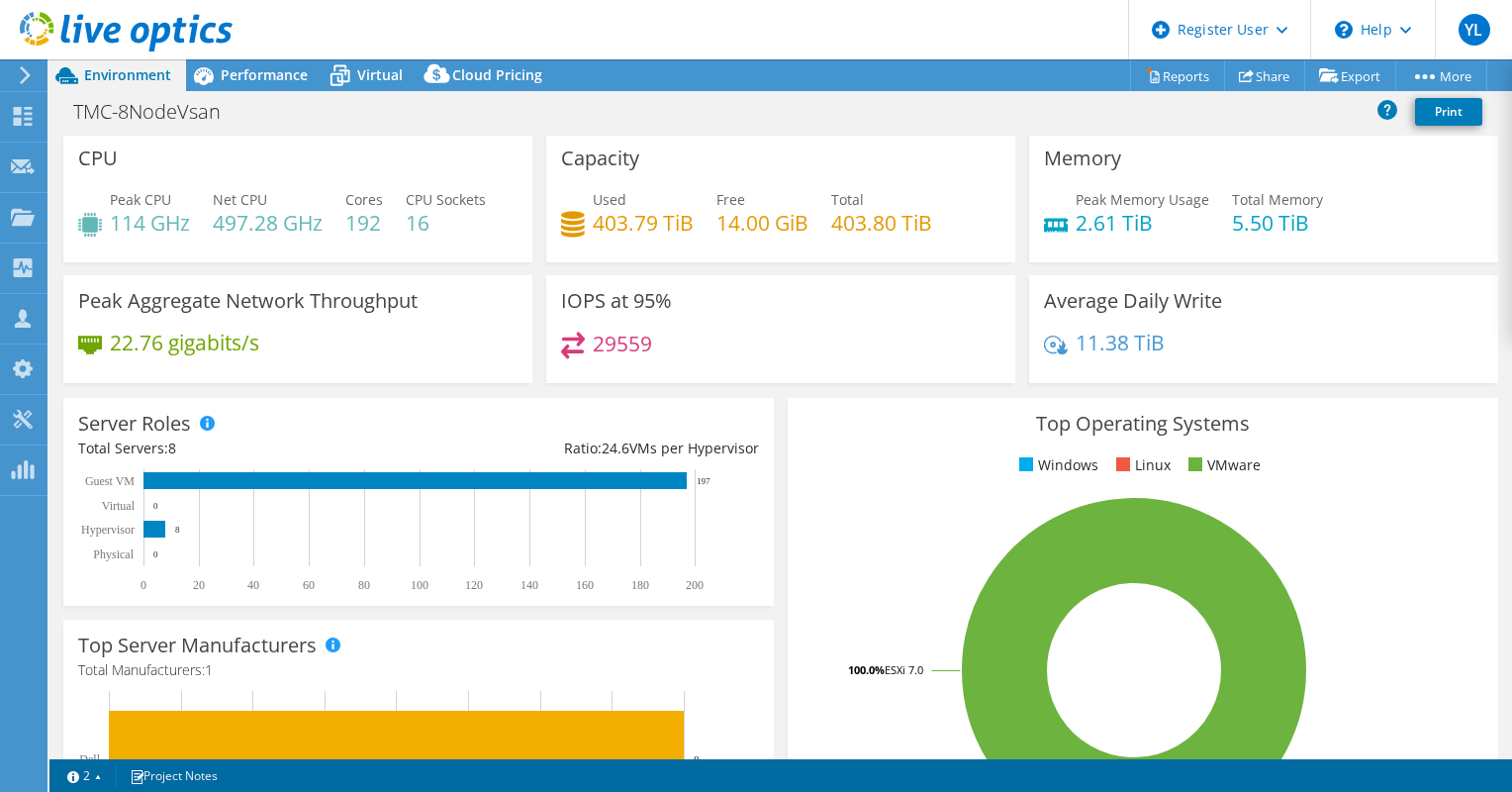 scroll, scrollTop: 0, scrollLeft: 0, axis: both 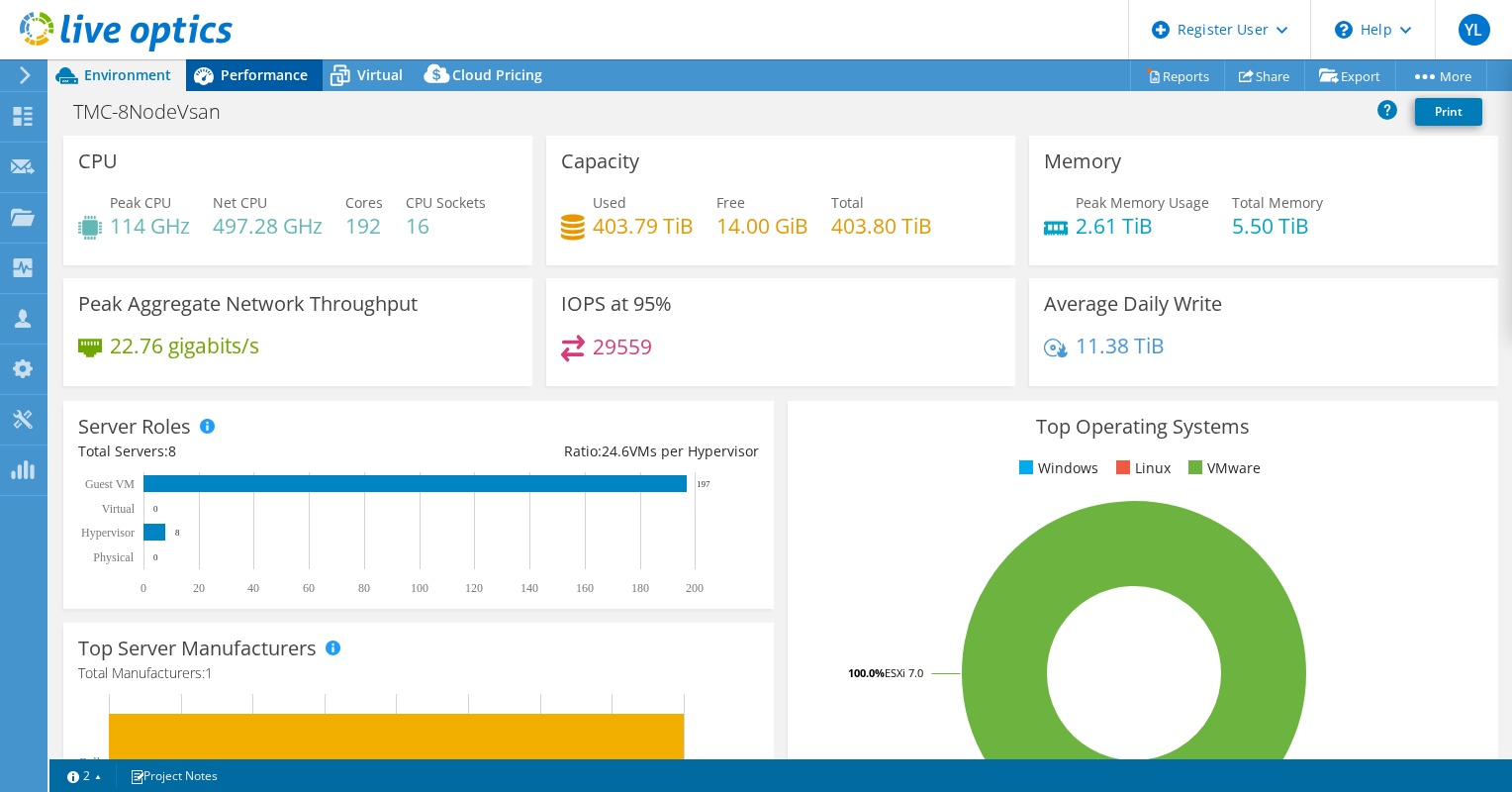 click on "Performance" at bounding box center (264, 74) 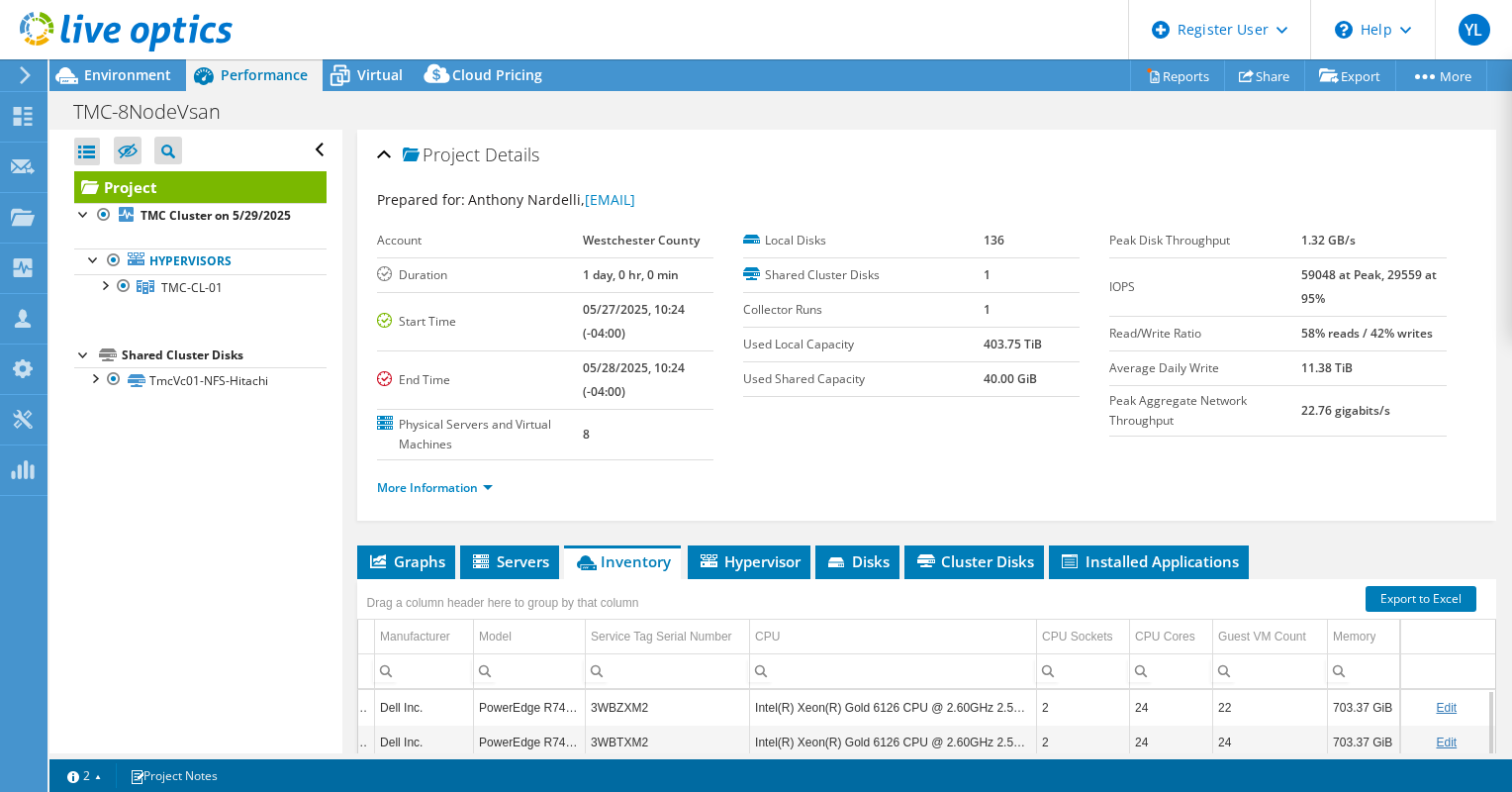 scroll, scrollTop: 7, scrollLeft: 457, axis: both 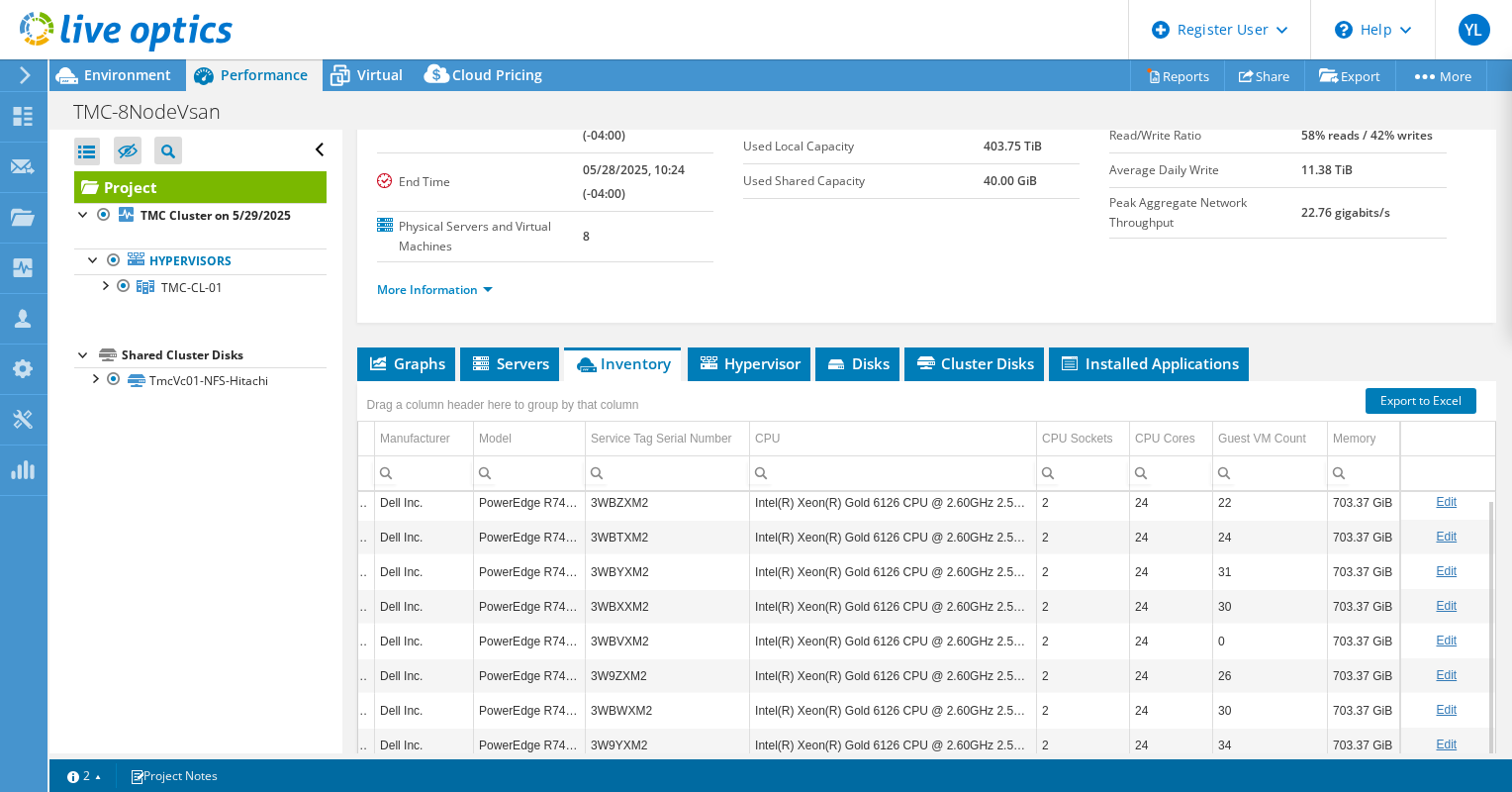 click at bounding box center (116, 33) 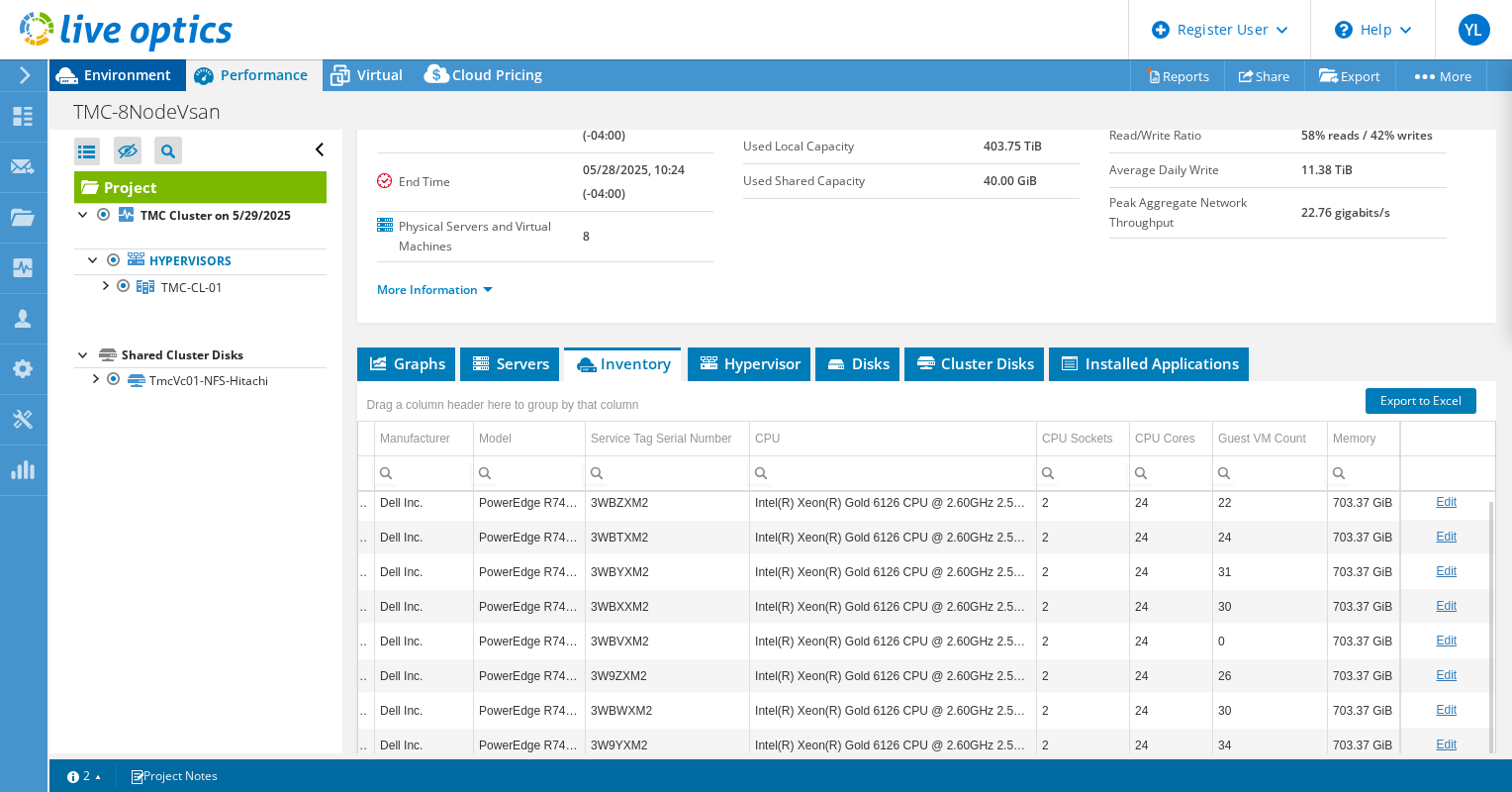 click on "Environment" at bounding box center [128, 74] 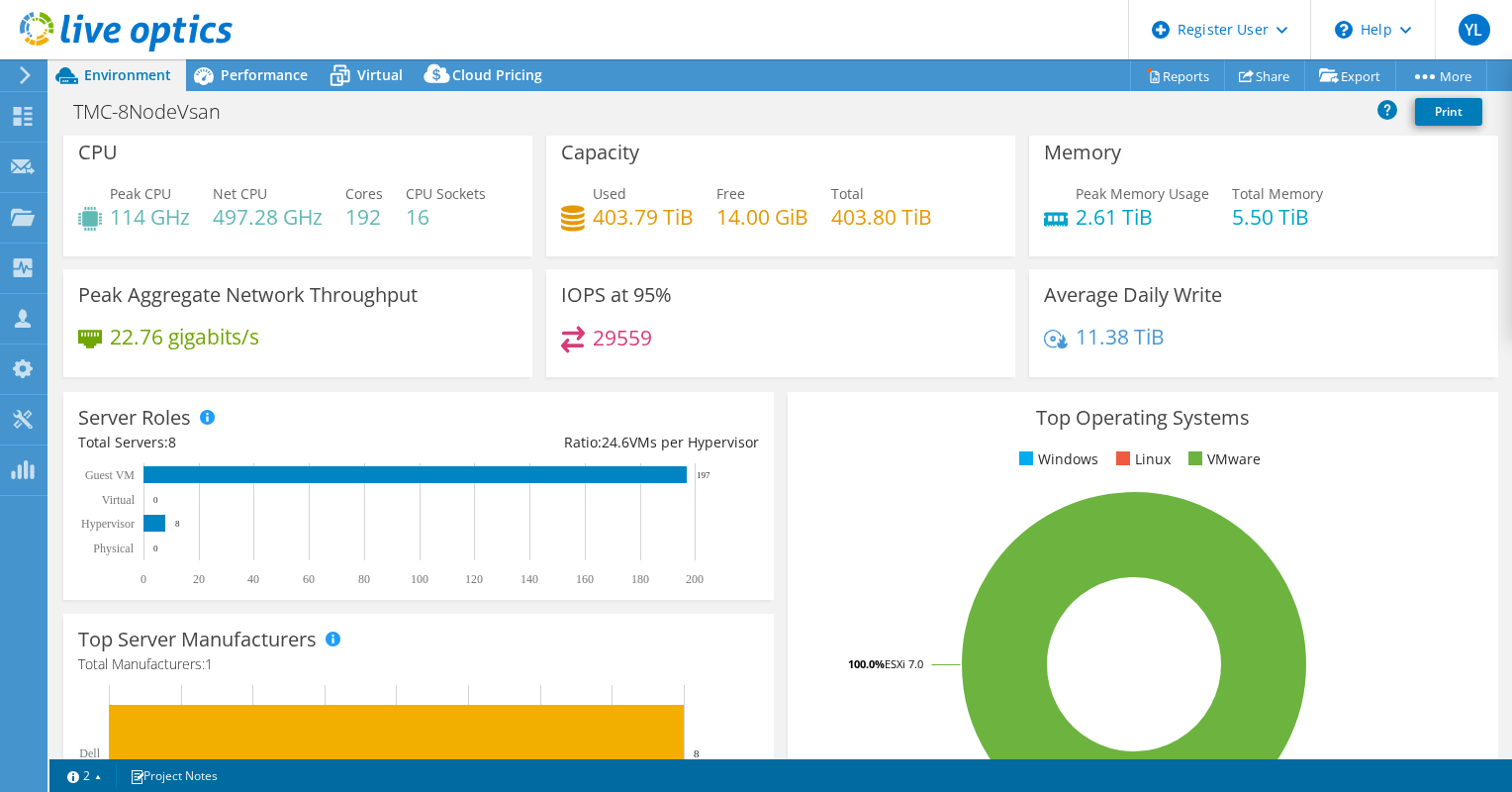 scroll, scrollTop: 0, scrollLeft: 0, axis: both 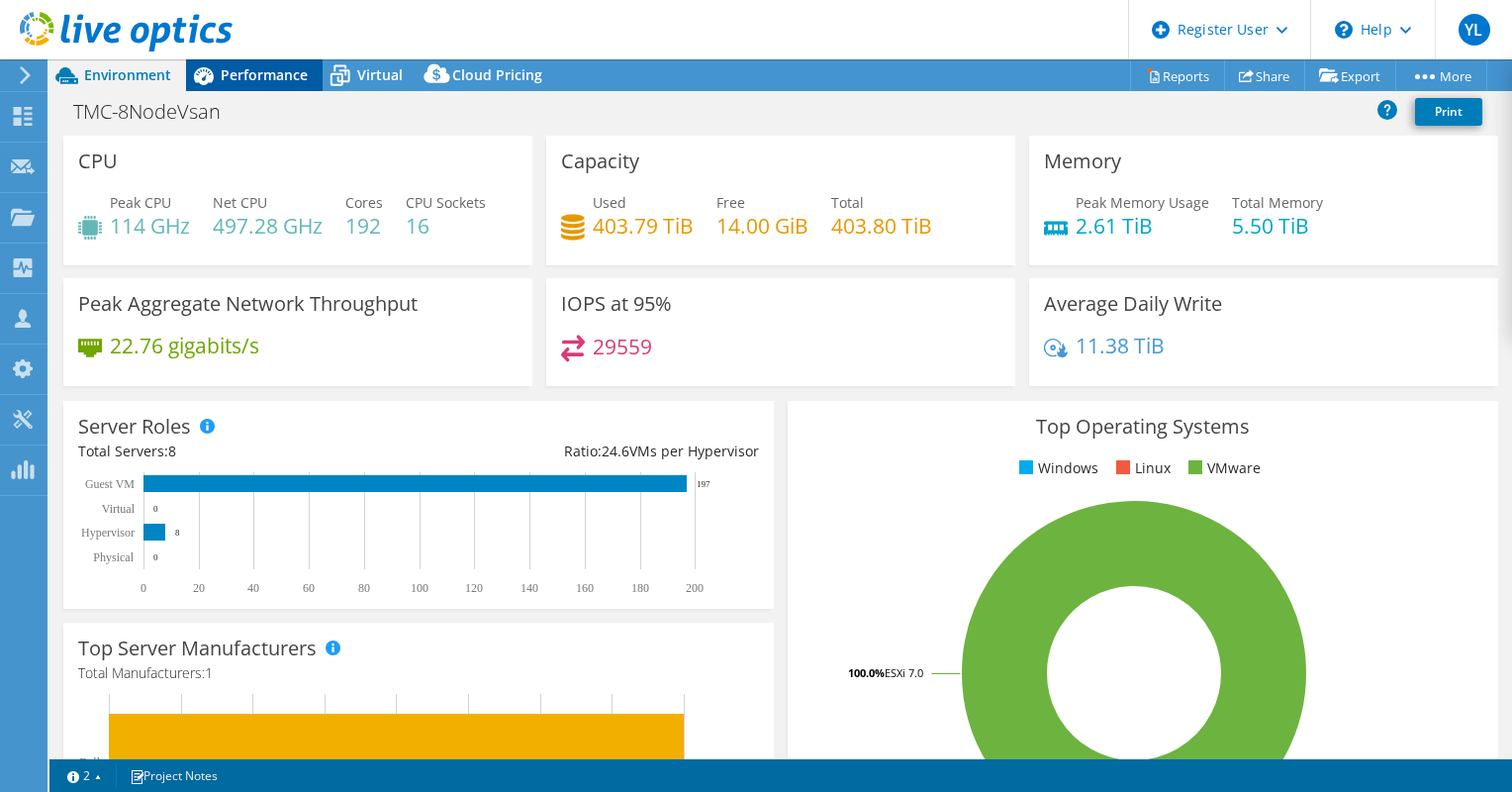 click on "Performance" at bounding box center [264, 74] 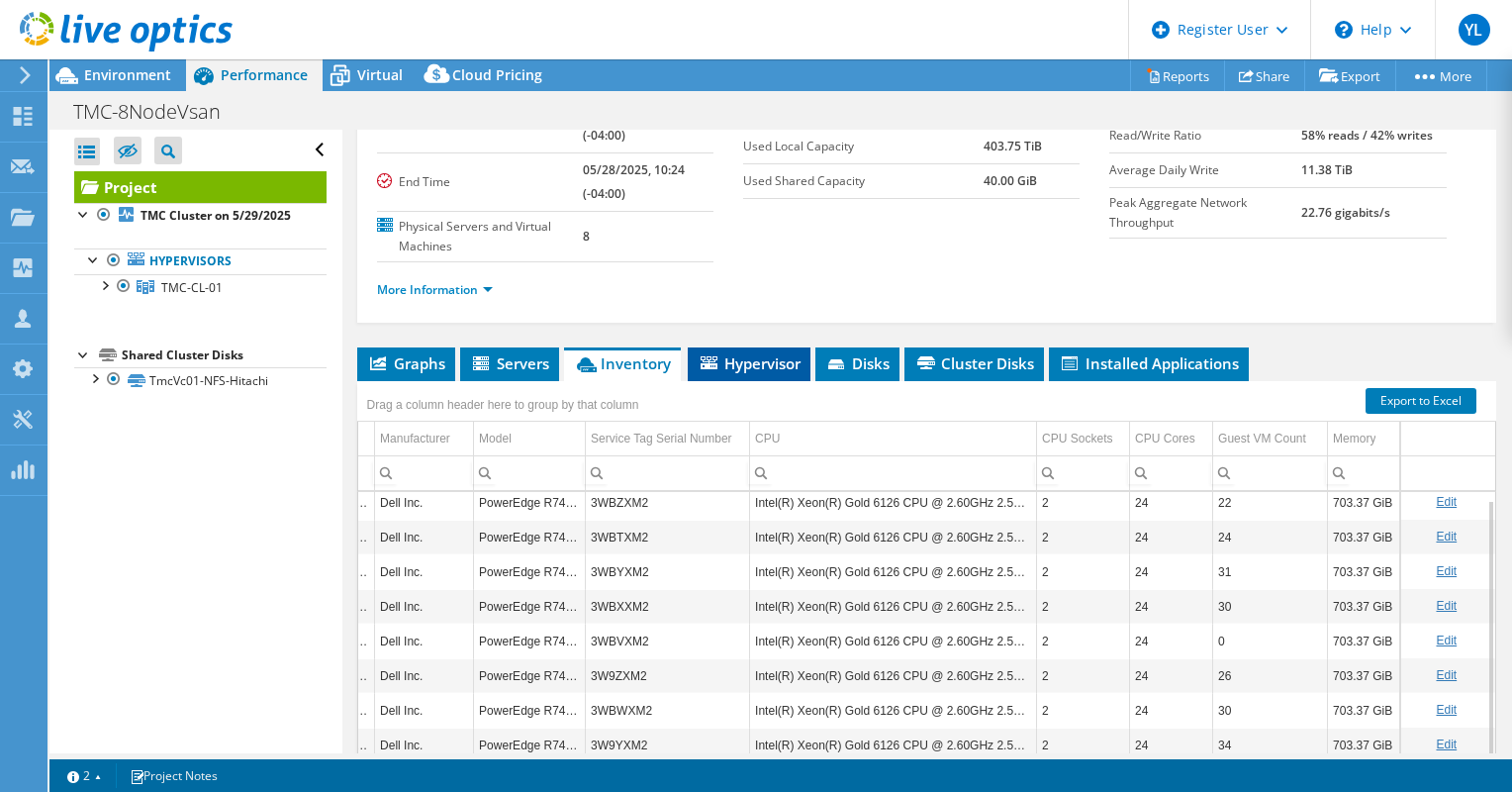 click on "Hypervisor" at bounding box center (749, 363) 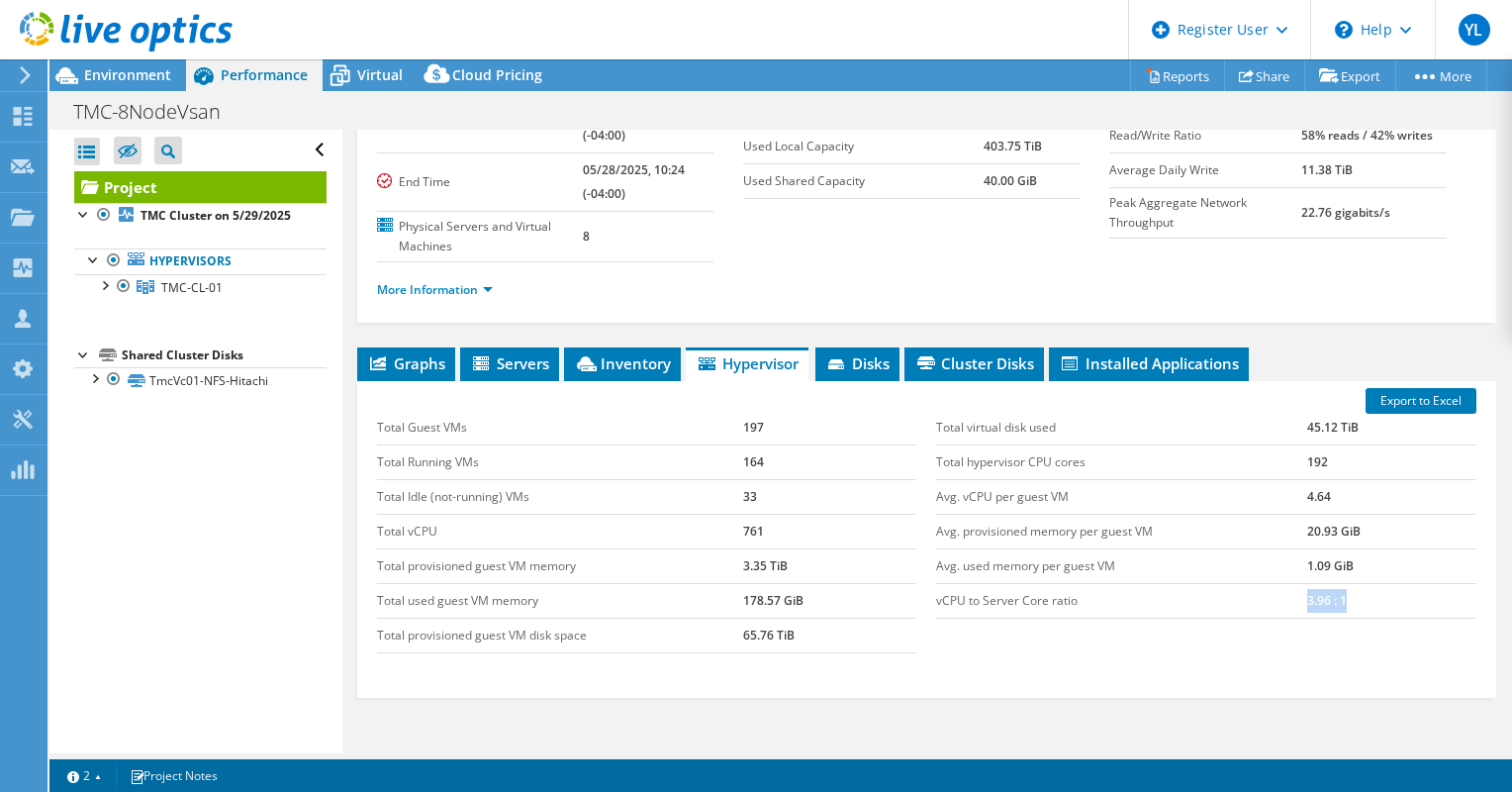 drag, startPoint x: 1316, startPoint y: 591, endPoint x: 1247, endPoint y: 584, distance: 69.35416 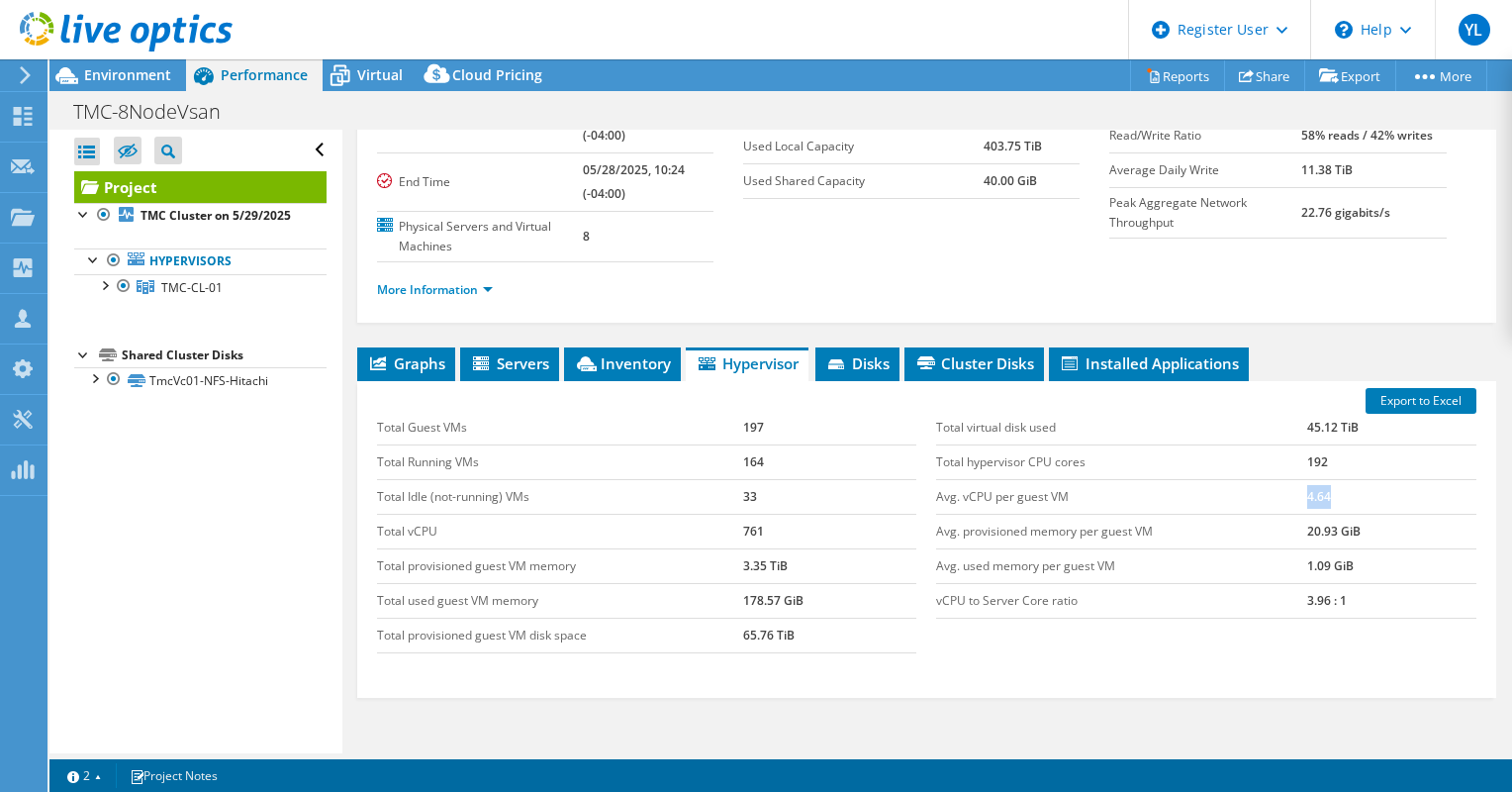drag, startPoint x: 1330, startPoint y: 482, endPoint x: 1281, endPoint y: 487, distance: 49.25444 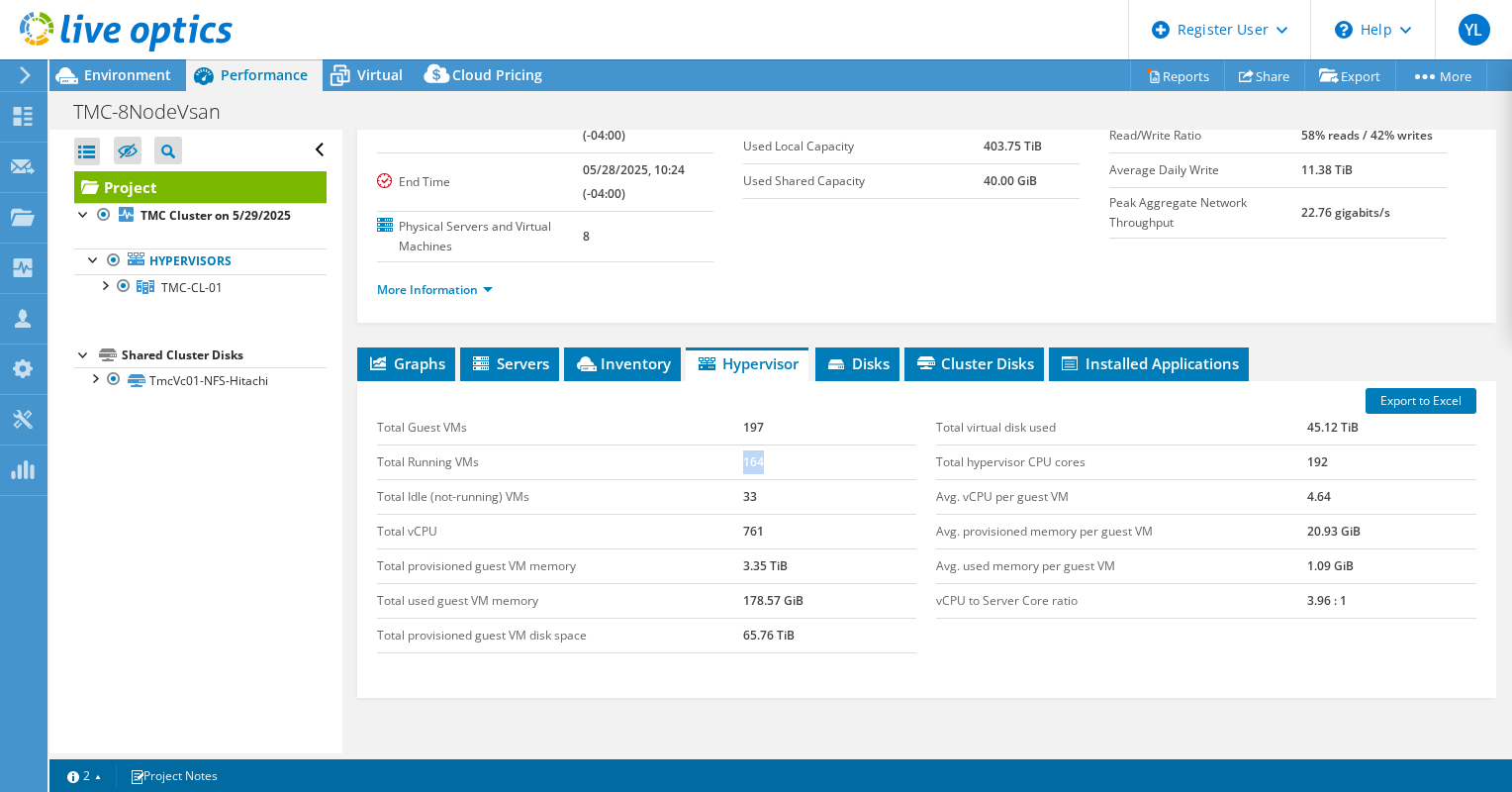 drag, startPoint x: 773, startPoint y: 465, endPoint x: 720, endPoint y: 465, distance: 53 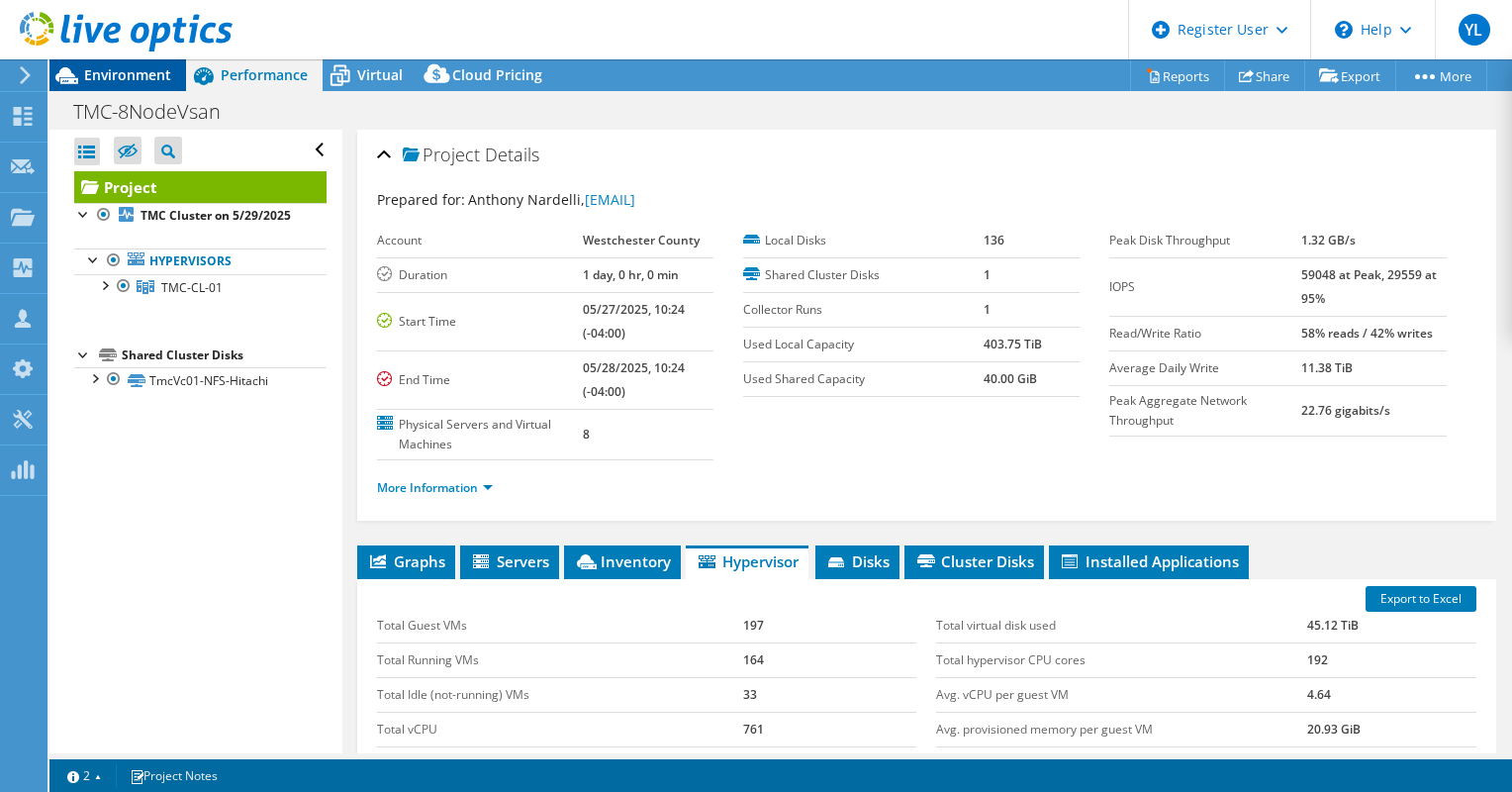 click on "Environment" at bounding box center (128, 74) 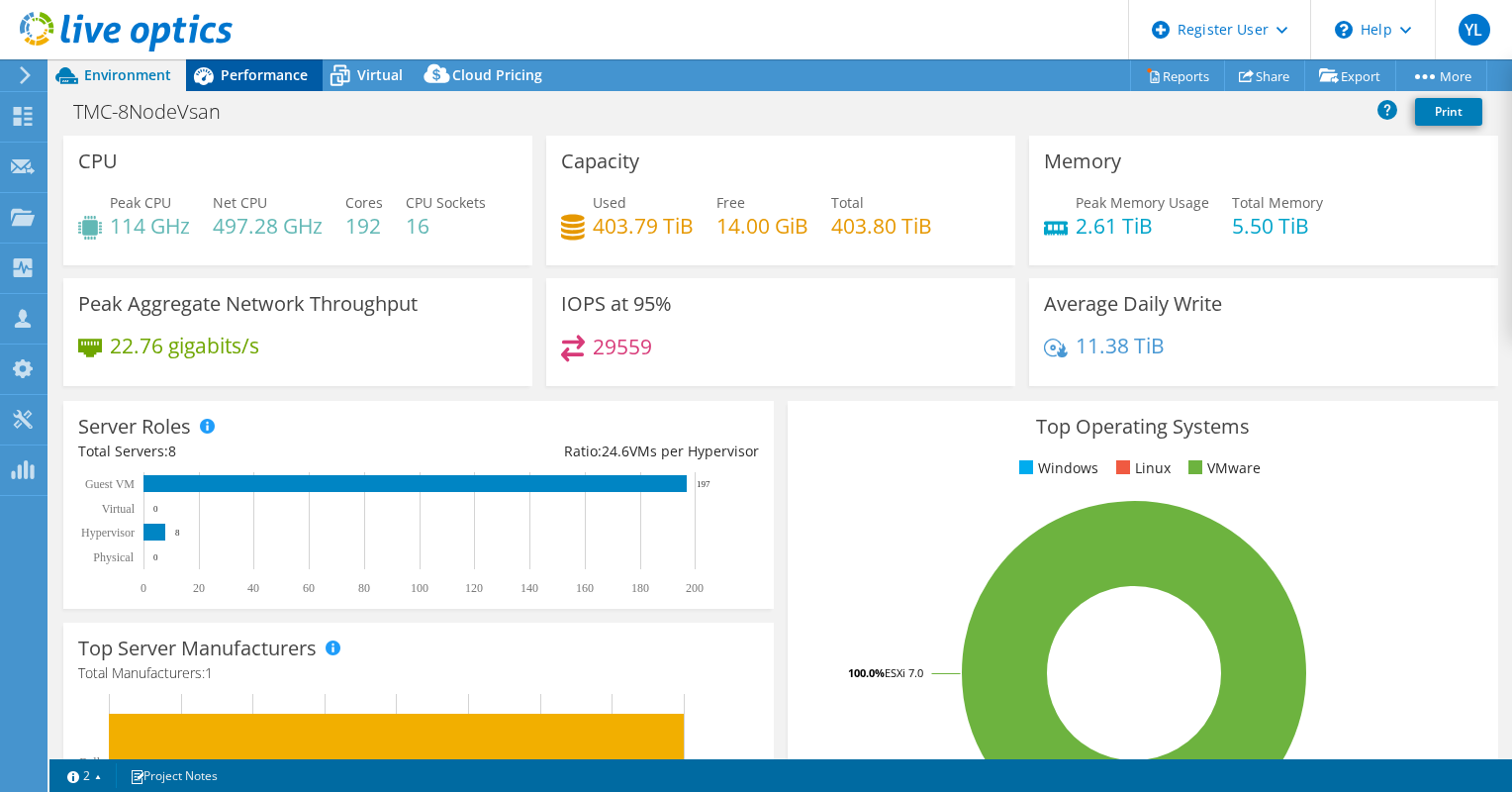 click on "Performance" at bounding box center (254, 75) 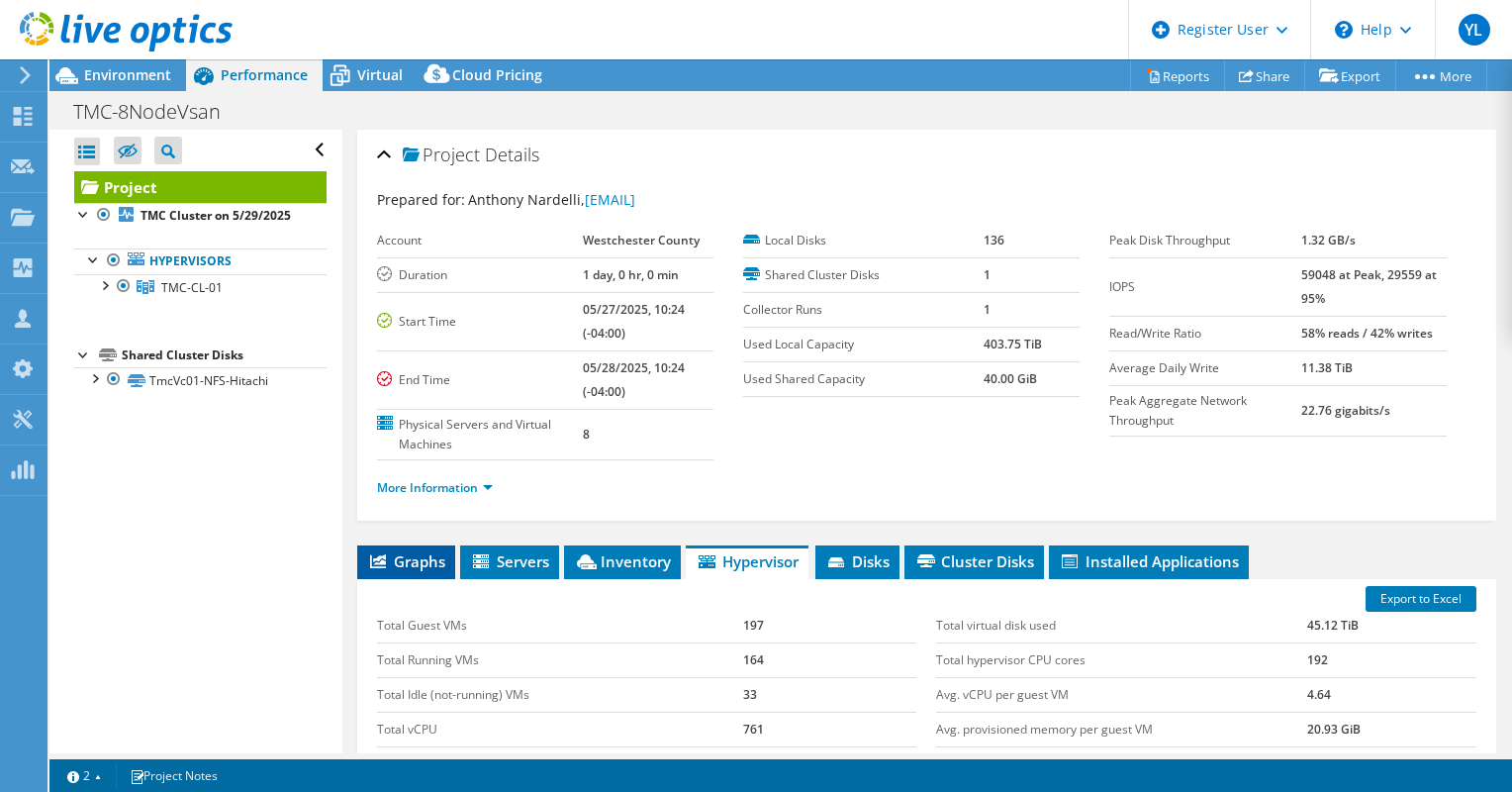 click on "Graphs" at bounding box center [406, 561] 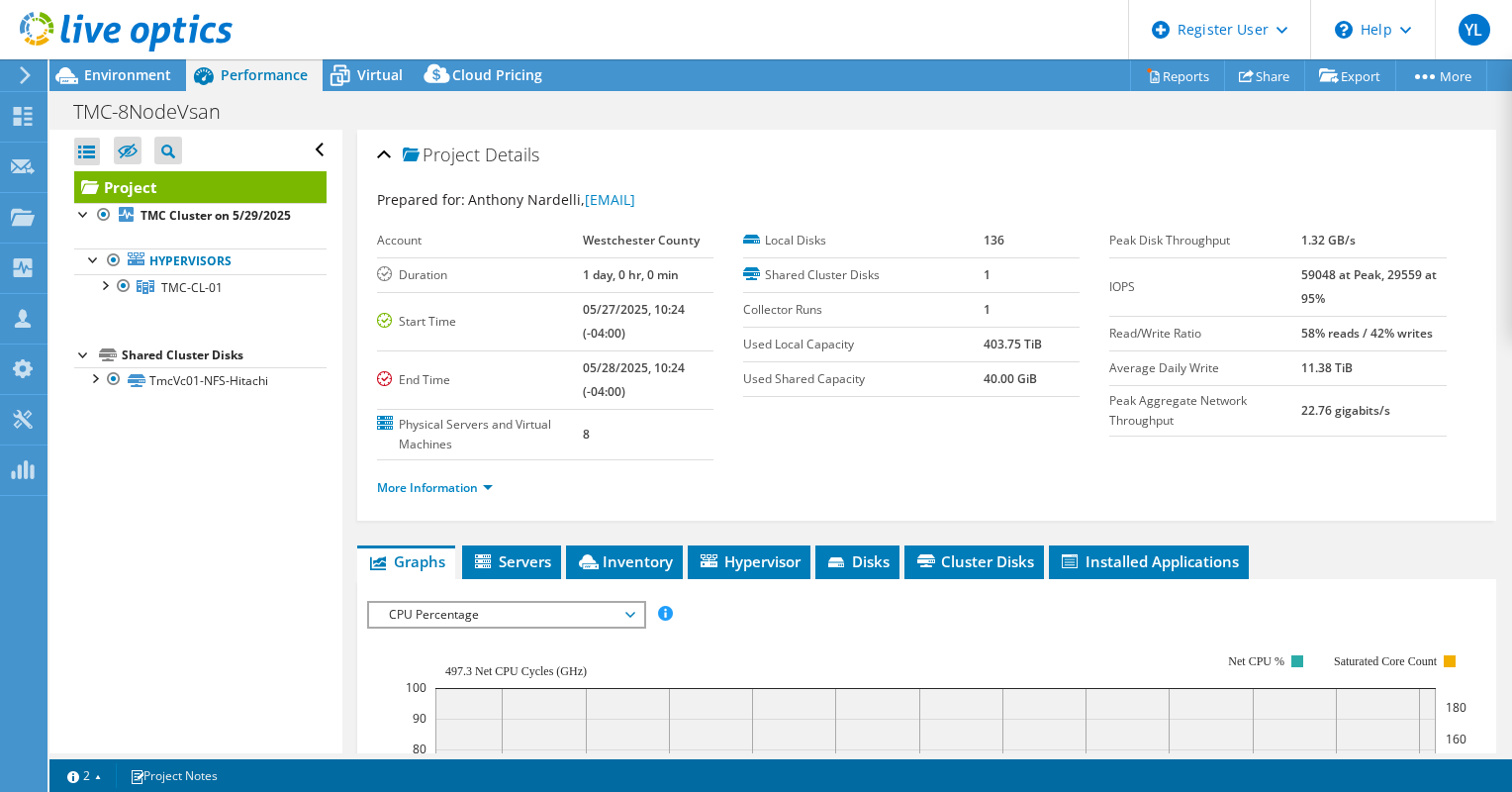 scroll, scrollTop: 297, scrollLeft: 0, axis: vertical 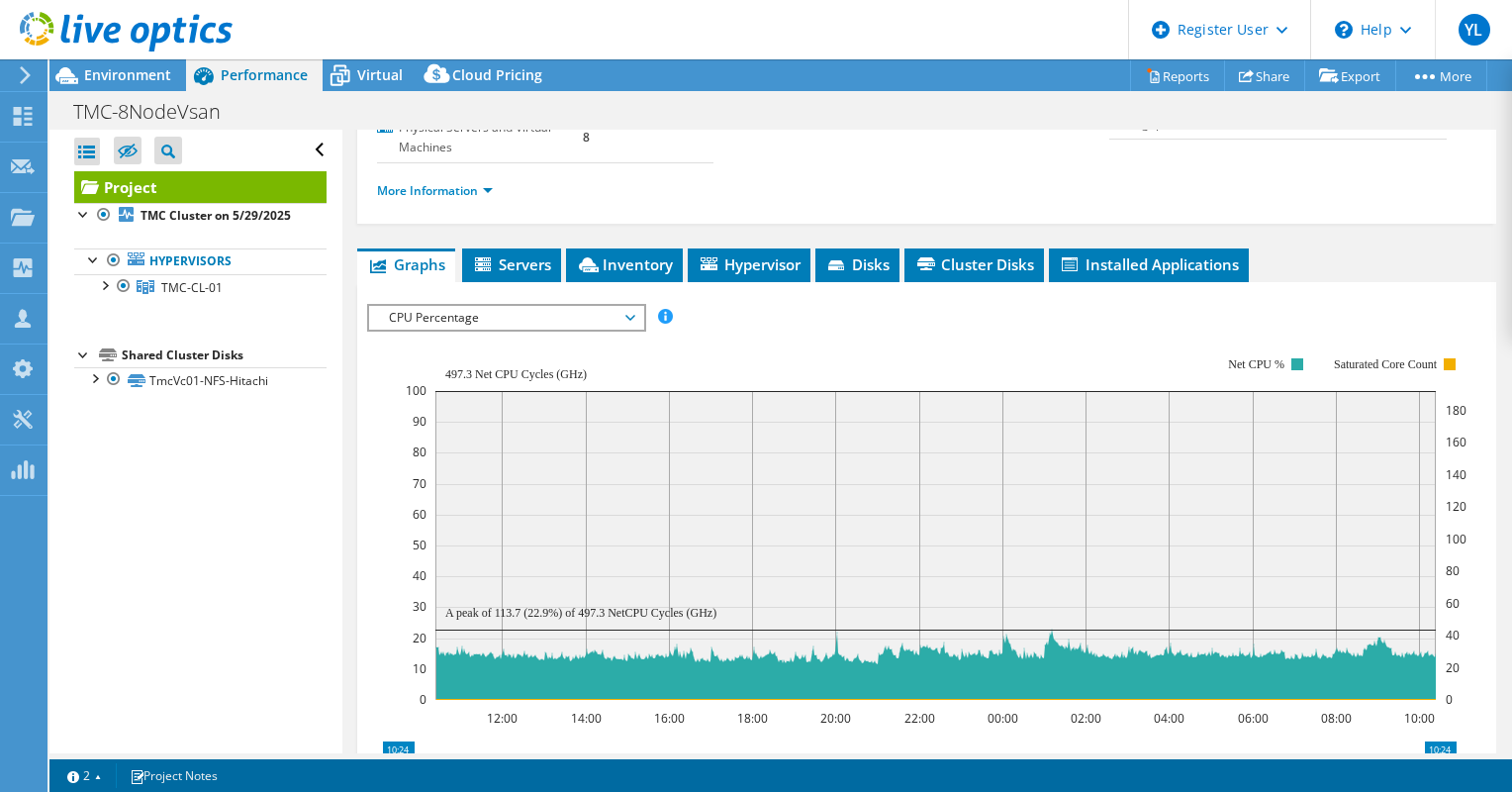 click on "CPU Percentage" at bounding box center [506, 318] 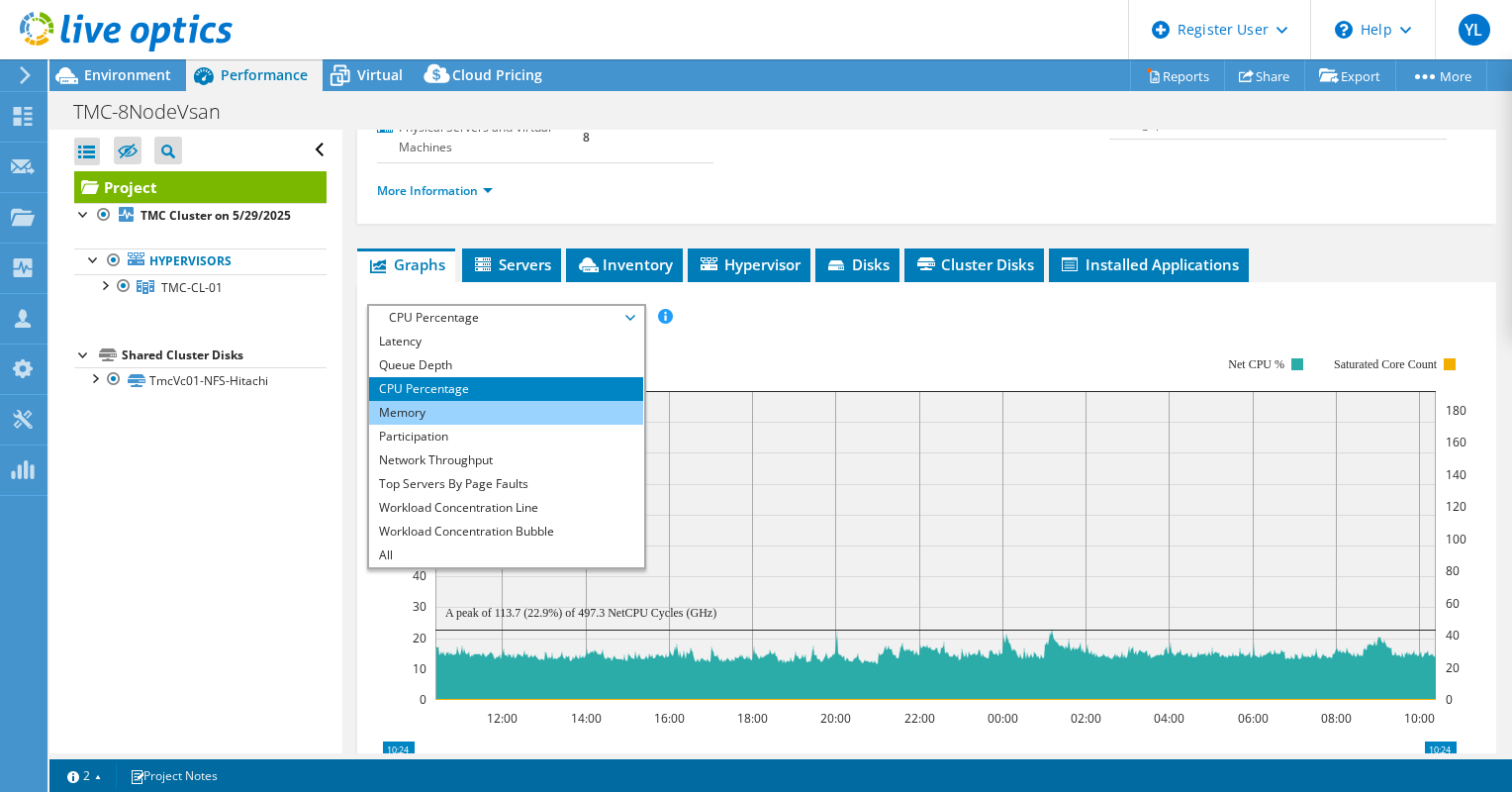 click on "Memory" at bounding box center (506, 413) 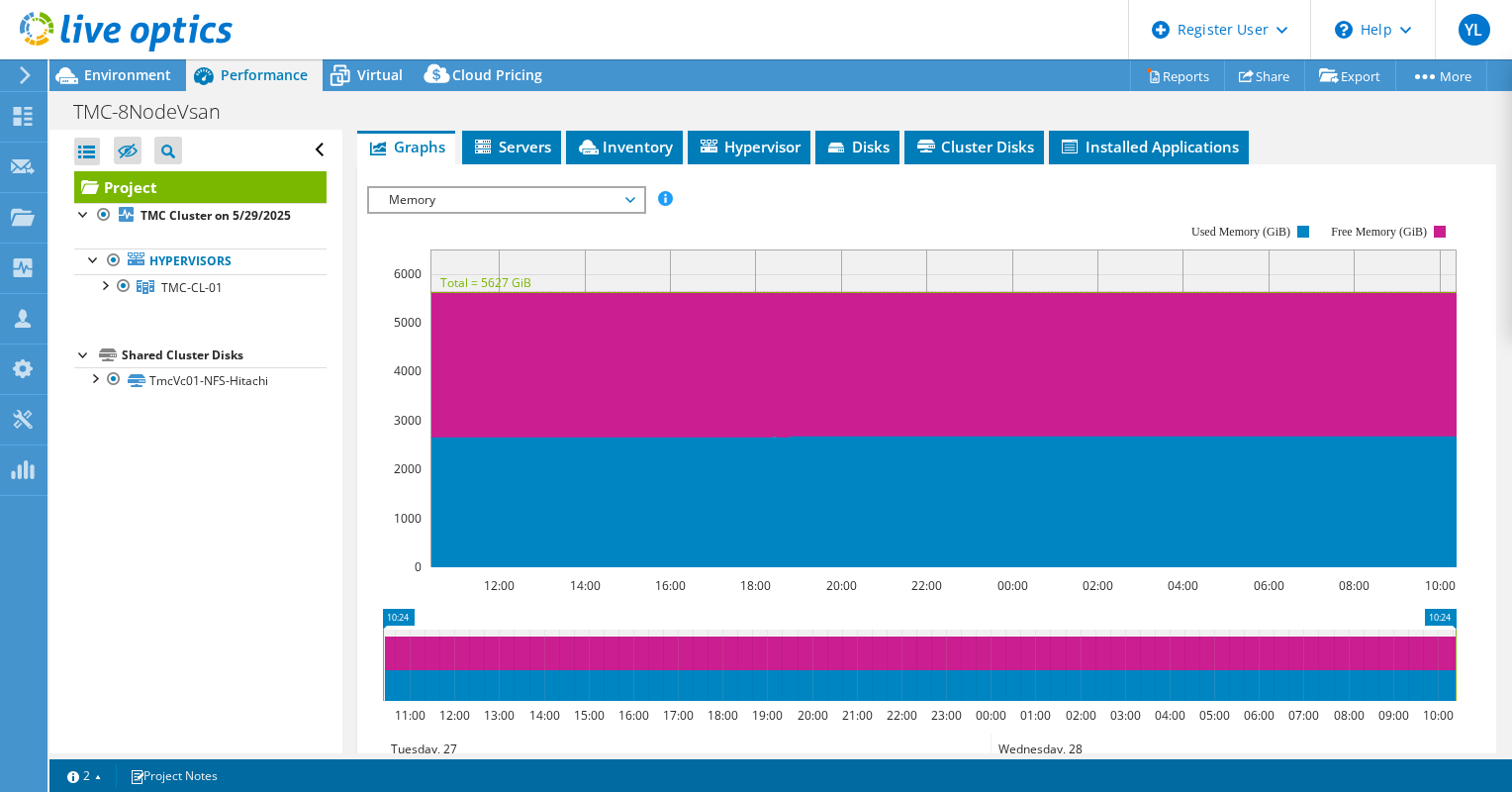 scroll, scrollTop: 297, scrollLeft: 0, axis: vertical 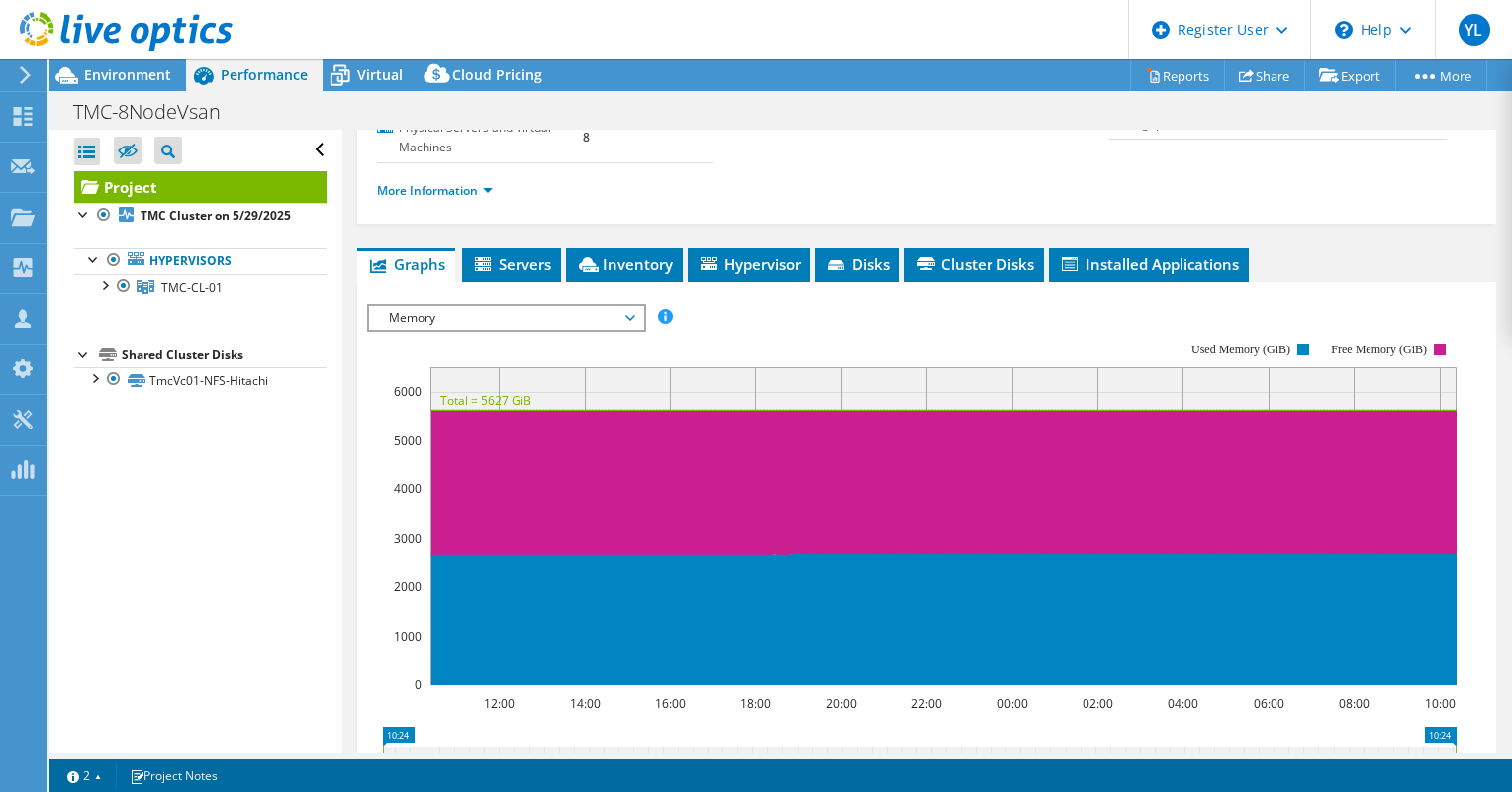 click on "Memory" at bounding box center [506, 318] 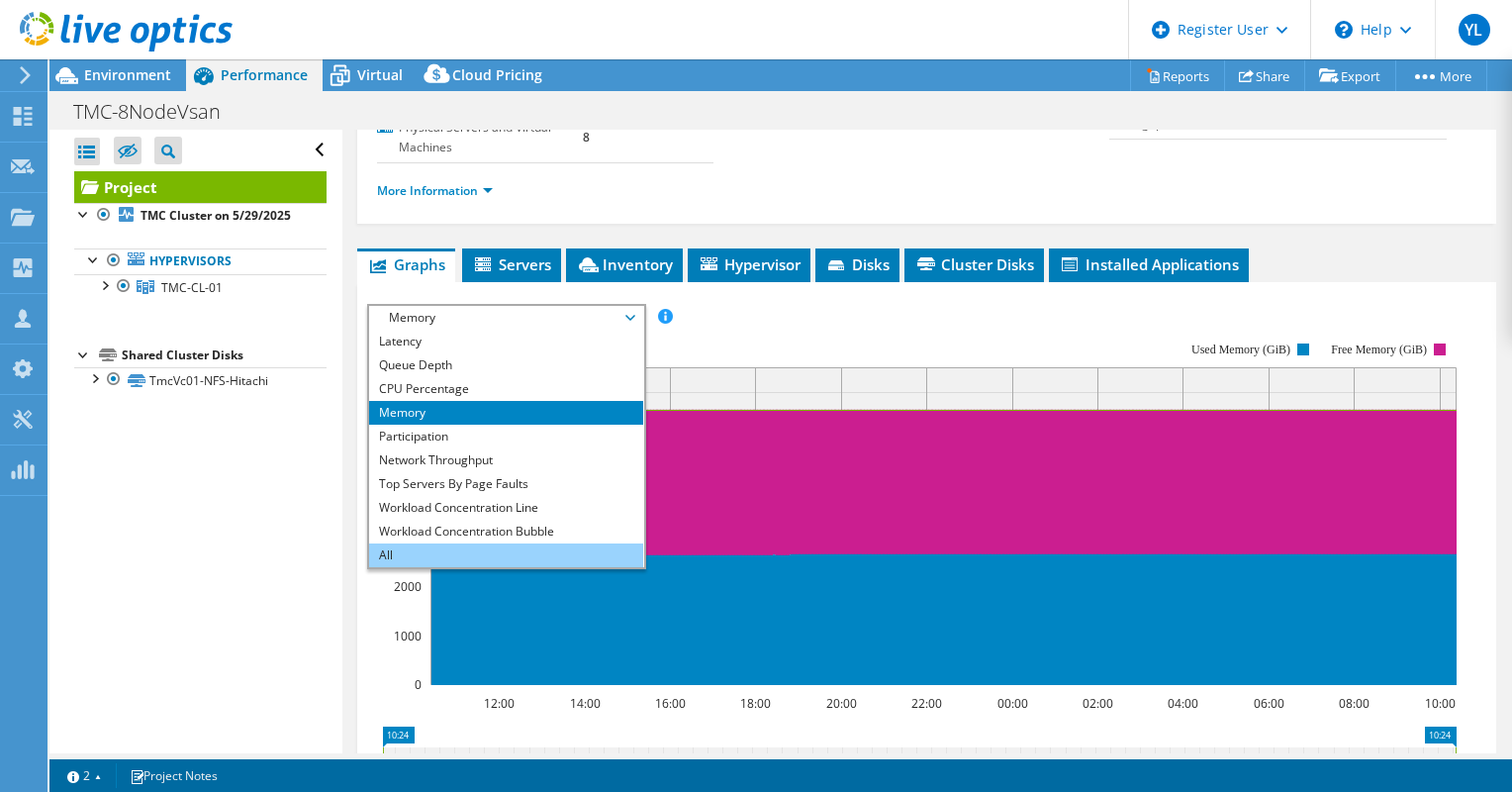 click on "All" at bounding box center (506, 555) 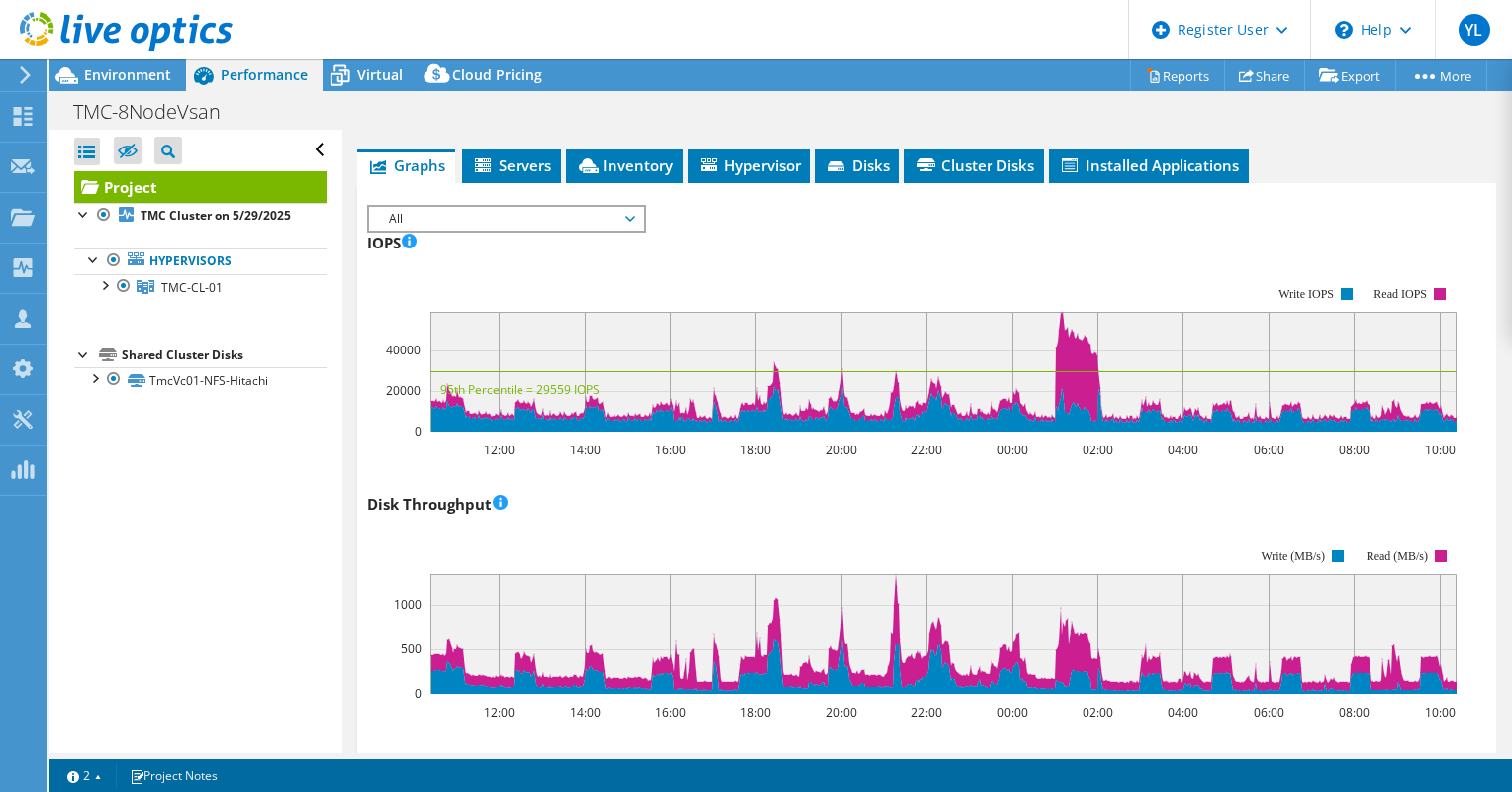 scroll, scrollTop: 297, scrollLeft: 0, axis: vertical 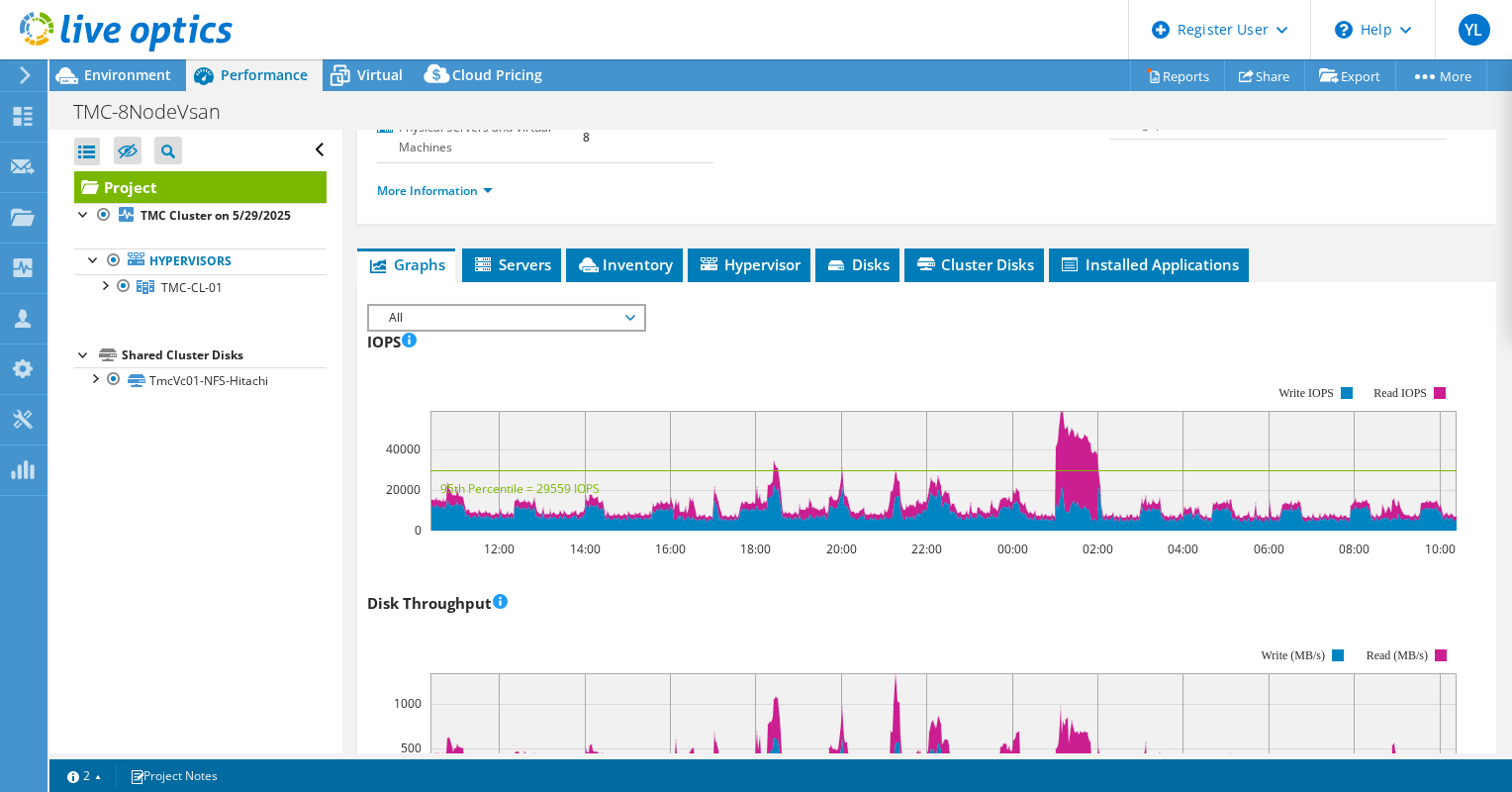 click on "All" at bounding box center [506, 318] 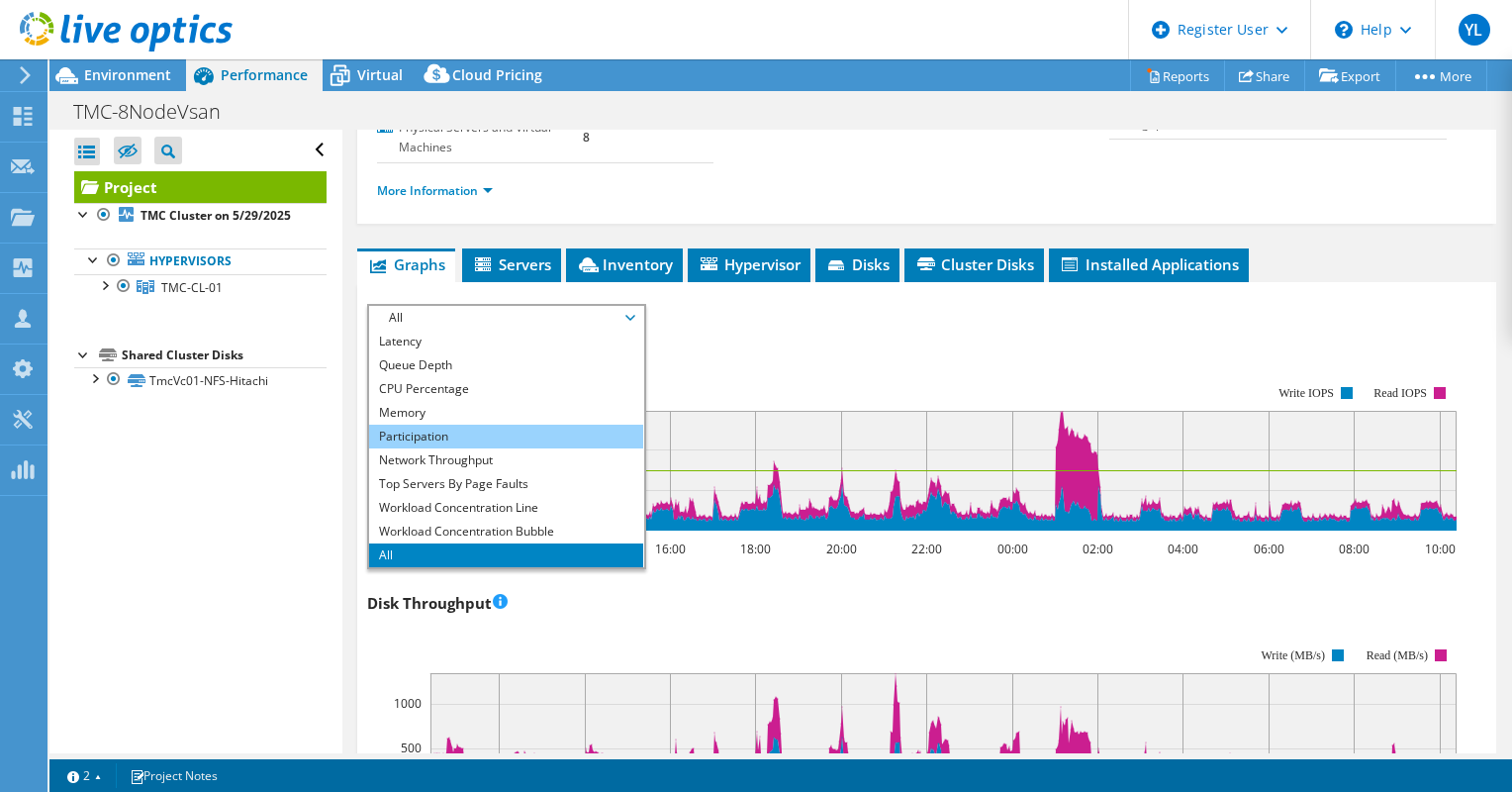 scroll, scrollTop: 0, scrollLeft: 0, axis: both 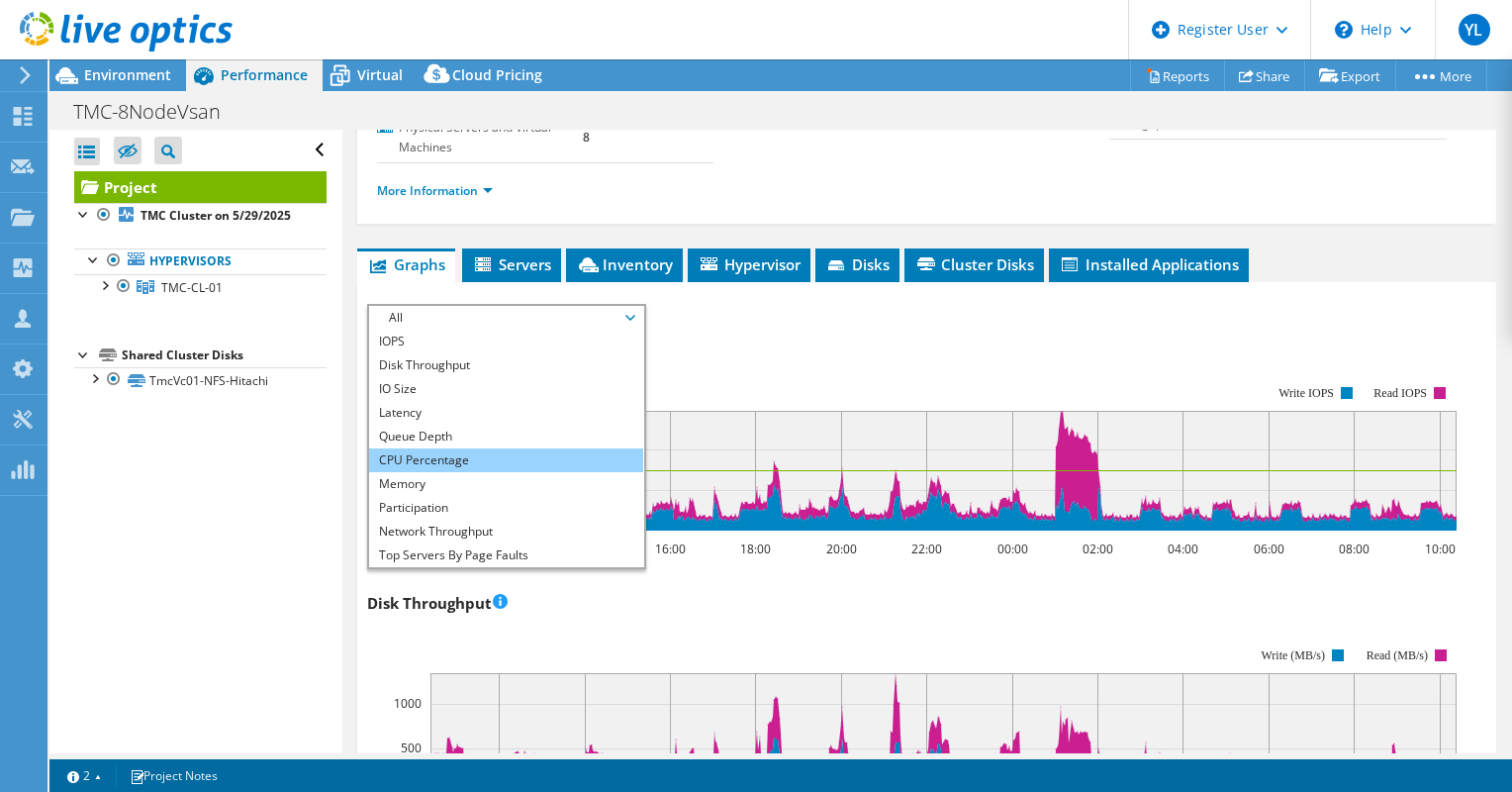 click on "CPU Percentage" at bounding box center [506, 460] 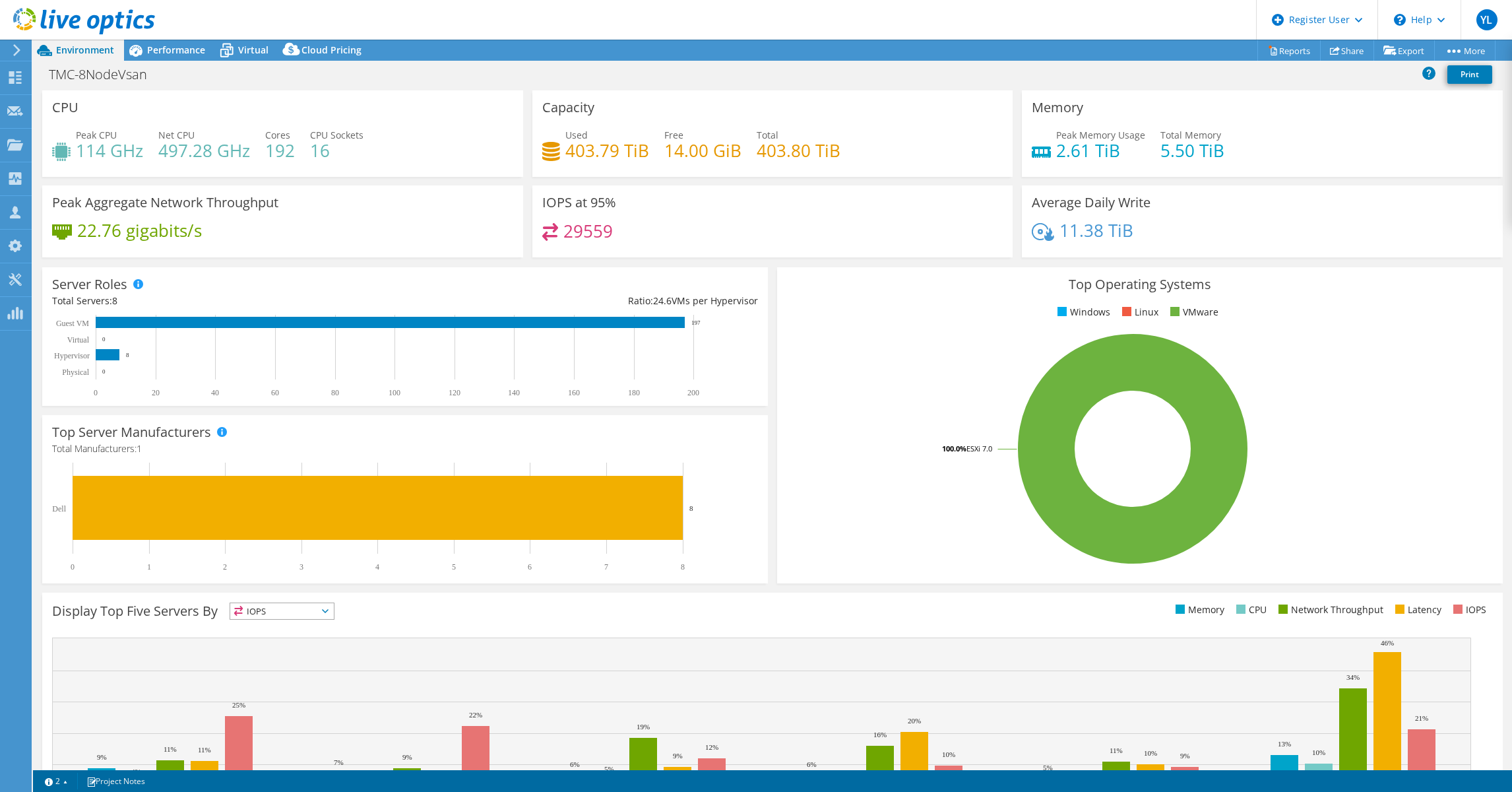 select on "USD" 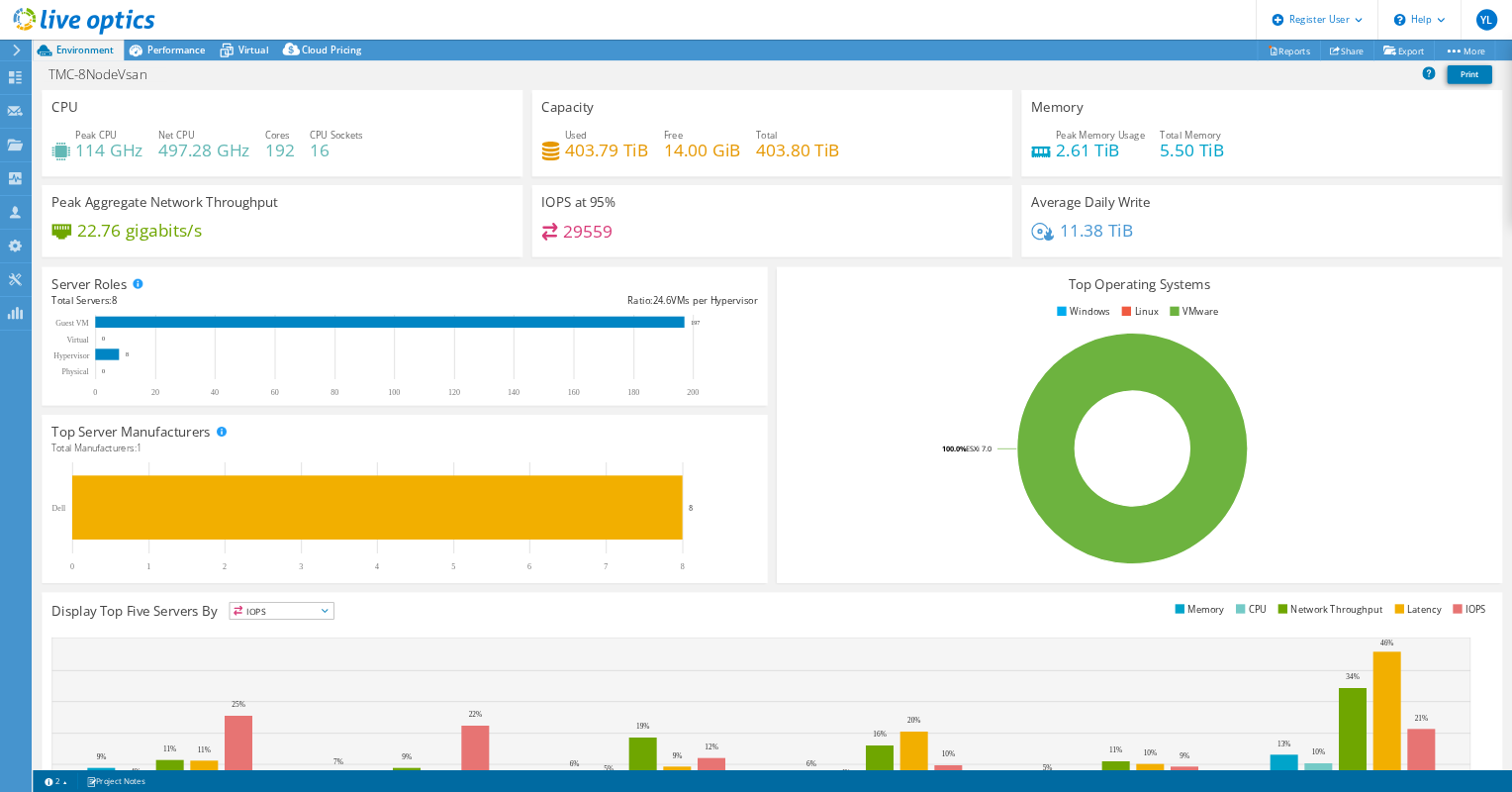 scroll, scrollTop: 0, scrollLeft: 0, axis: both 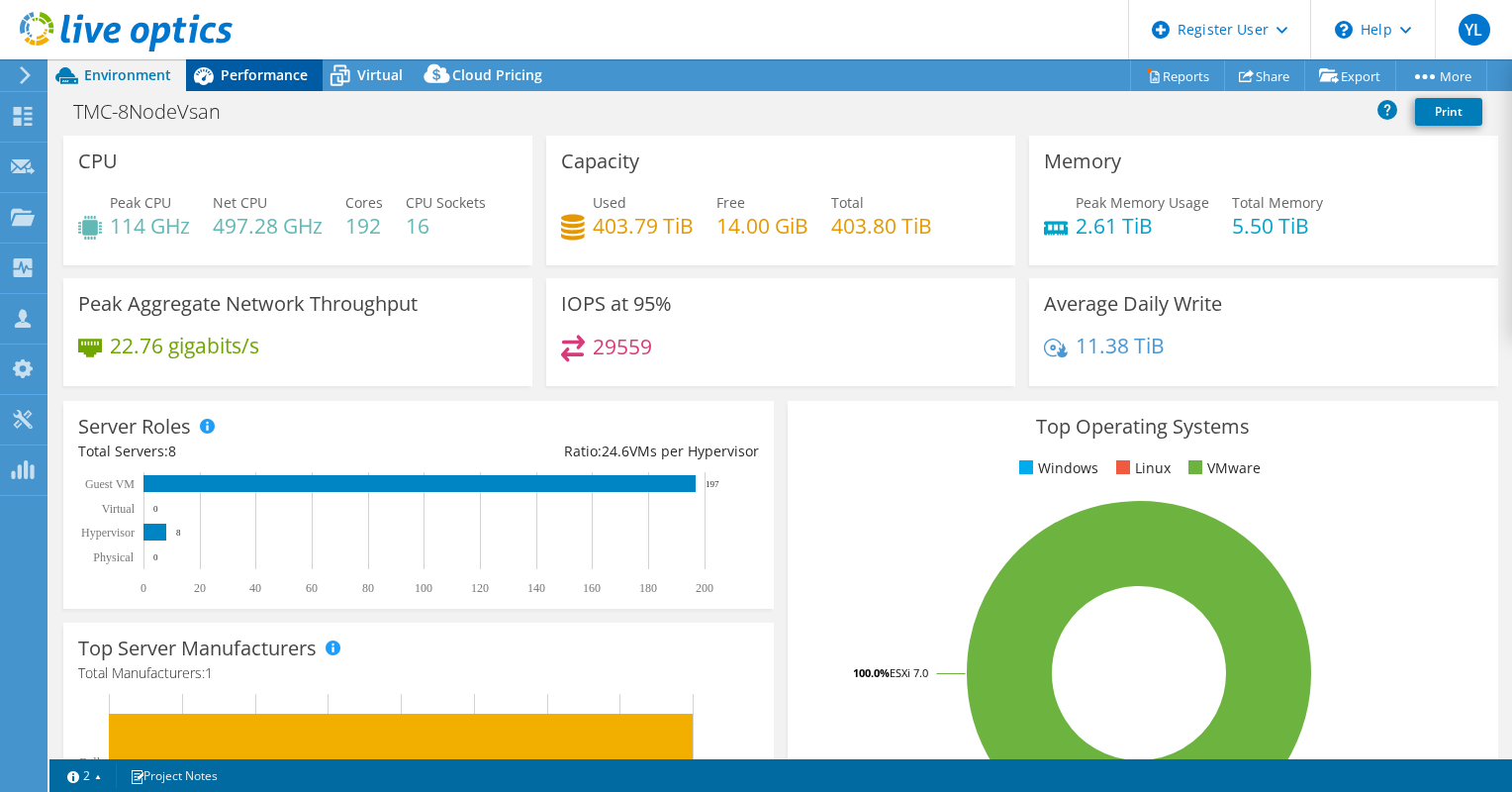 click on "Performance" at bounding box center (264, 74) 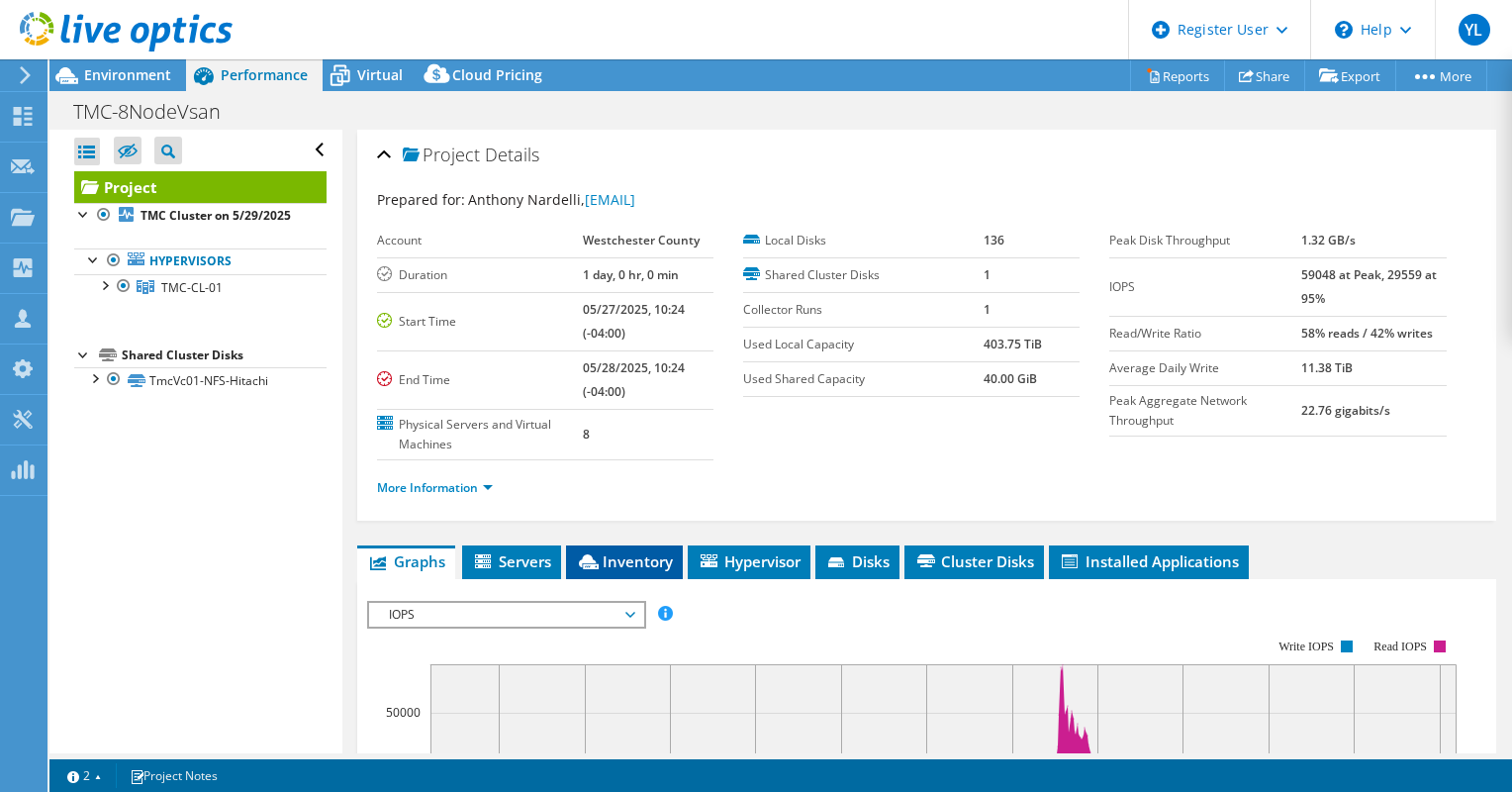 click on "Inventory" at bounding box center [624, 561] 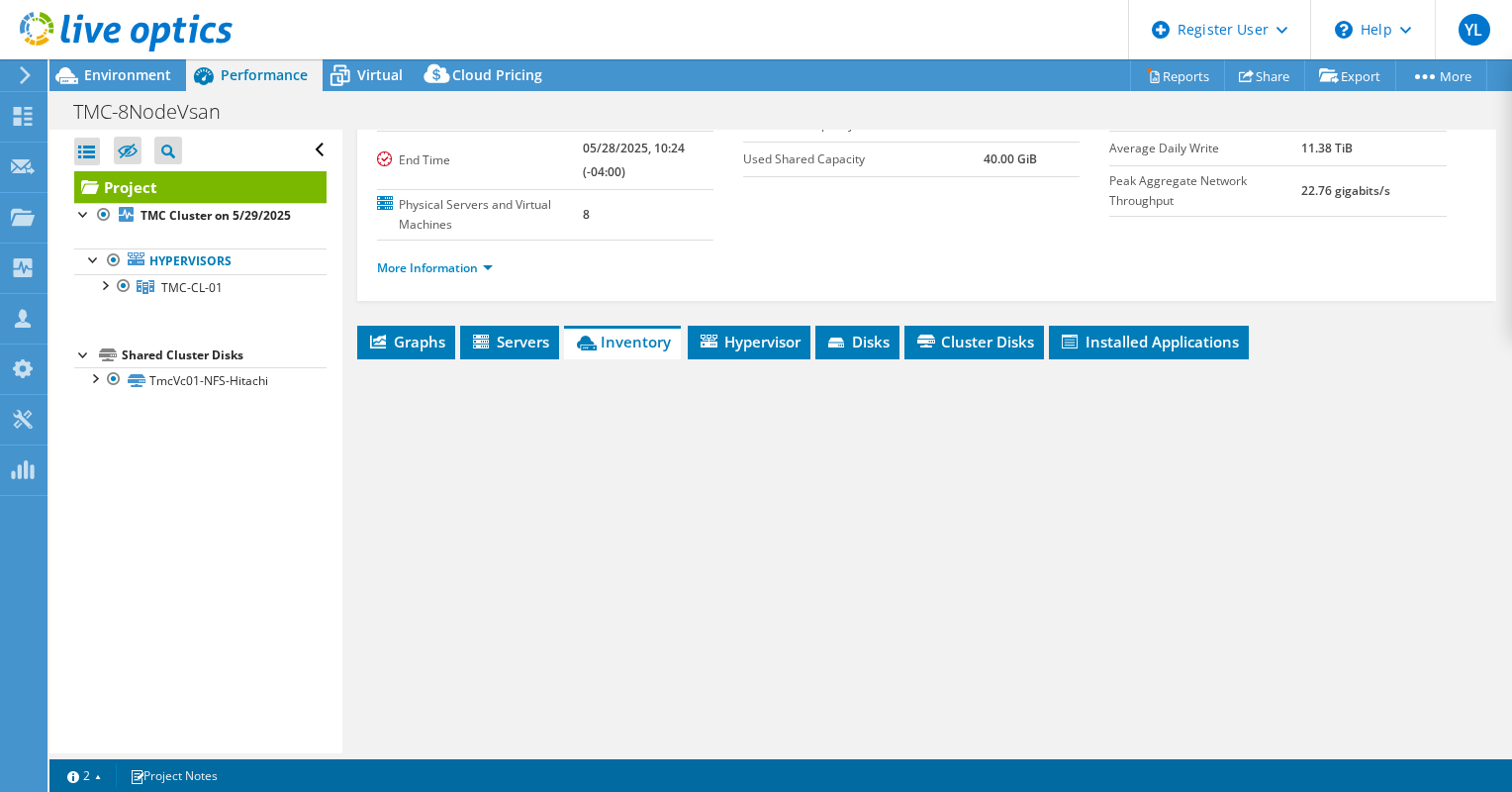 scroll, scrollTop: 297, scrollLeft: 0, axis: vertical 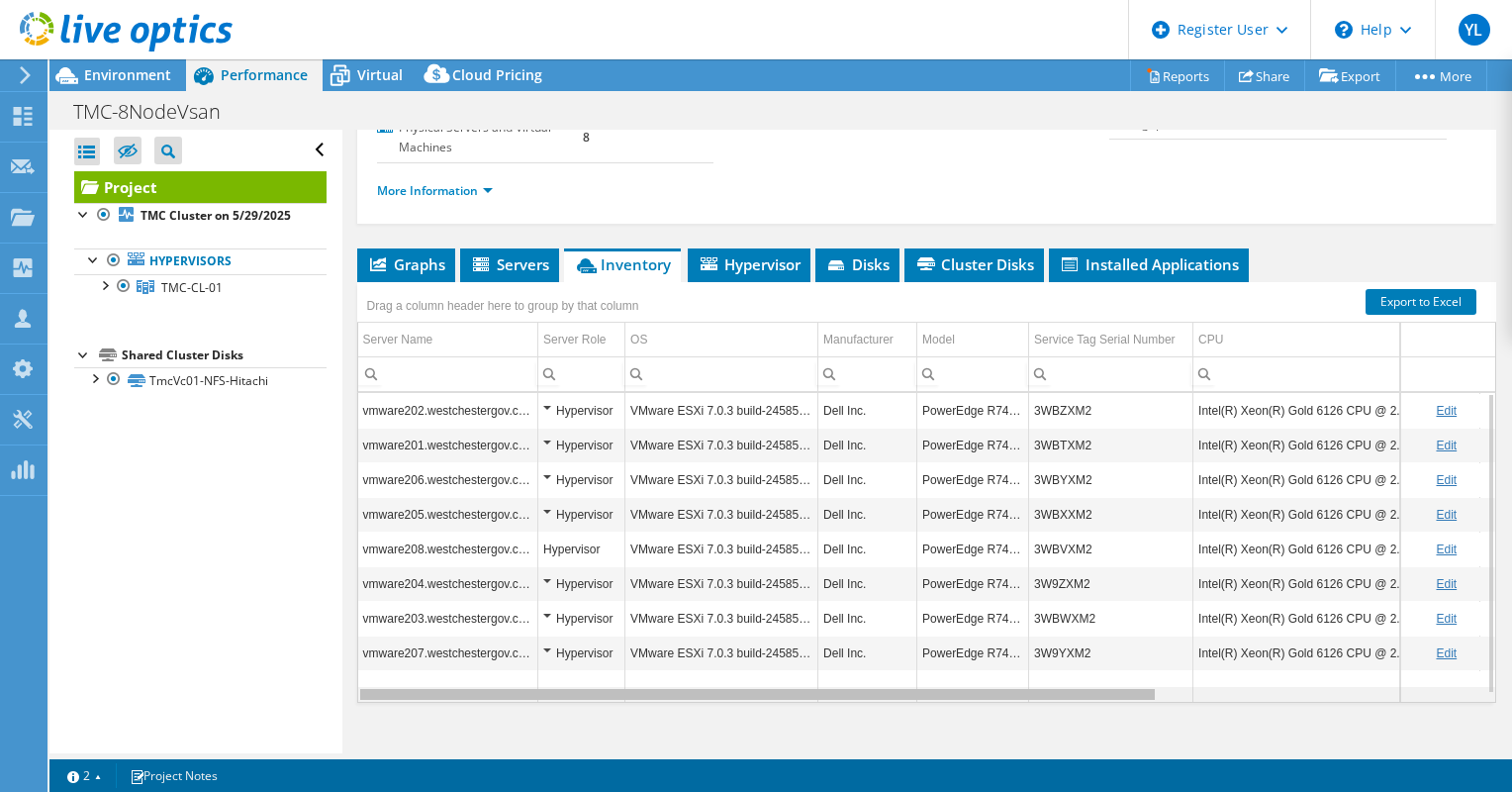 drag, startPoint x: 797, startPoint y: 689, endPoint x: 687, endPoint y: 684, distance: 110.11358 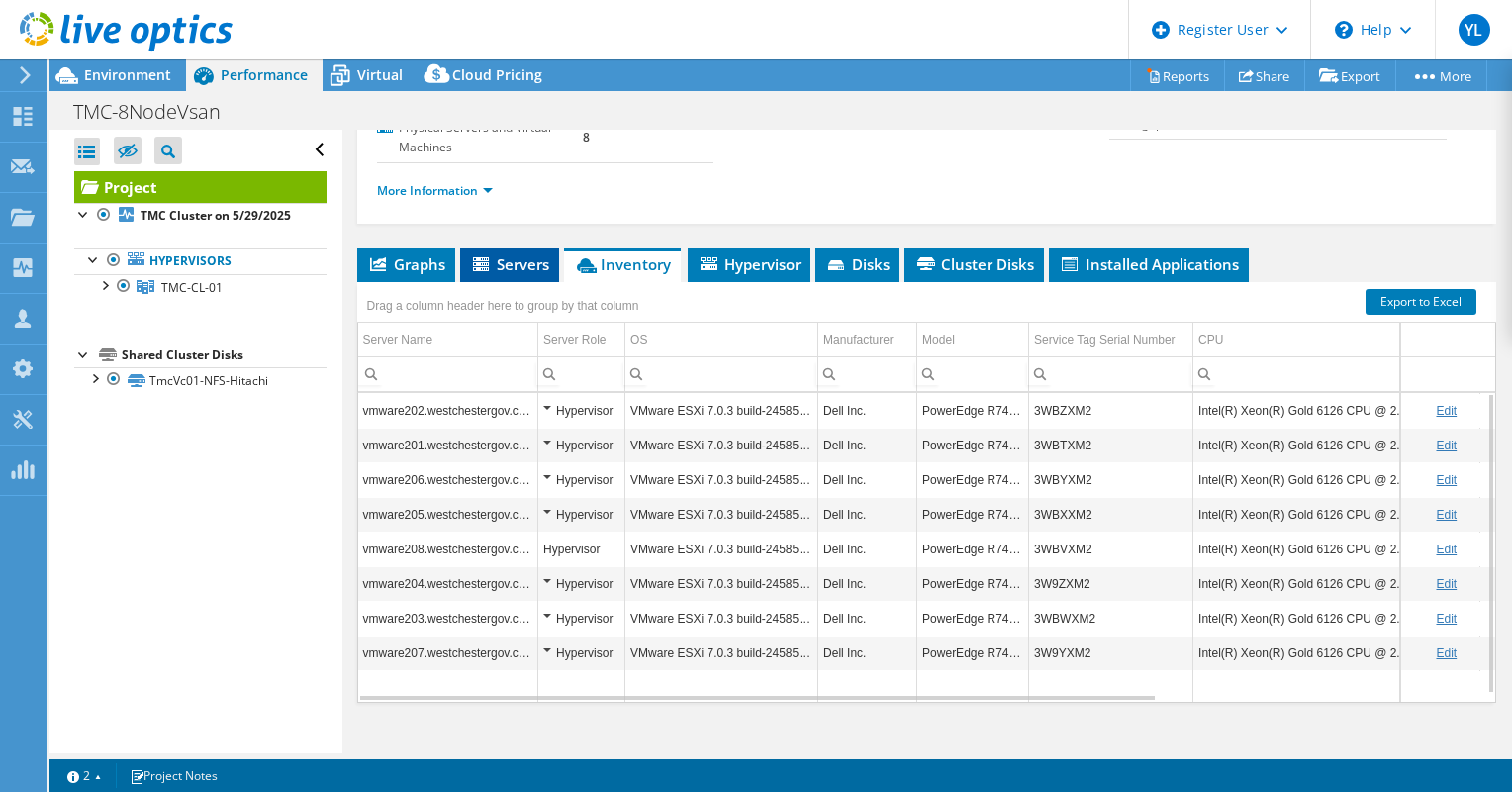 click on "Servers" at bounding box center (510, 264) 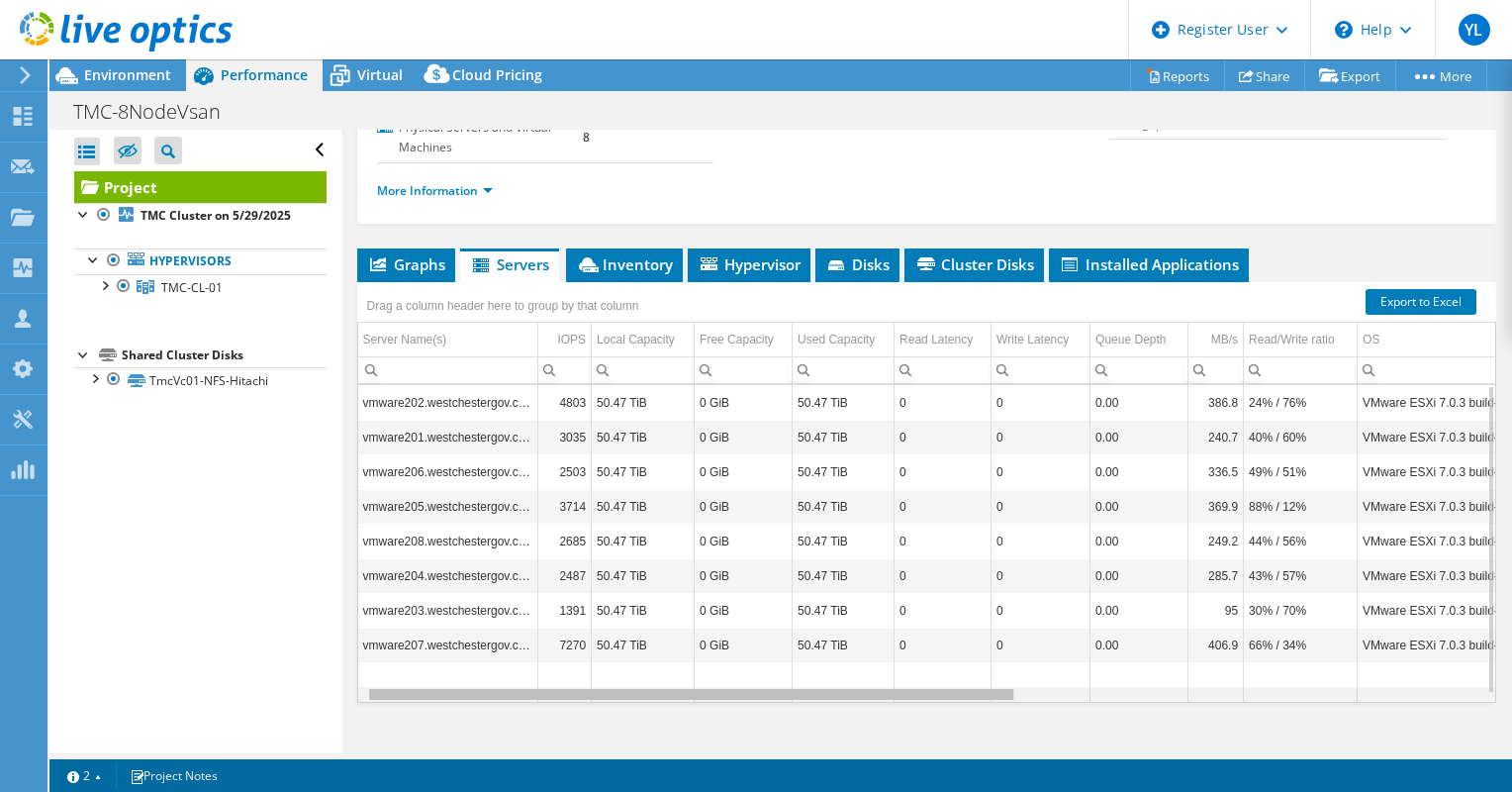 scroll, scrollTop: 0, scrollLeft: 74, axis: horizontal 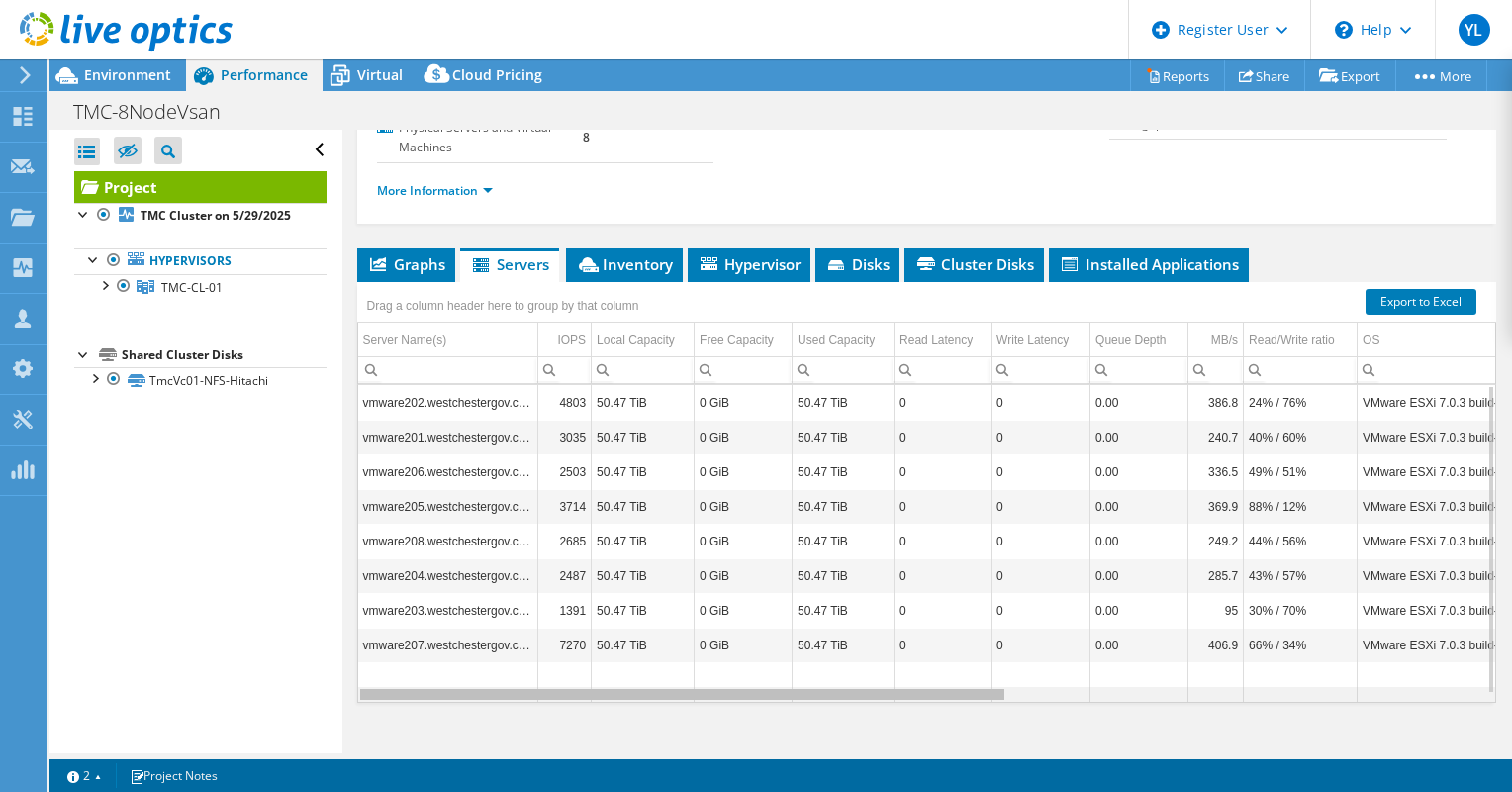 drag, startPoint x: 618, startPoint y: 694, endPoint x: 656, endPoint y: 695, distance: 38.013156 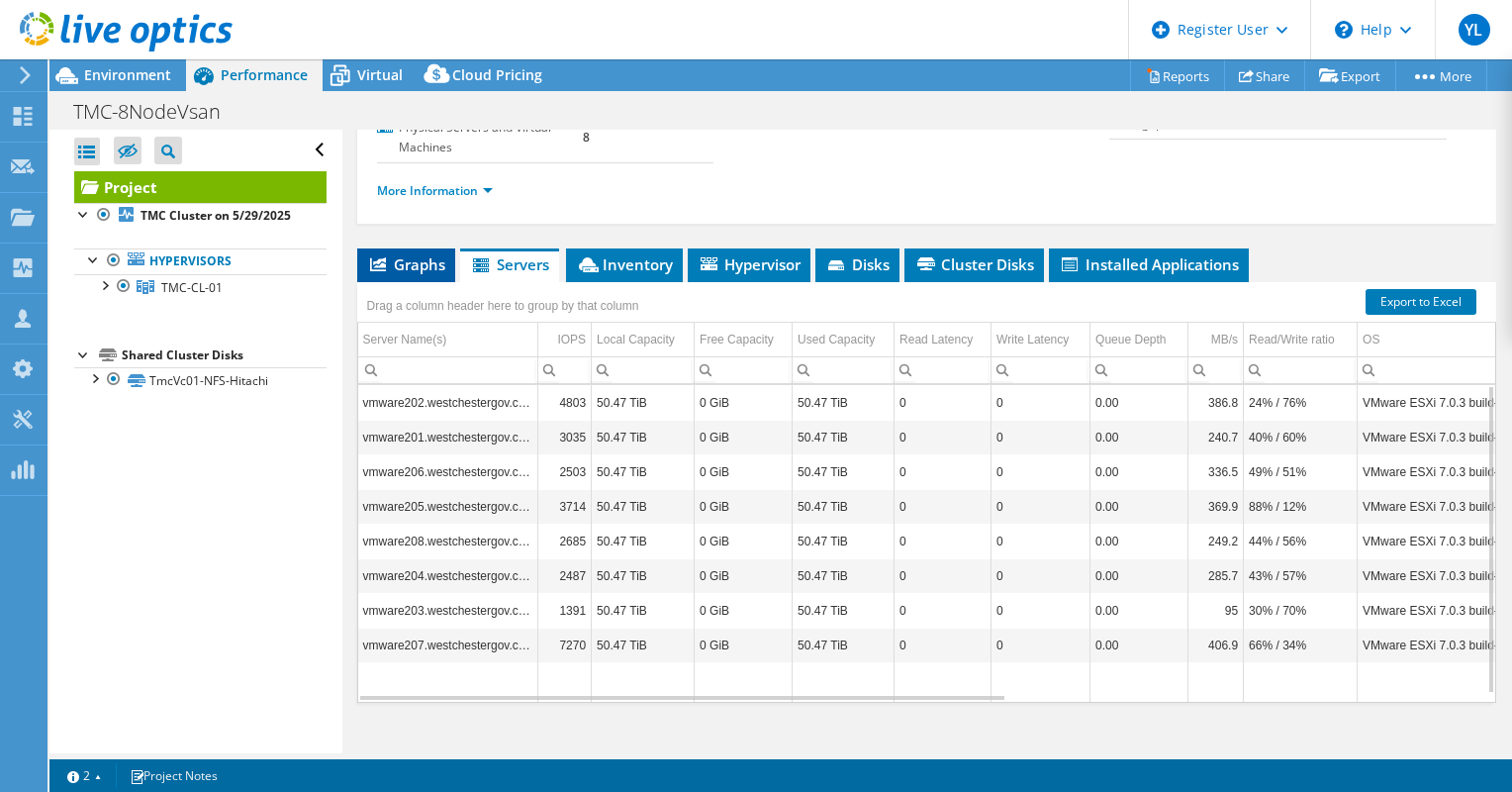 click on "Graphs" at bounding box center (406, 264) 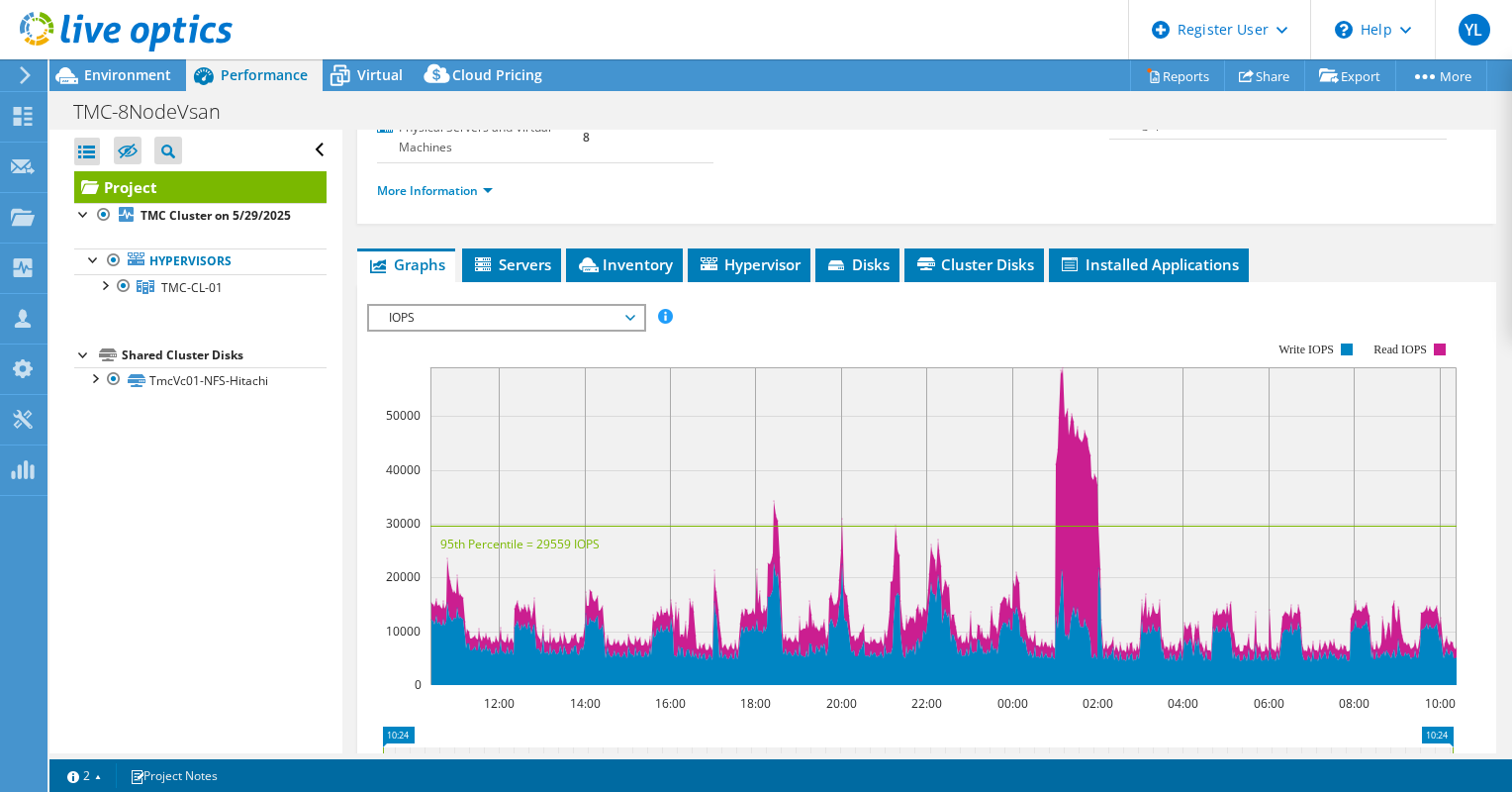 click on "IOPS" at bounding box center (506, 318) 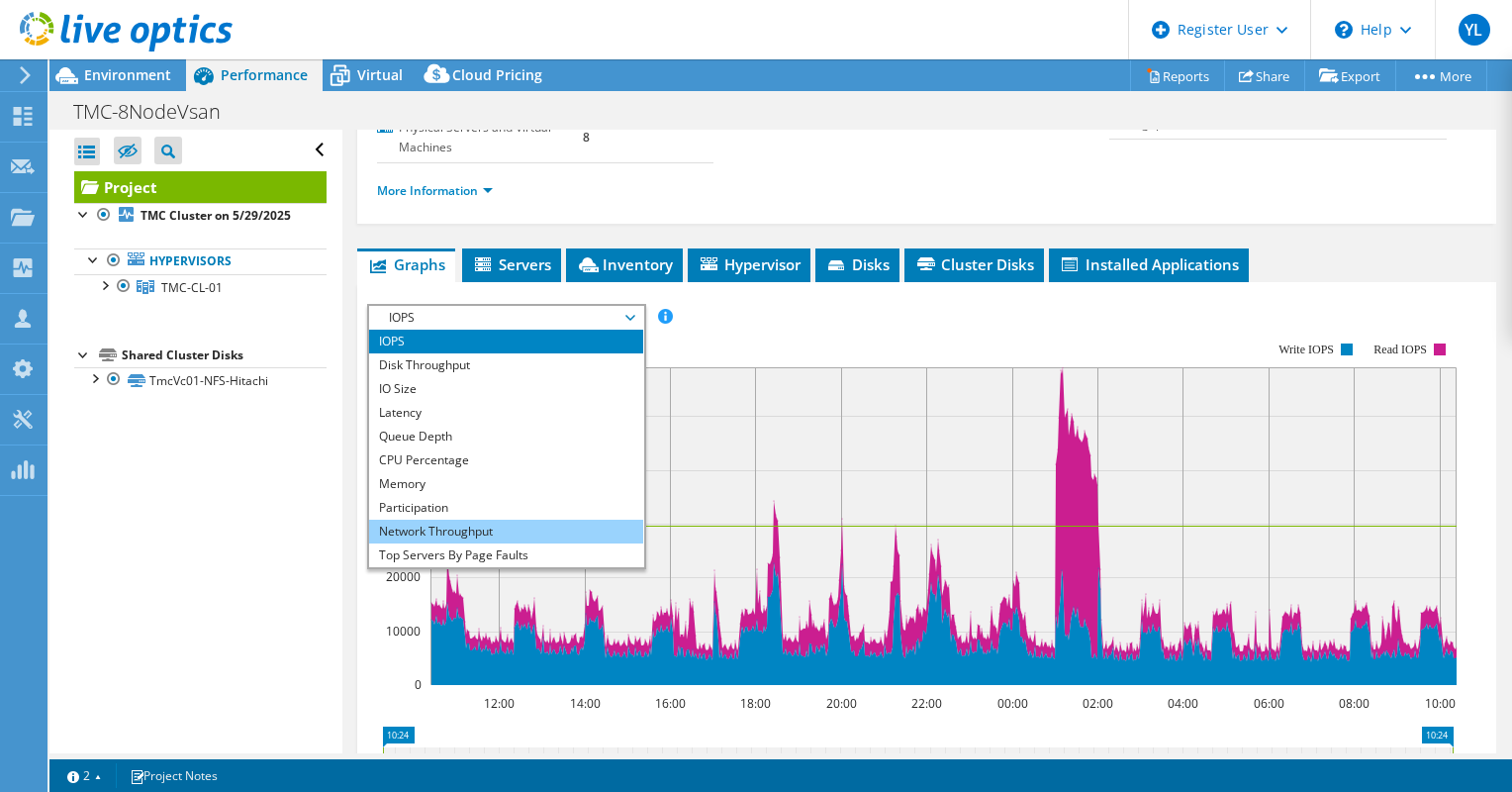 click on "Network Throughput" at bounding box center (506, 532) 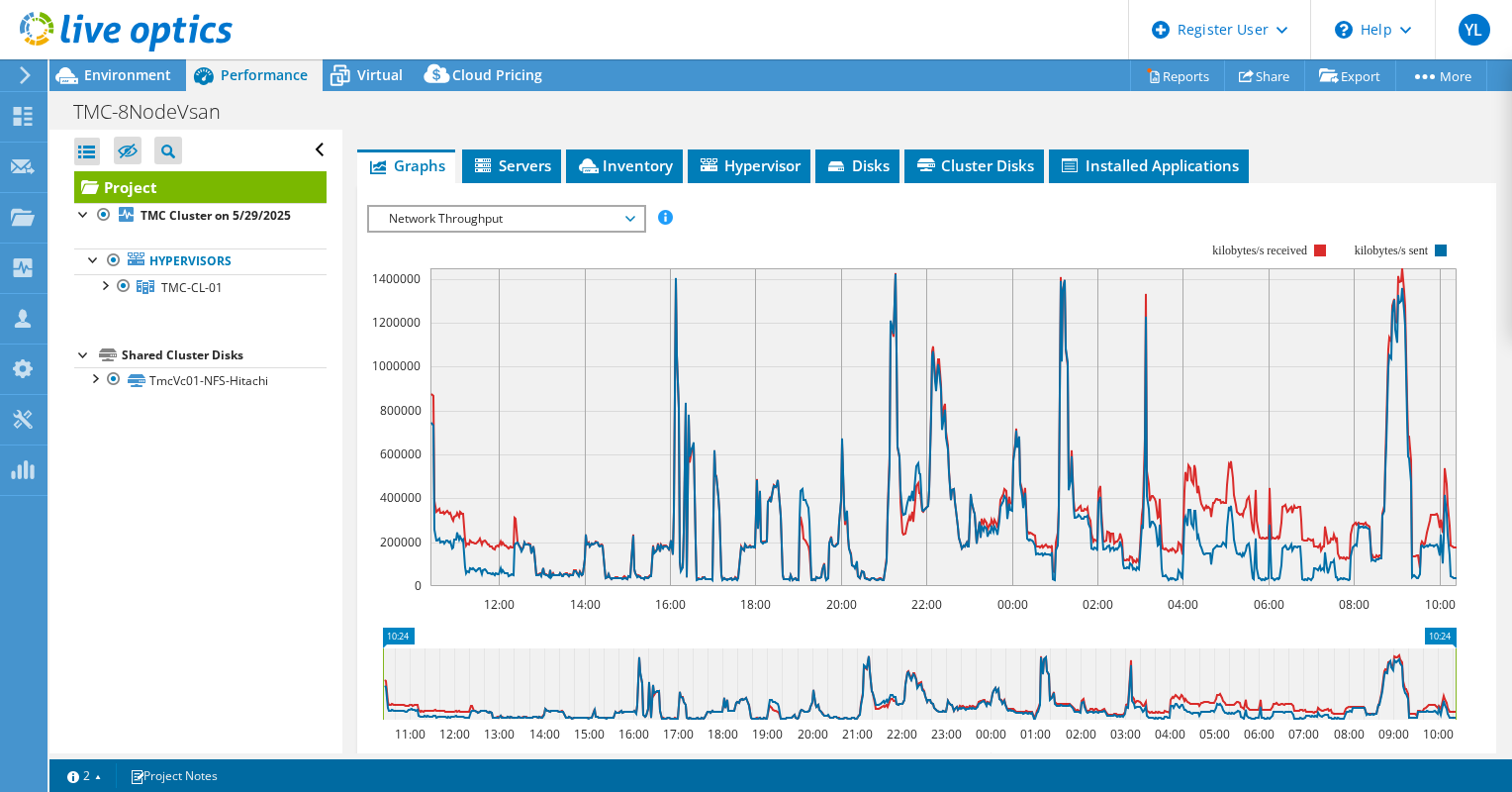 click on "Network Throughput" at bounding box center [506, 219] 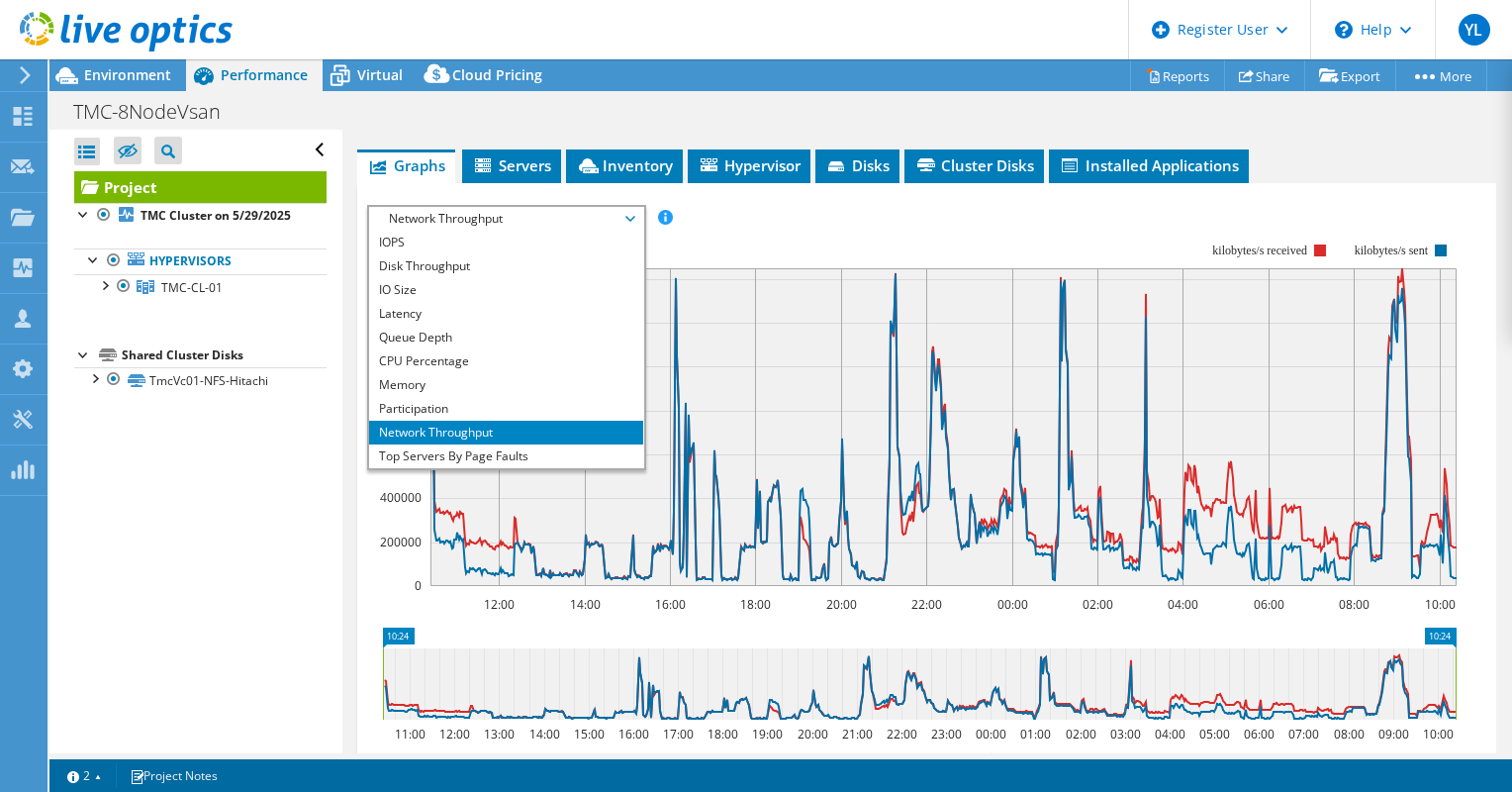 click 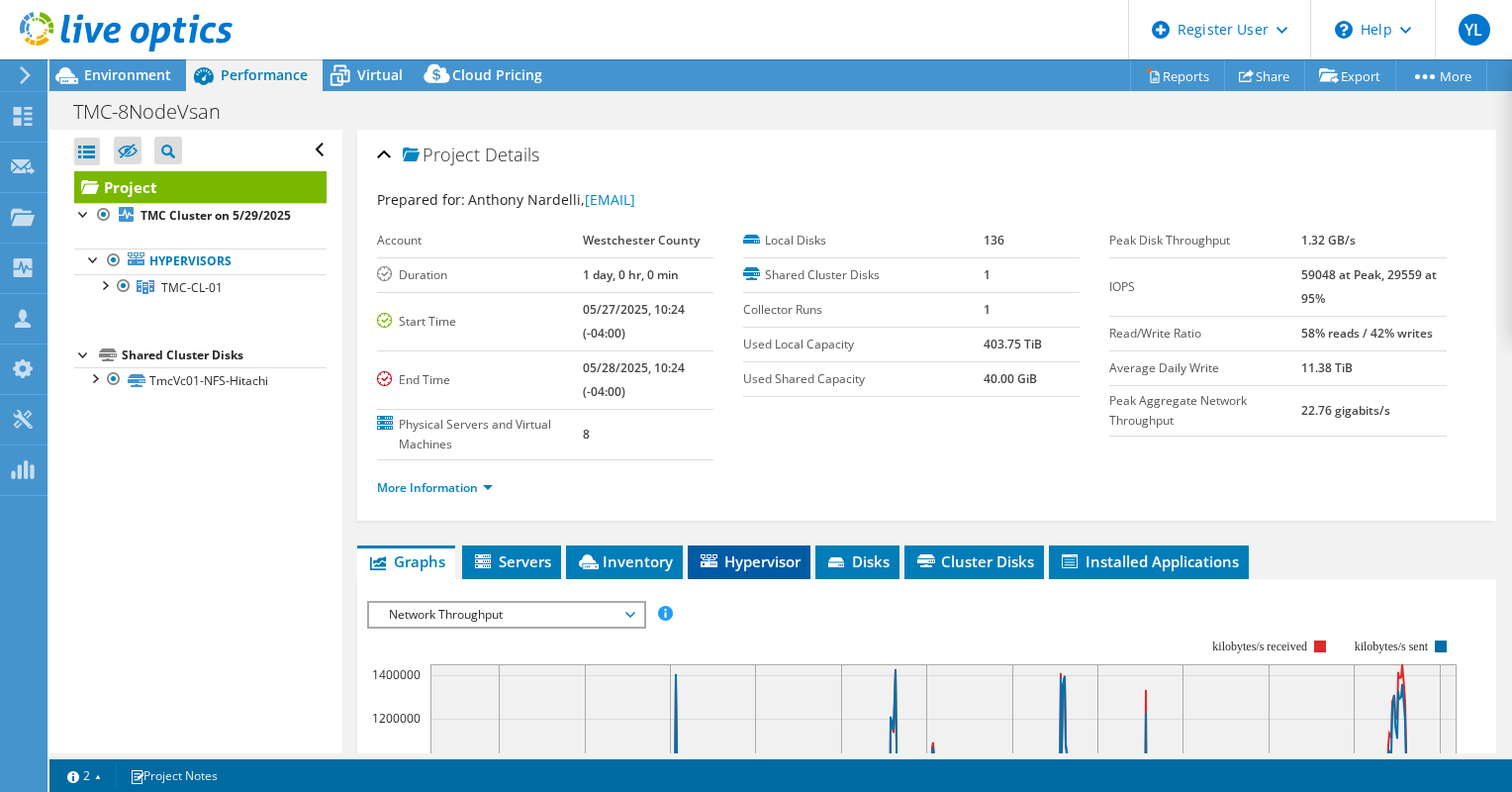 click on "Hypervisor" at bounding box center [749, 561] 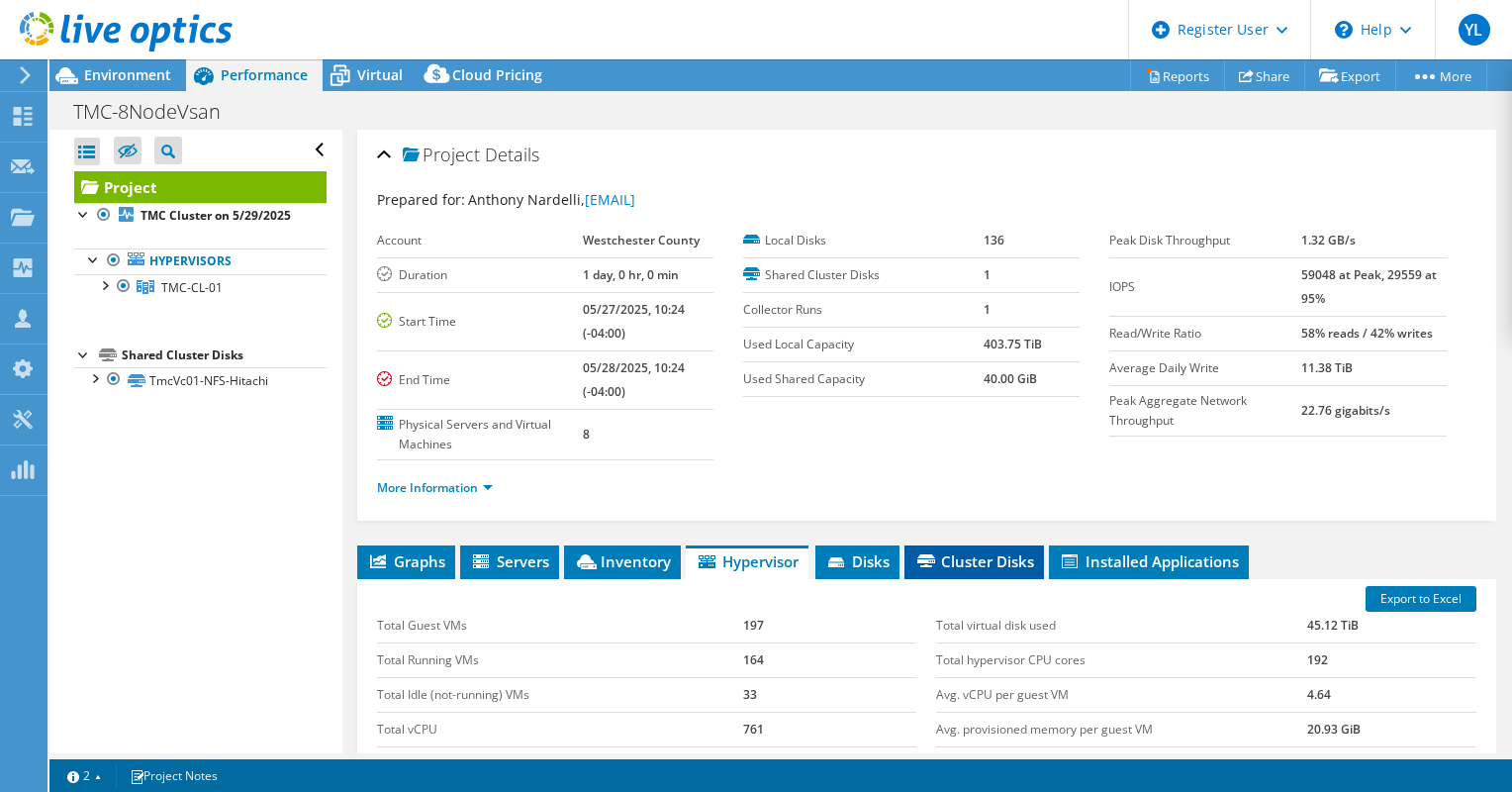 click on "Cluster Disks" at bounding box center (974, 561) 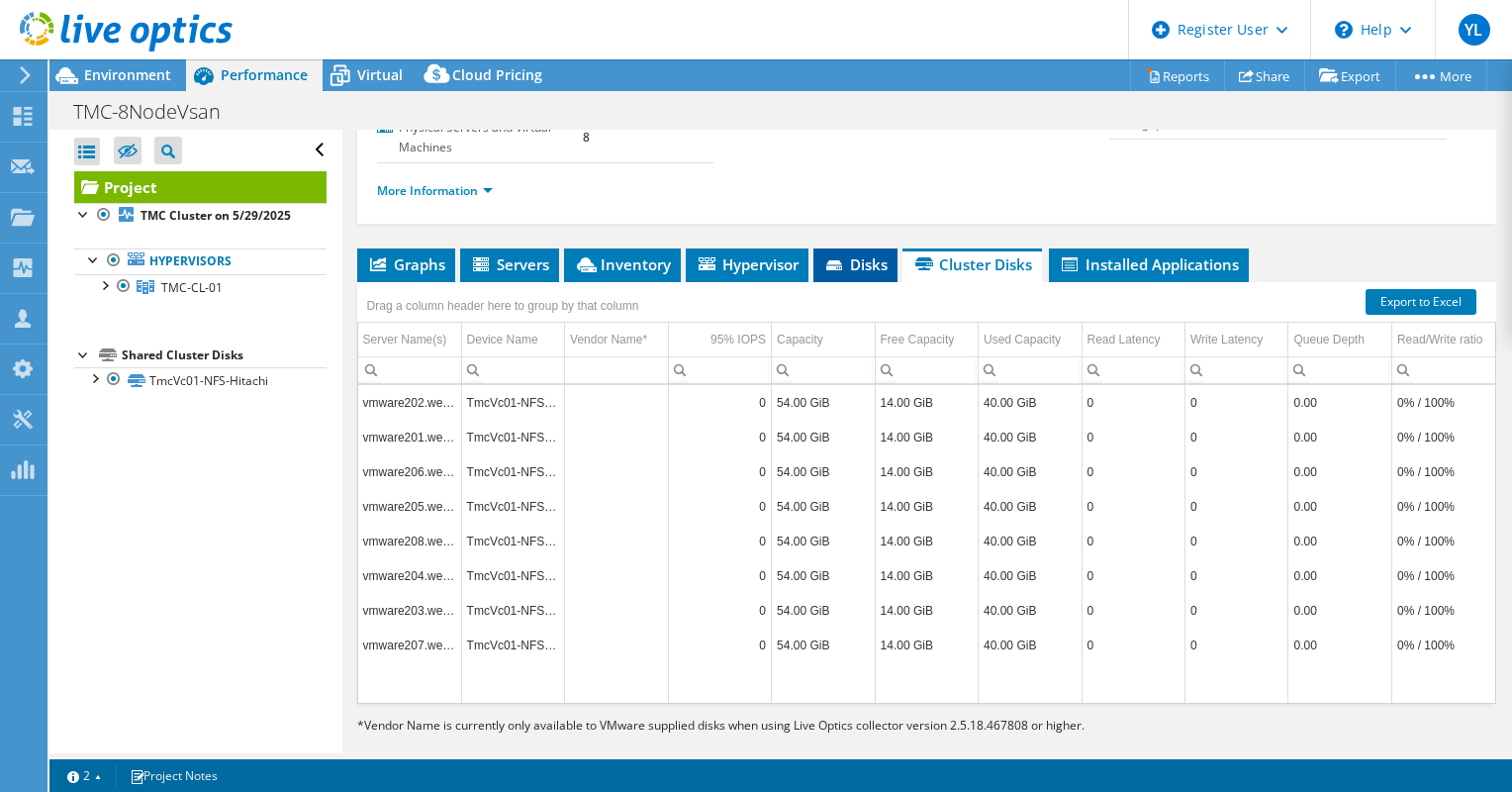 click 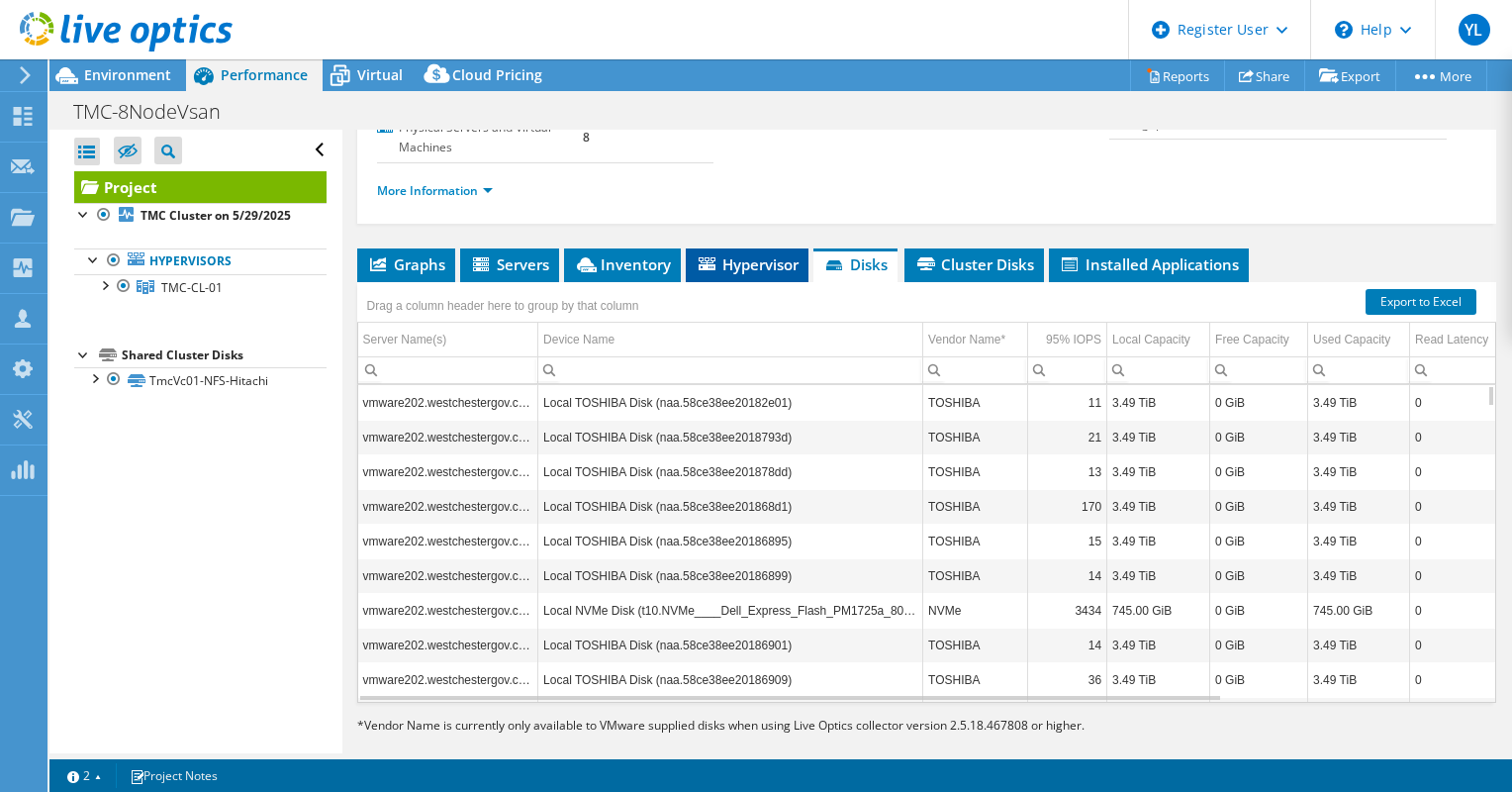 click on "Hypervisor" at bounding box center (747, 264) 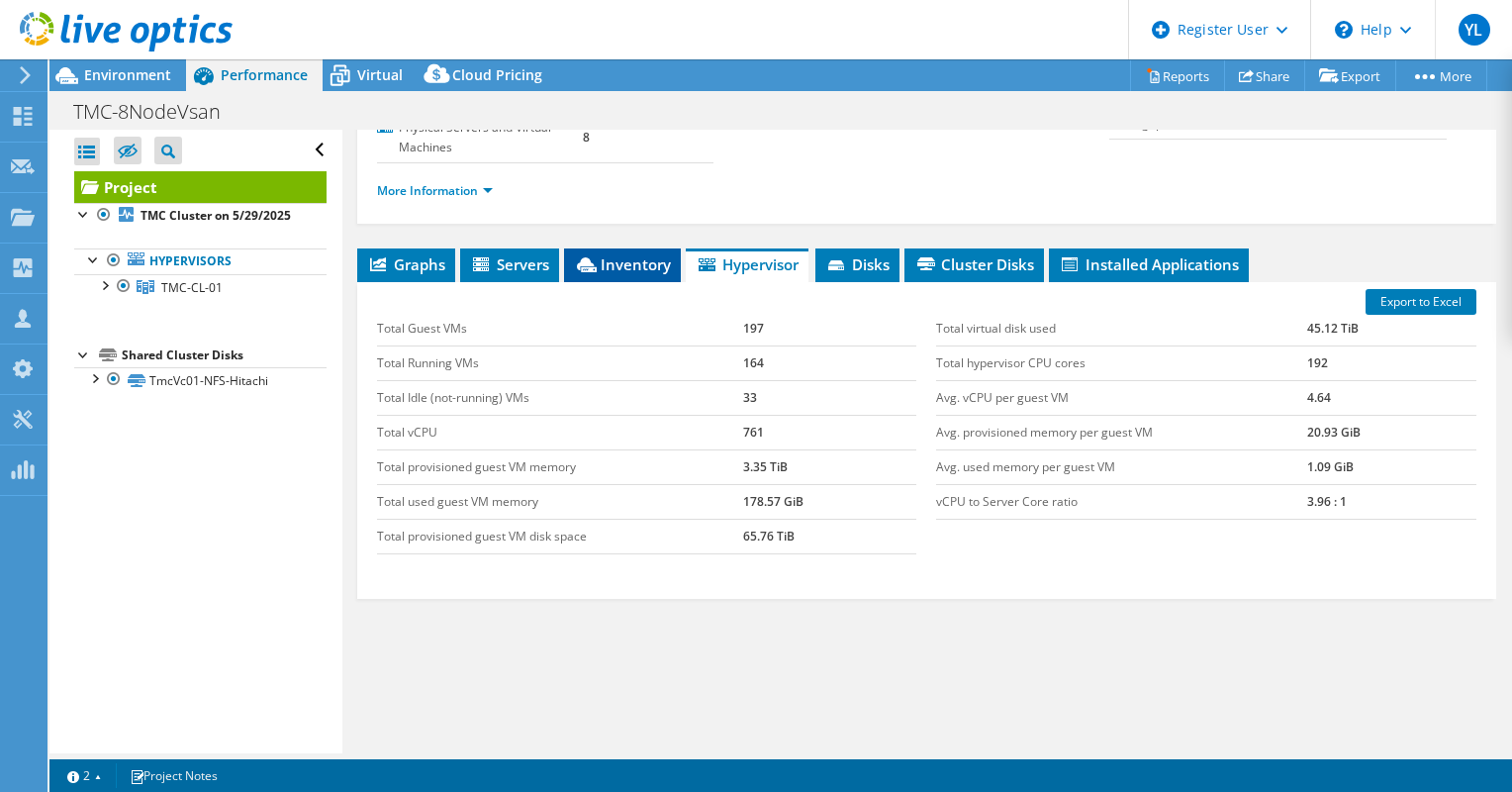 click on "Inventory" at bounding box center [622, 265] 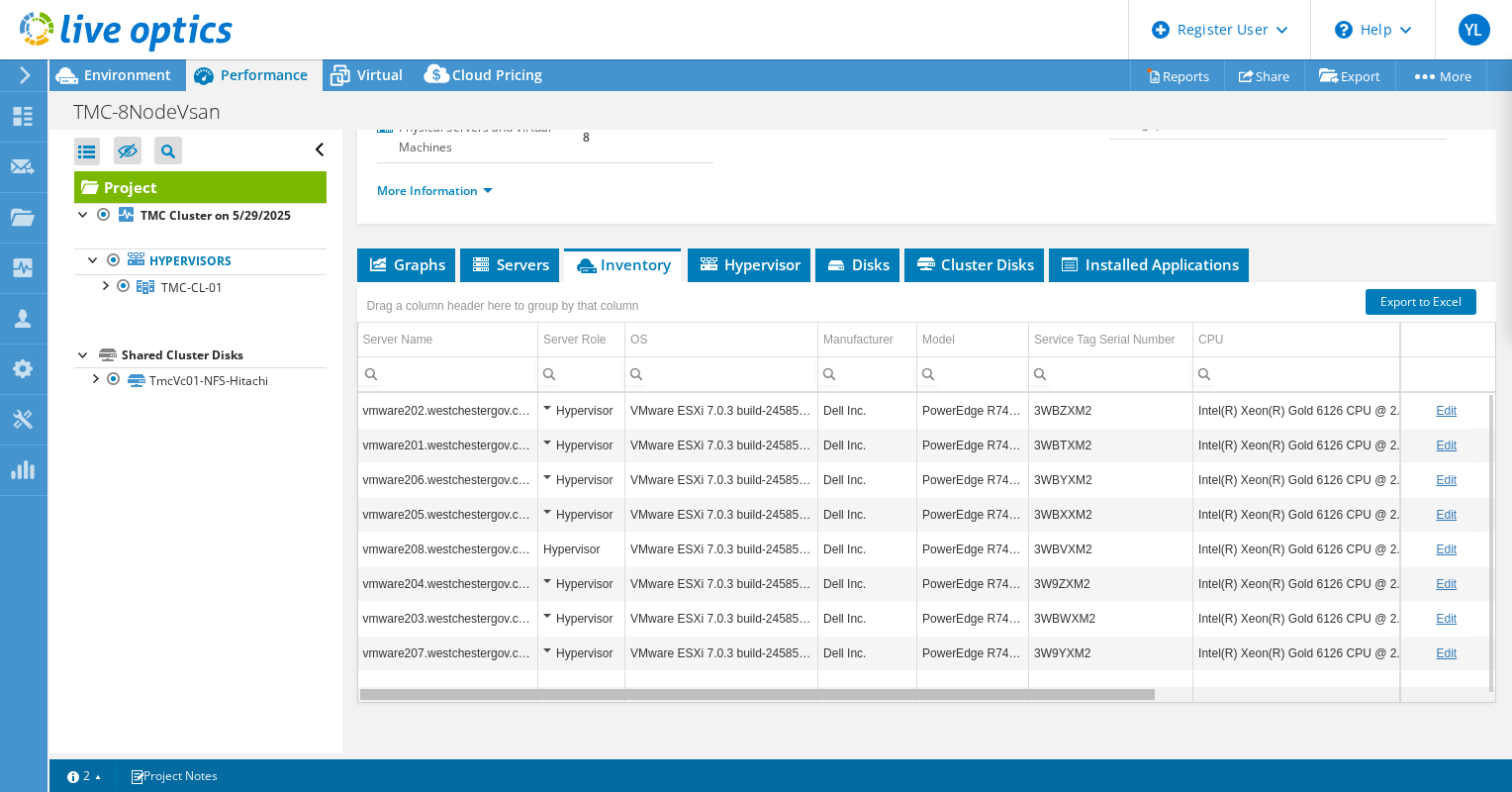 drag, startPoint x: 784, startPoint y: 692, endPoint x: 756, endPoint y: 687, distance: 28.442925 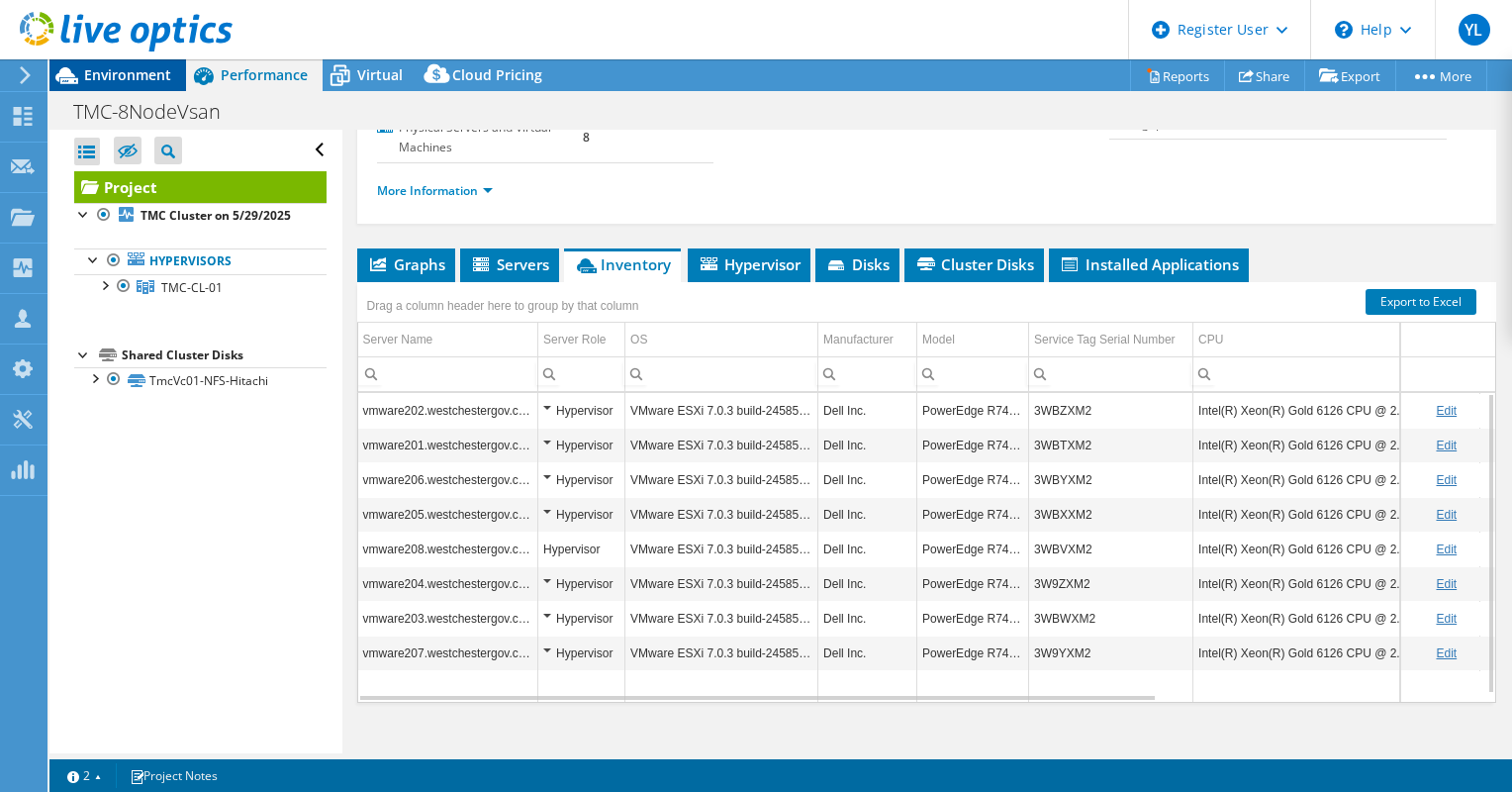 click on "Environment" at bounding box center [128, 74] 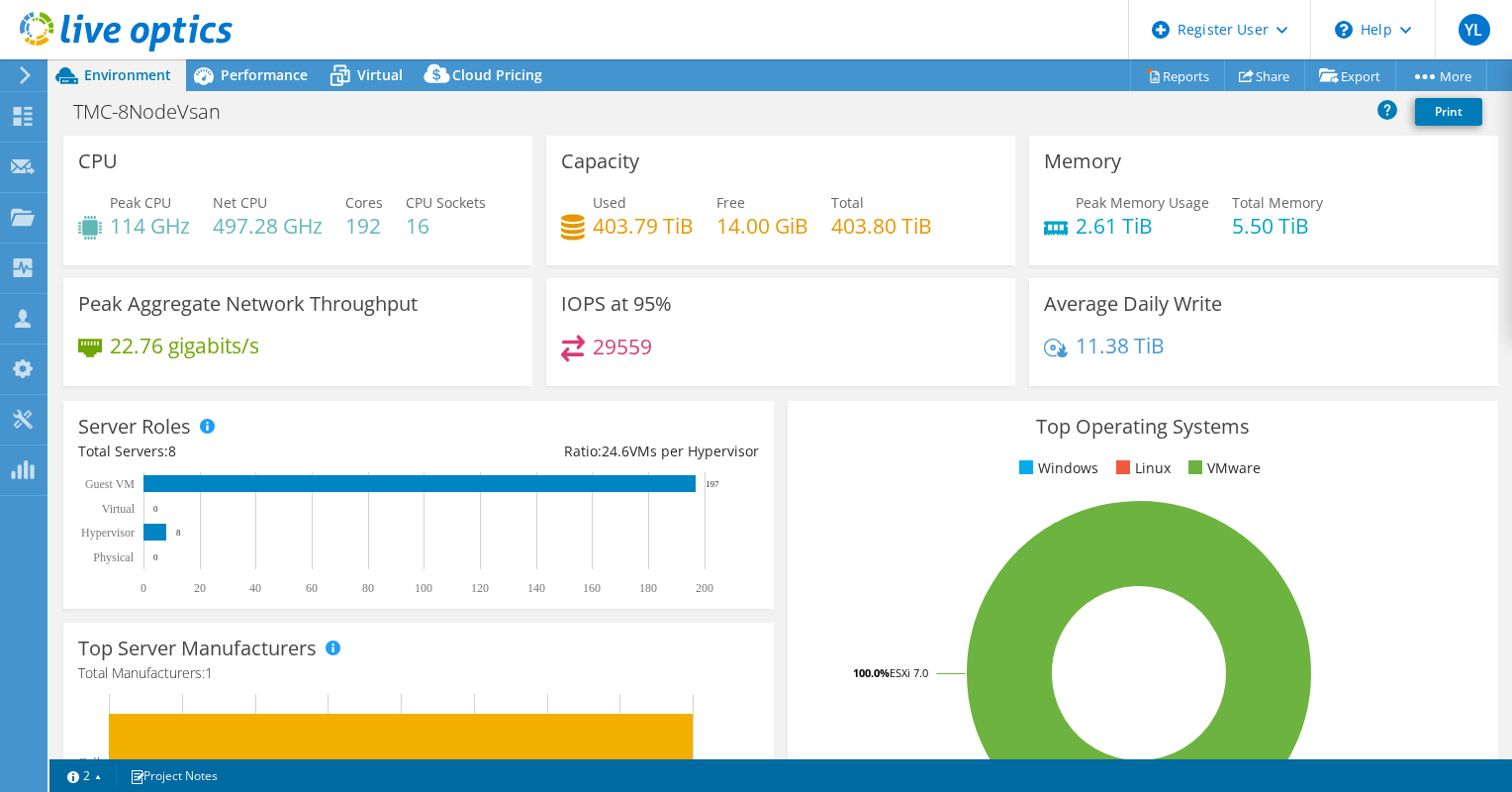 drag, startPoint x: 1094, startPoint y: 237, endPoint x: 1036, endPoint y: 237, distance: 58 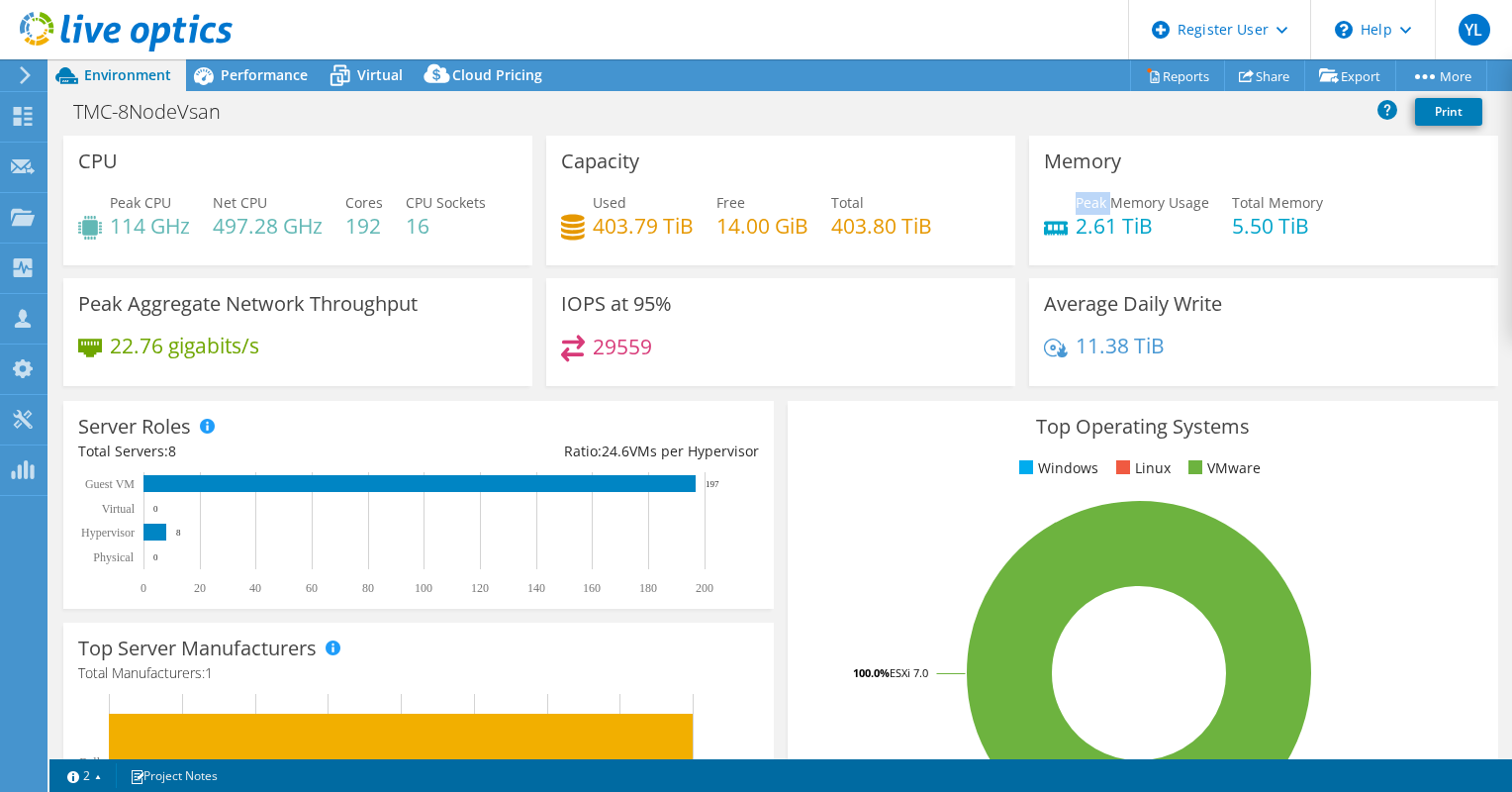 click on "Peak Memory Usage
2.61 TiB" at bounding box center [1126, 214] 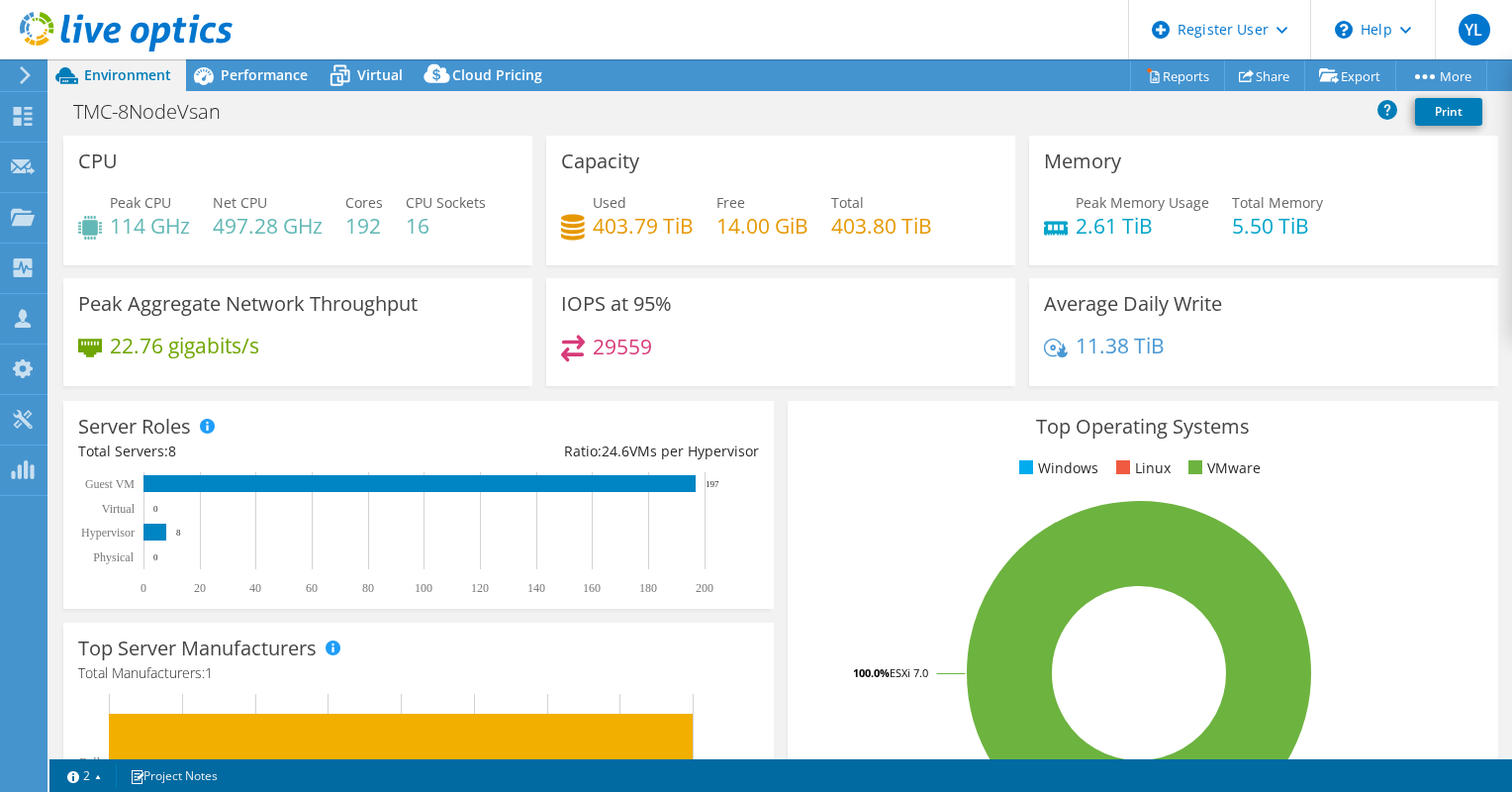 drag, startPoint x: 1065, startPoint y: 227, endPoint x: 1079, endPoint y: 228, distance: 14.035669 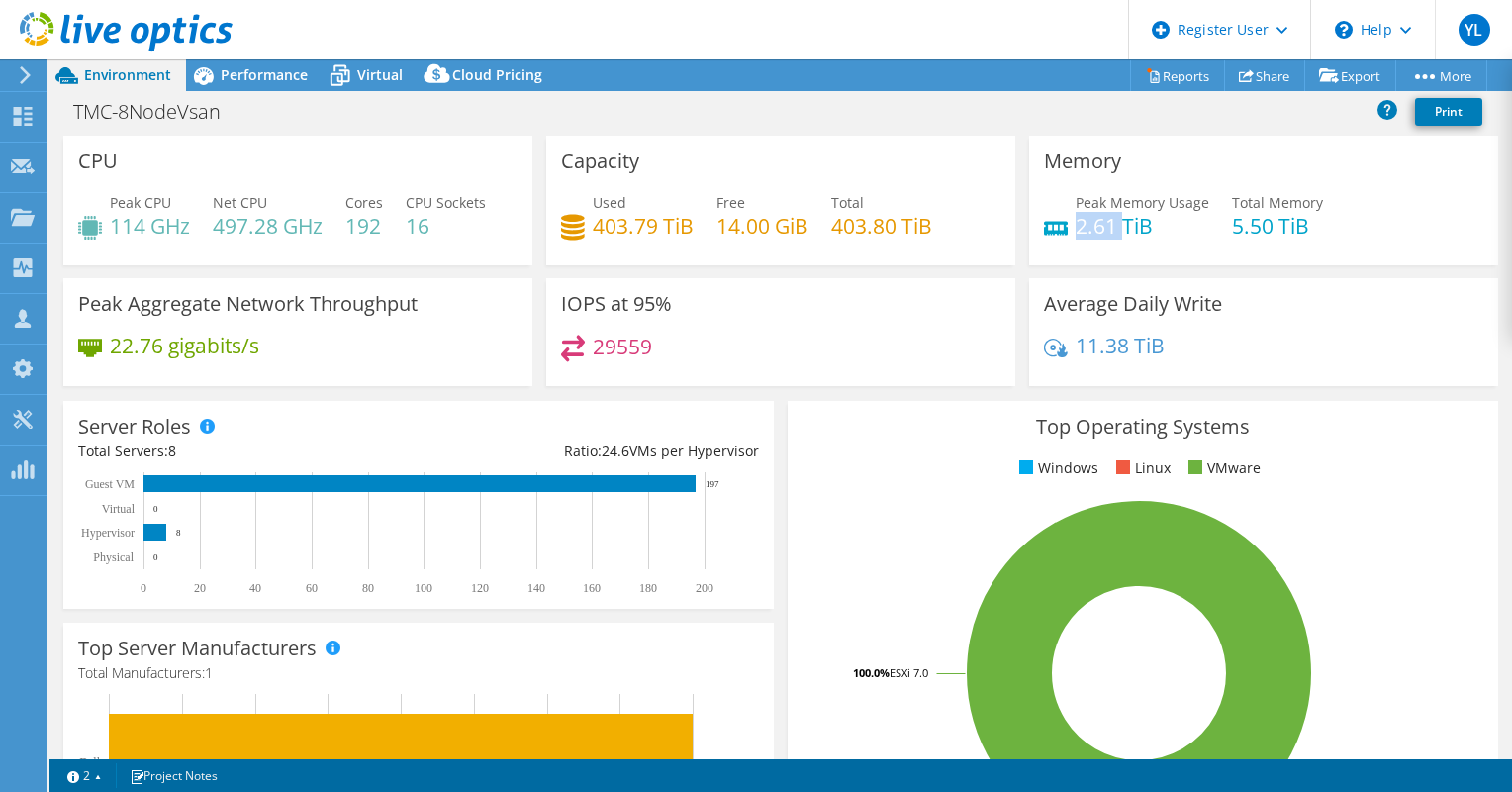 click on "2.61 TiB" at bounding box center [1142, 226] 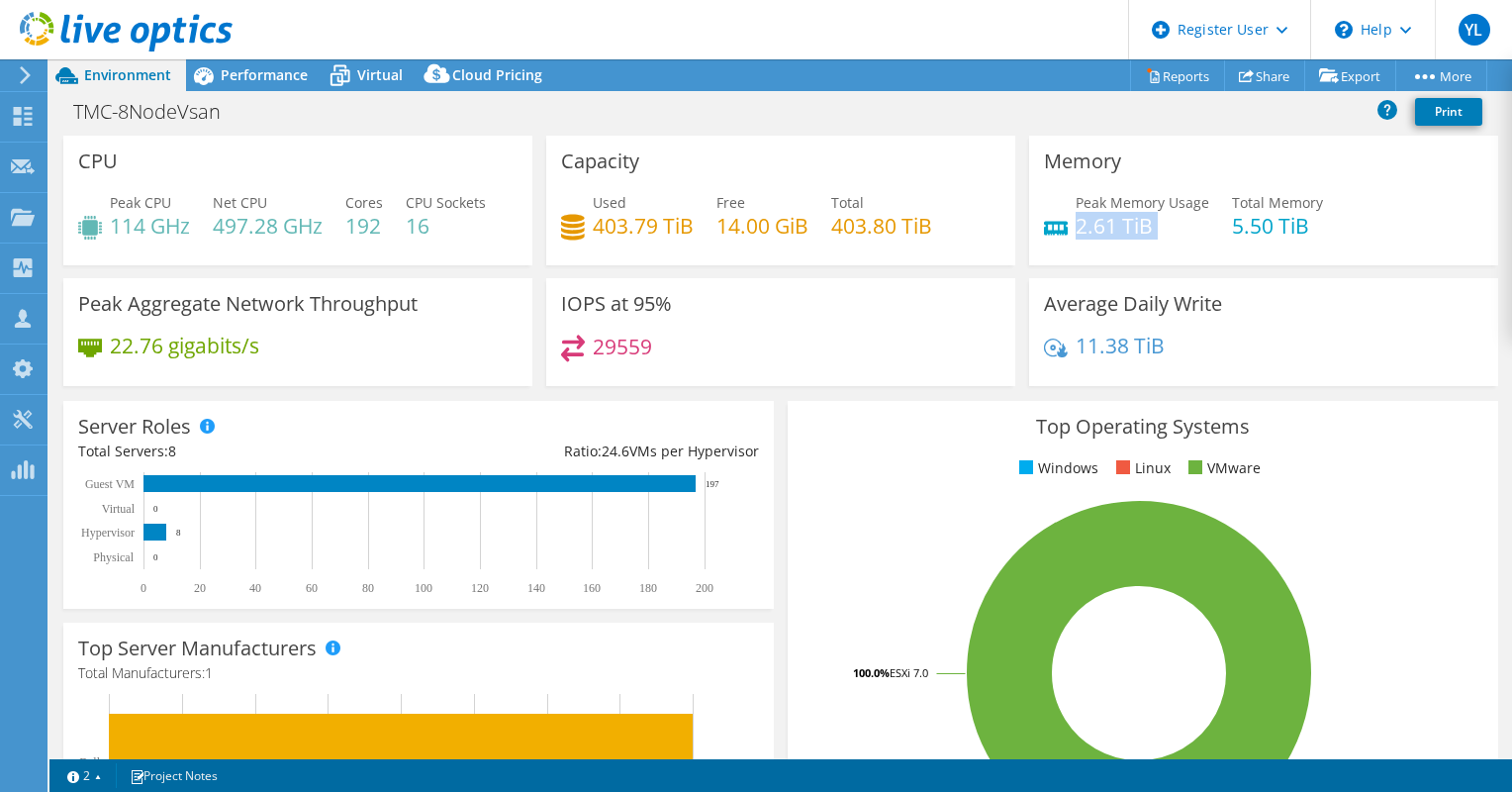 click on "2.61 TiB" at bounding box center (1142, 226) 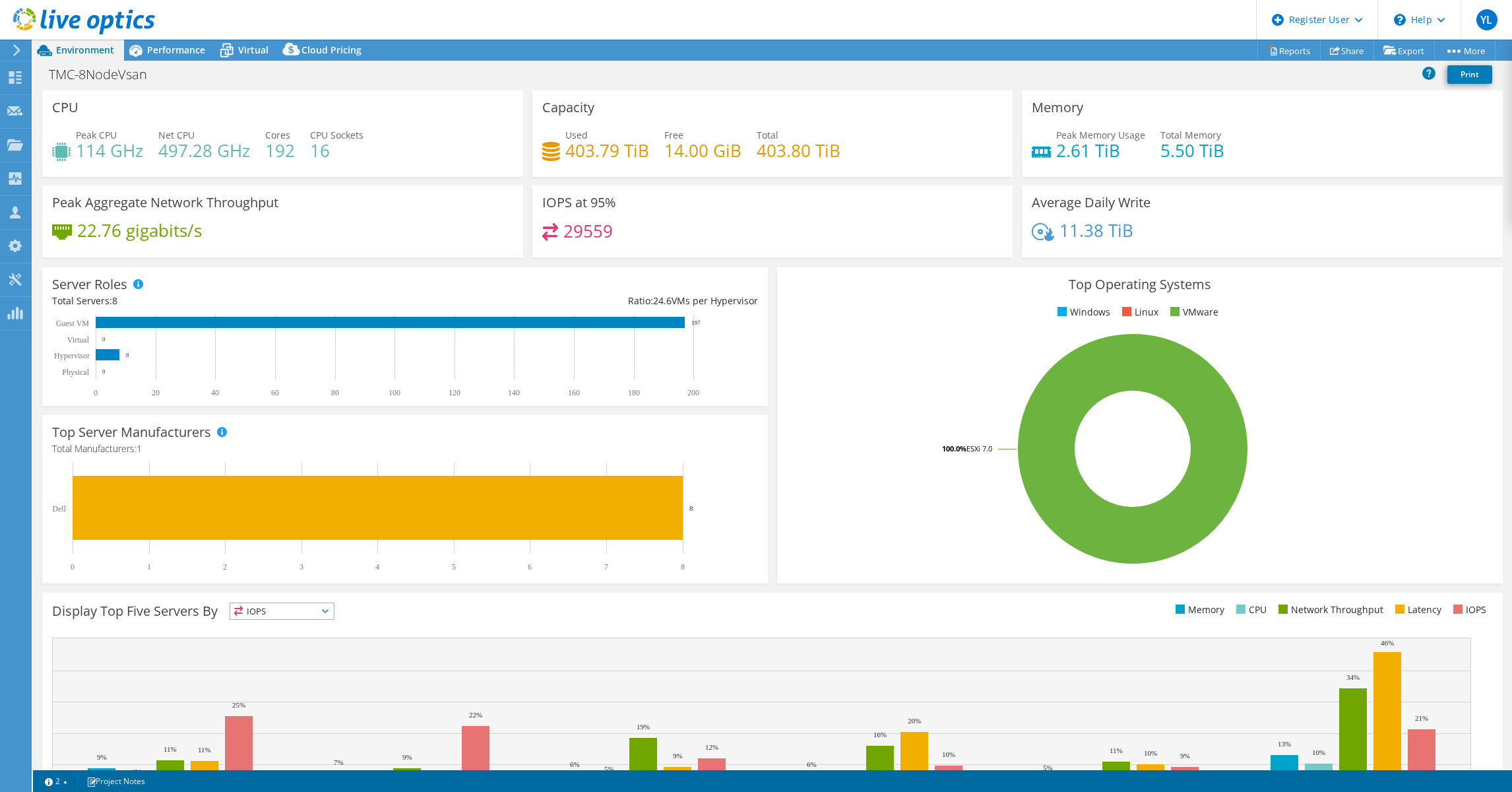 select on "USD" 